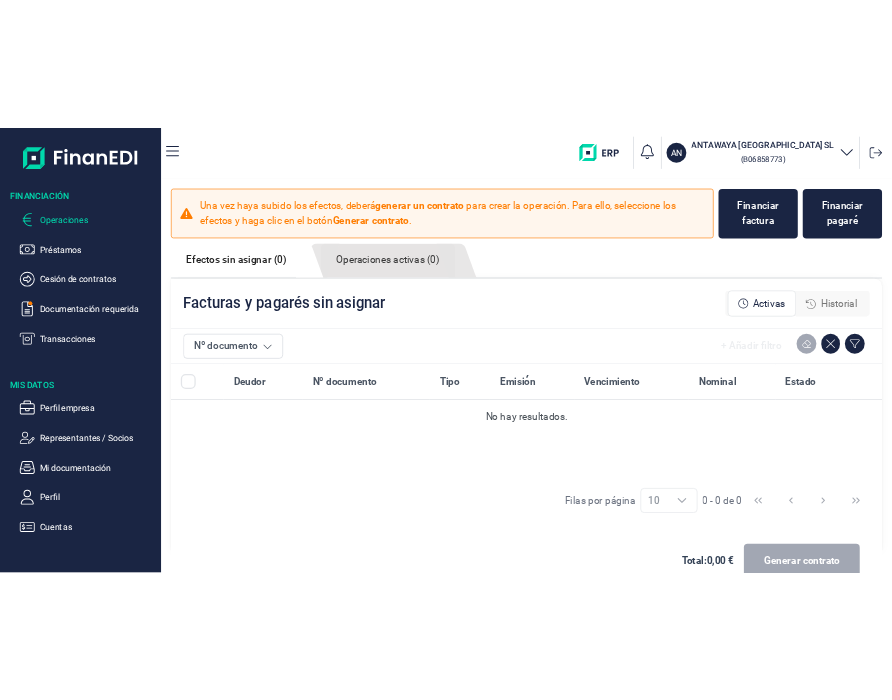 scroll, scrollTop: 0, scrollLeft: 0, axis: both 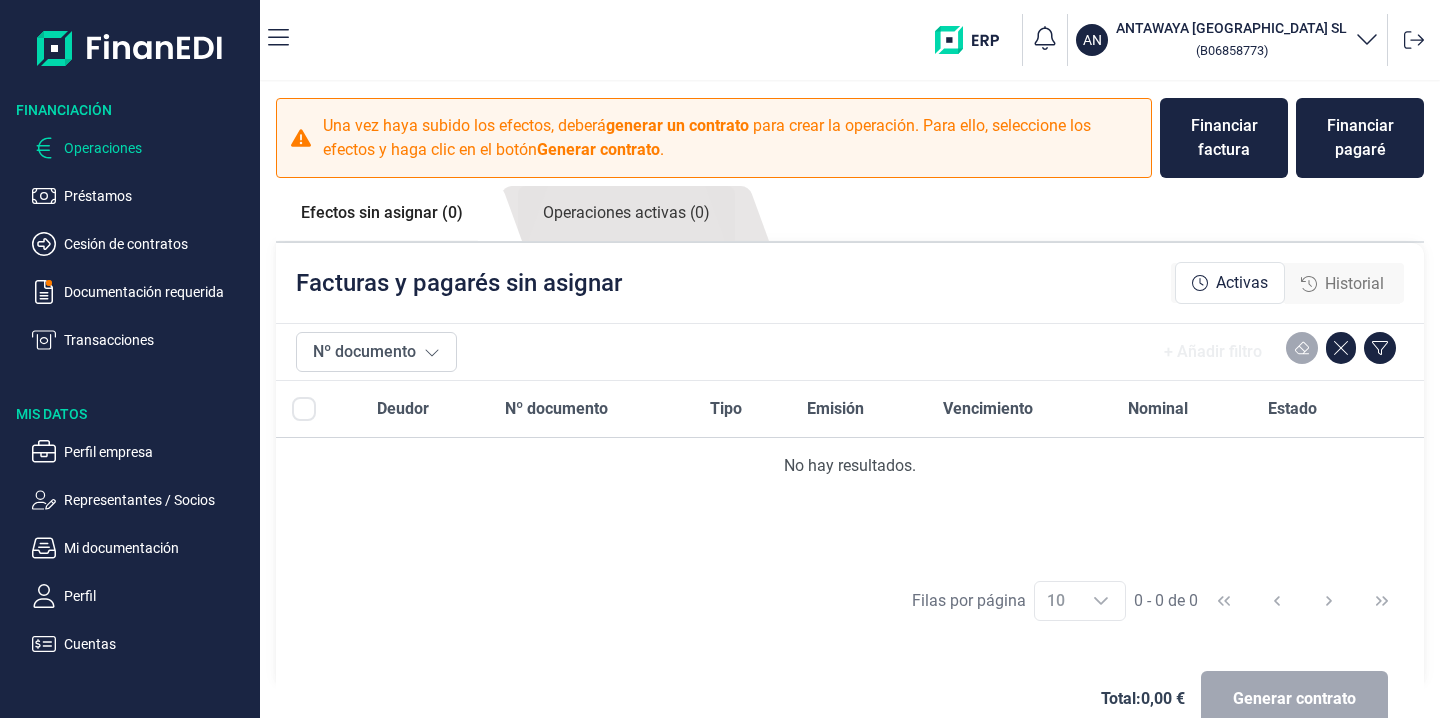 click on "Operaciones" at bounding box center (158, 148) 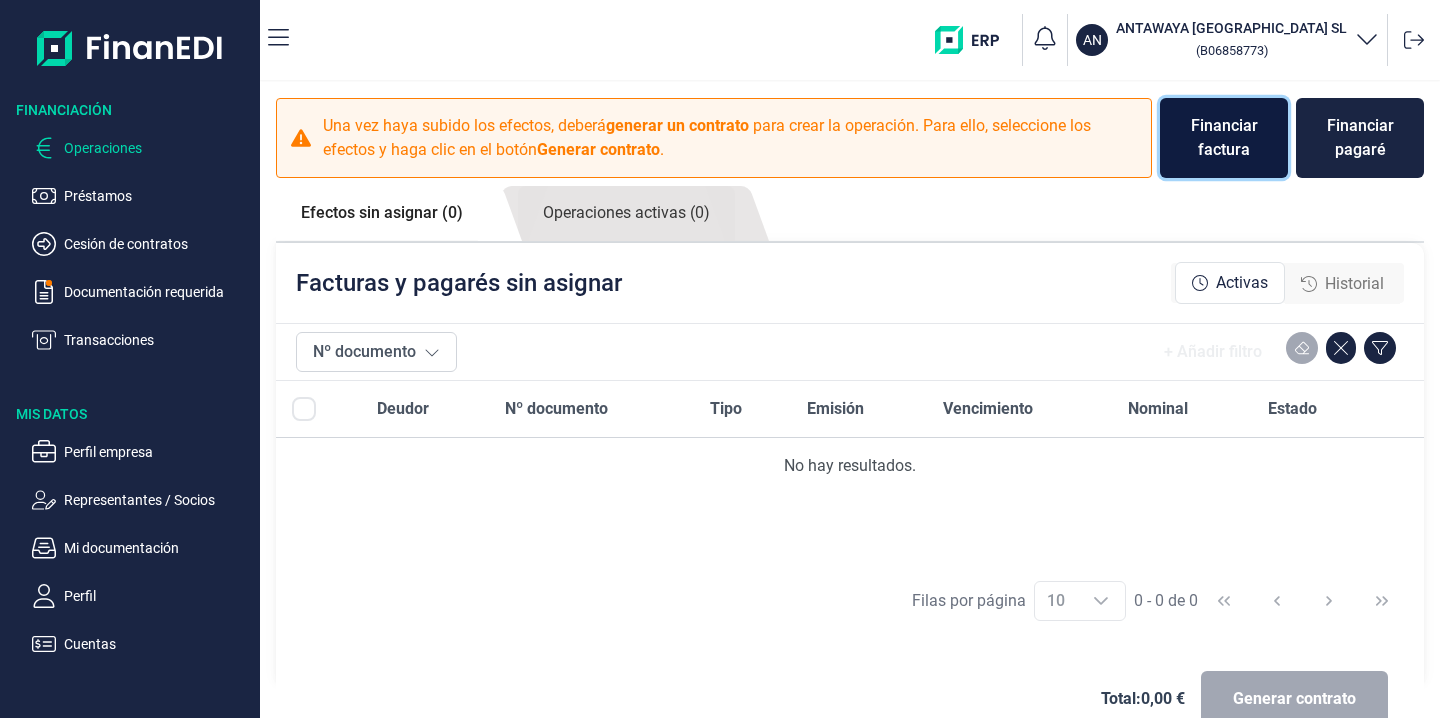 click on "Financiar factura" at bounding box center (1224, 138) 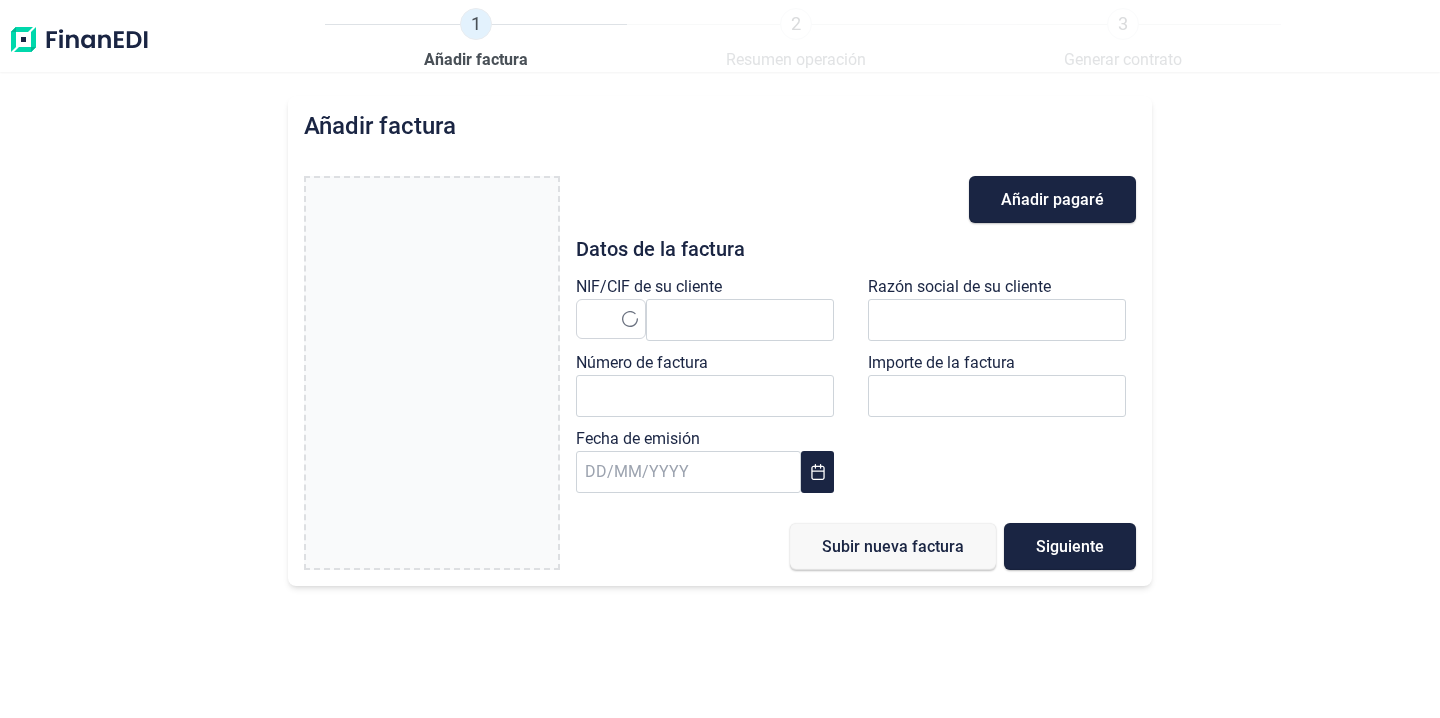type on "0,00 €" 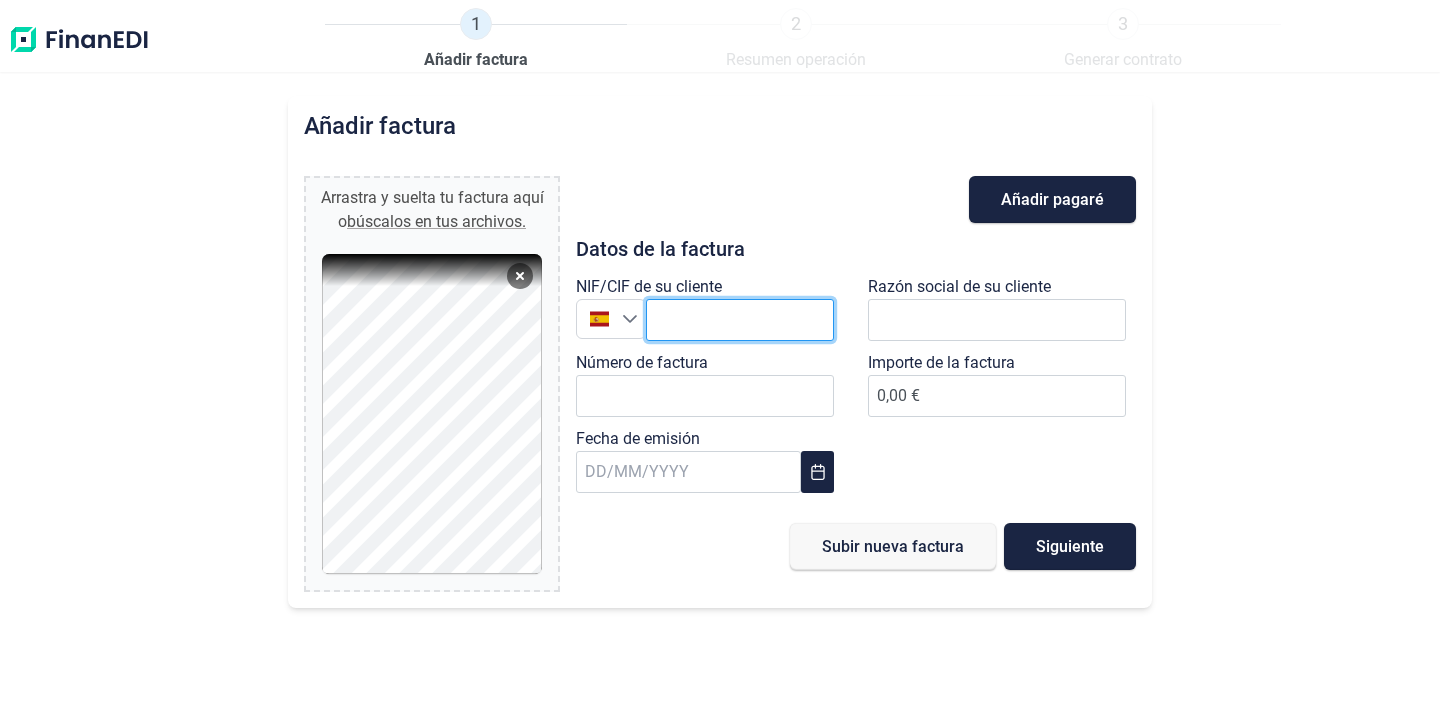 click at bounding box center (740, 320) 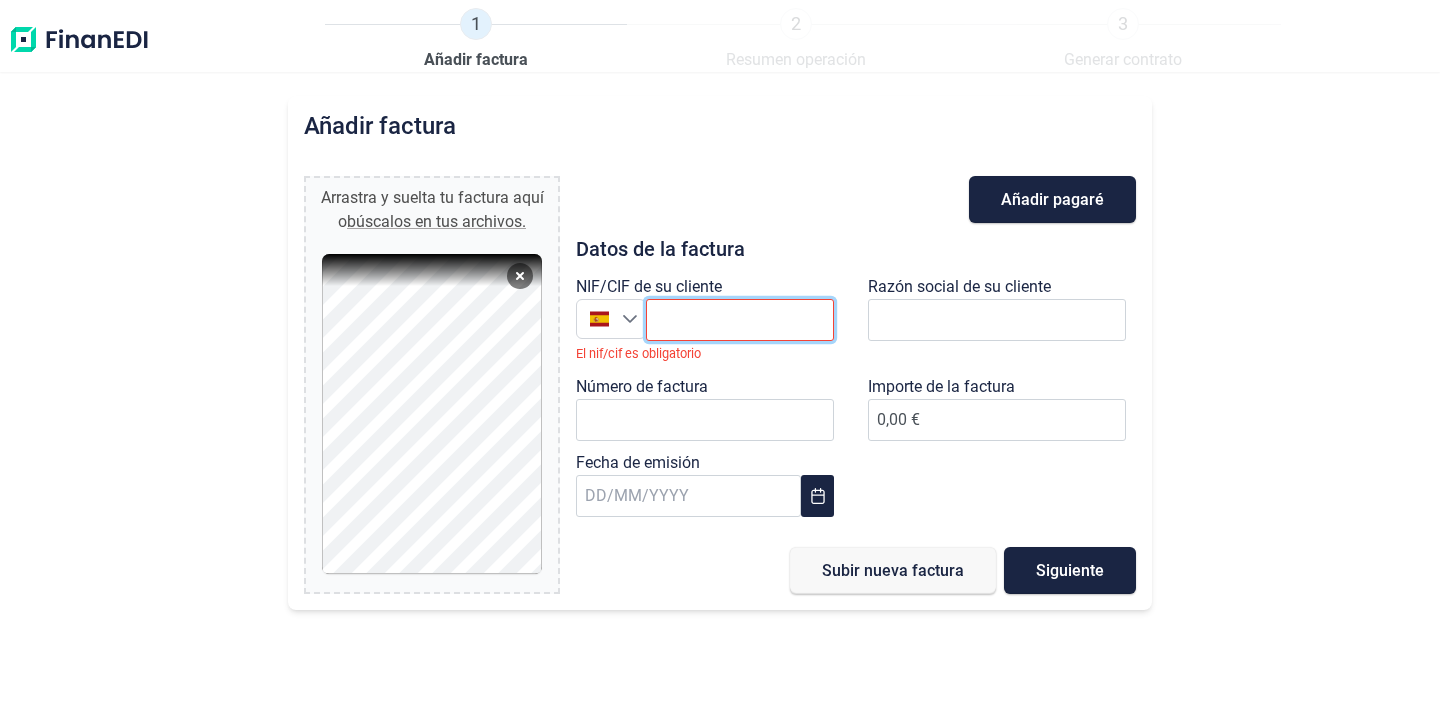 paste on "B88018098" 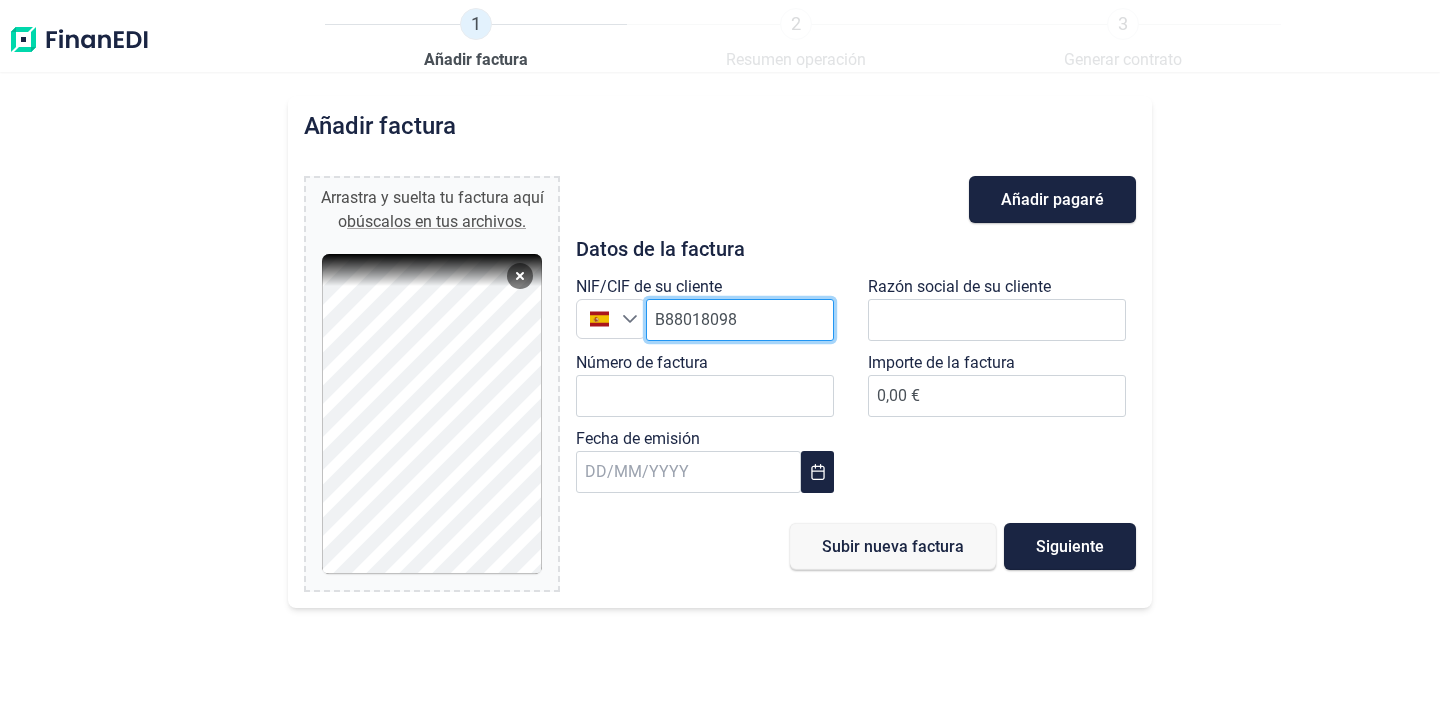 click on "B88018098" at bounding box center [740, 320] 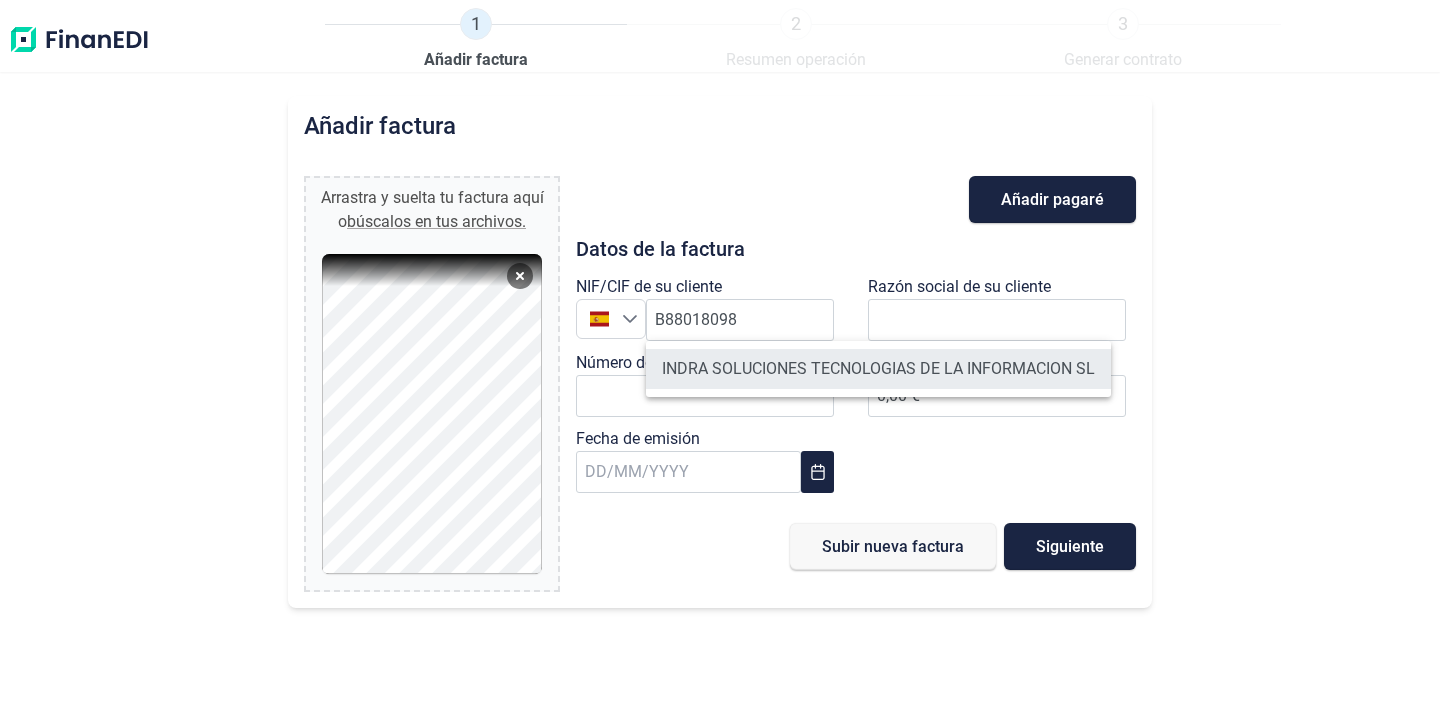 click on "INDRA SOLUCIONES TECNOLOGIAS DE LA INFORMACION SL" at bounding box center (878, 369) 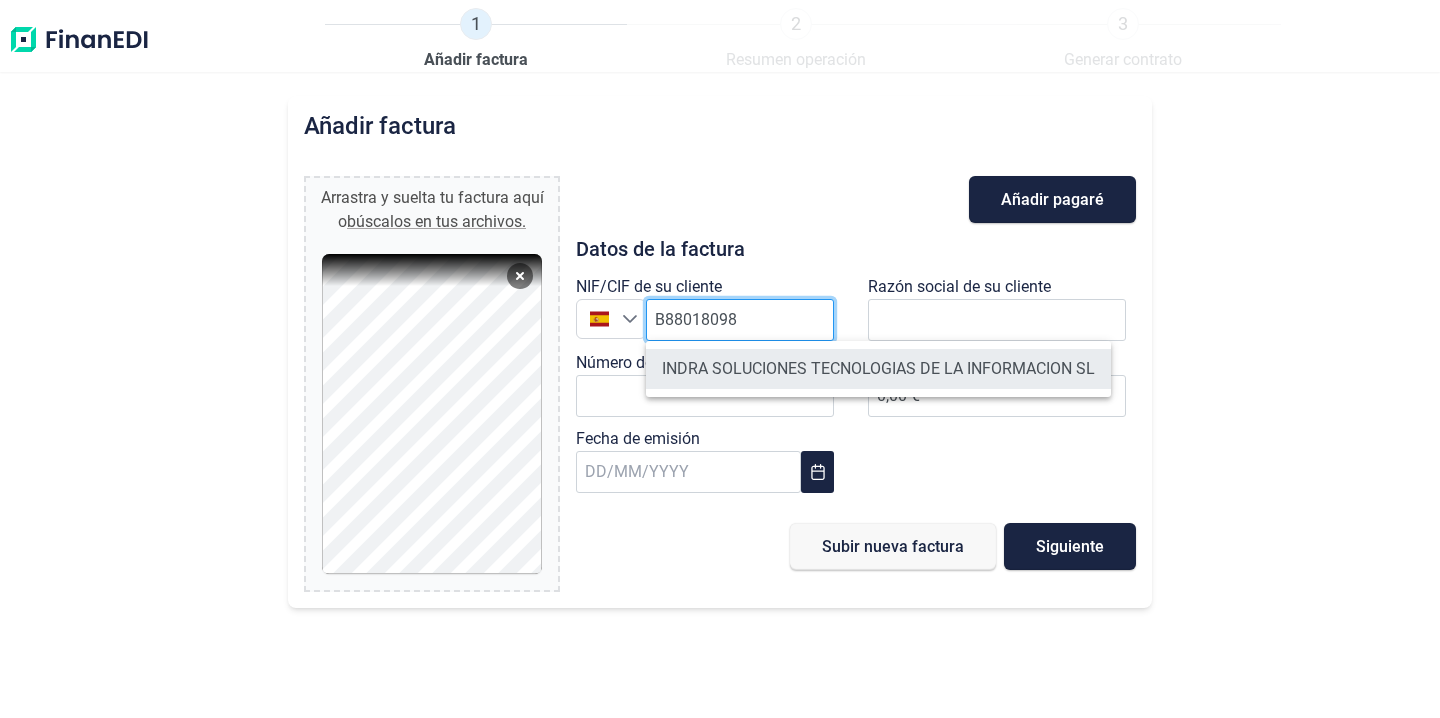 type on "B88018098" 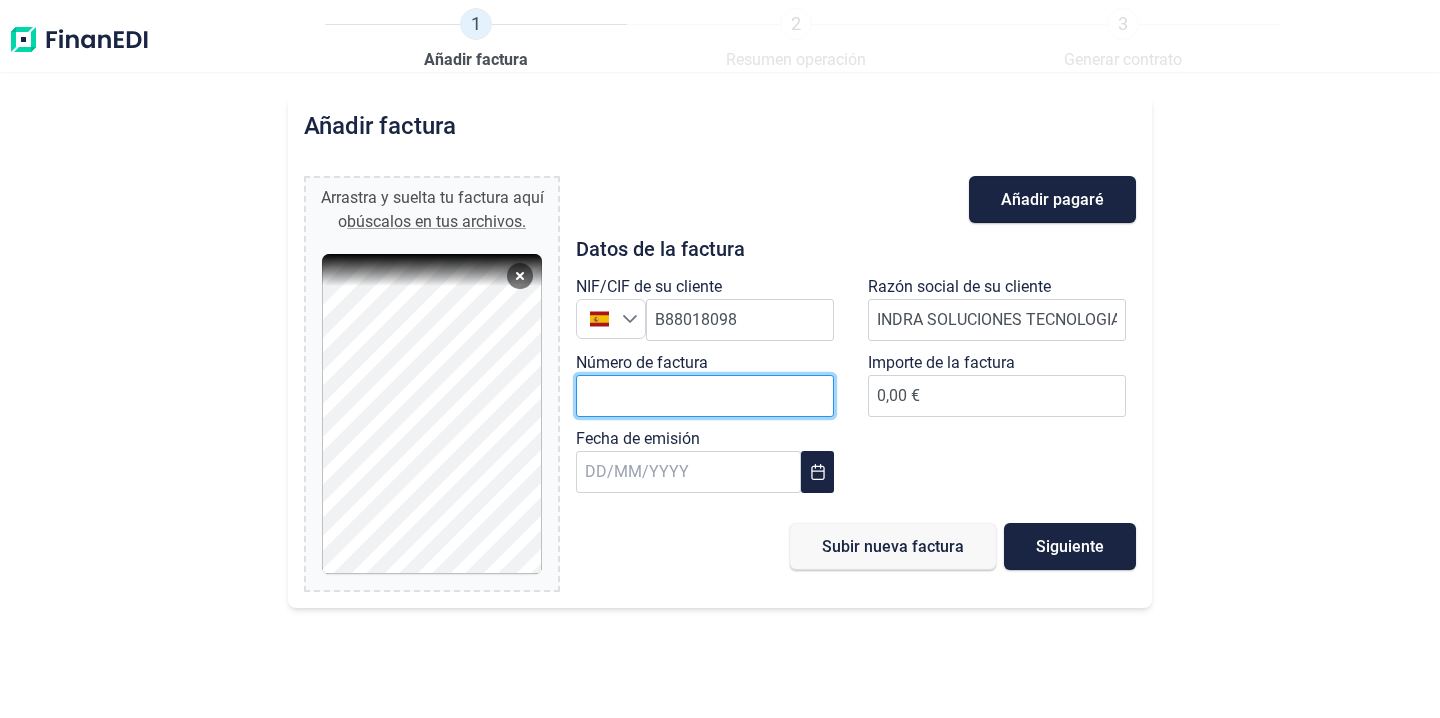 click on "Número de factura" at bounding box center (705, 396) 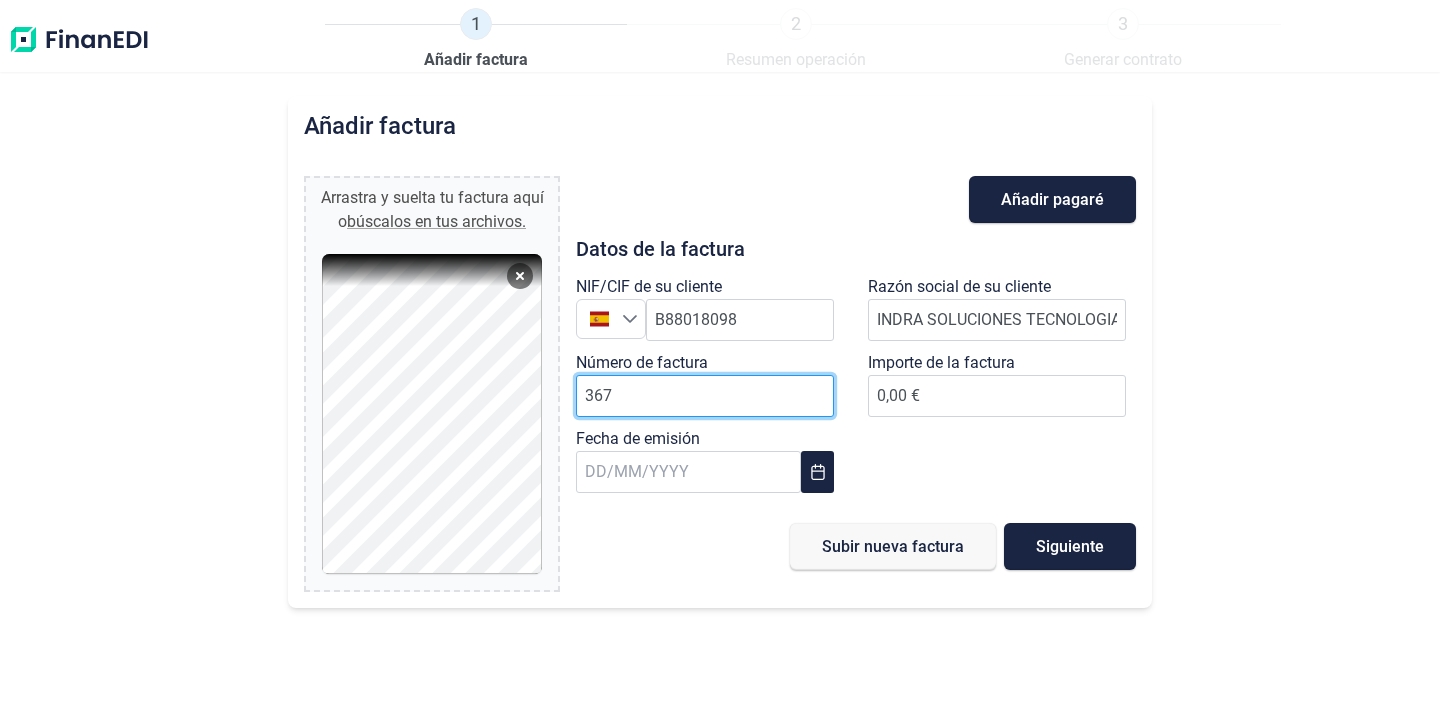 type on "367" 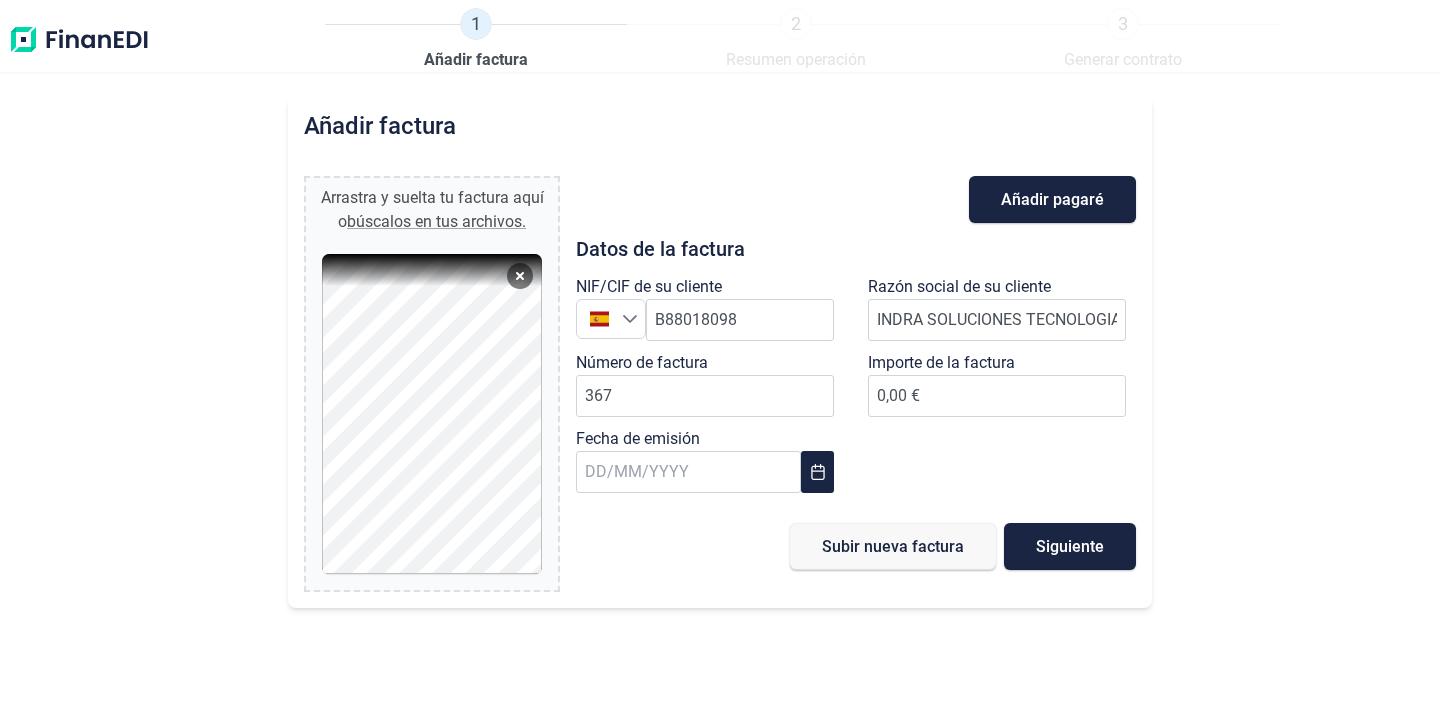 click on "NIF/CIF de su cliente España B88018098 Razón social de su cliente INDRA SOLUCIONES TECNOLOGIAS DE LA INFORMACION SL Número de factura  367 Importe de la factura 0,00 € Fecha de emisión" at bounding box center (856, 389) 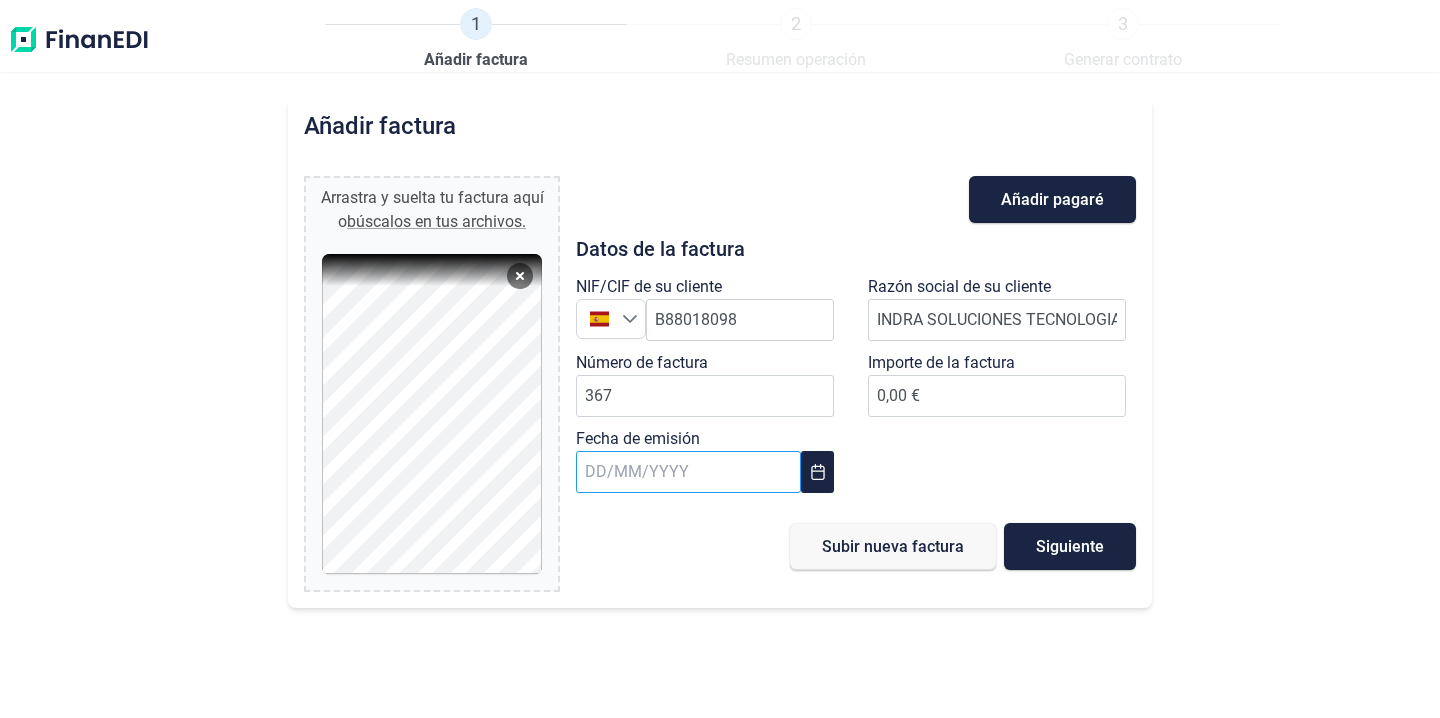 click at bounding box center (688, 472) 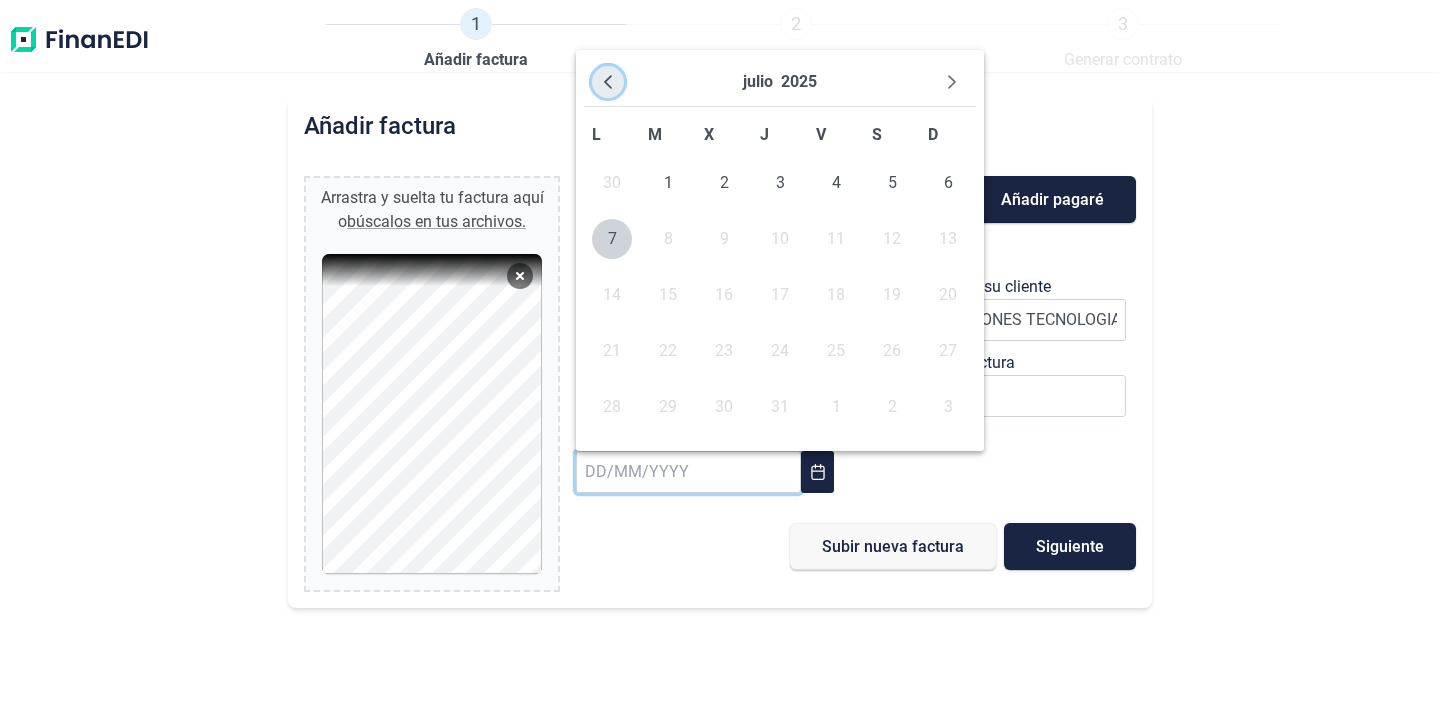 click at bounding box center [608, 82] 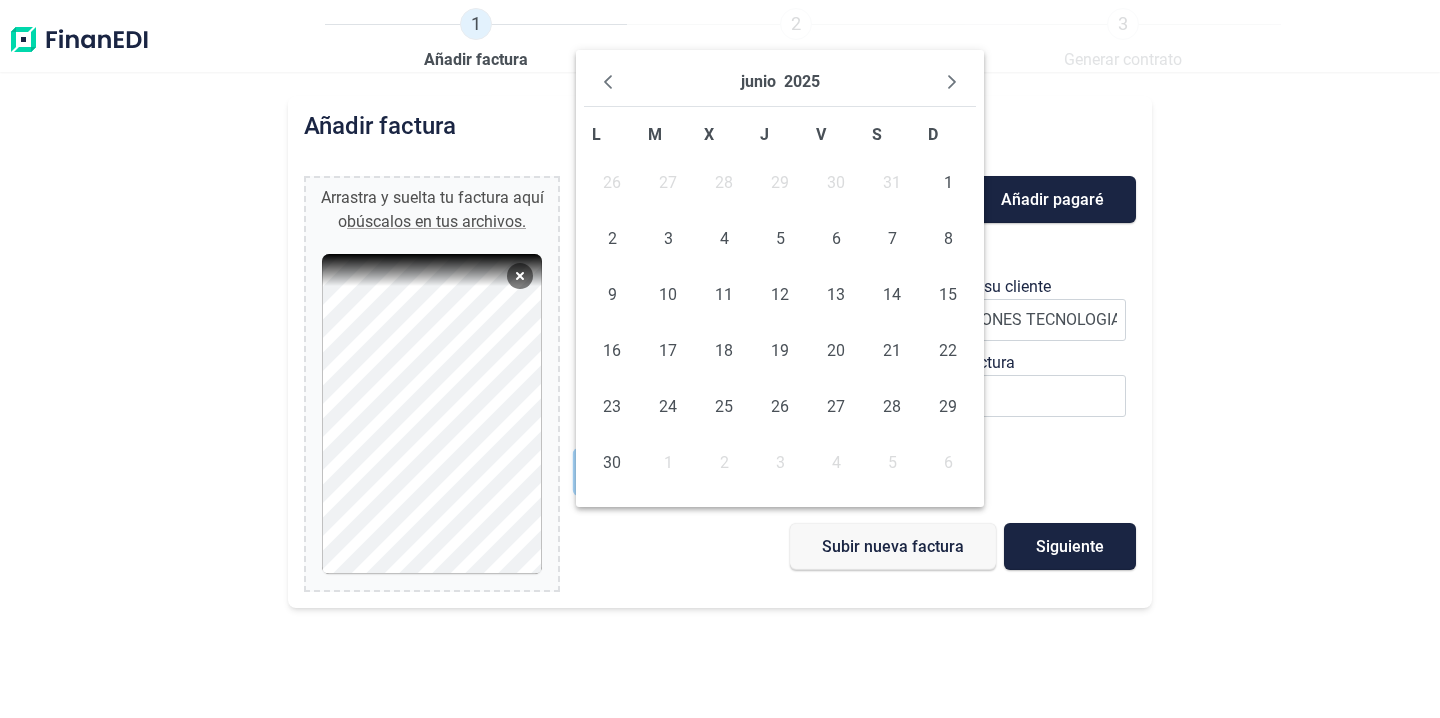 click at bounding box center [608, 82] 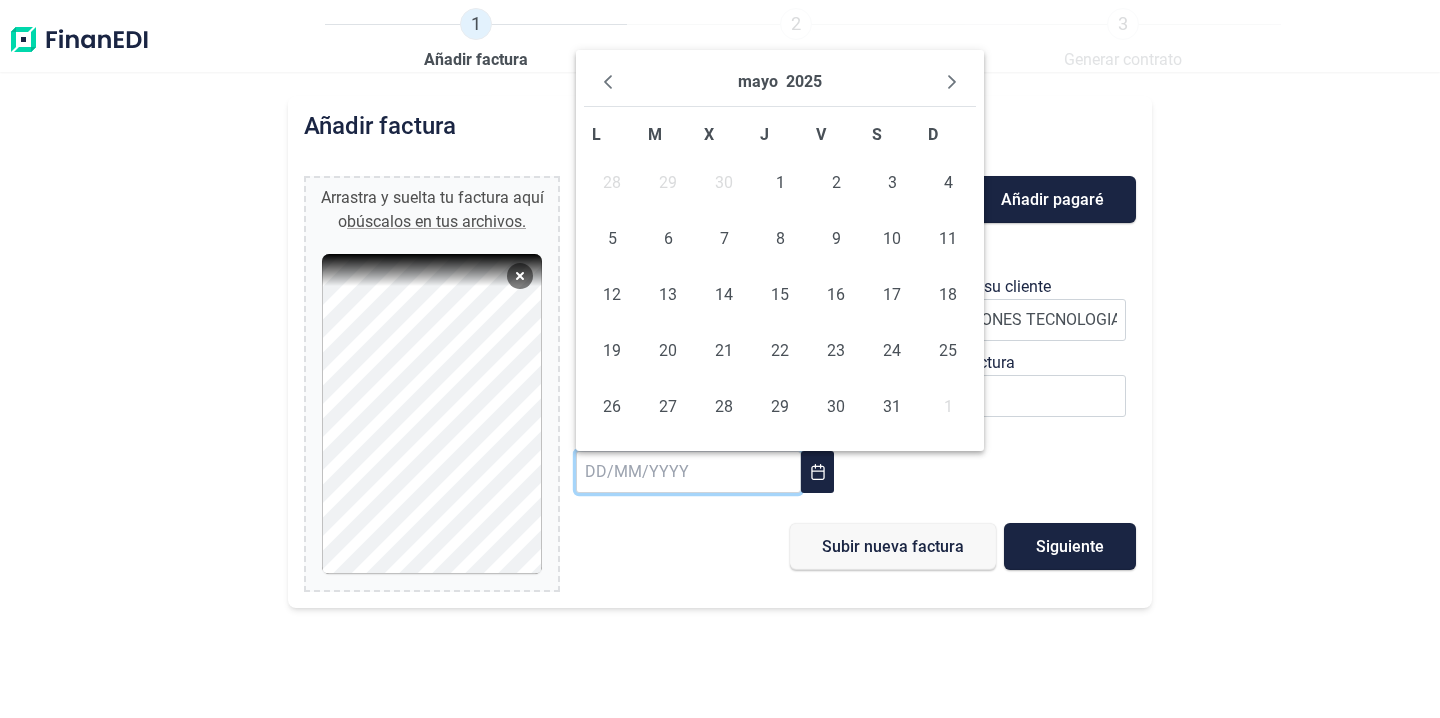 click at bounding box center [608, 82] 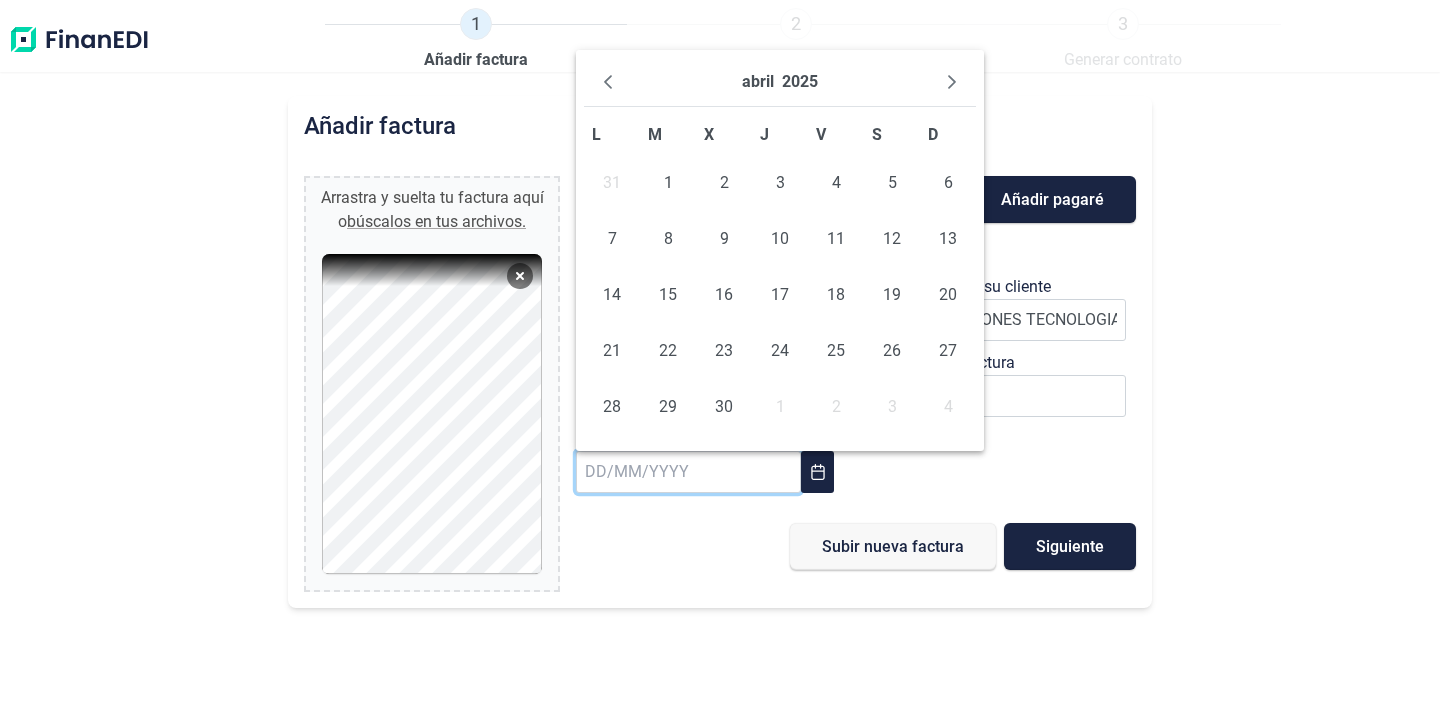 click at bounding box center [608, 82] 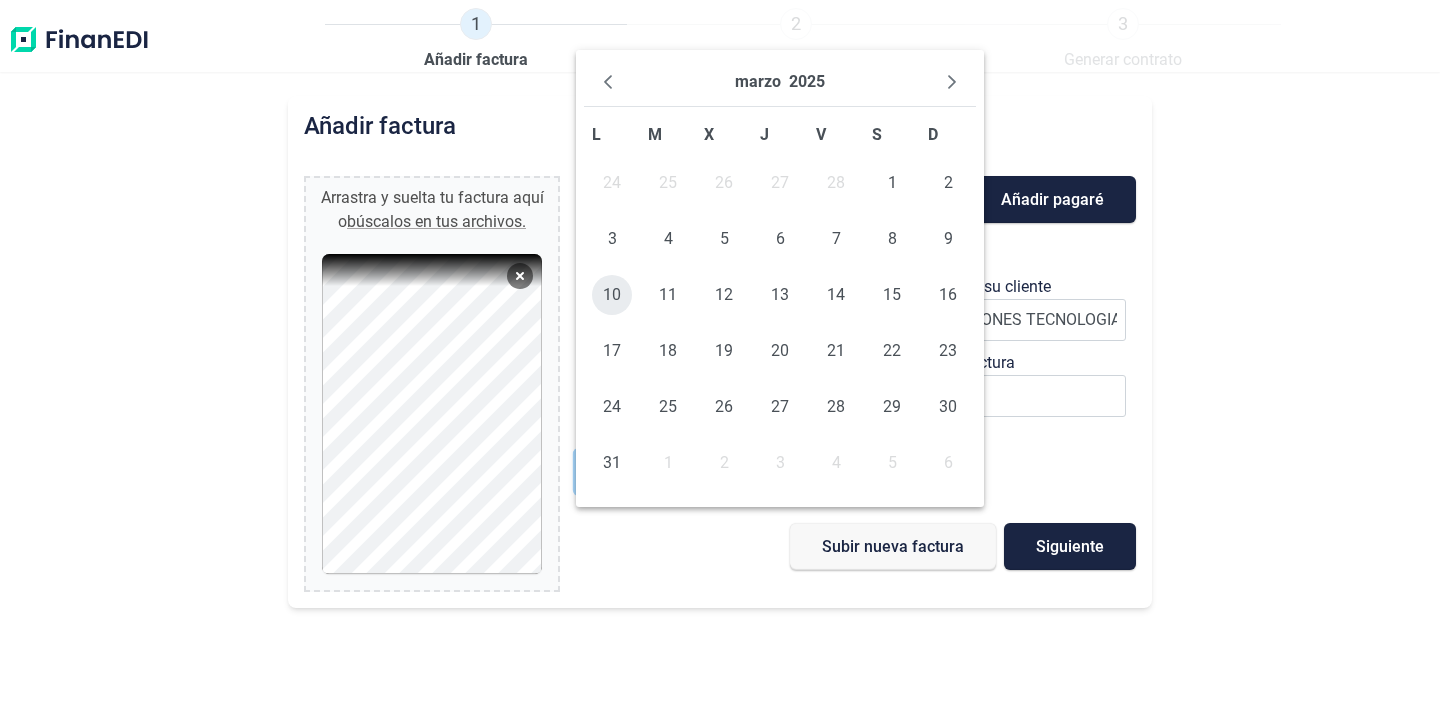 click on "10" at bounding box center [612, 295] 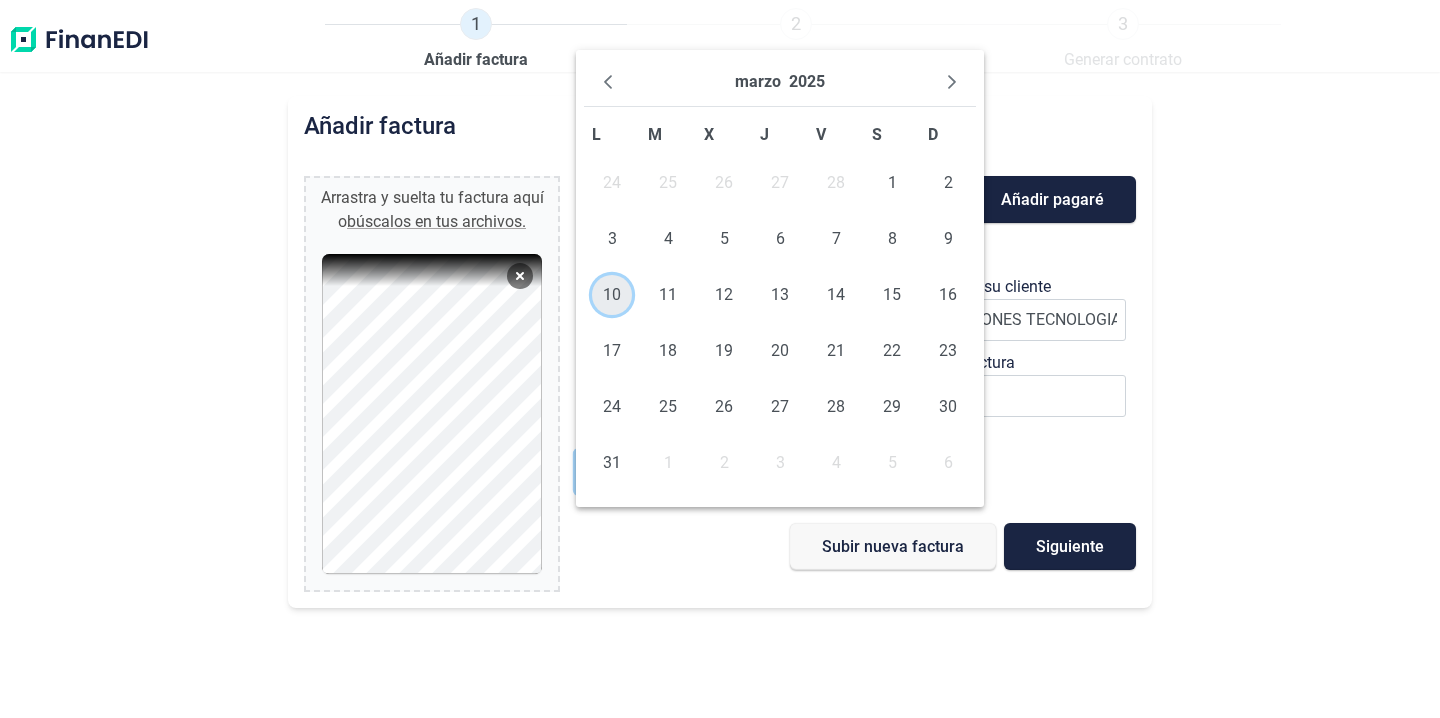 type on "[DATE]" 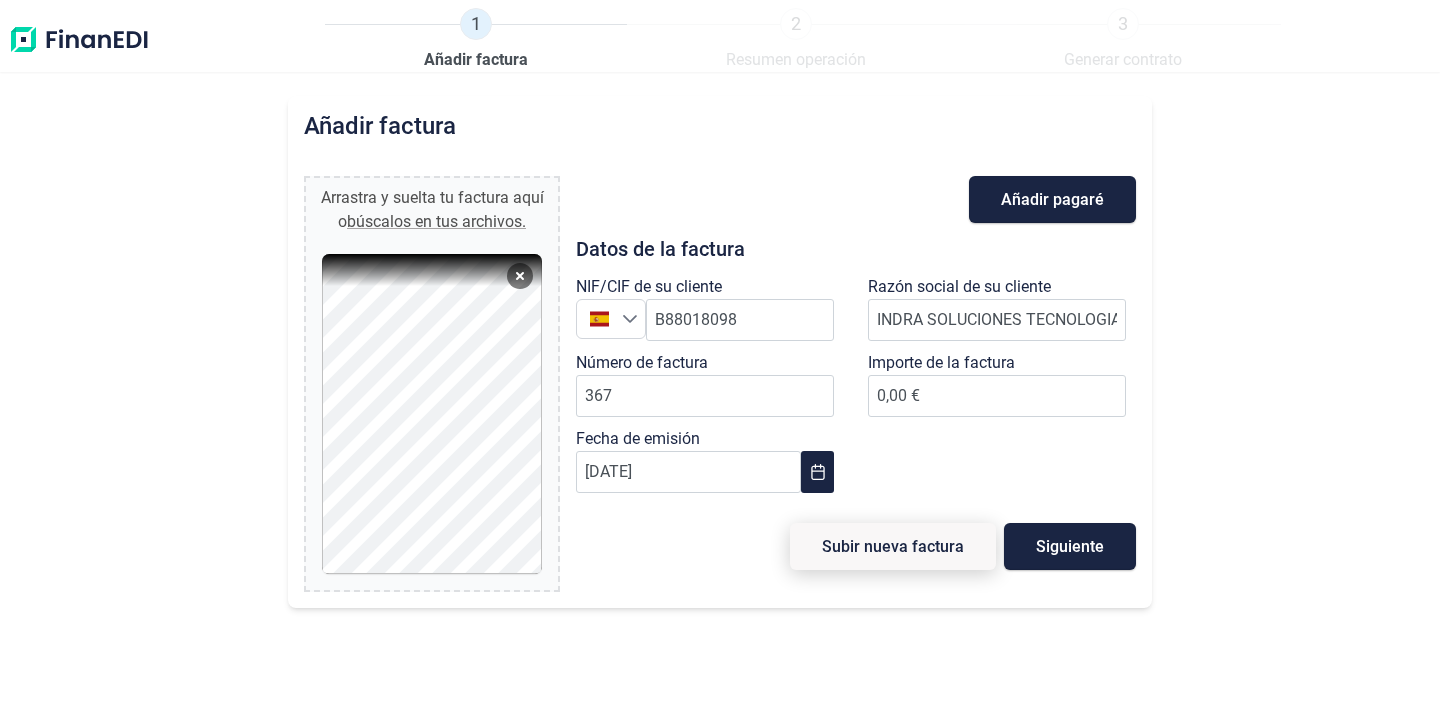 click on "Subir nueva factura" at bounding box center [893, 546] 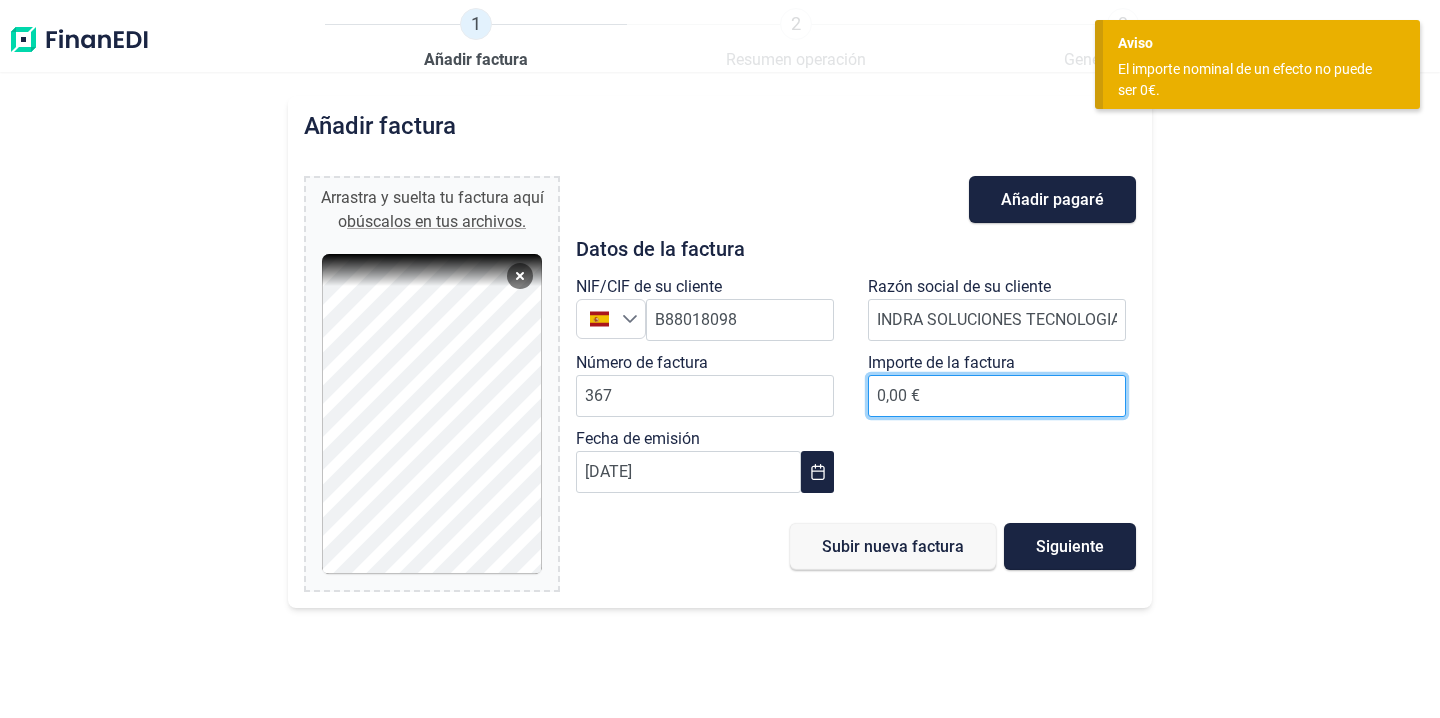 click on "0,00 €" at bounding box center [997, 395] 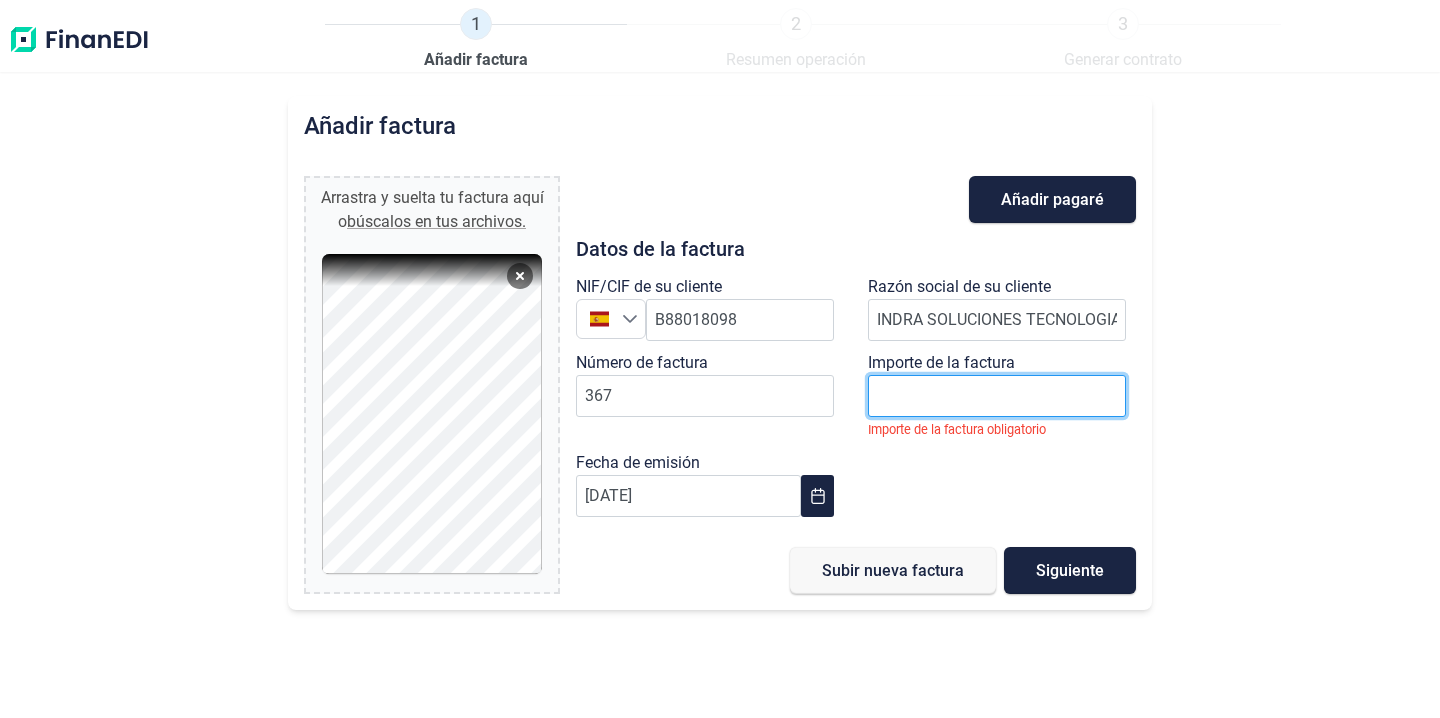 click at bounding box center (997, 396) 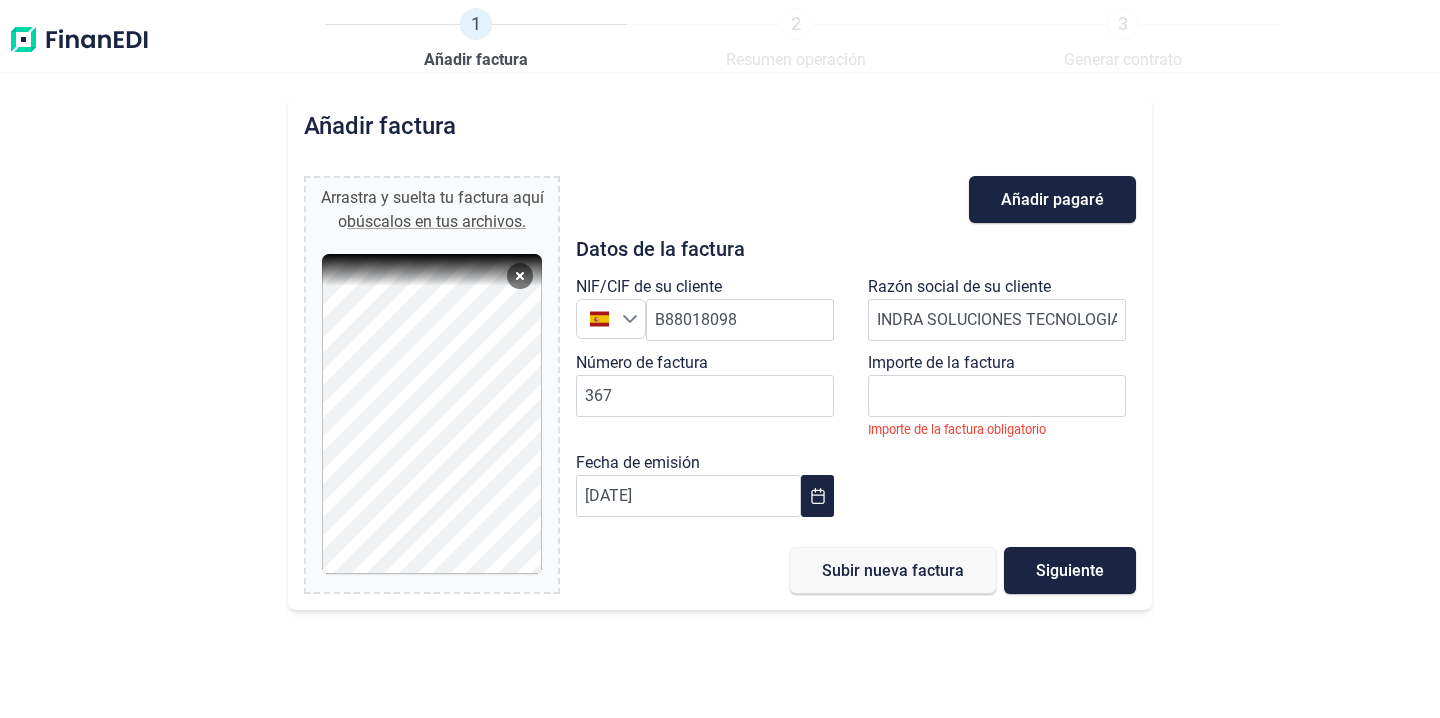 click on "NIF/CIF de su cliente España B88018098 Razón social de su cliente INDRA SOLUCIONES TECNOLOGIAS DE LA INFORMACION SL Número de factura  367 Importe de la factura Importe de la factura obligatorio Fecha de emisión [DATE]" at bounding box center (856, 401) 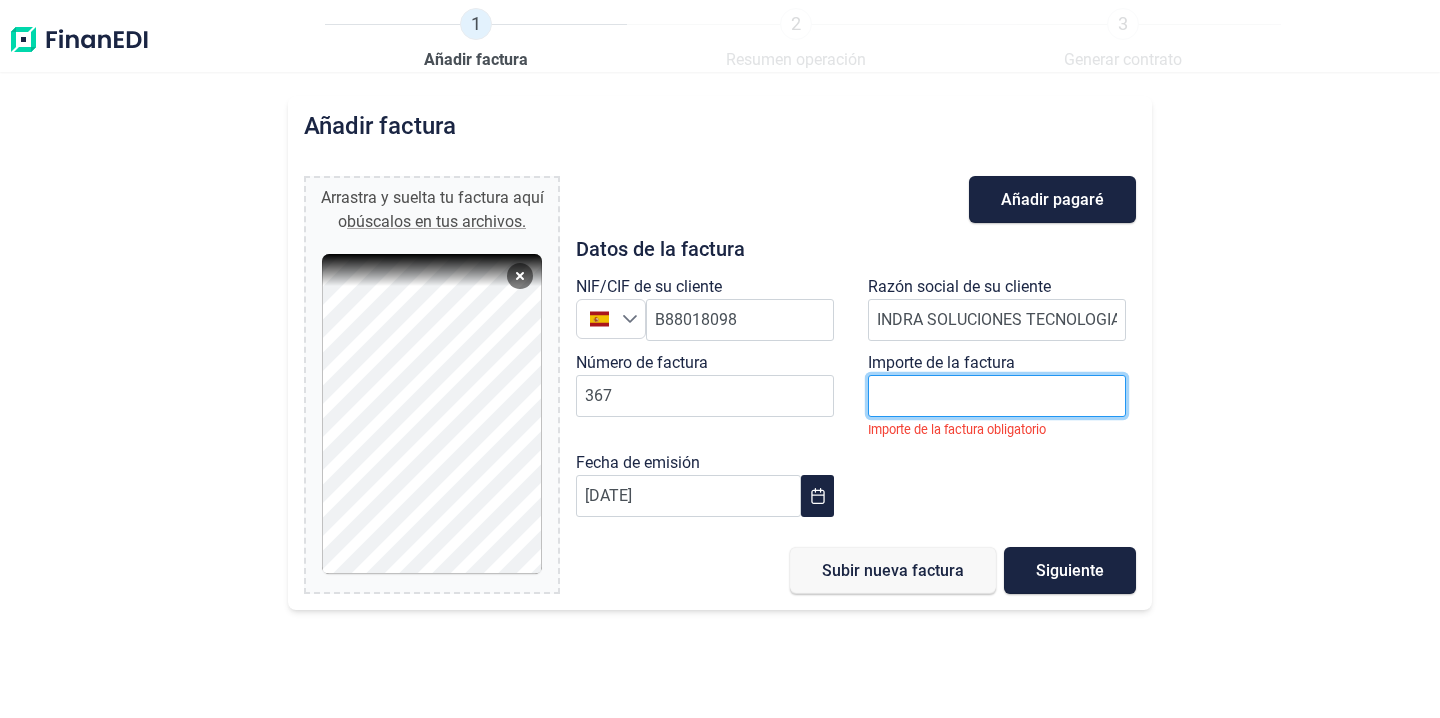 click at bounding box center [997, 395] 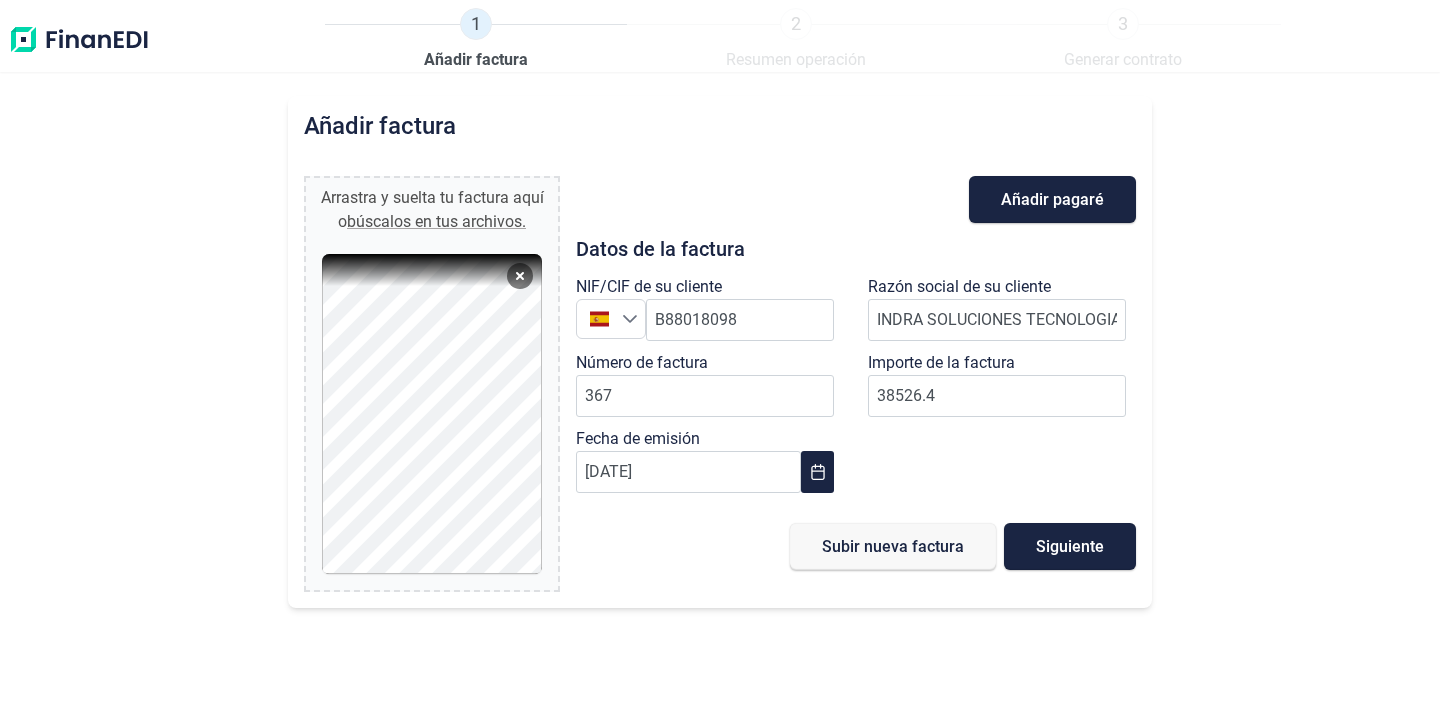 type on "38.526,40 €" 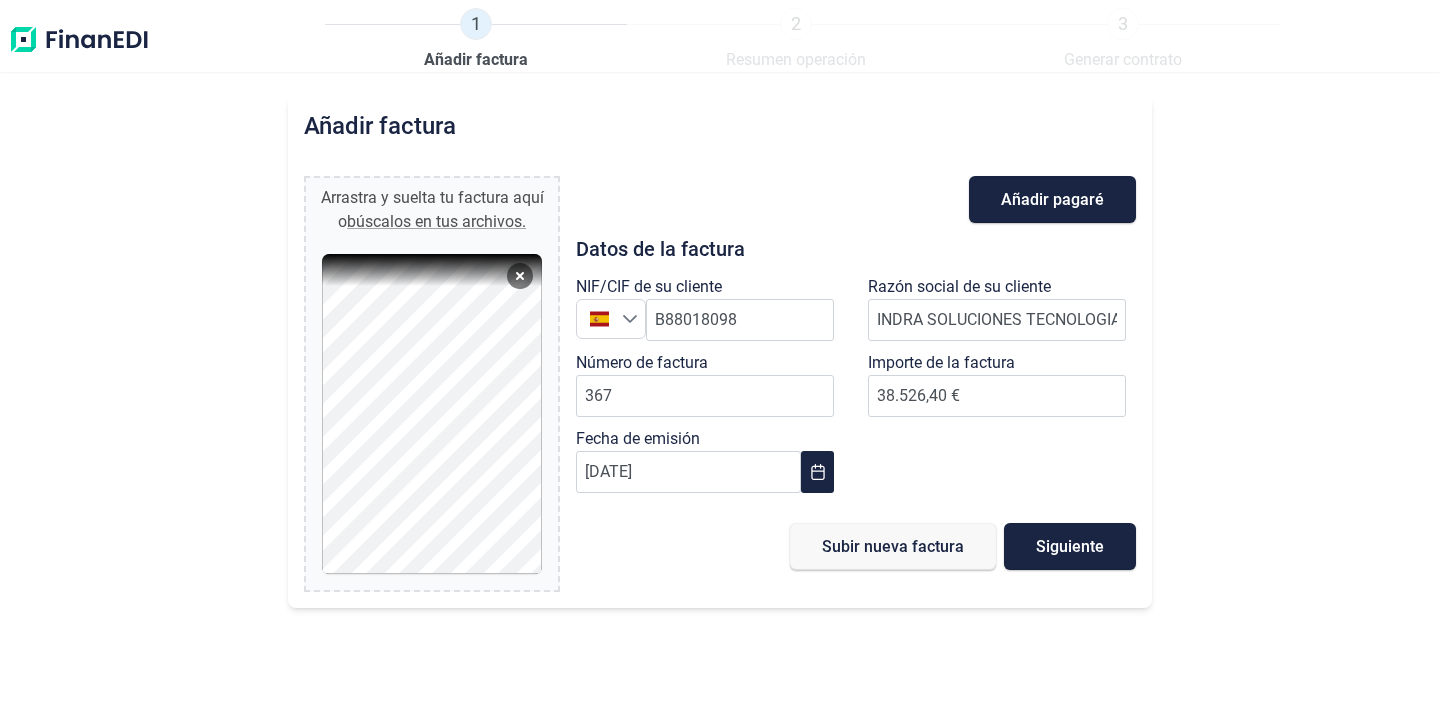 click on "NIF/CIF de su cliente España B88018098 Razón social de su cliente INDRA SOLUCIONES TECNOLOGIAS DE LA INFORMACION SL Número de factura  367 Importe de la factura 38.526,40 € Fecha de emisión [DATE]" at bounding box center [856, 389] 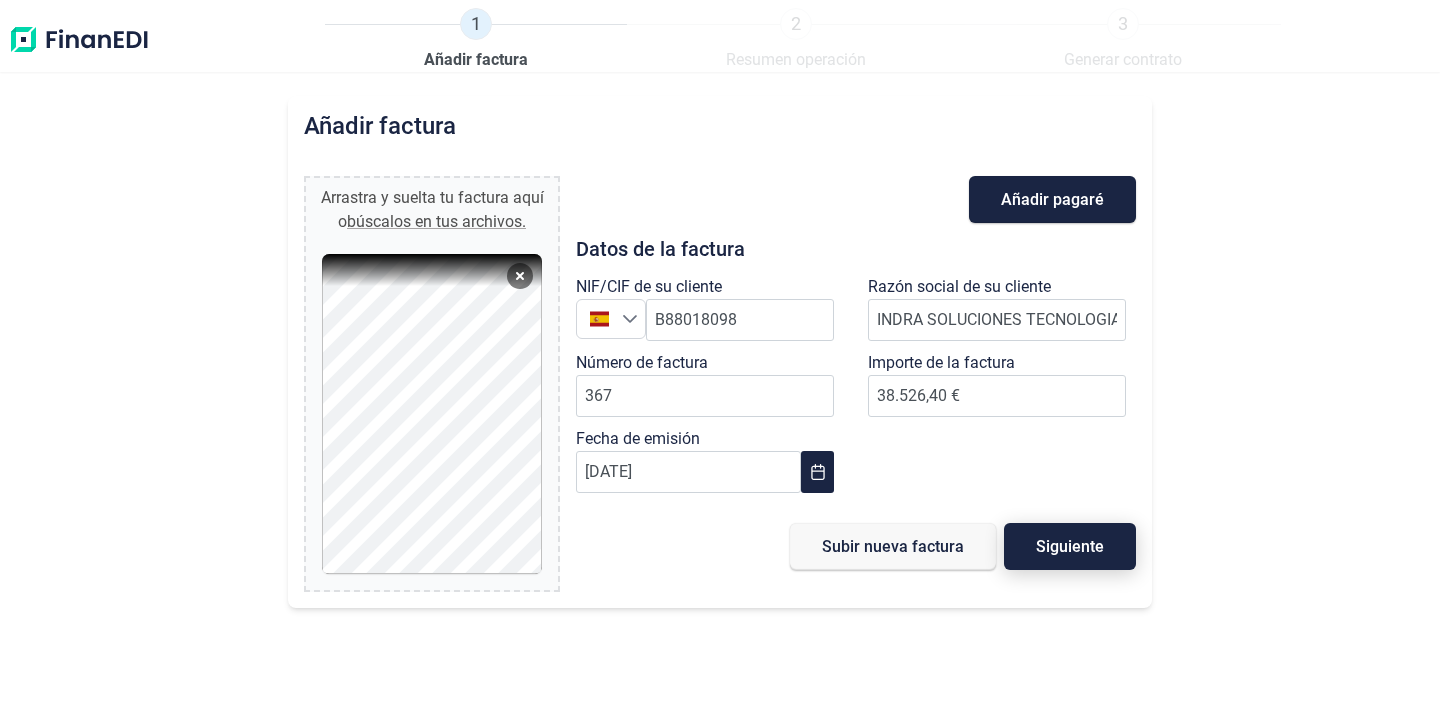 click on "Siguiente" at bounding box center (1070, 546) 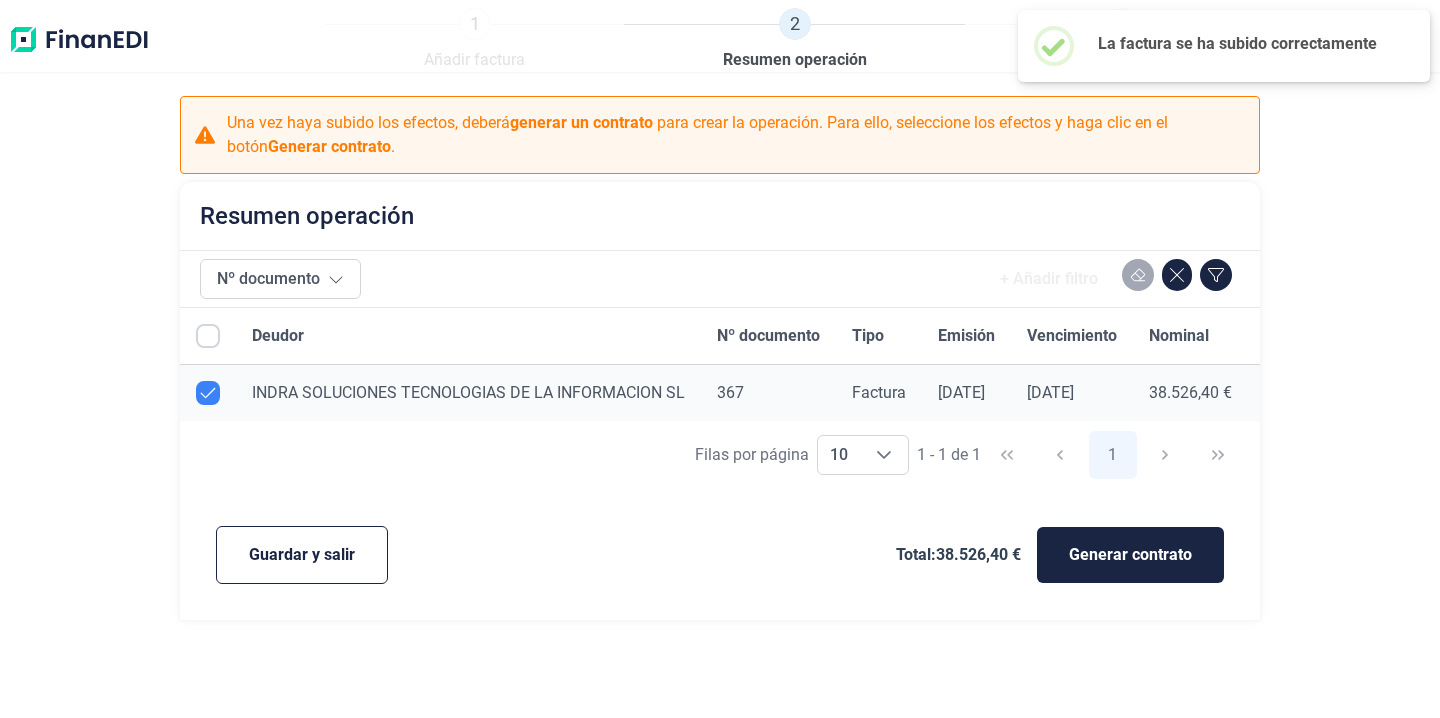 checkbox on "true" 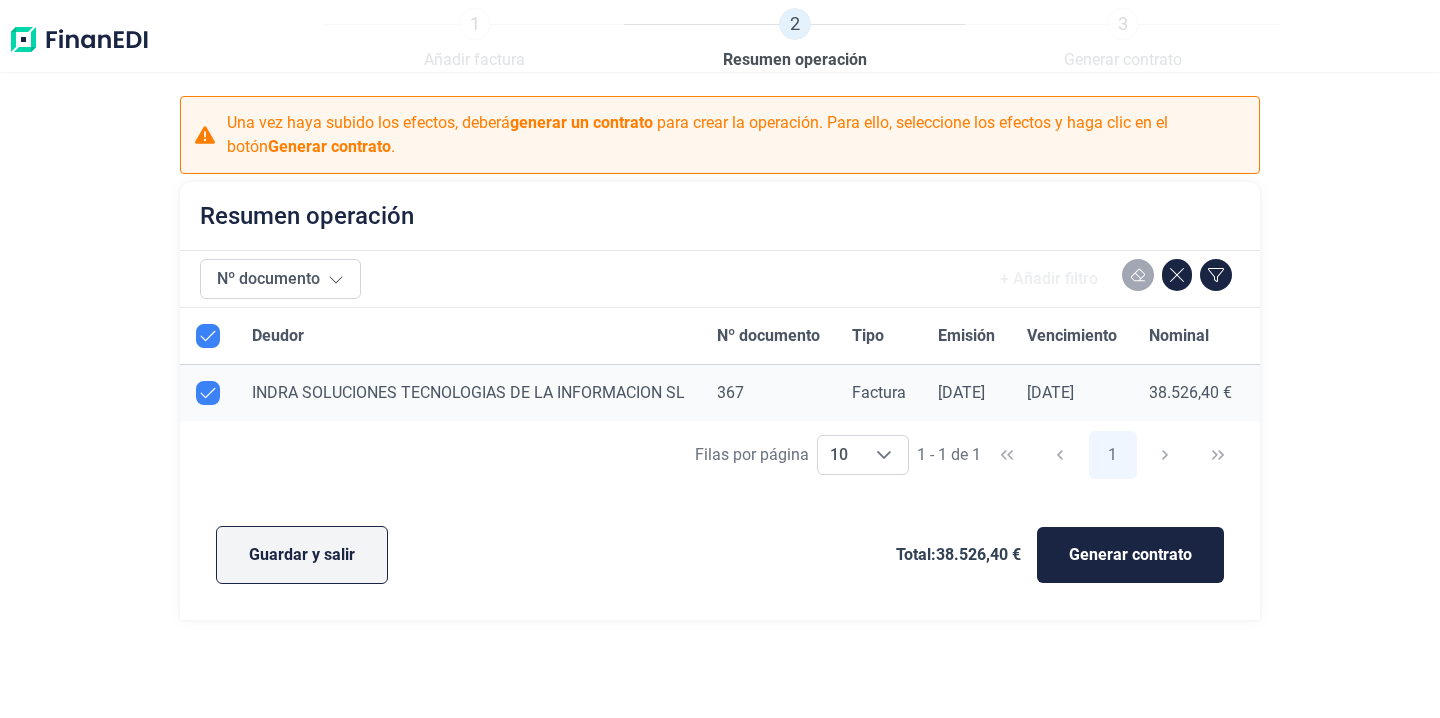 click on "Guardar y salir" at bounding box center [302, 555] 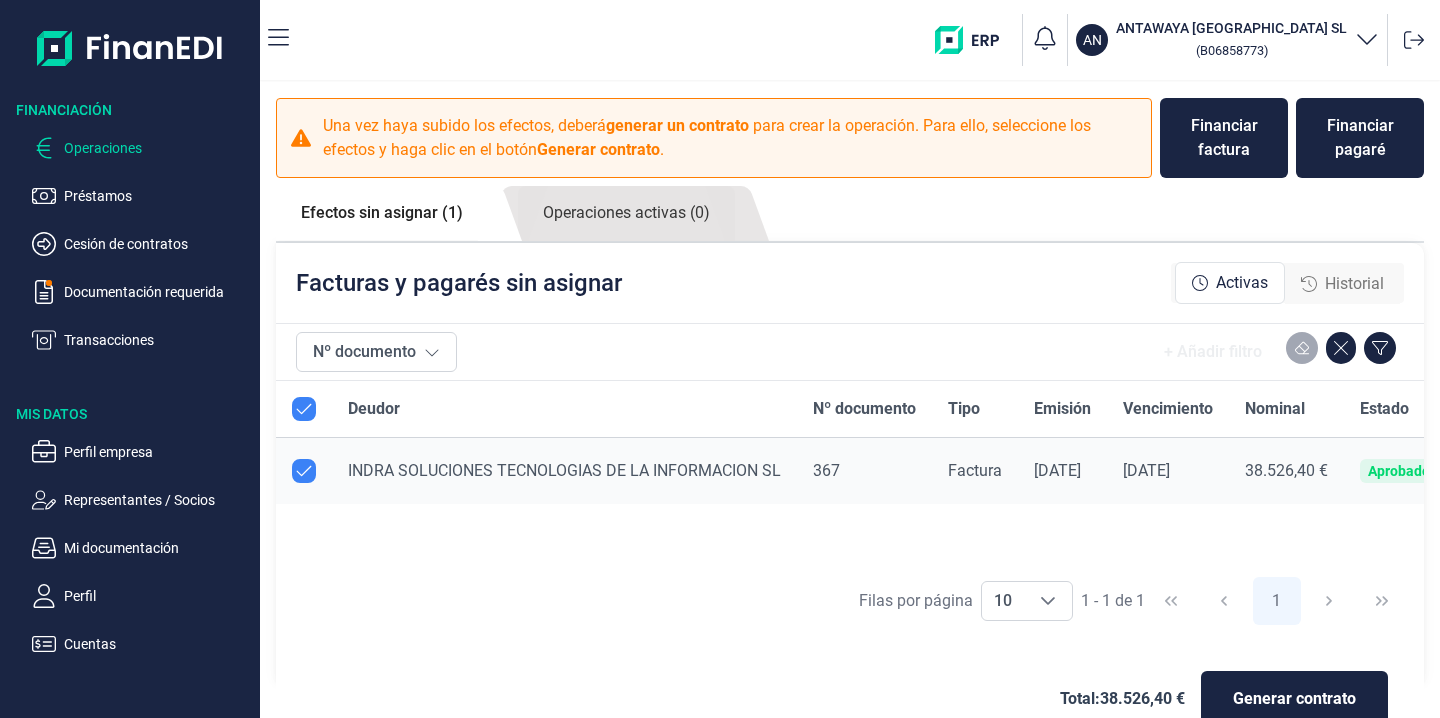 checkbox on "true" 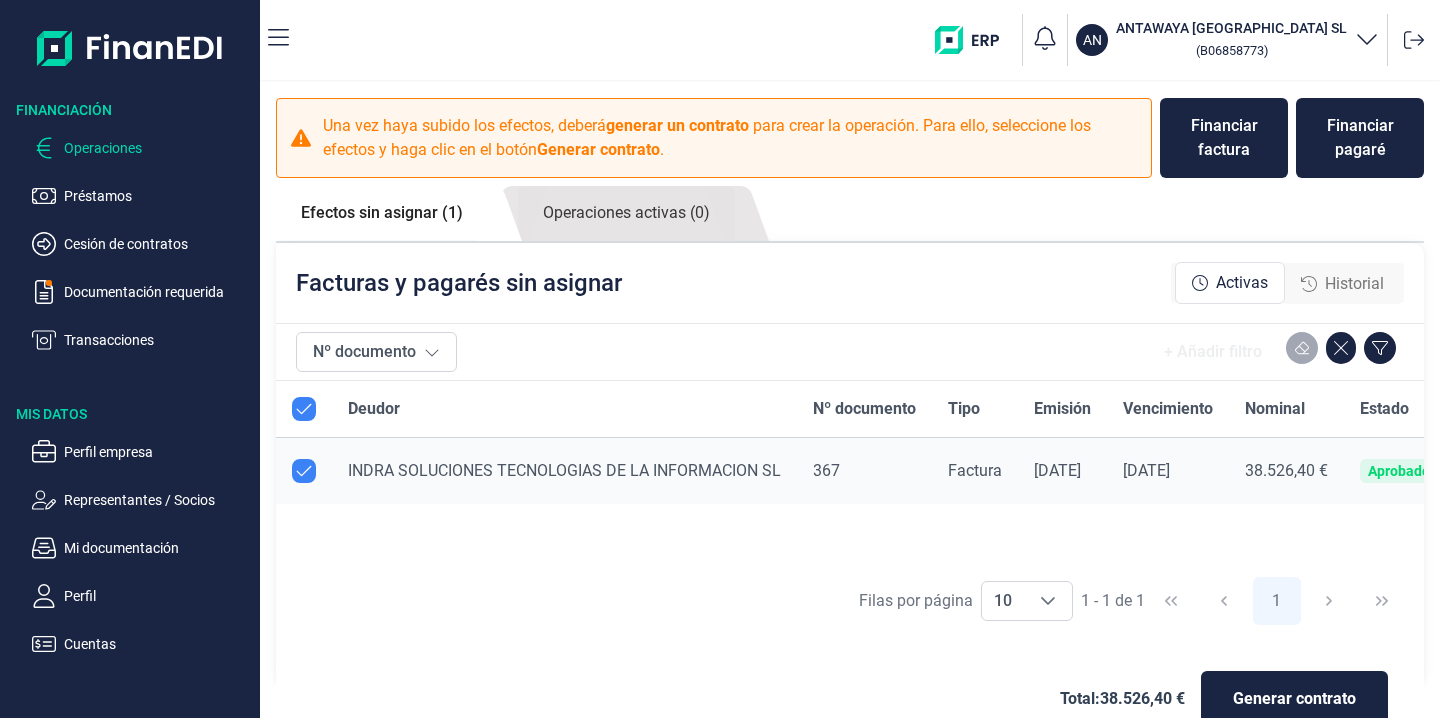 checkbox on "true" 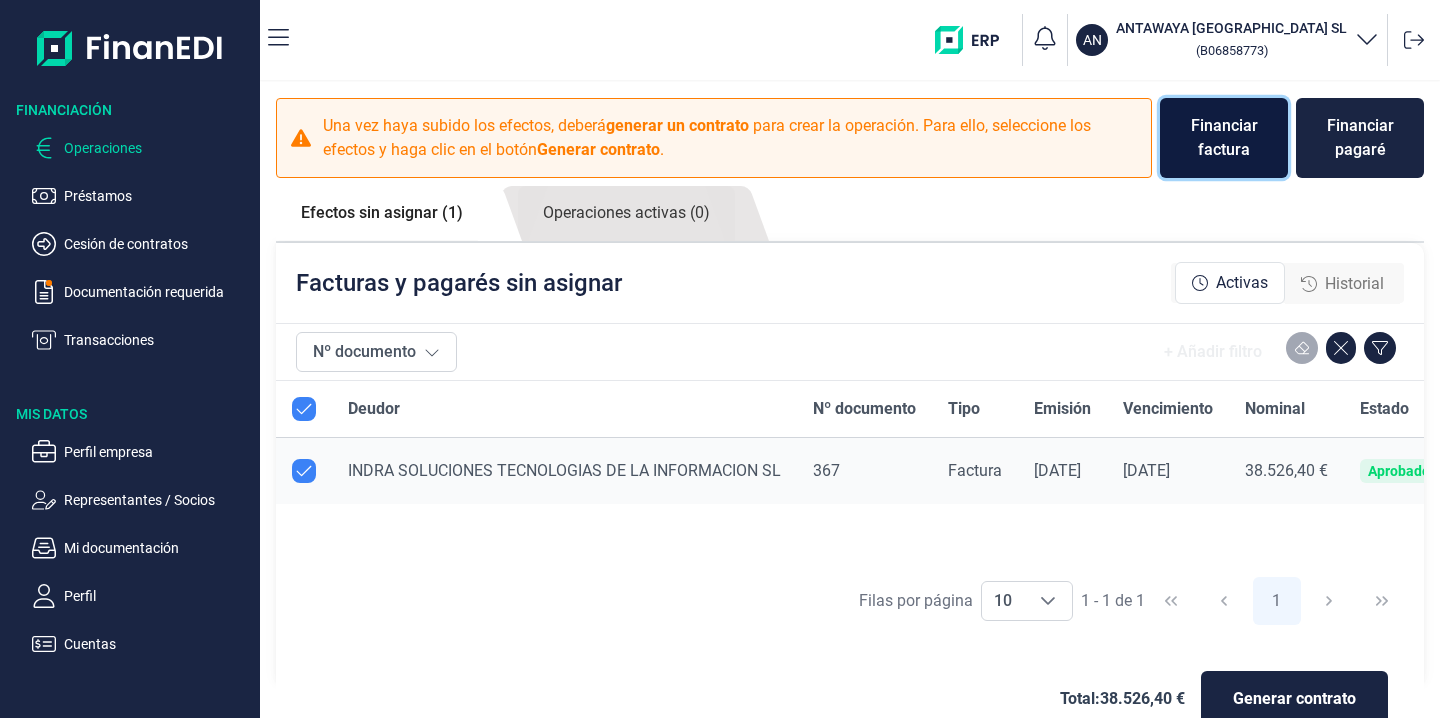 click on "Financiar factura" at bounding box center (1224, 138) 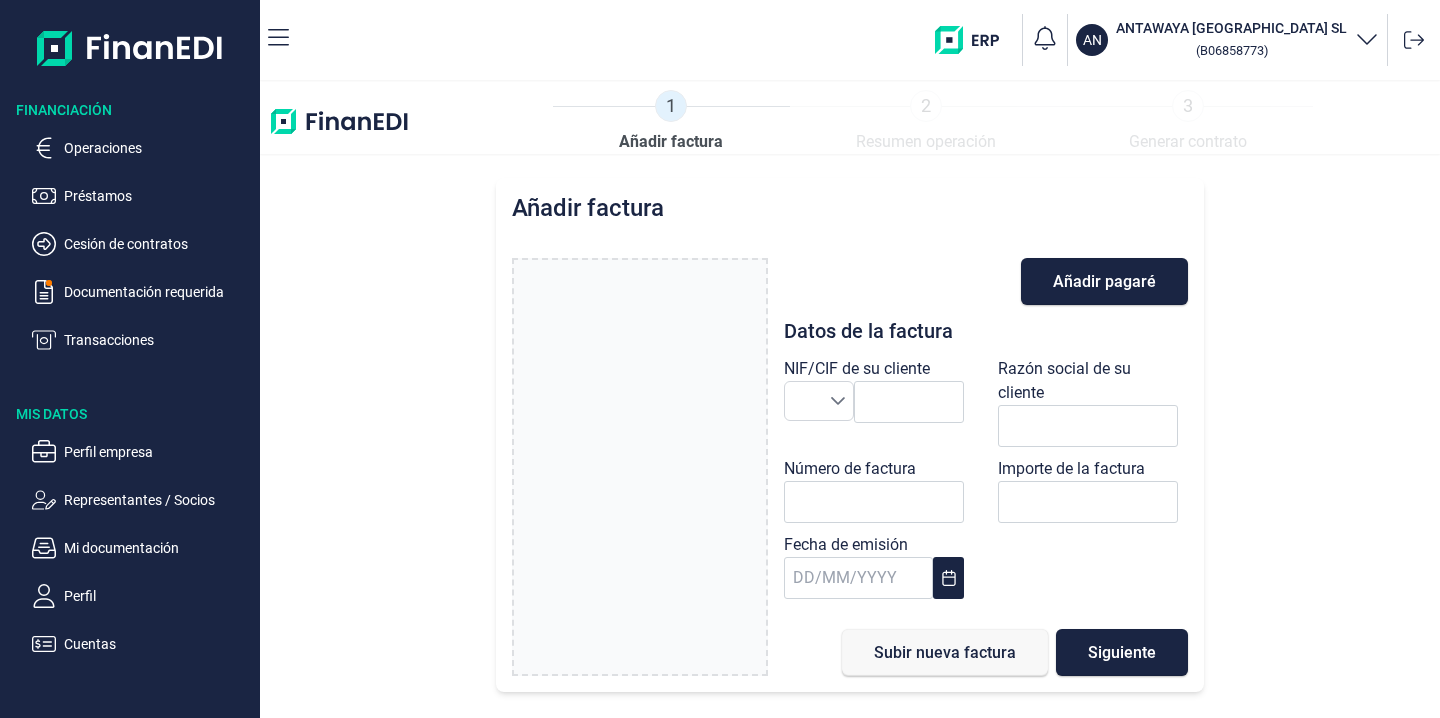 type on "0,00 €" 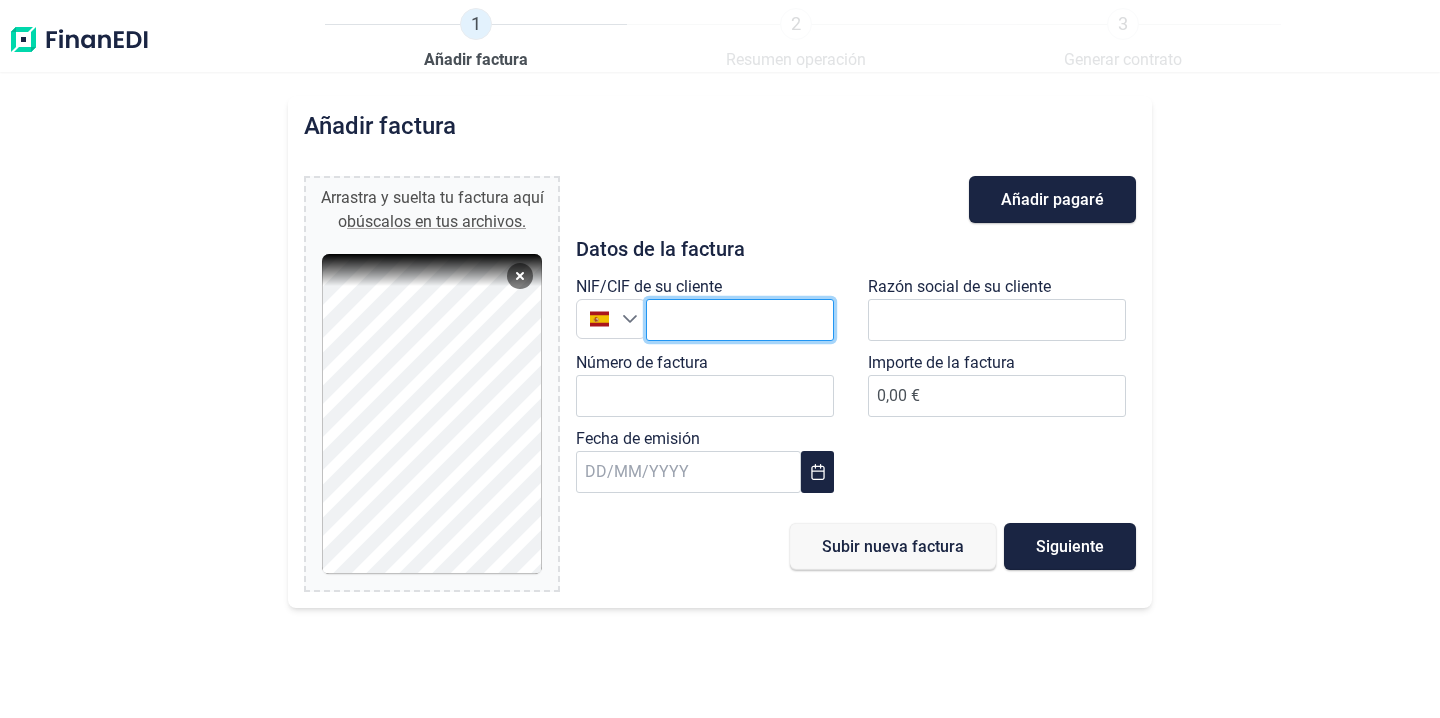 click at bounding box center [740, 320] 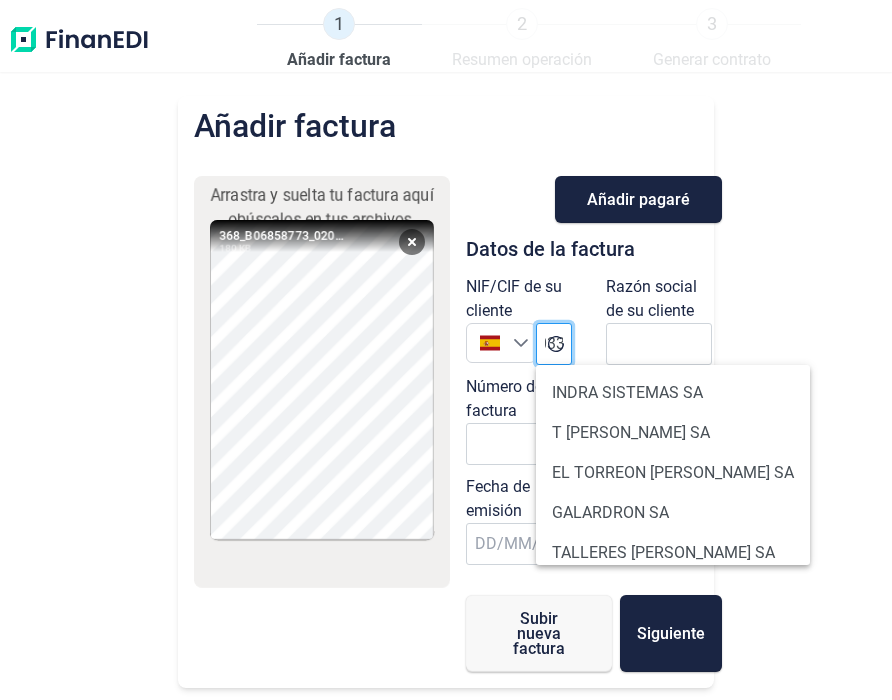 scroll, scrollTop: 0, scrollLeft: 71, axis: horizontal 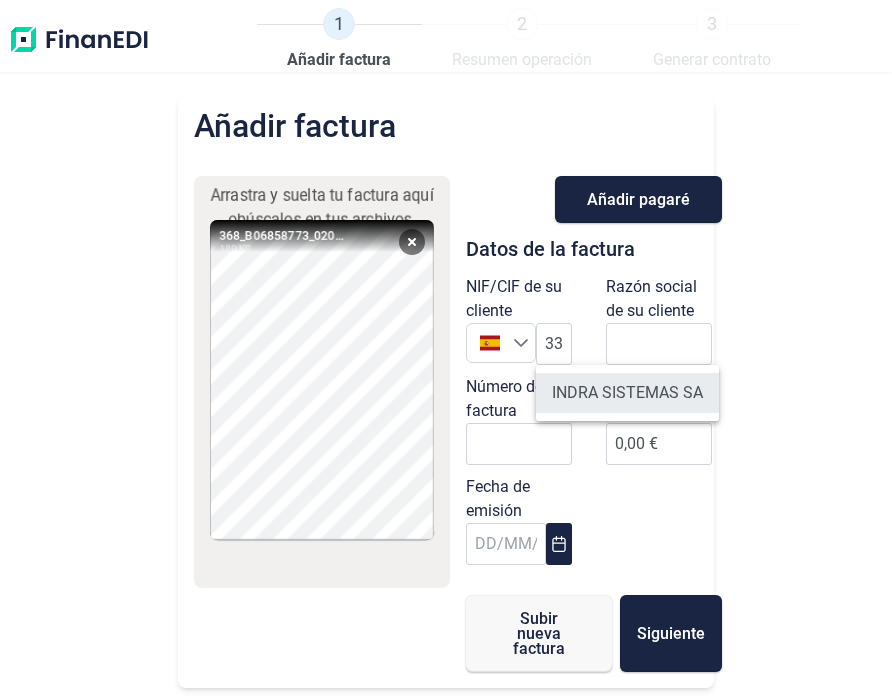 click on "INDRA SISTEMAS SA" at bounding box center (627, 393) 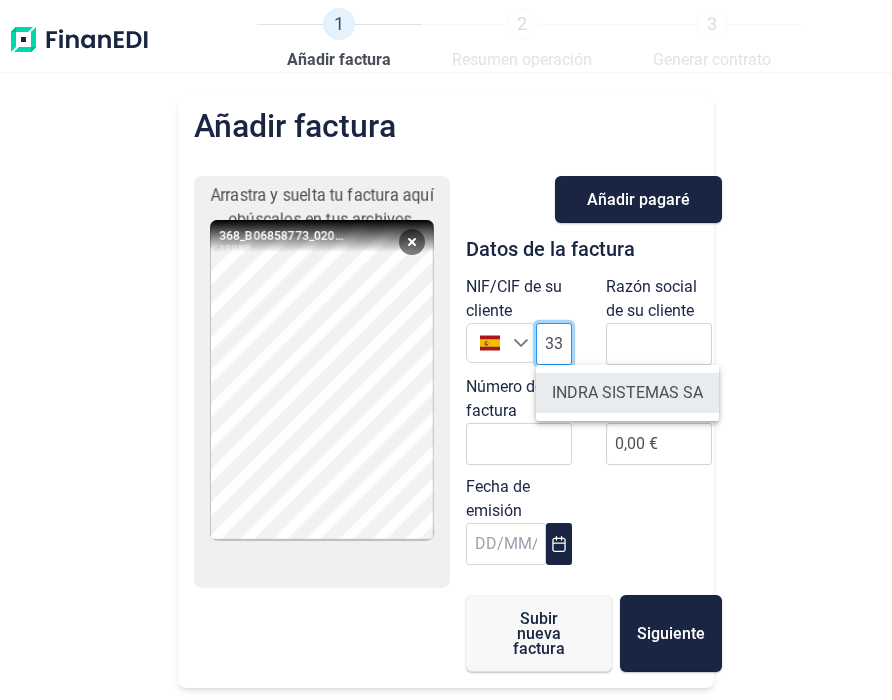 type on "A28599033" 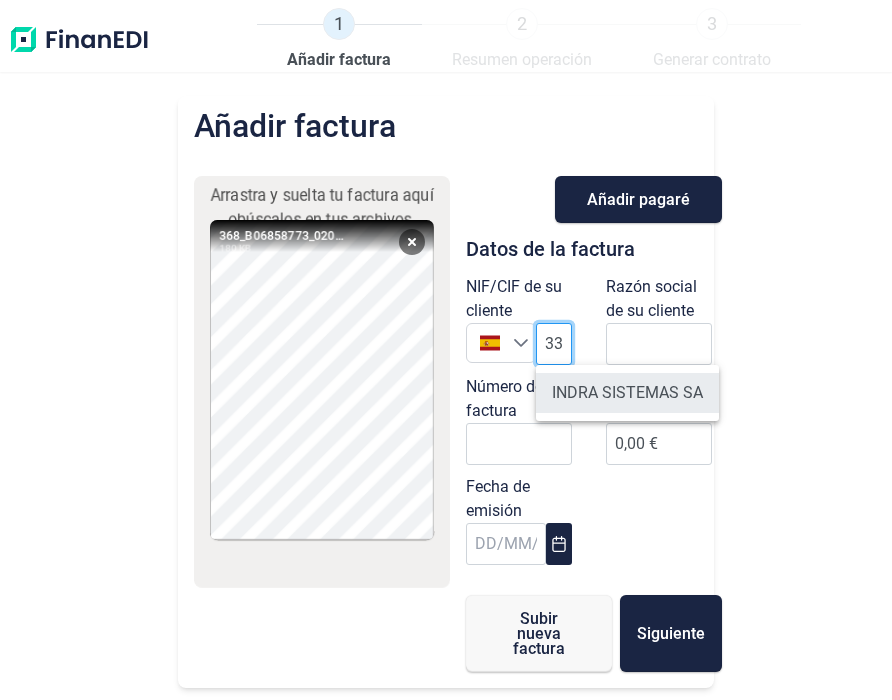 type on "INDRA SISTEMAS SA" 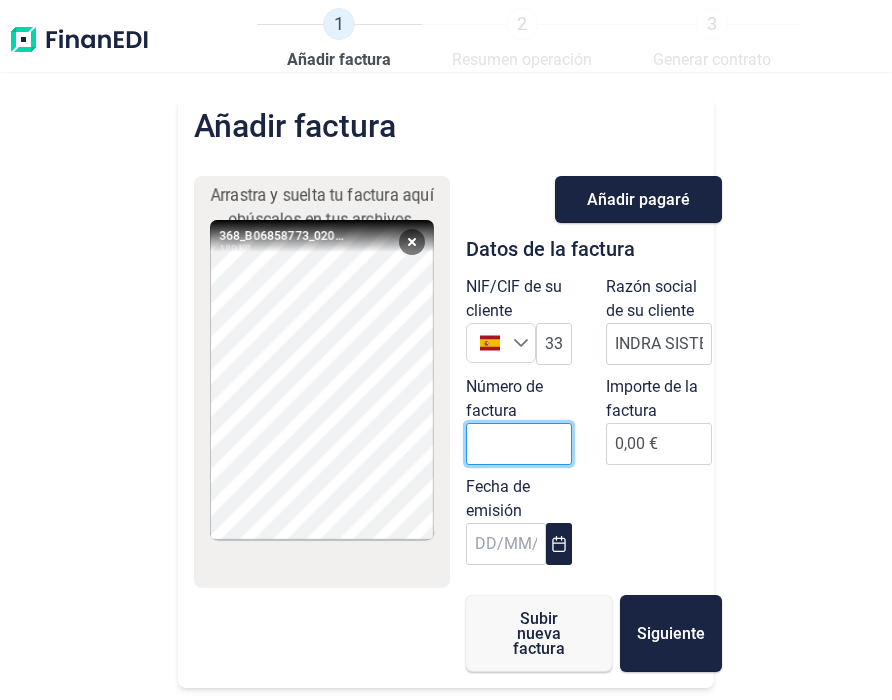 click on "Número de factura" at bounding box center [519, 444] 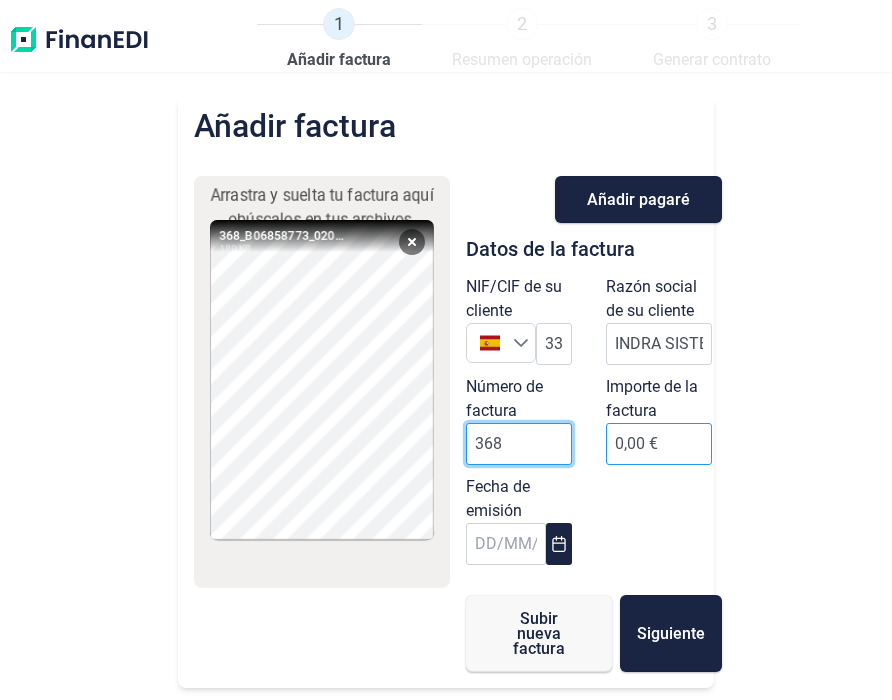 type on "368" 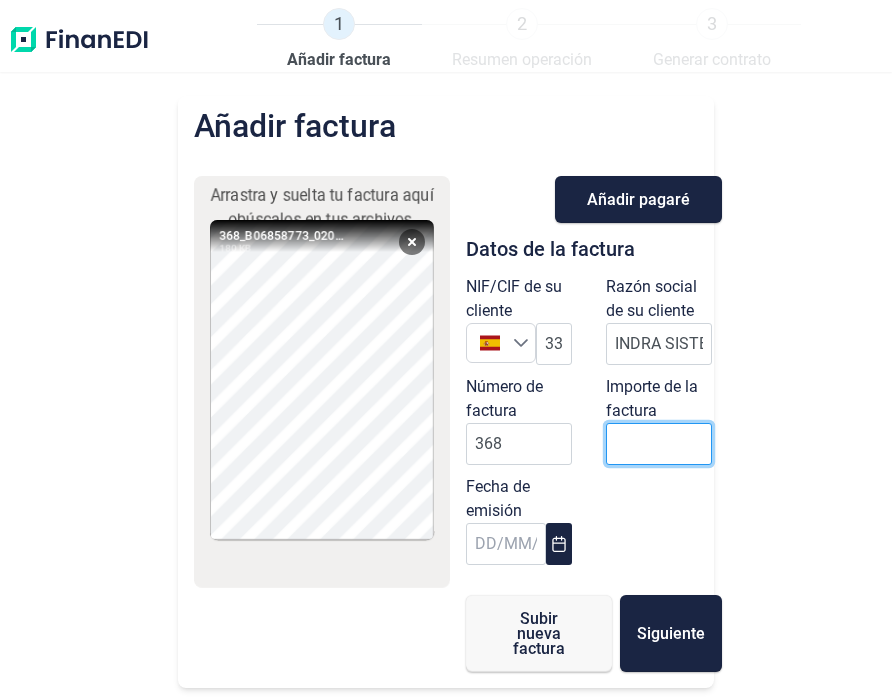 click on "0,00 €" at bounding box center (659, 443) 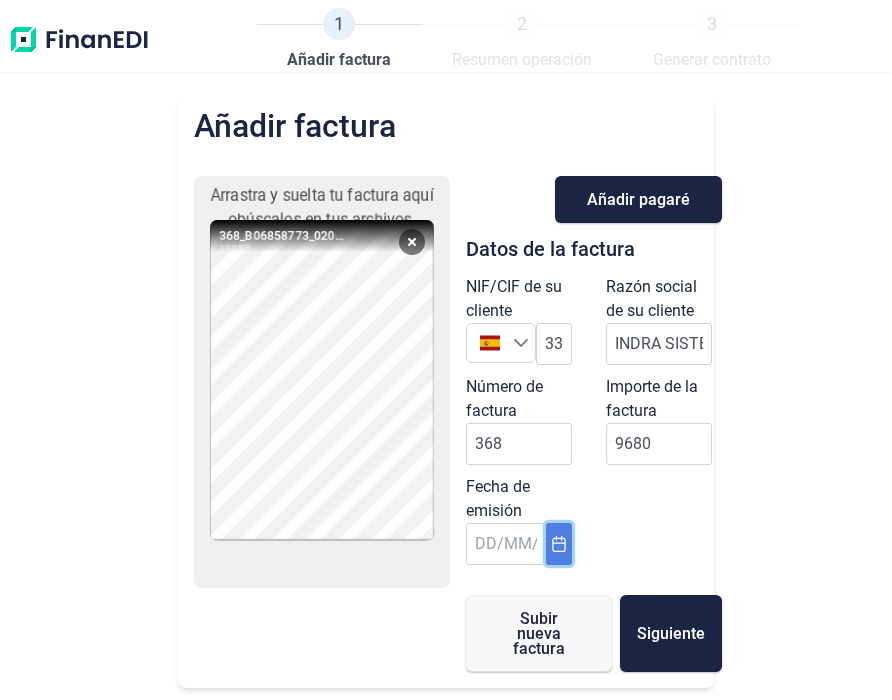 type on "9.680,00 €" 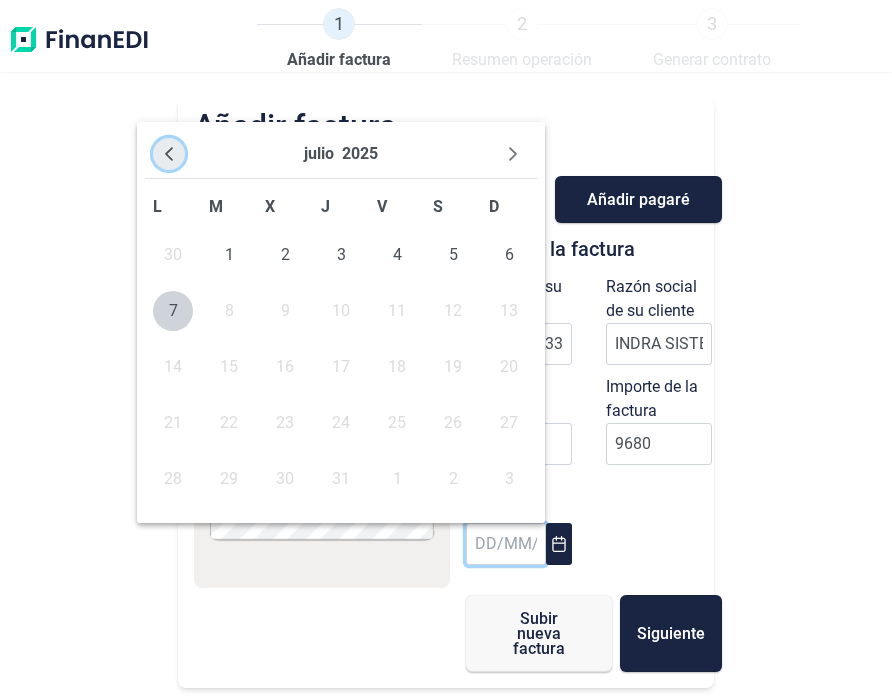 click 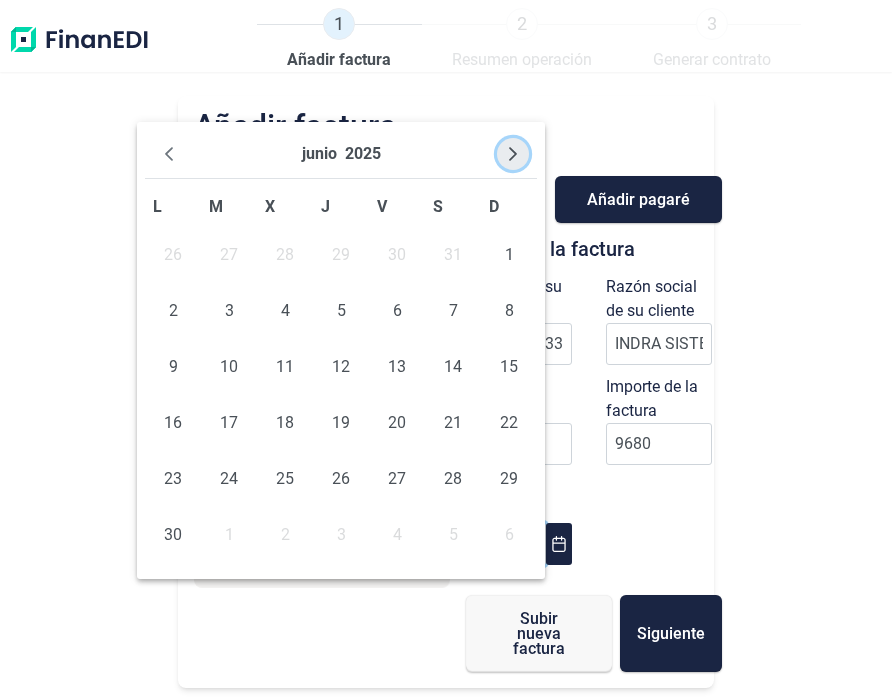 click 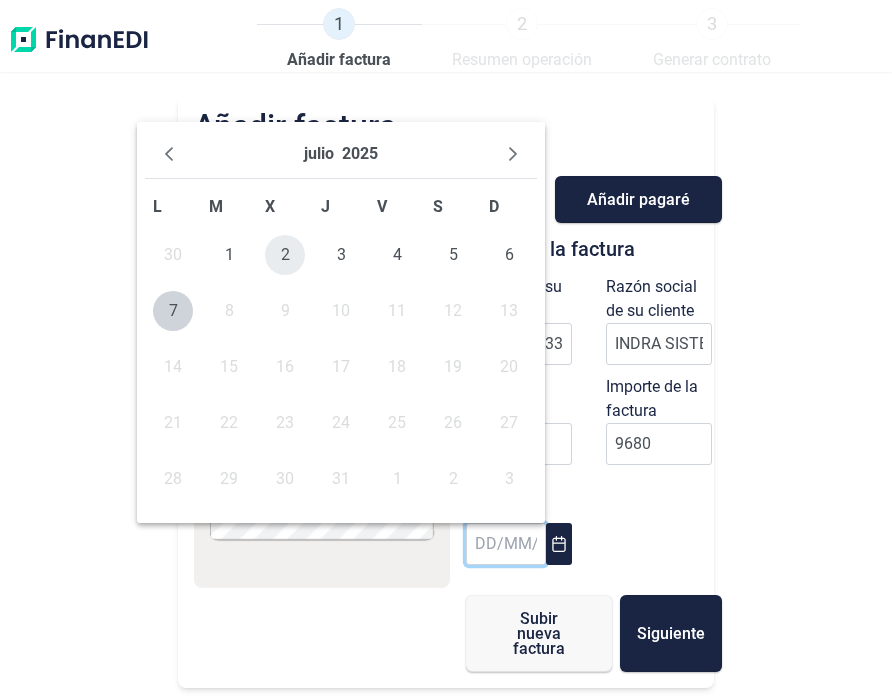 click on "2" at bounding box center (285, 255) 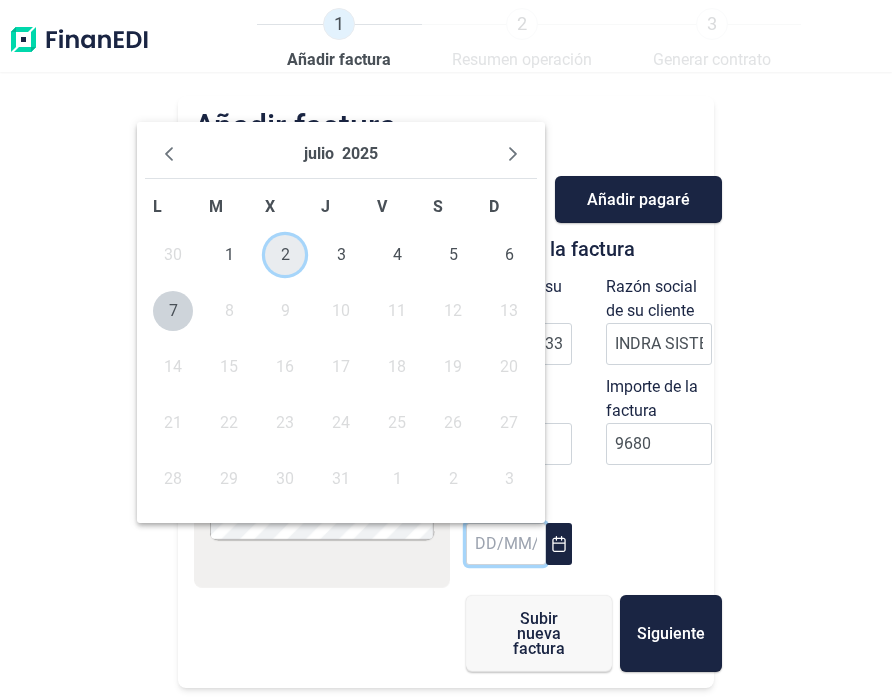 type on "[DATE]" 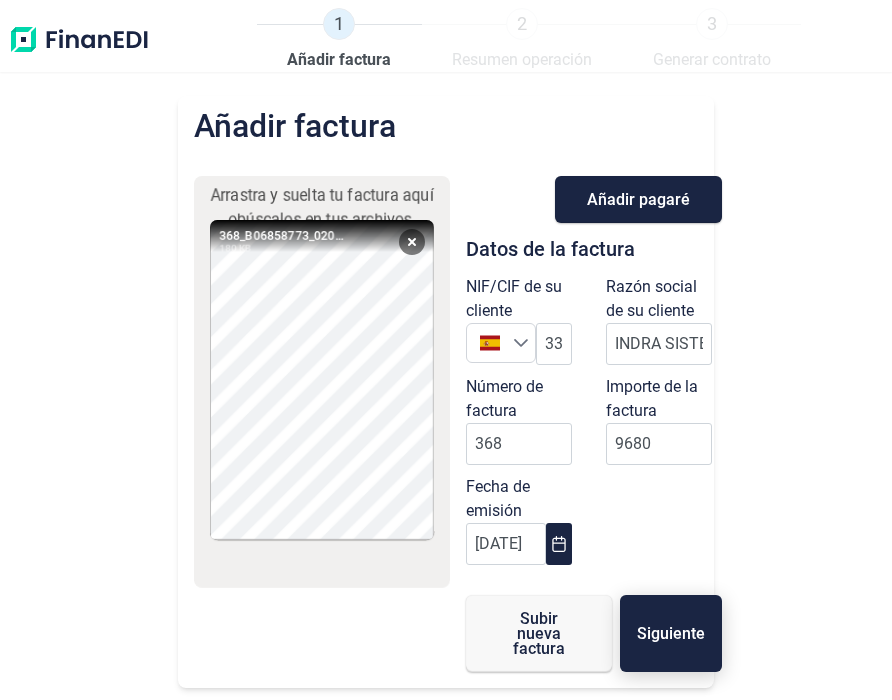 click on "Siguiente" at bounding box center [671, 633] 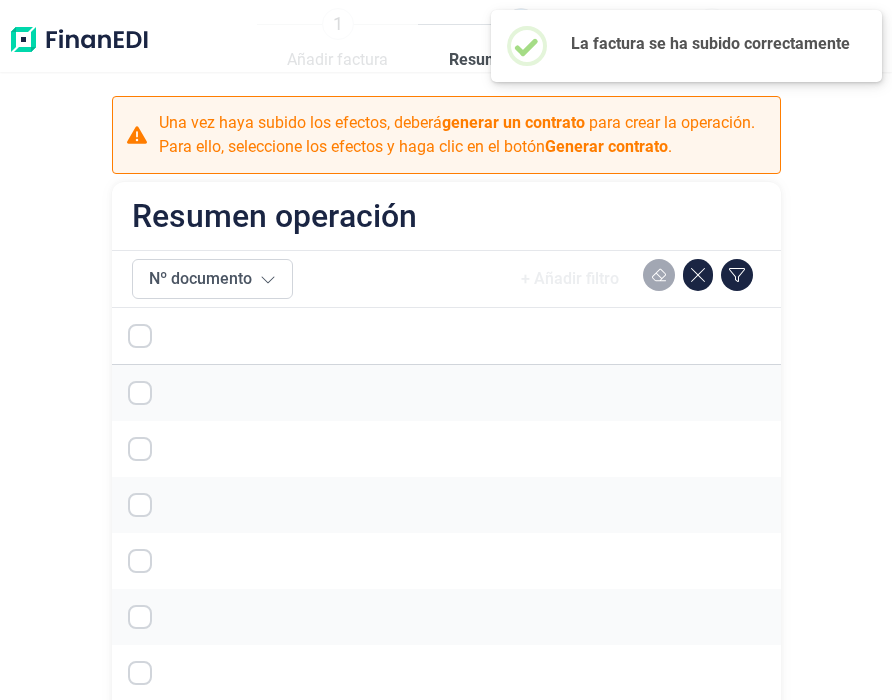 checkbox on "true" 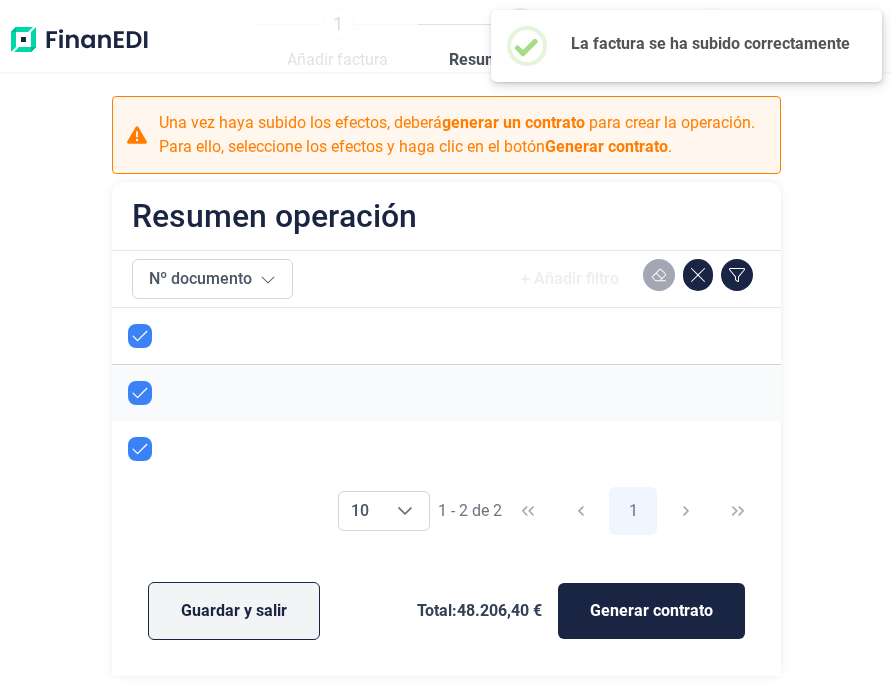 click on "Guardar y salir" at bounding box center (234, 611) 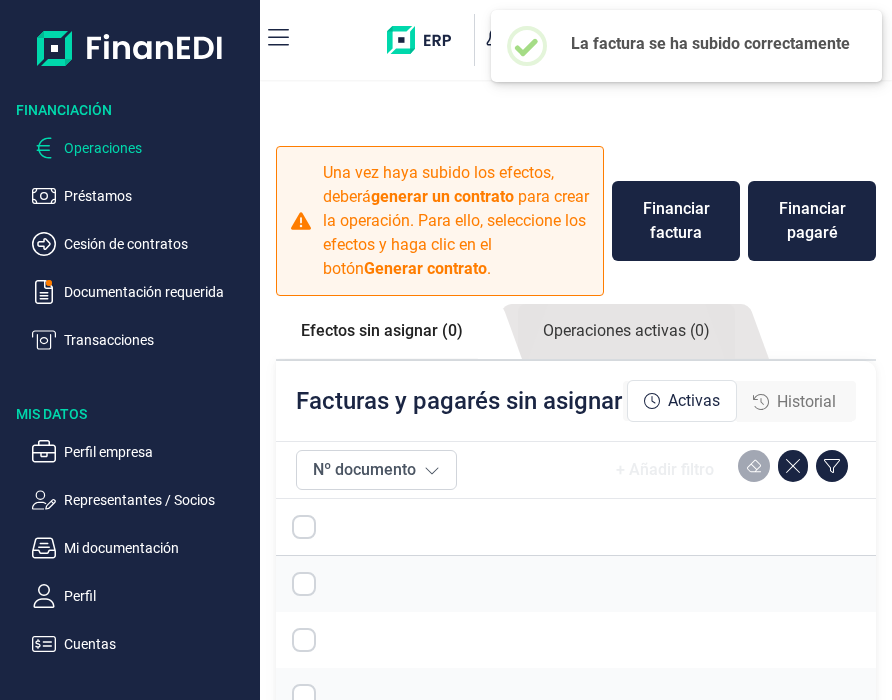 checkbox on "true" 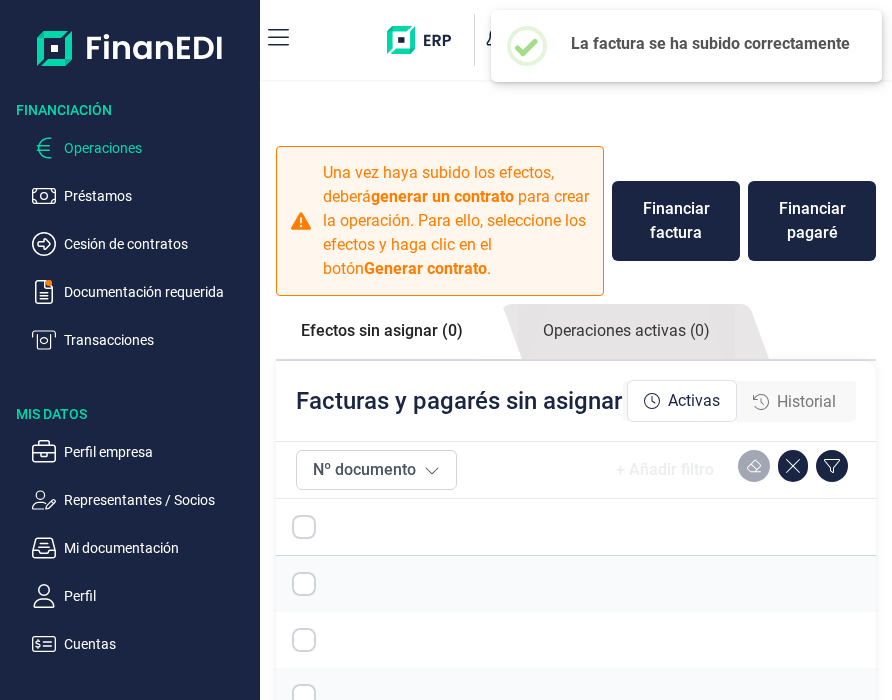 checkbox on "true" 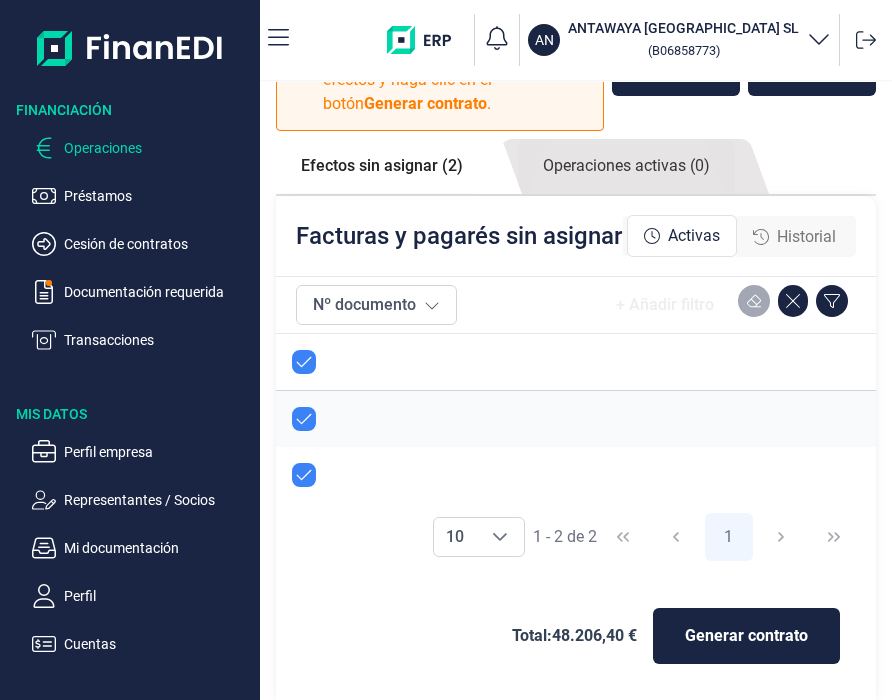 scroll, scrollTop: 0, scrollLeft: 0, axis: both 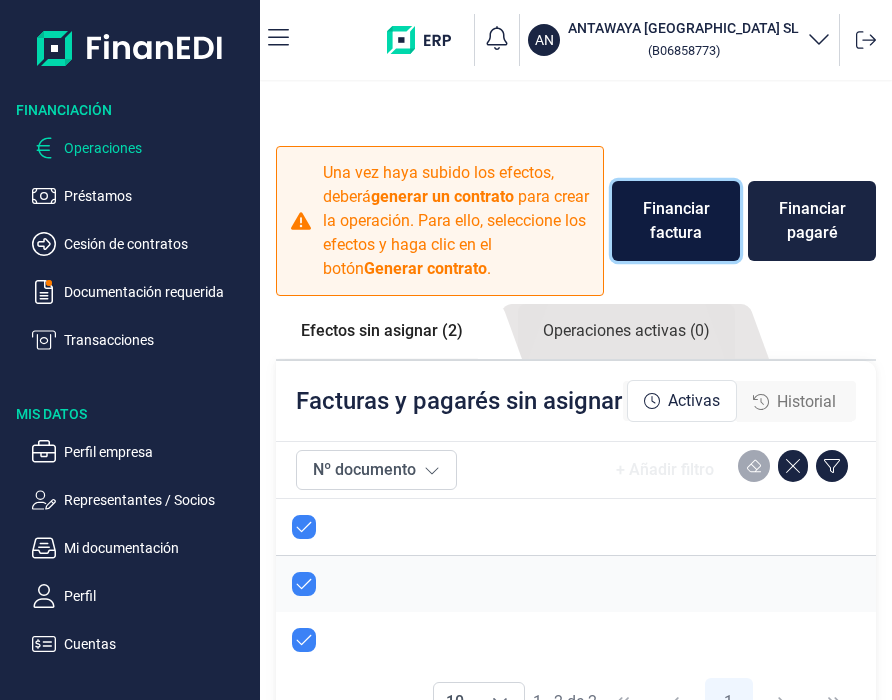 click on "Financiar factura" at bounding box center [676, 221] 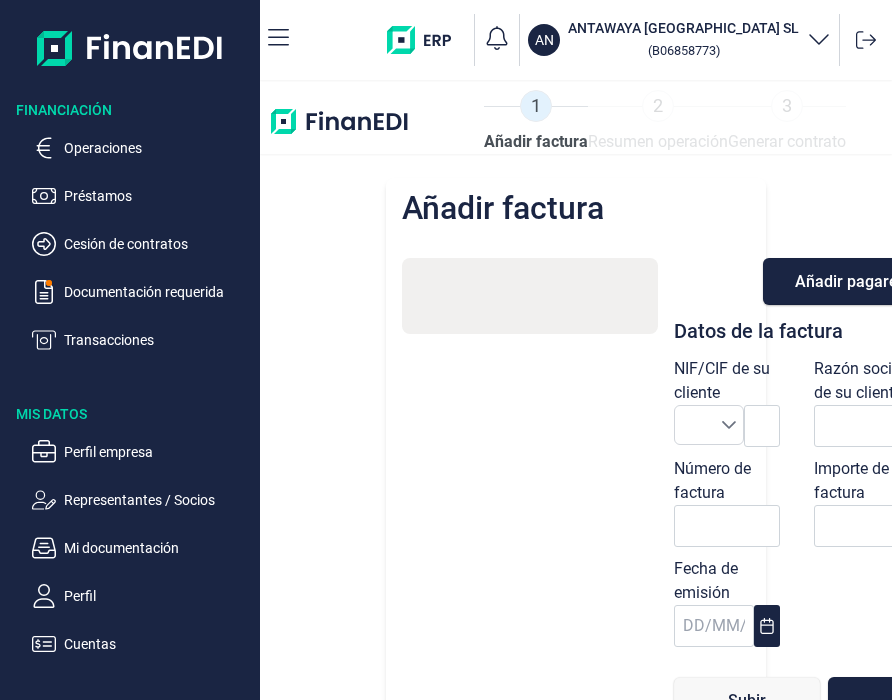 type on "0,00 €" 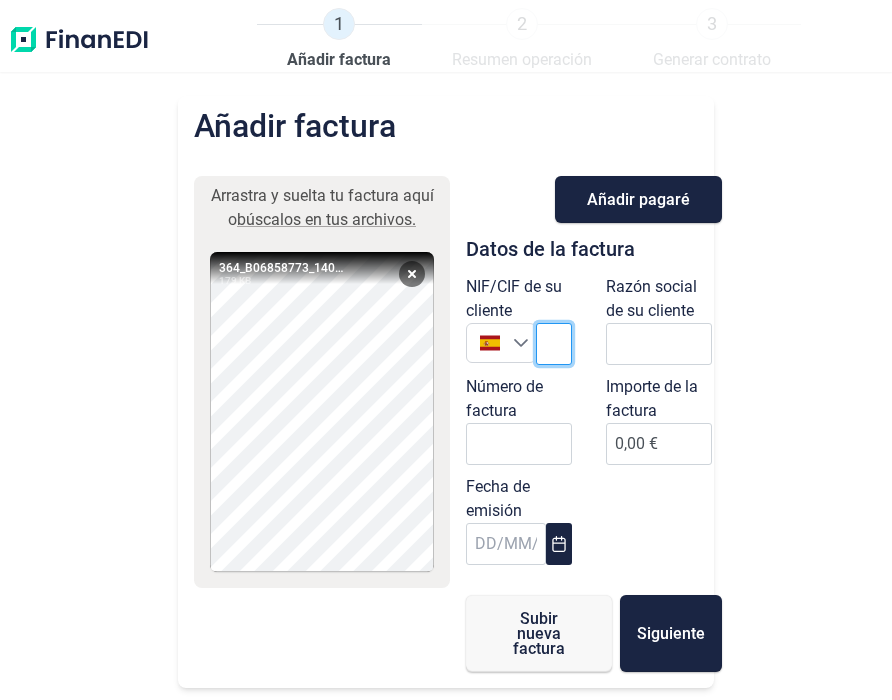 click at bounding box center [554, 344] 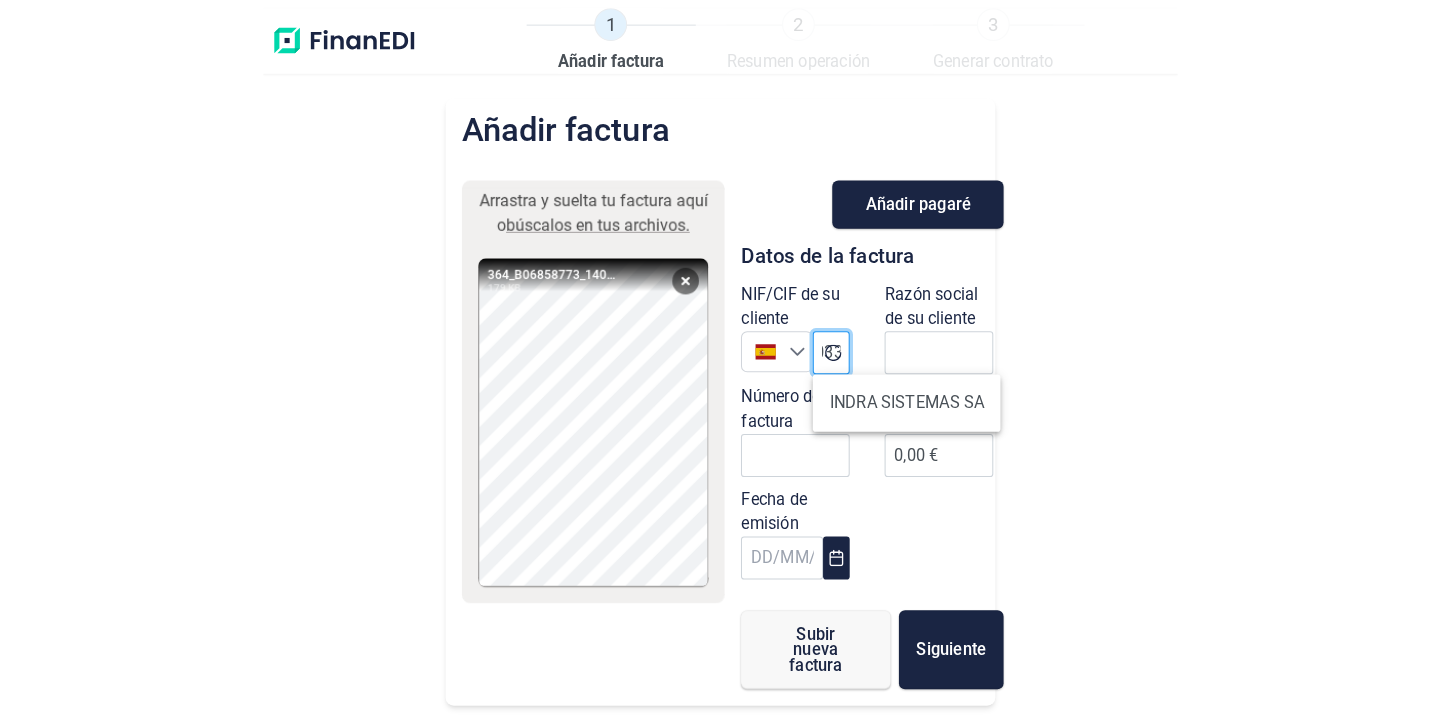 scroll, scrollTop: 0, scrollLeft: 71, axis: horizontal 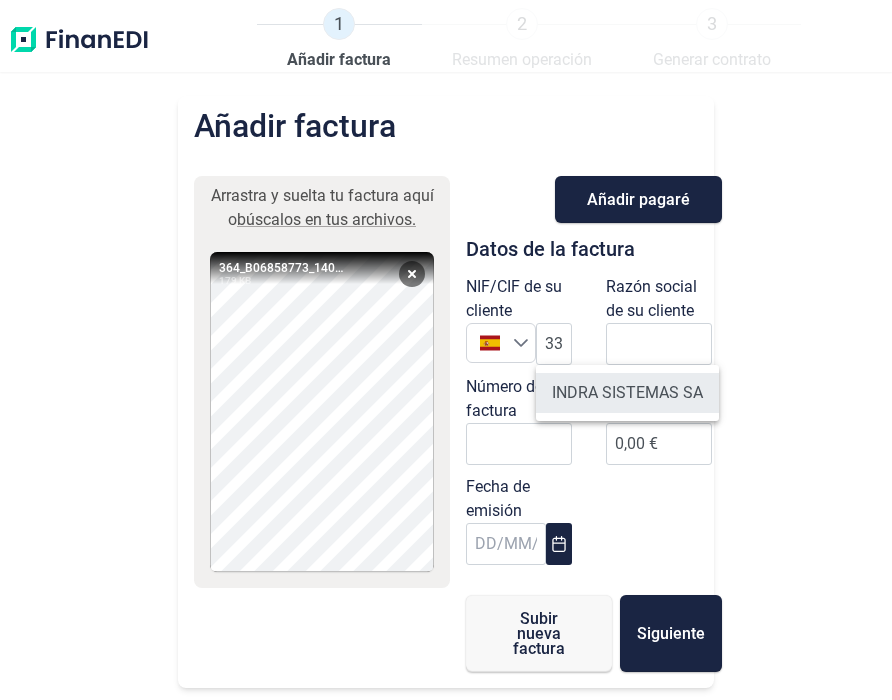 click on "INDRA SISTEMAS SA" at bounding box center (627, 393) 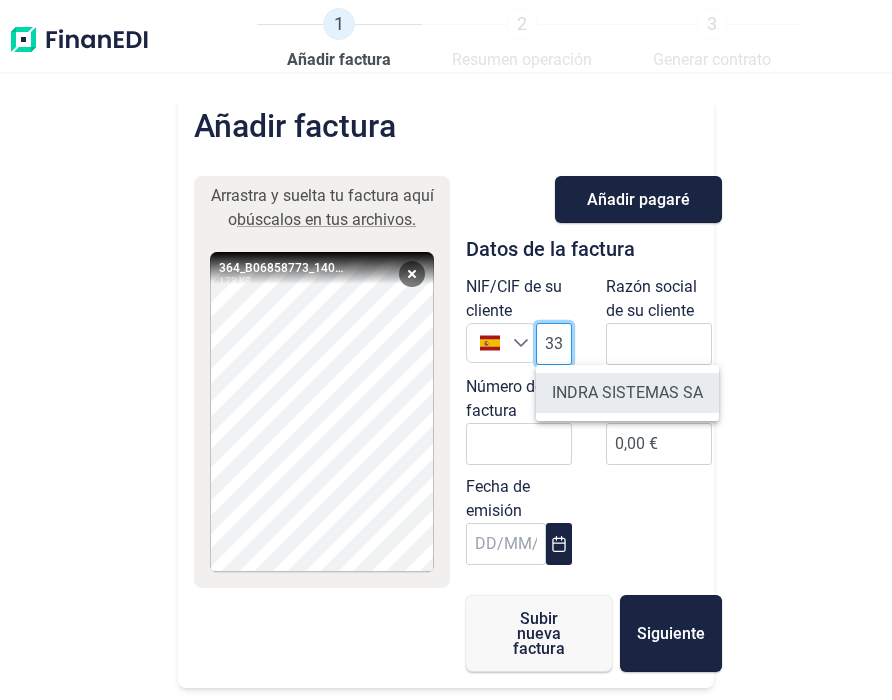 type on "A28599033" 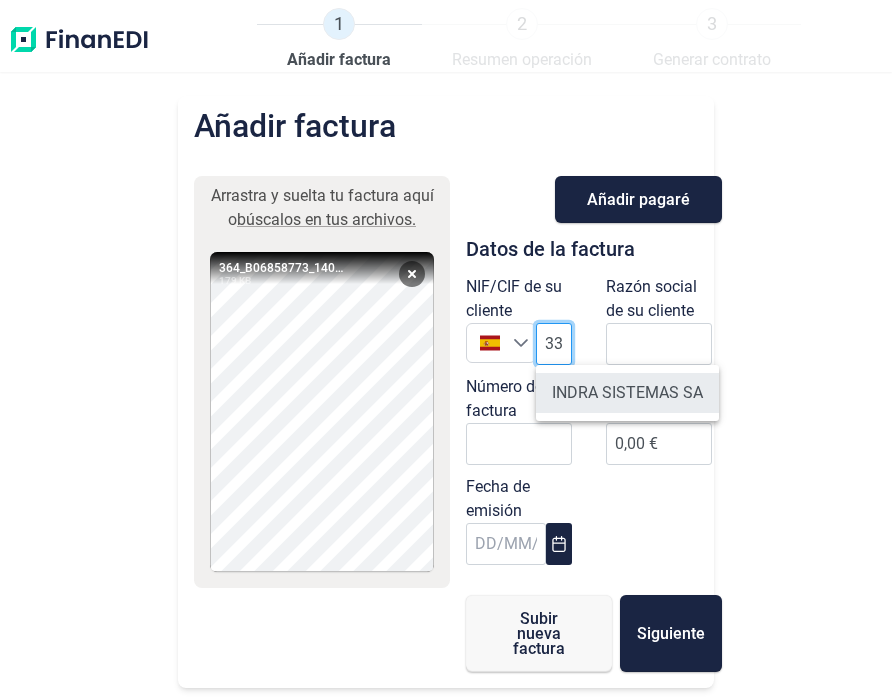 type on "INDRA SISTEMAS SA" 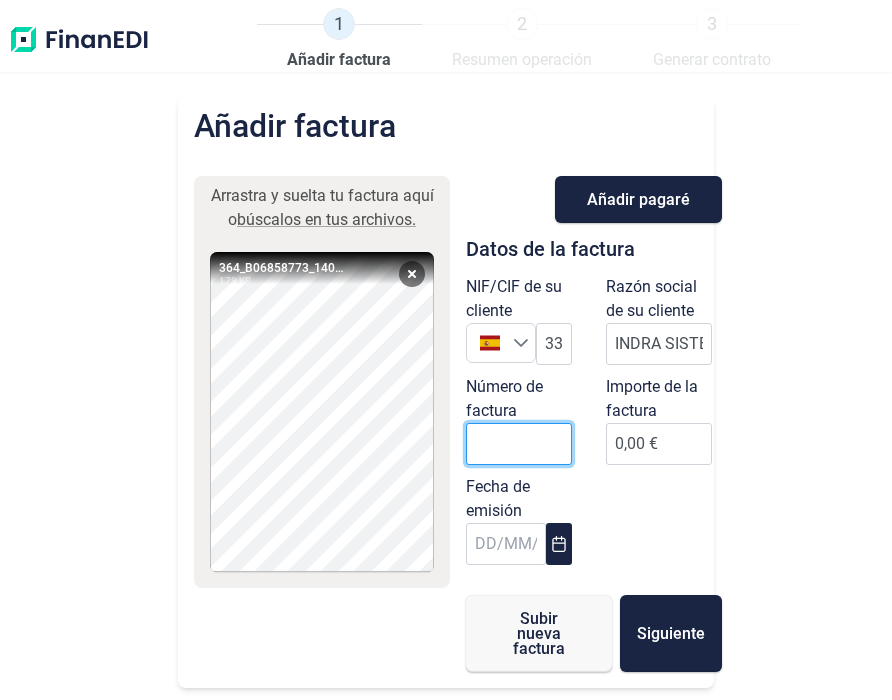 click on "Número de factura" at bounding box center (519, 444) 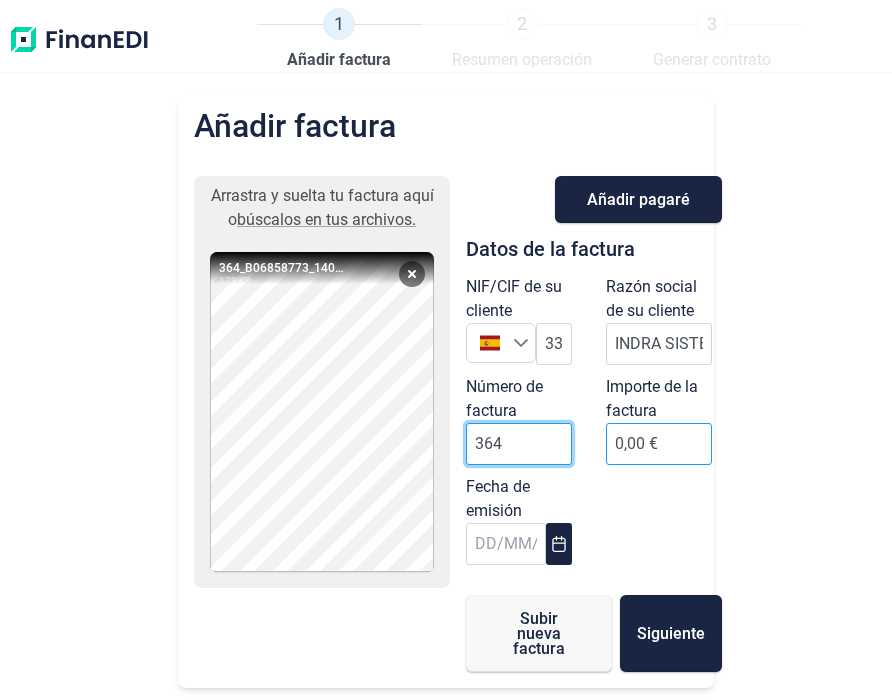 type on "364" 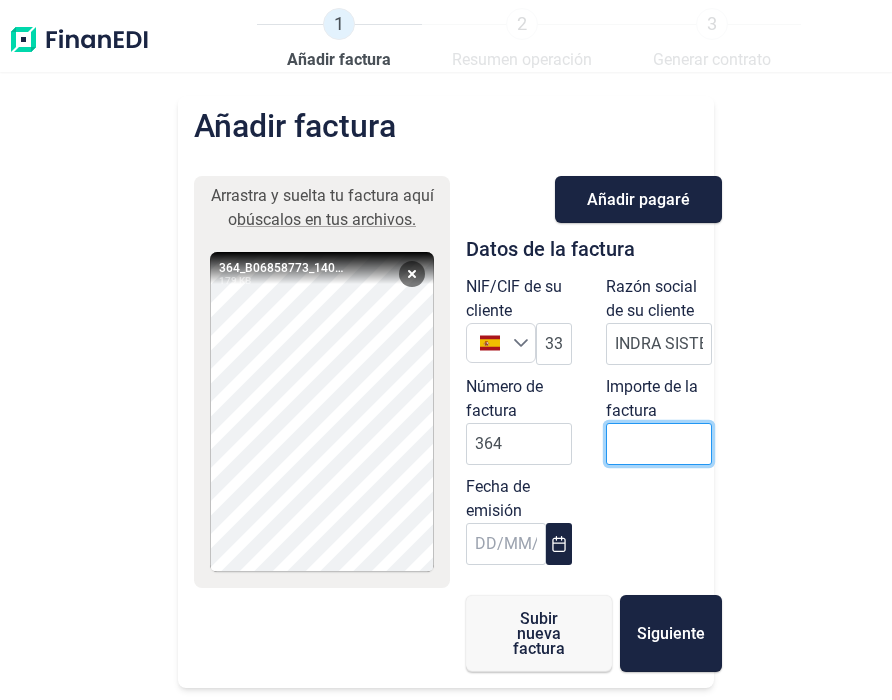 drag, startPoint x: 611, startPoint y: 451, endPoint x: 687, endPoint y: 451, distance: 76 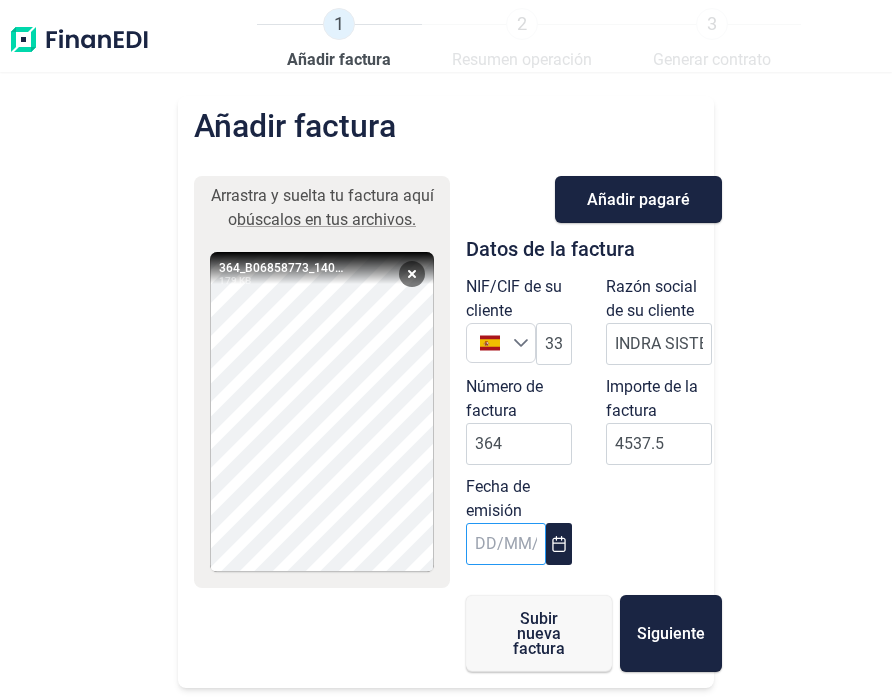 type on "4.537,50 €" 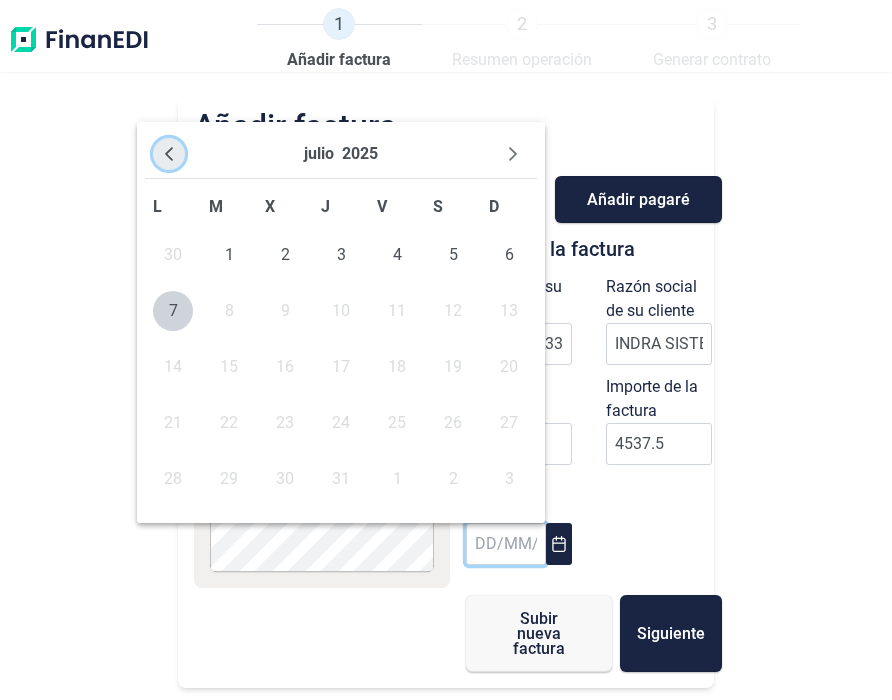 click 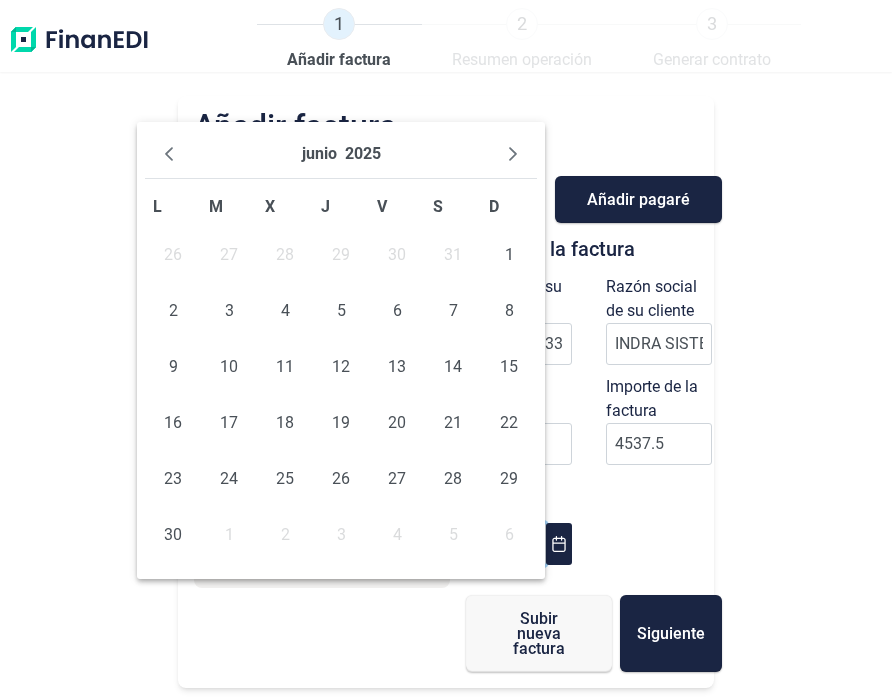 click 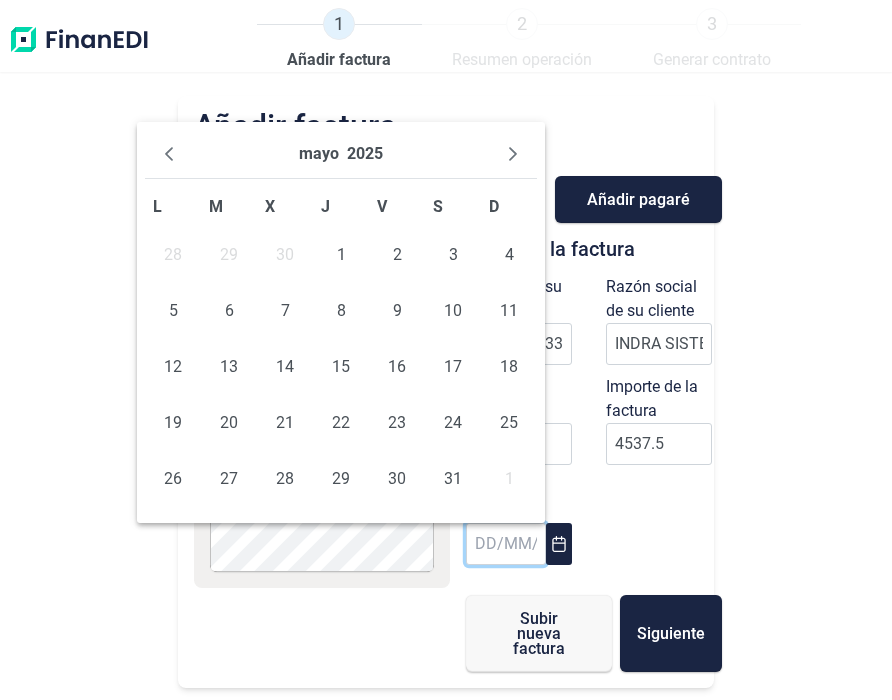 click 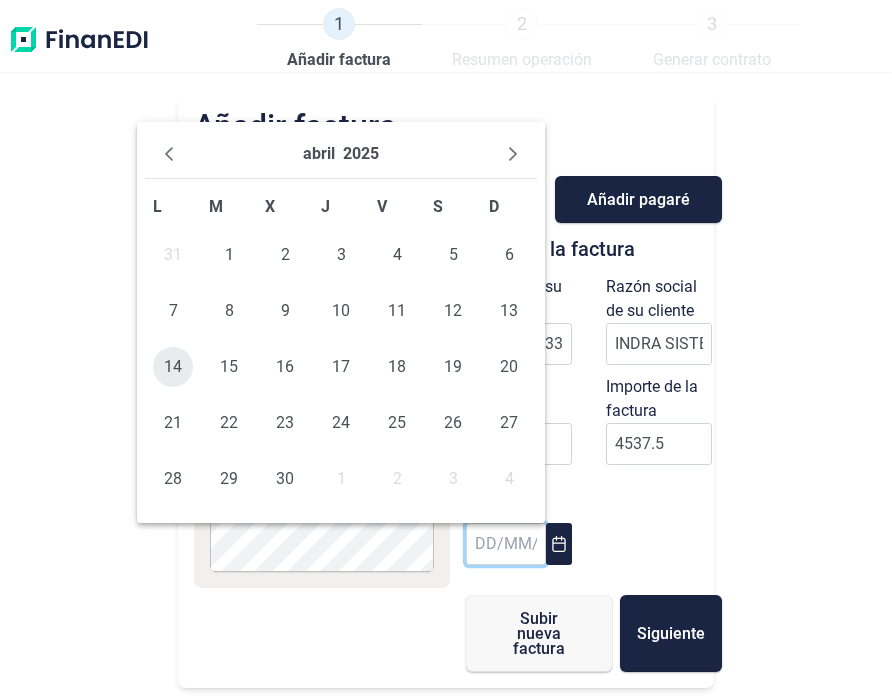click on "14" at bounding box center [173, 367] 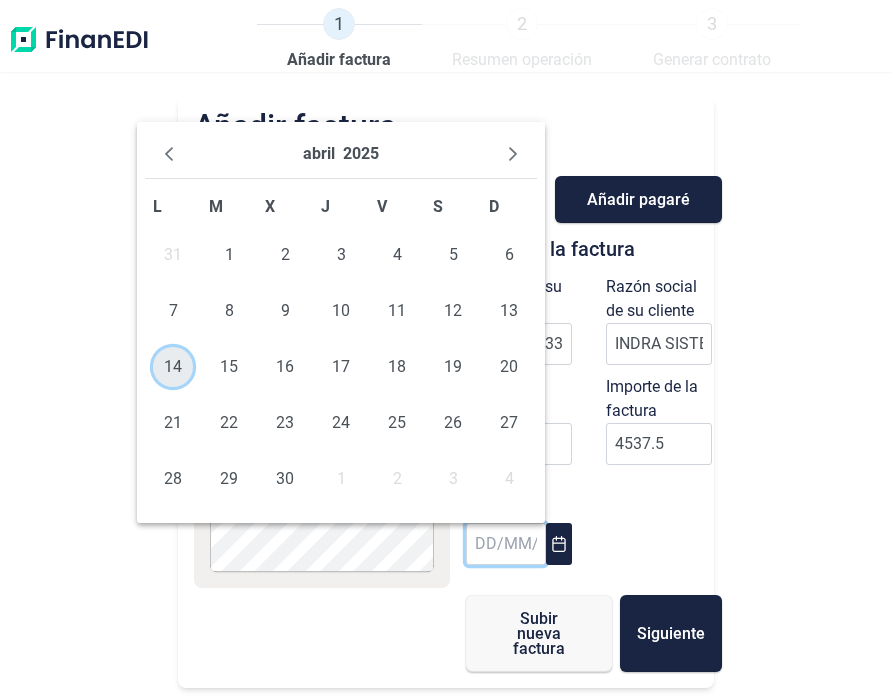 type on "[DATE]" 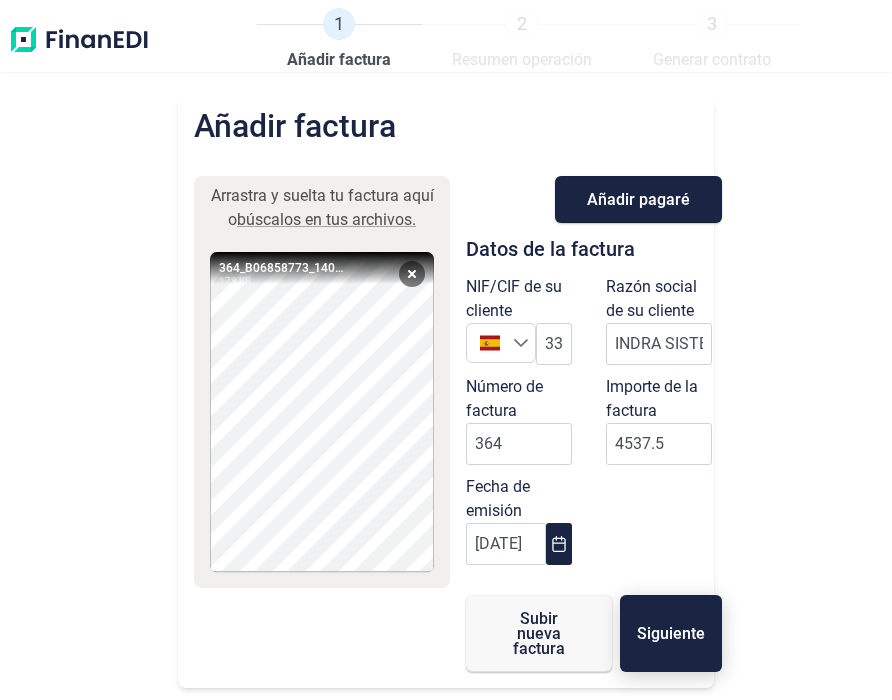 click on "Siguiente" at bounding box center [671, 633] 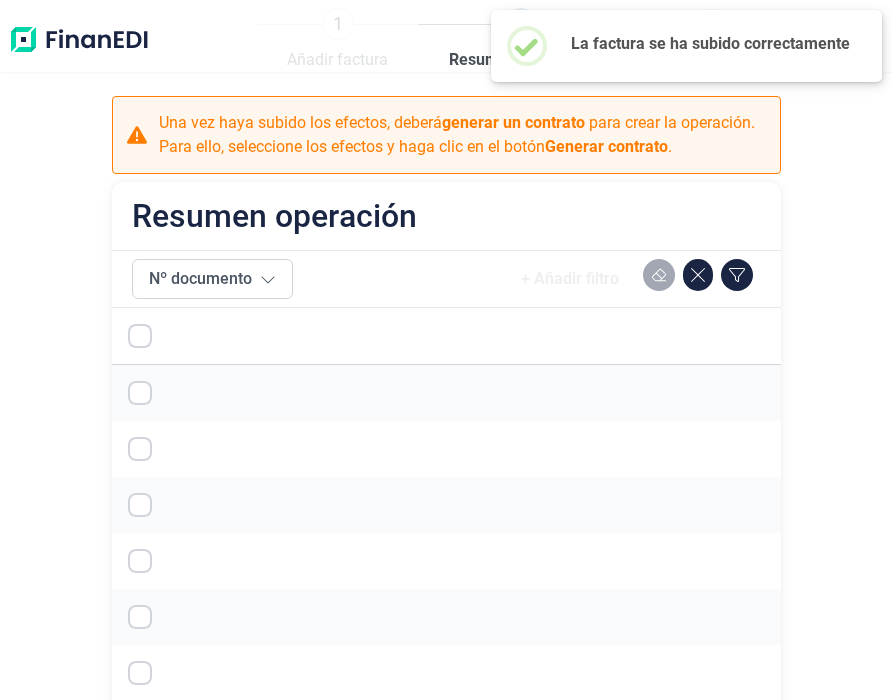 checkbox on "true" 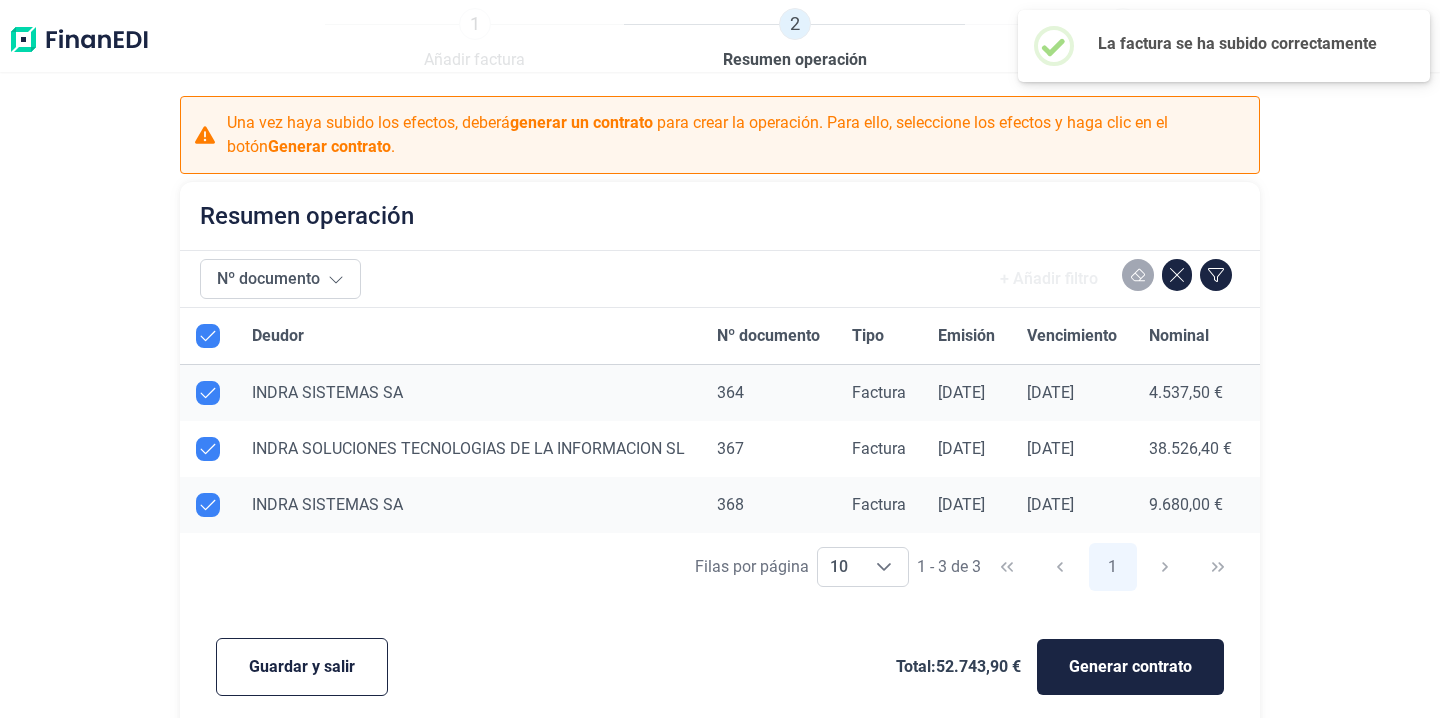 scroll, scrollTop: 14, scrollLeft: 0, axis: vertical 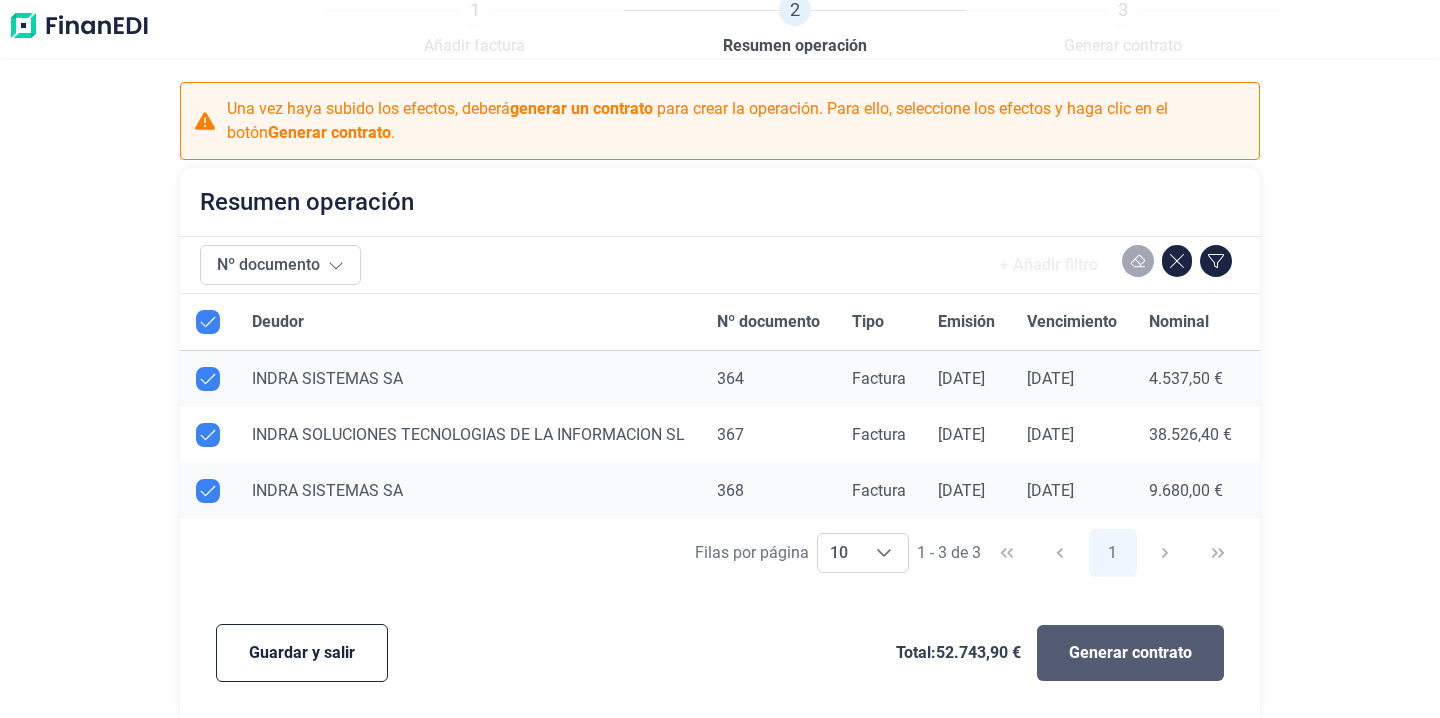 click on "Generar contrato" at bounding box center [1130, 653] 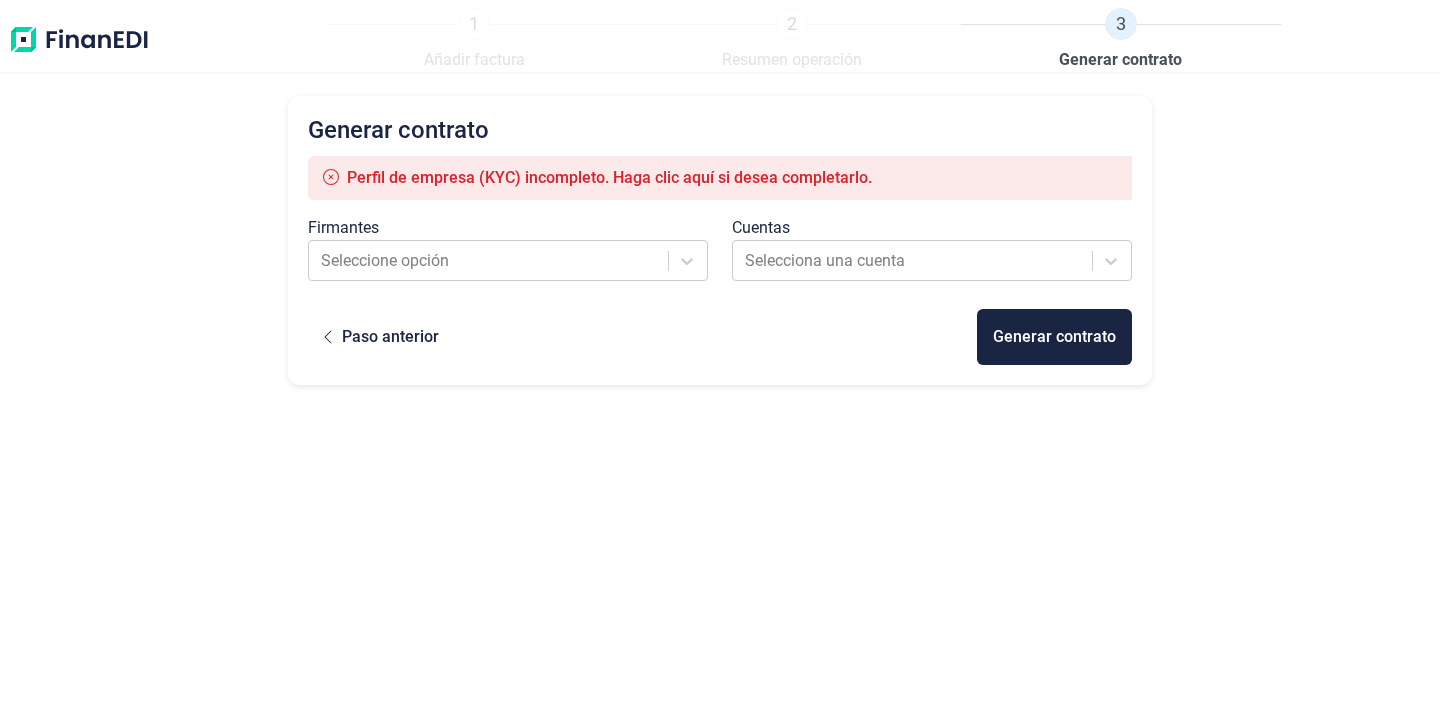 scroll, scrollTop: 0, scrollLeft: 0, axis: both 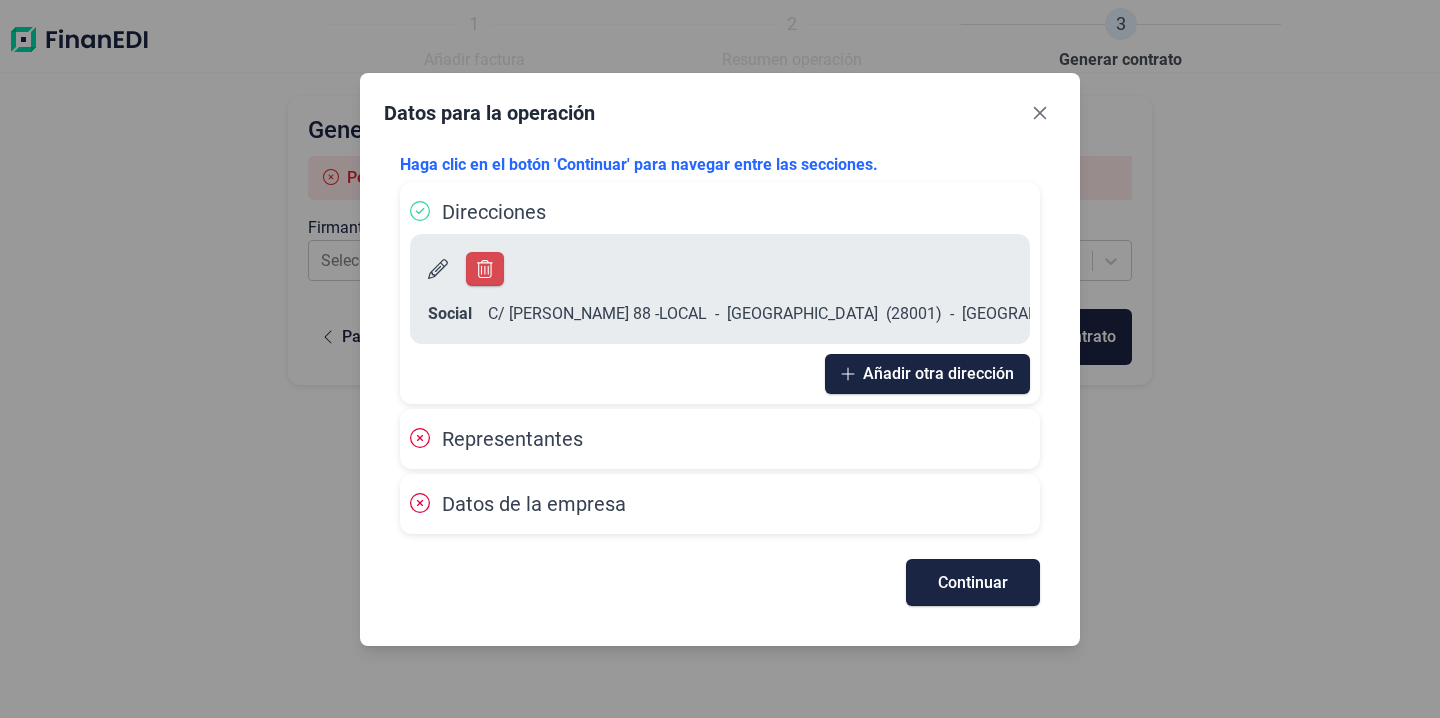 click 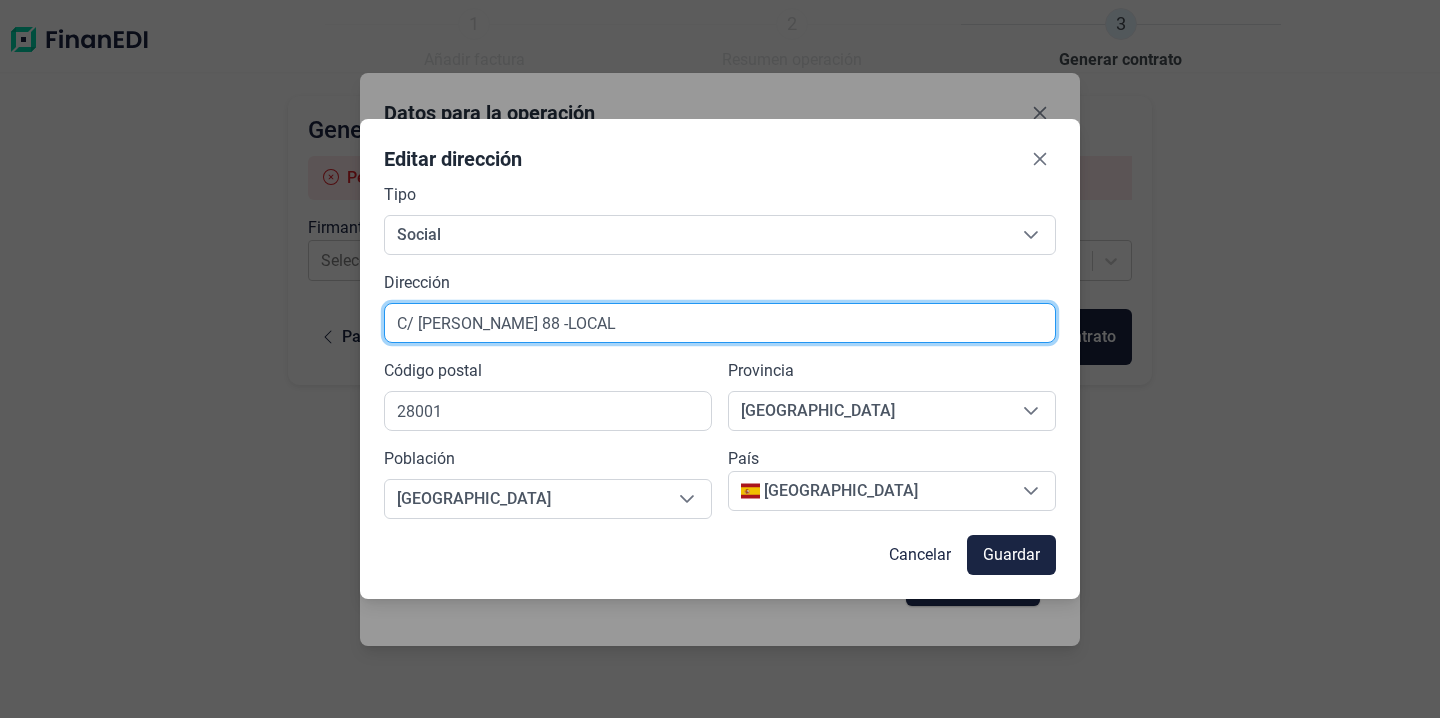 click on "C/ [PERSON_NAME] 88 -LOCAL" at bounding box center (720, 323) 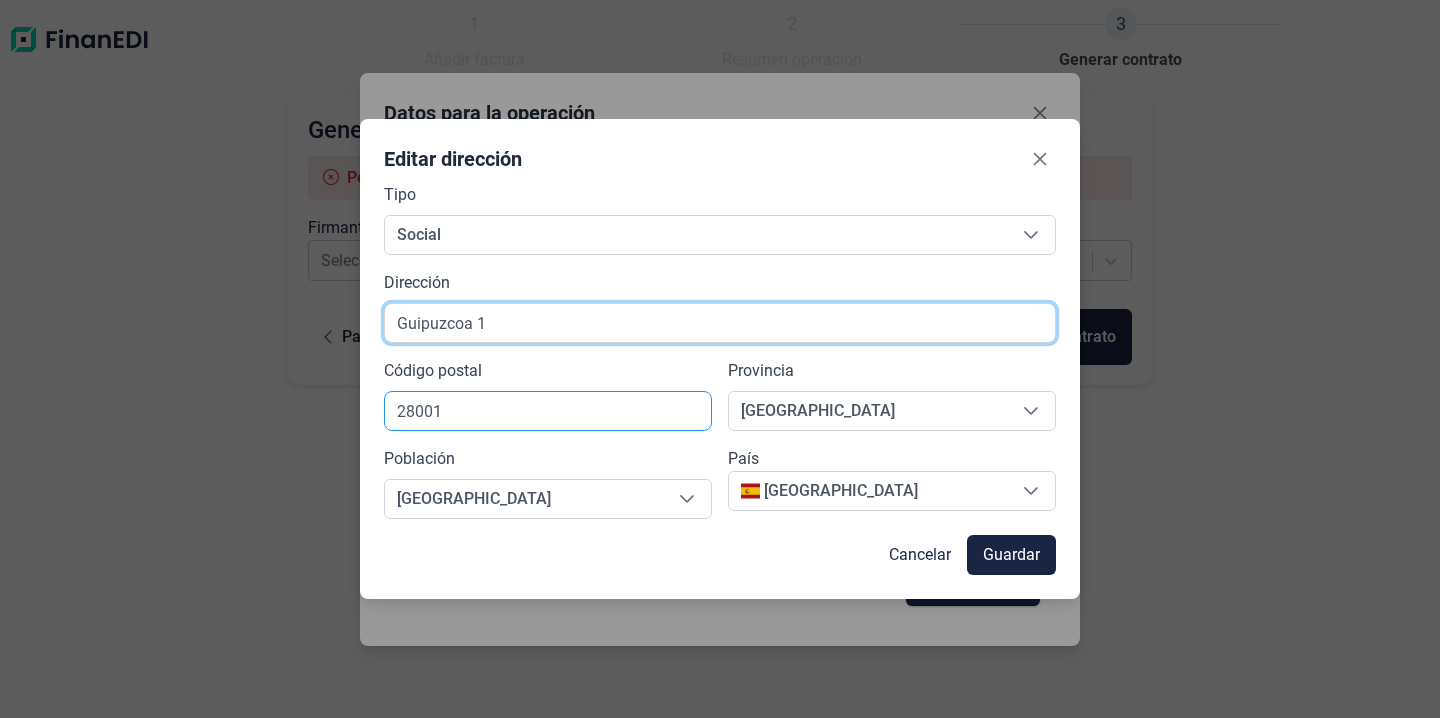 type on "Guipuzcoa 1" 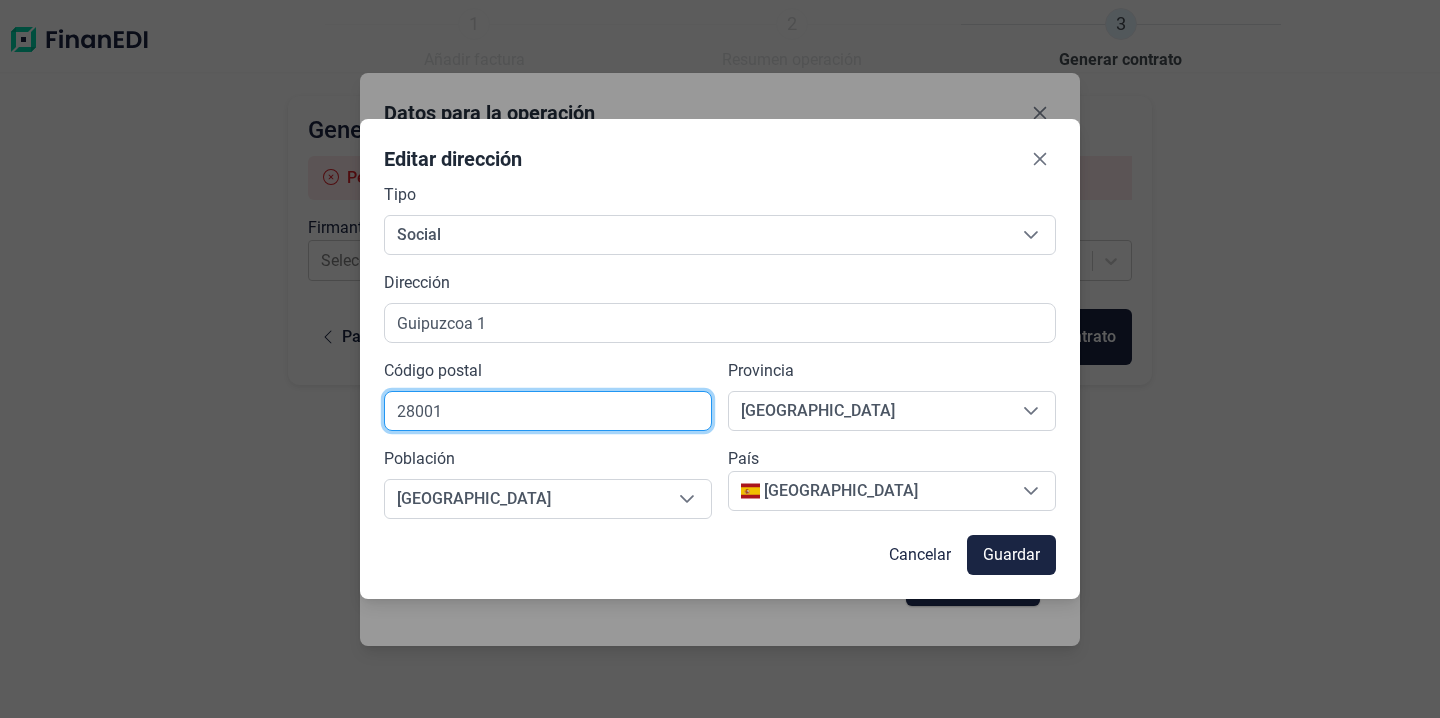 click on "28001" at bounding box center (548, 411) 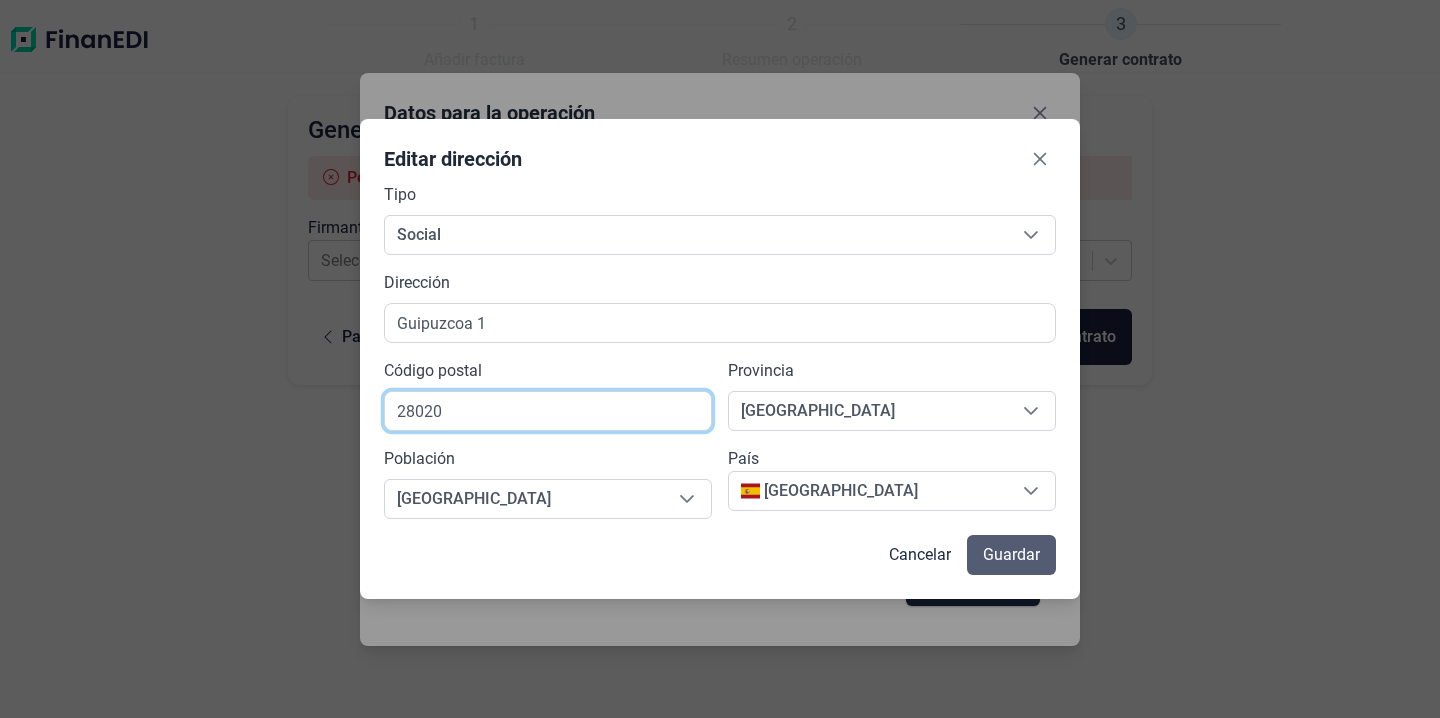 type on "28020" 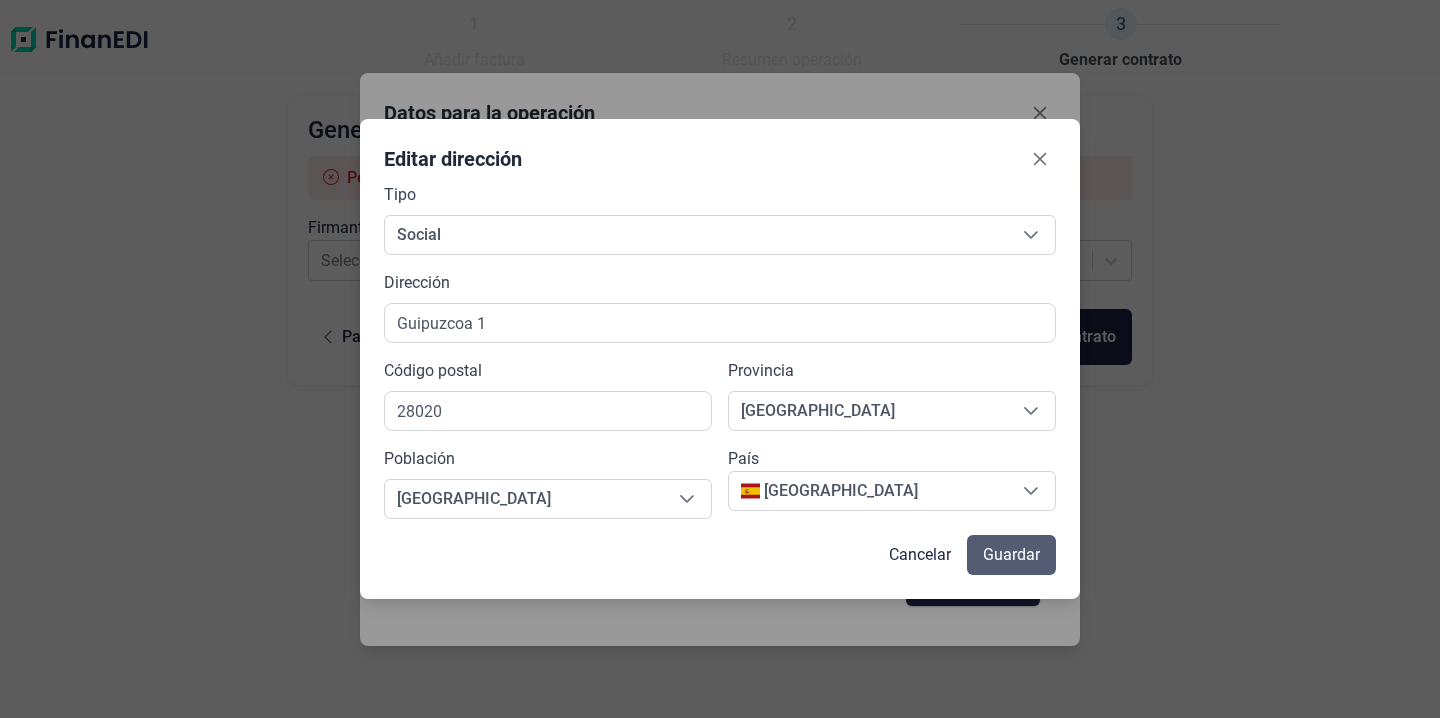 click on "Guardar" at bounding box center (1011, 555) 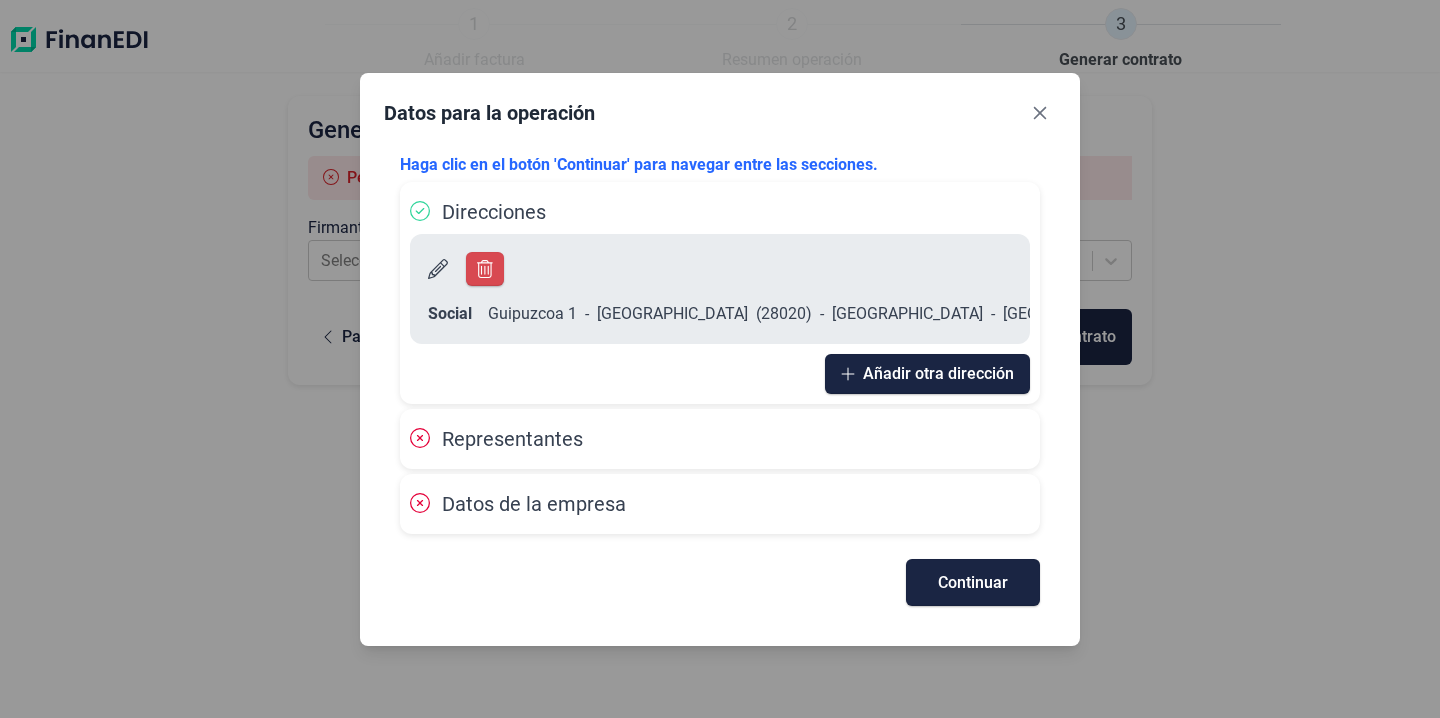 click on "Representantes" at bounding box center [512, 439] 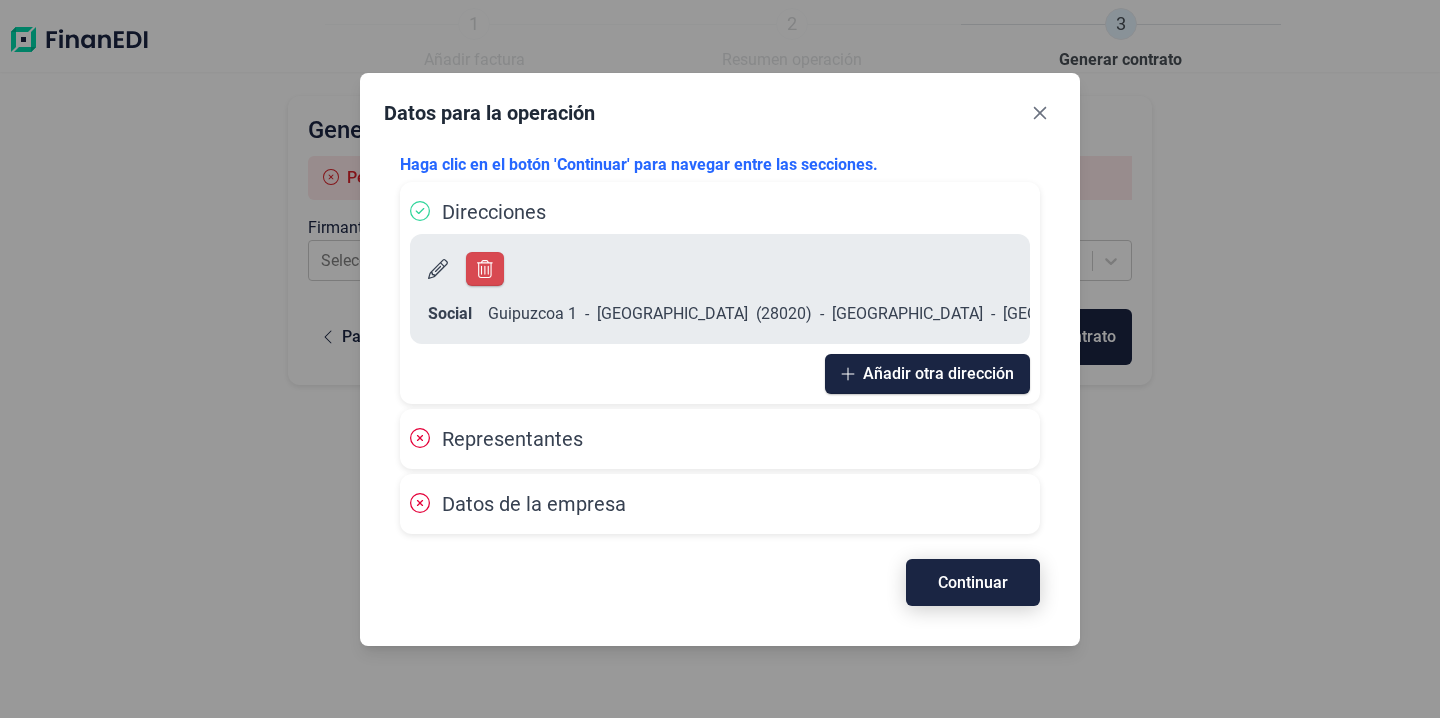 click on "Continuar" at bounding box center [973, 582] 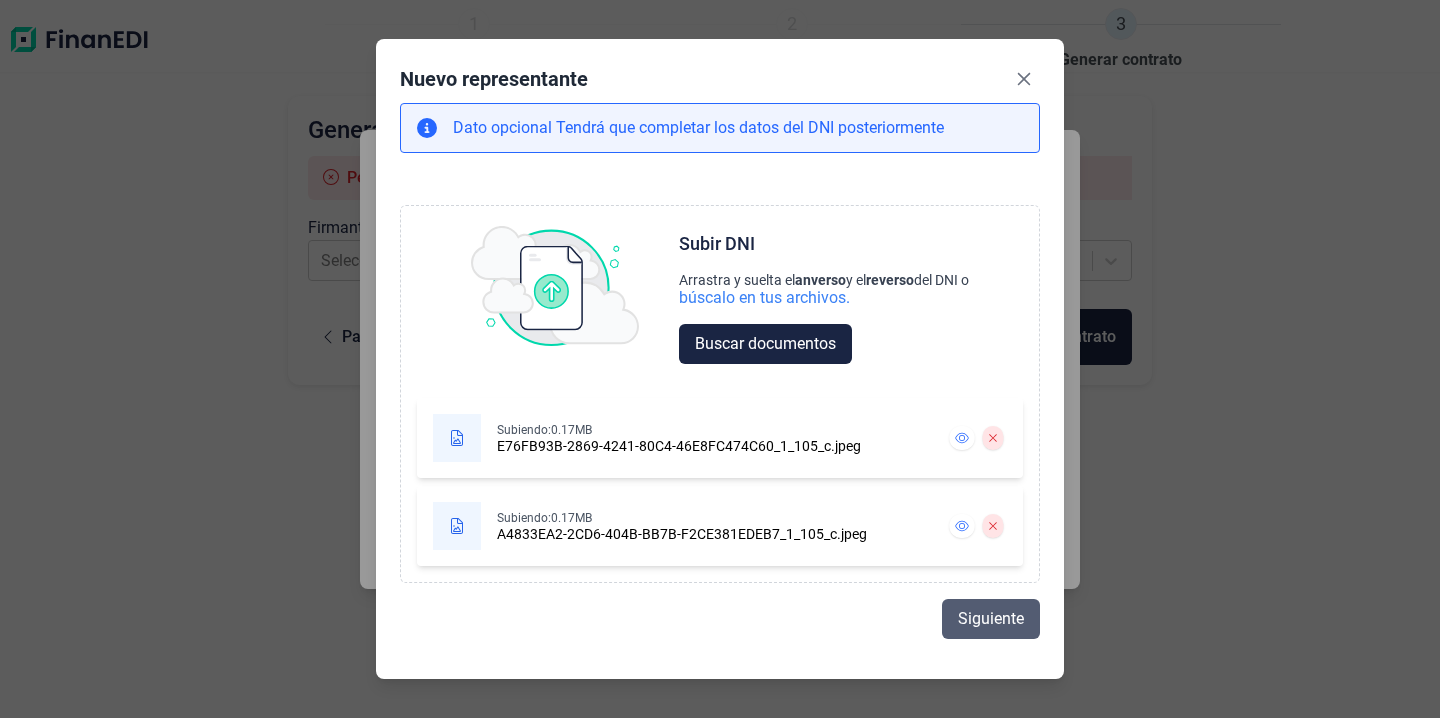 click on "Siguiente" at bounding box center (991, 619) 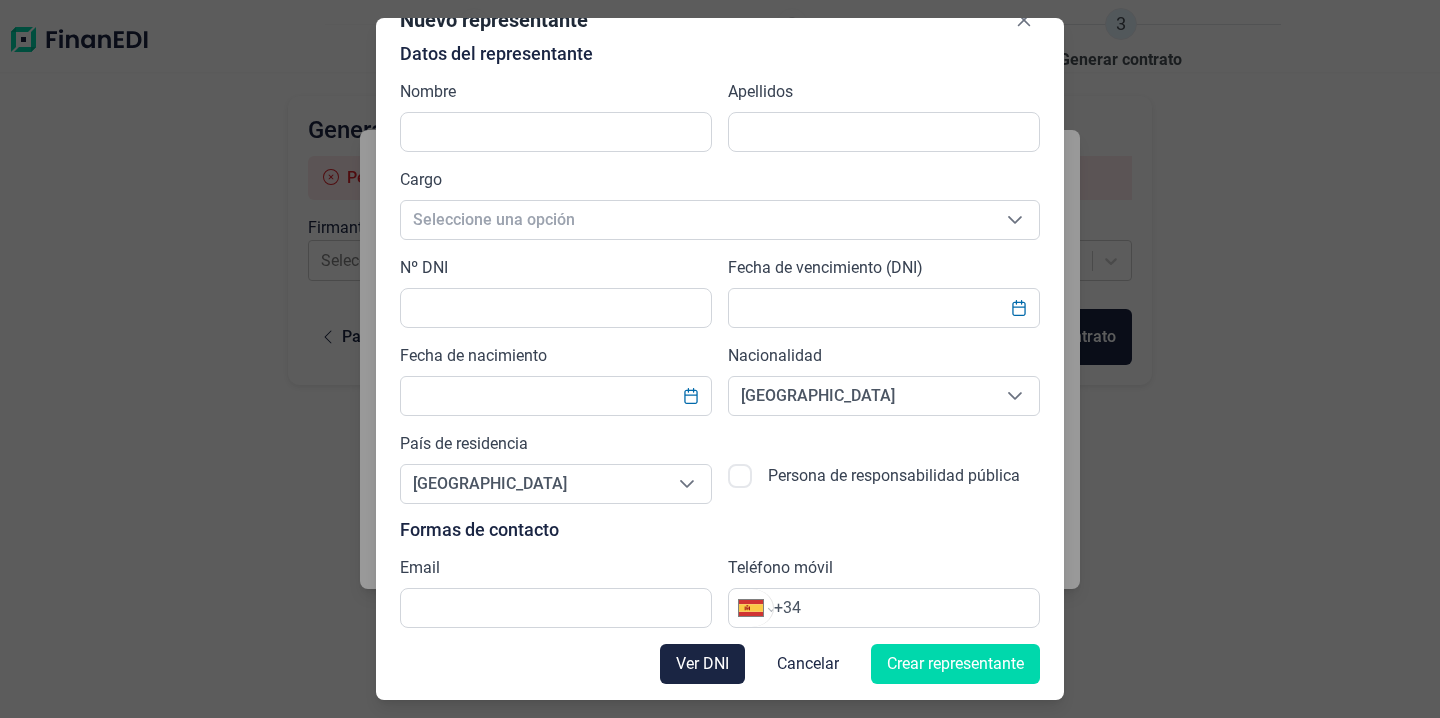 scroll, scrollTop: 0, scrollLeft: 0, axis: both 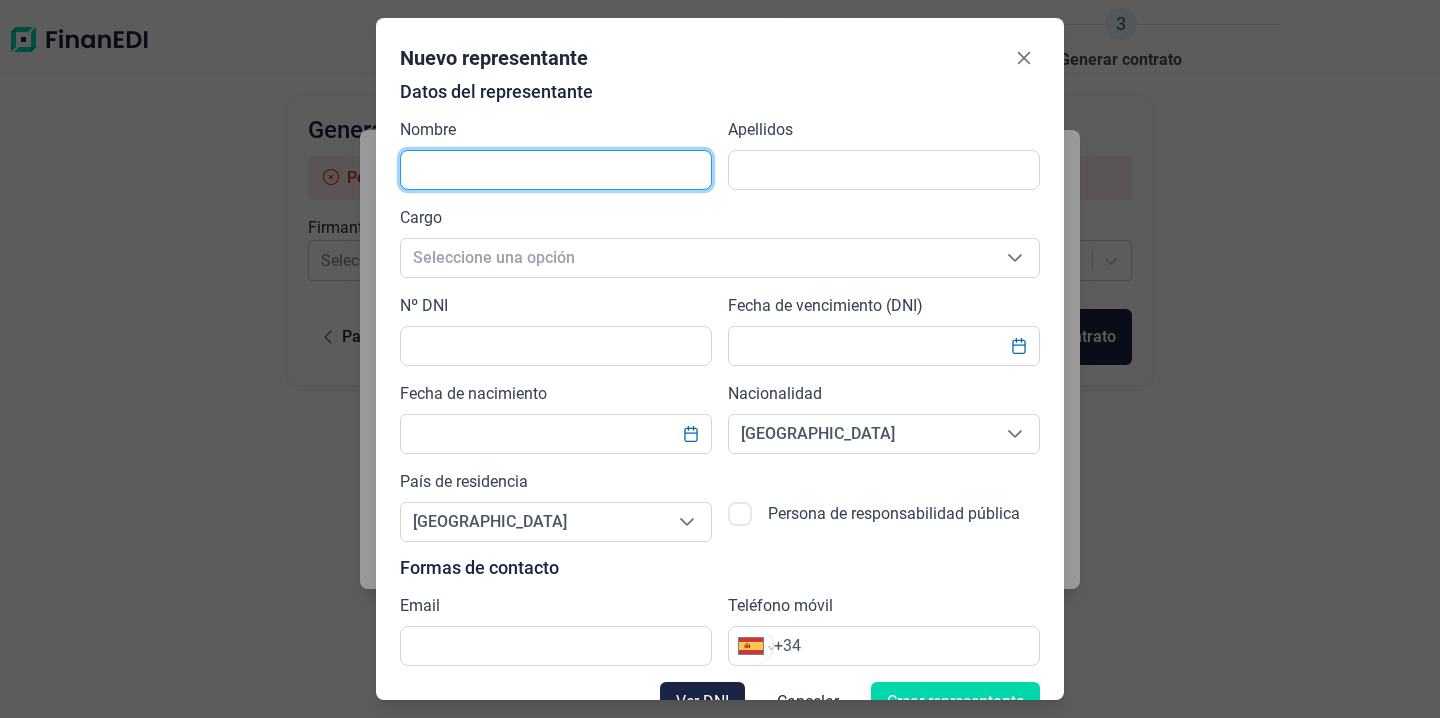 click at bounding box center (556, 170) 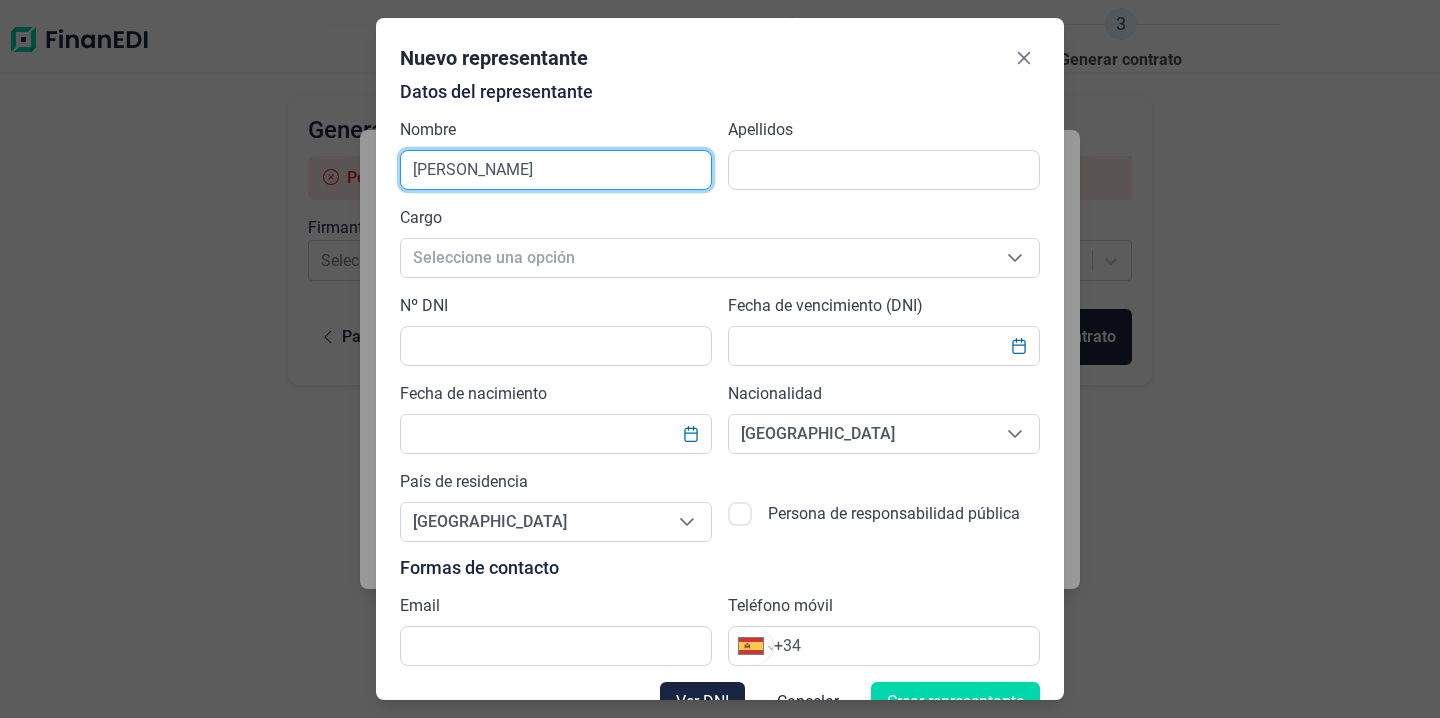 type on "[PERSON_NAME]" 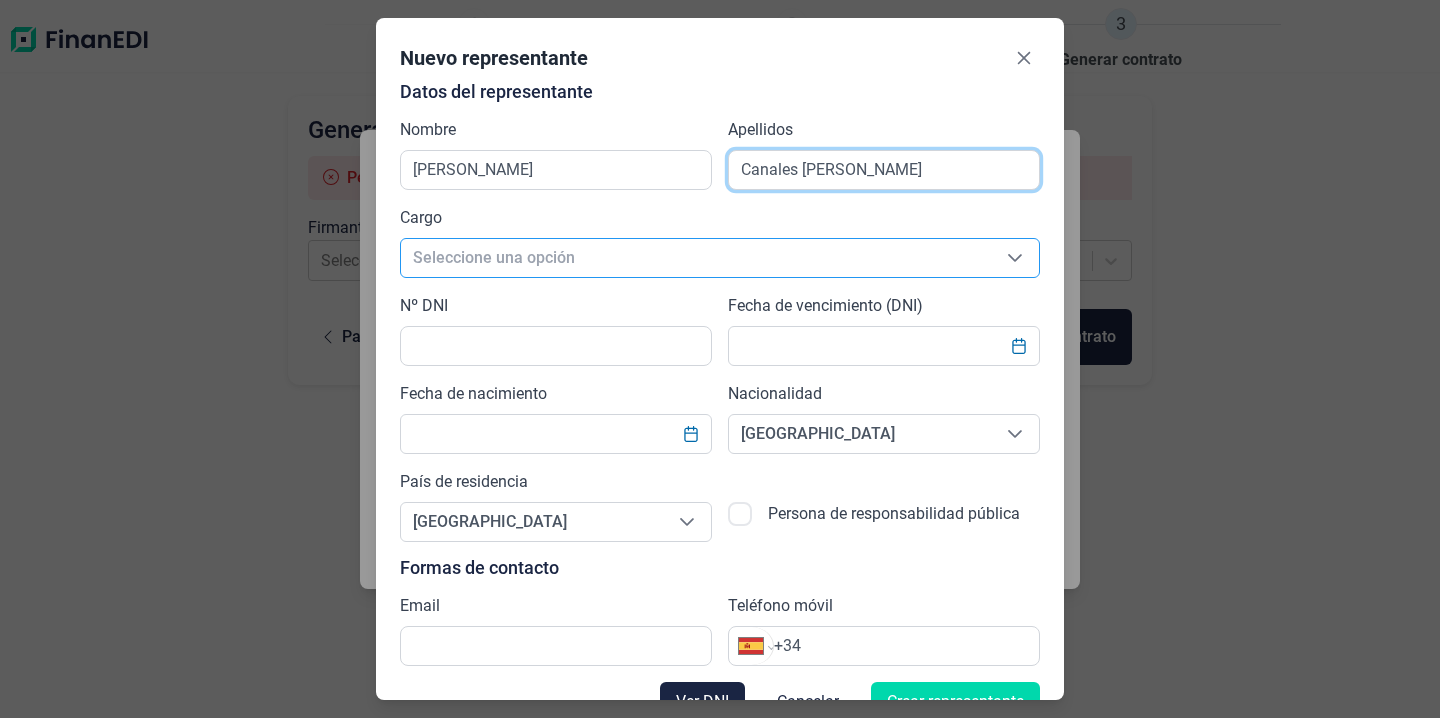 type on "Canales [PERSON_NAME]" 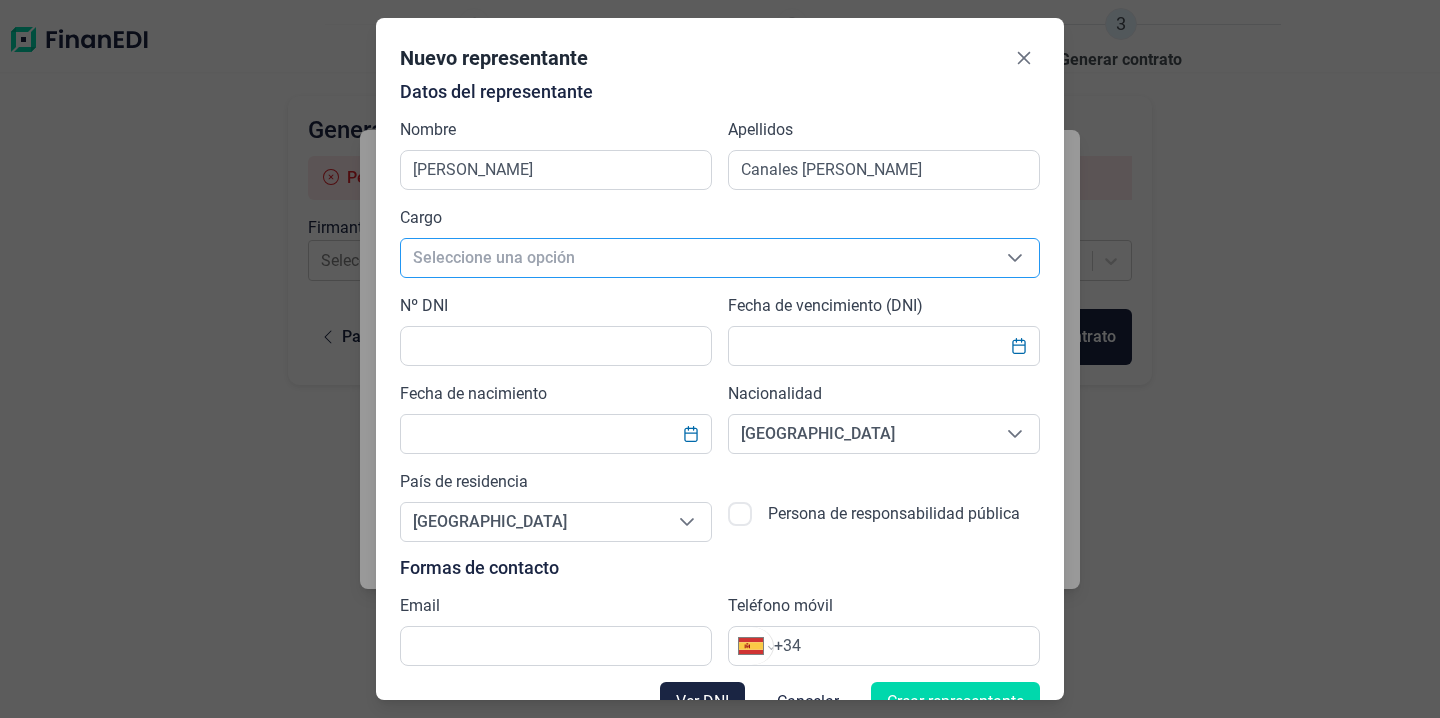 click on "Seleccione una opción" at bounding box center (696, 258) 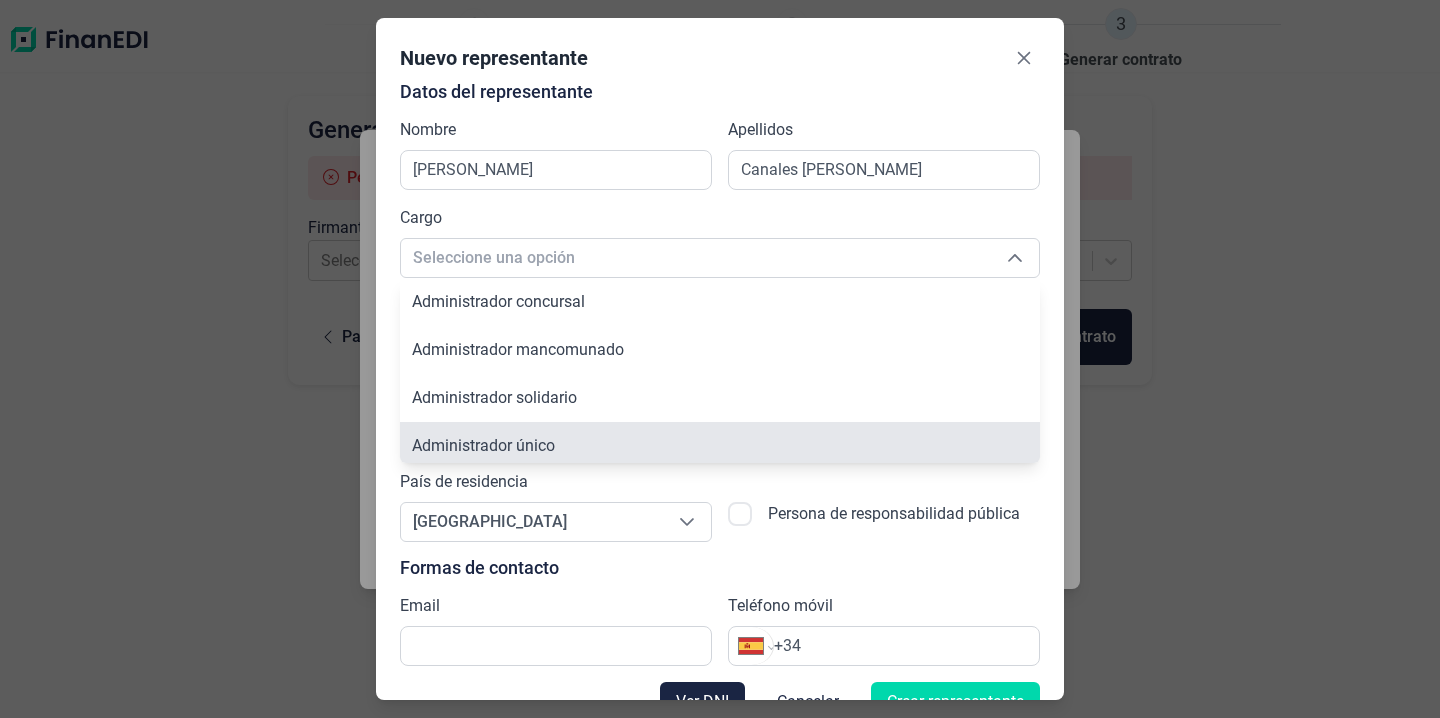 scroll, scrollTop: 7, scrollLeft: 0, axis: vertical 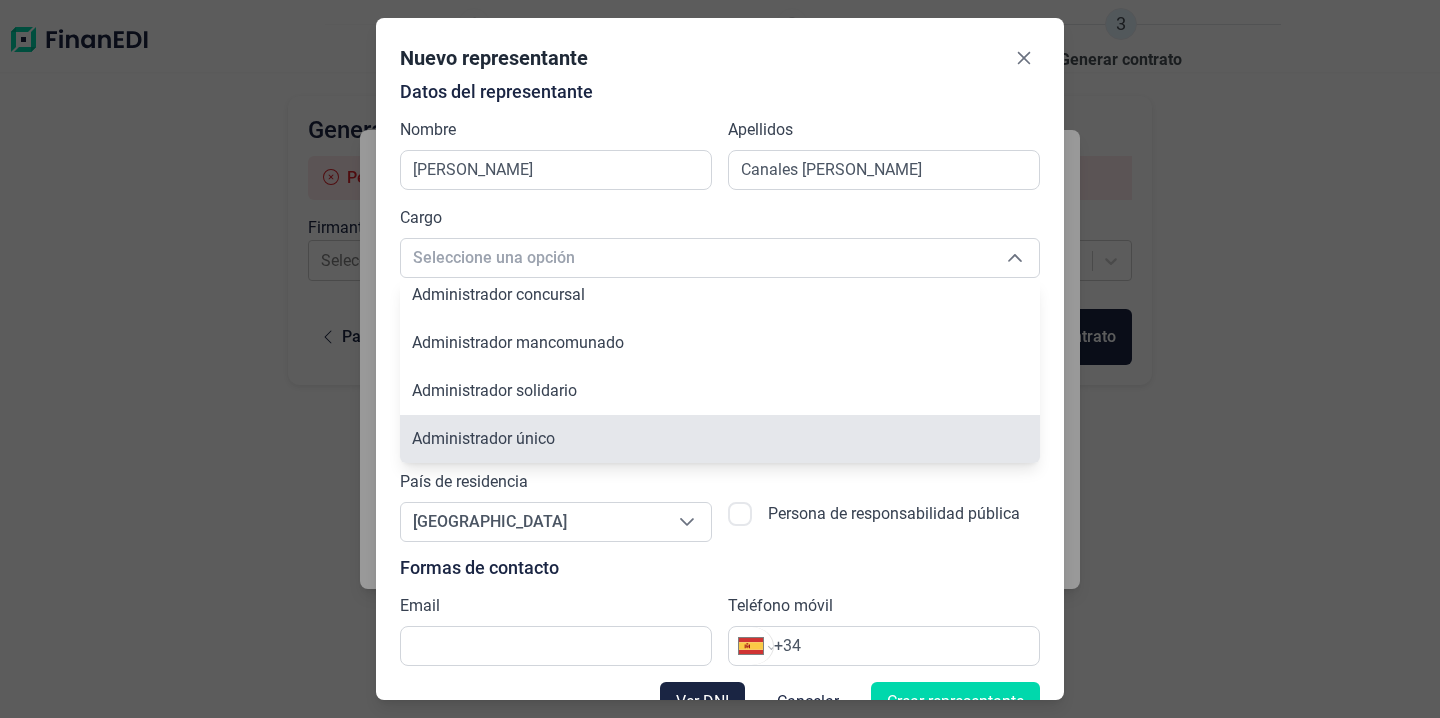 click on "Administrador único" at bounding box center (483, 438) 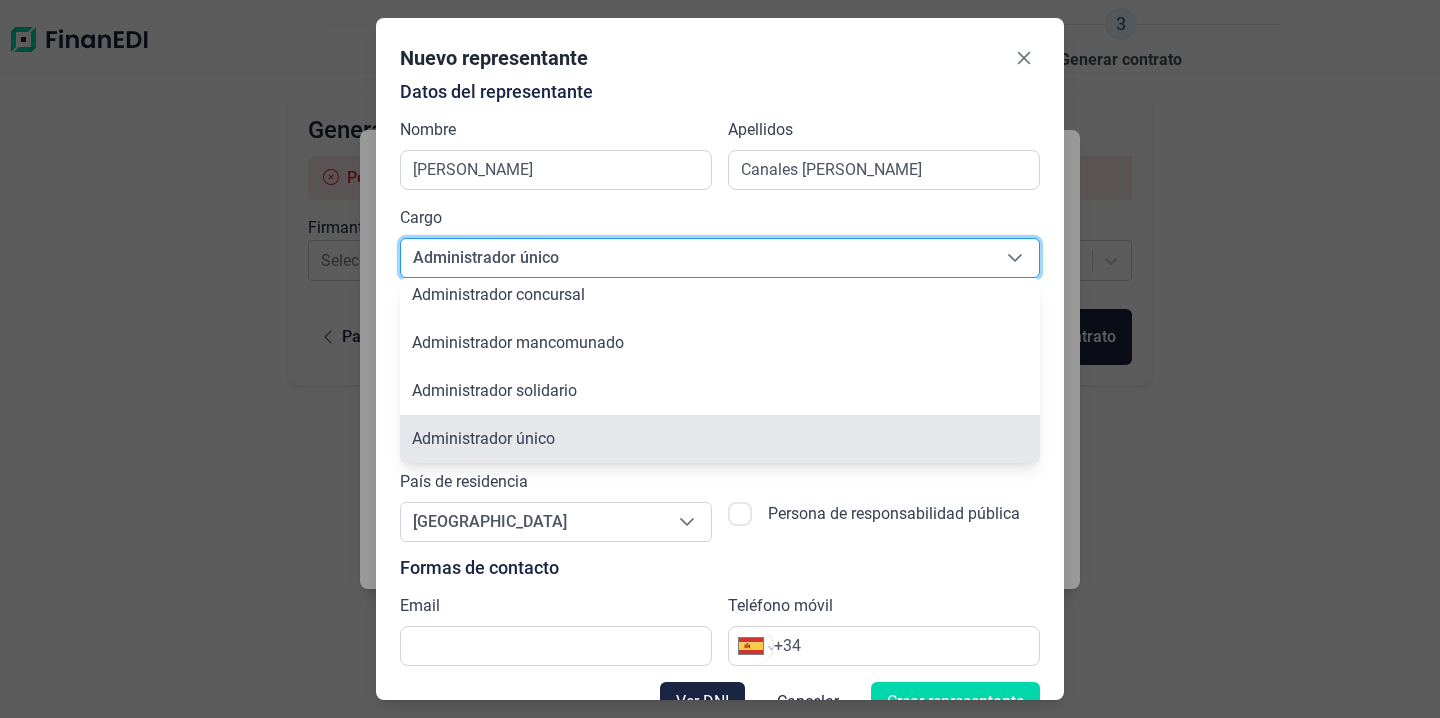 type on "Administrador único" 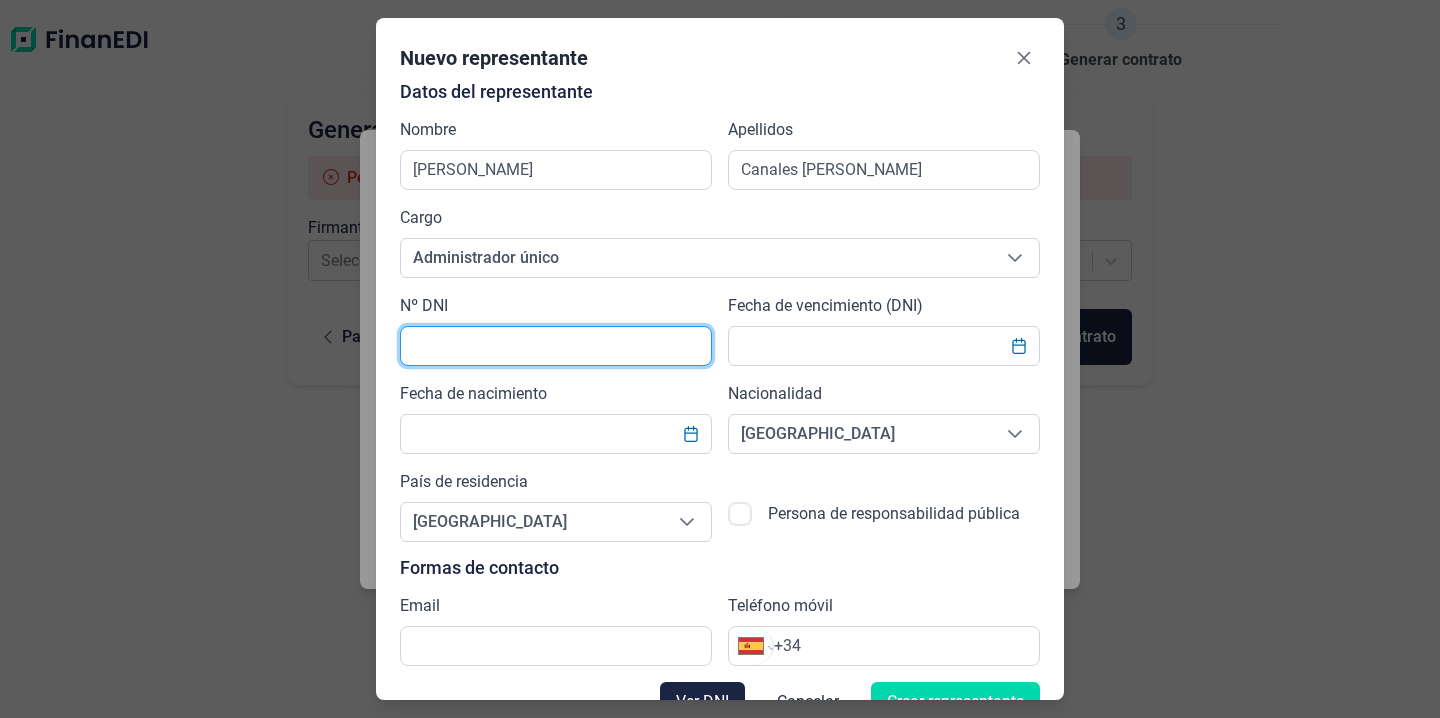 click at bounding box center [556, 346] 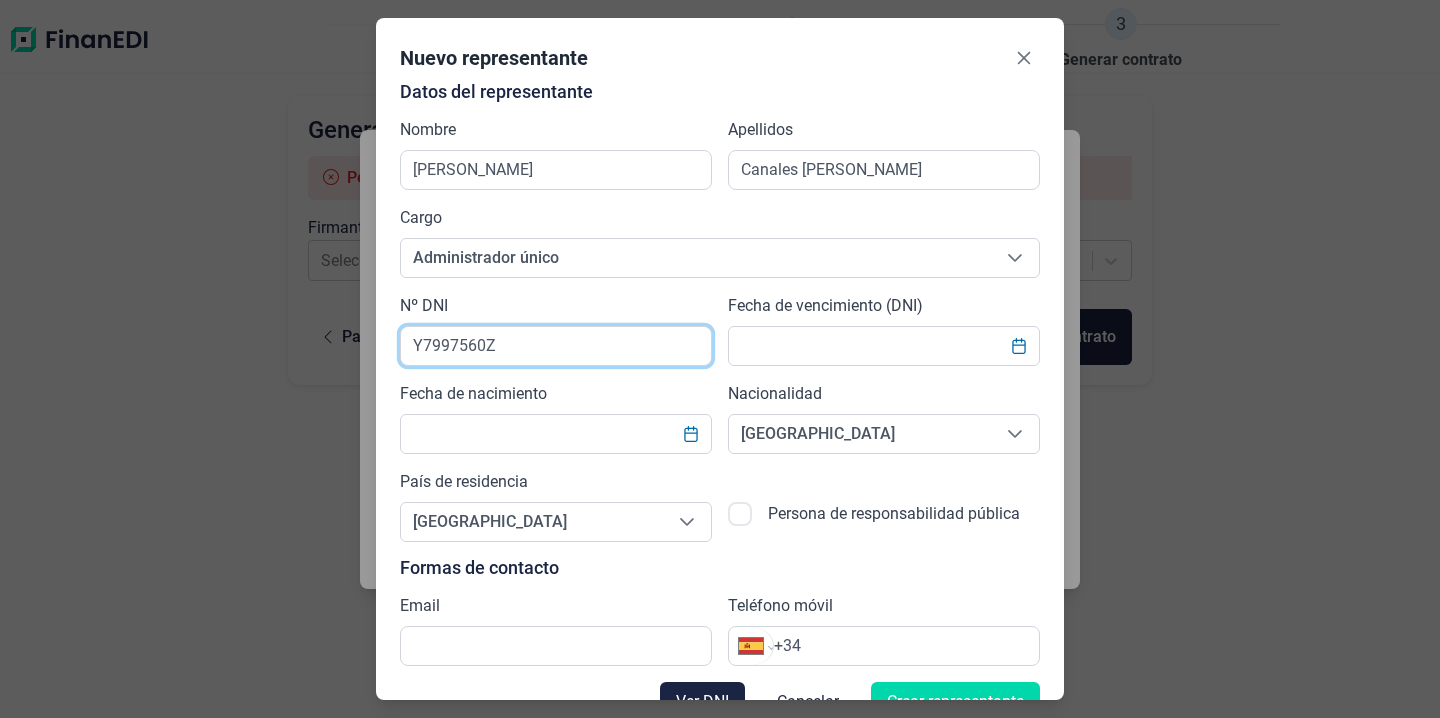 type on "Y7997560Z" 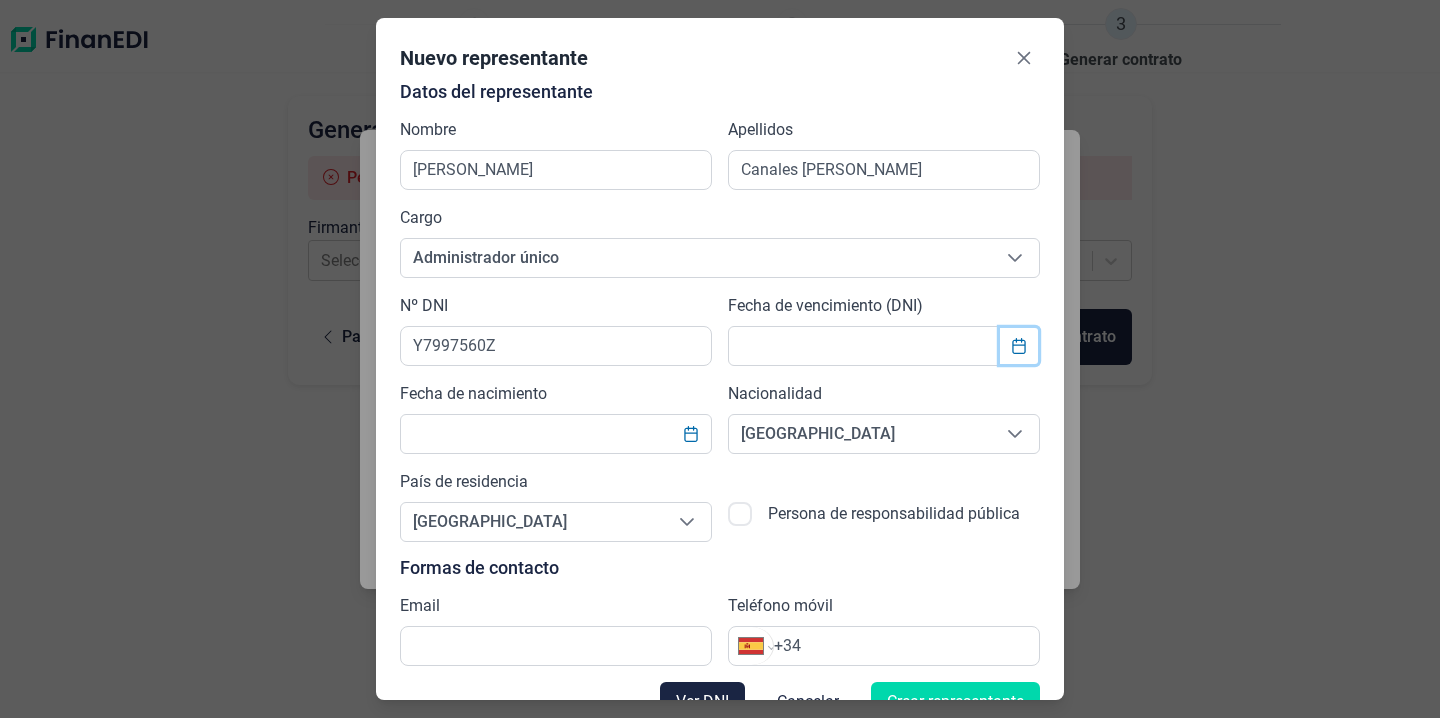 click 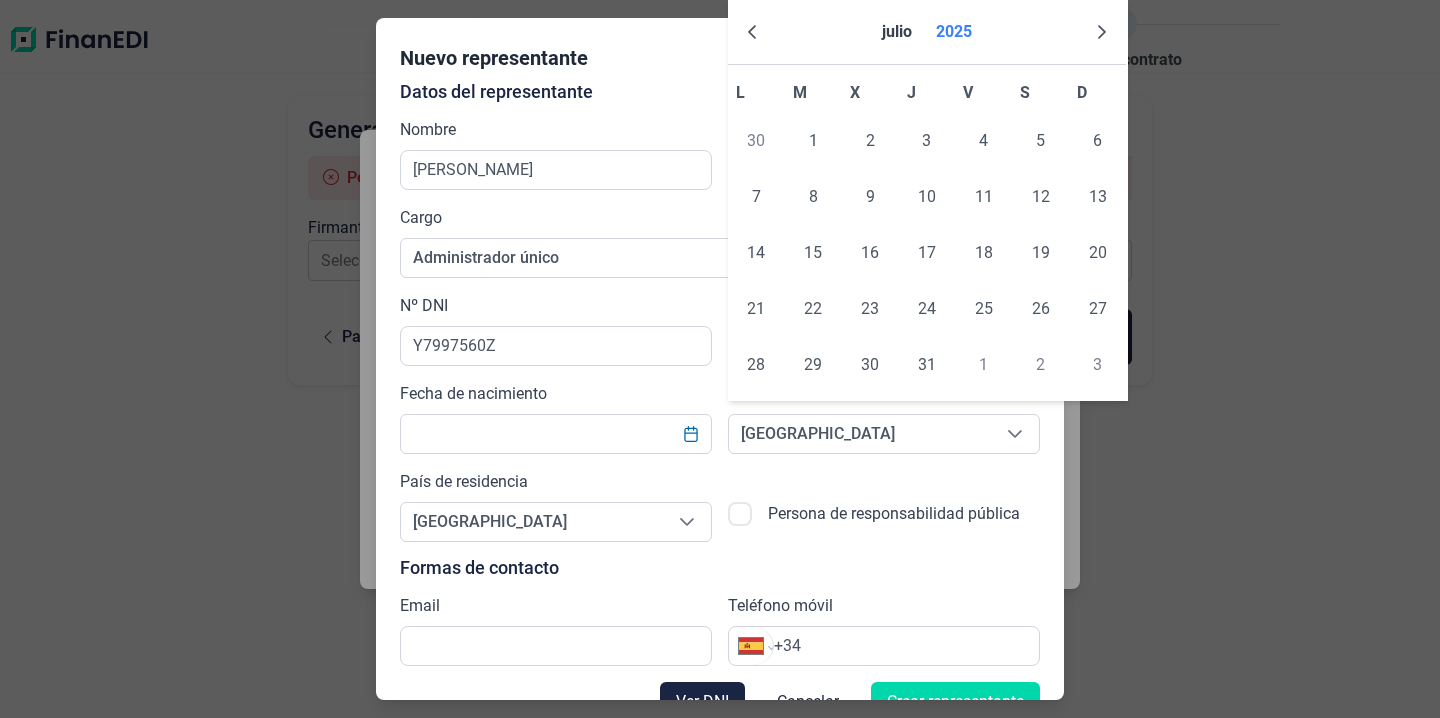 click on "2025" at bounding box center [954, 32] 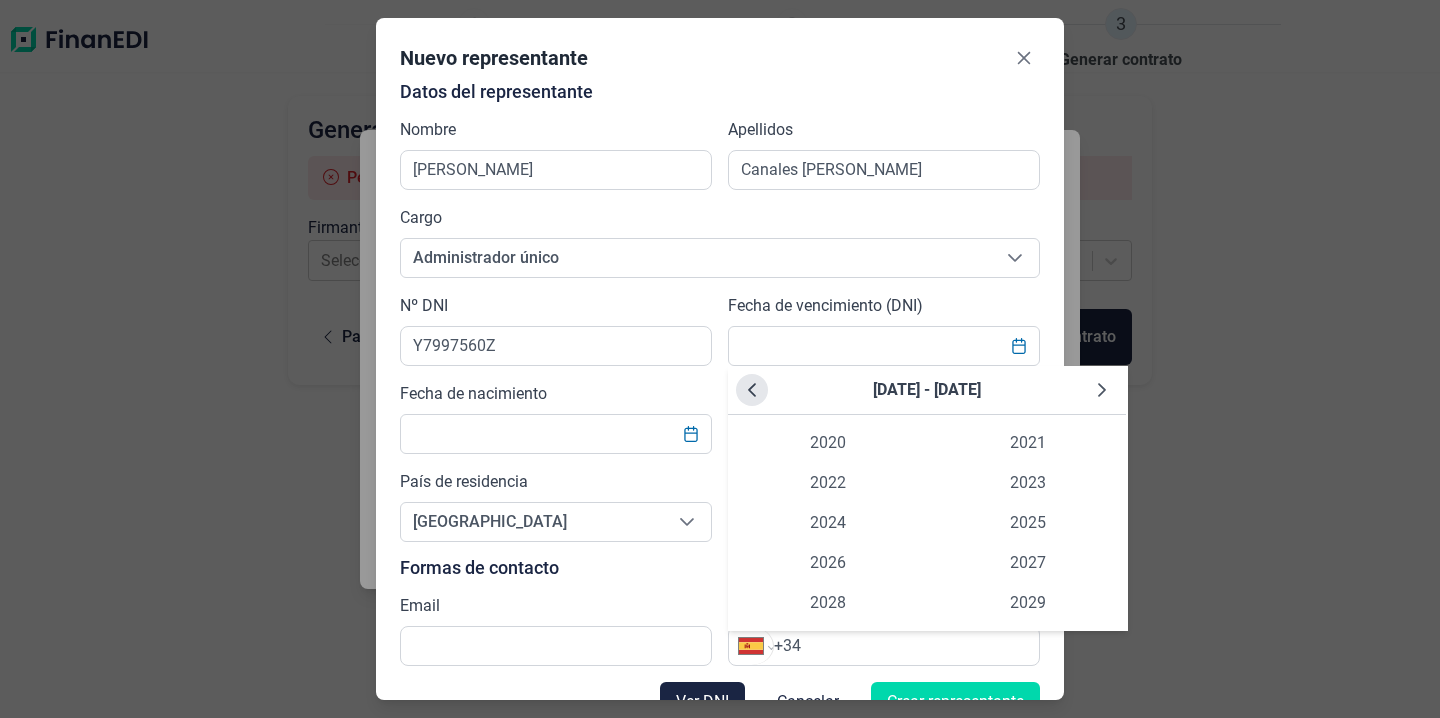 click 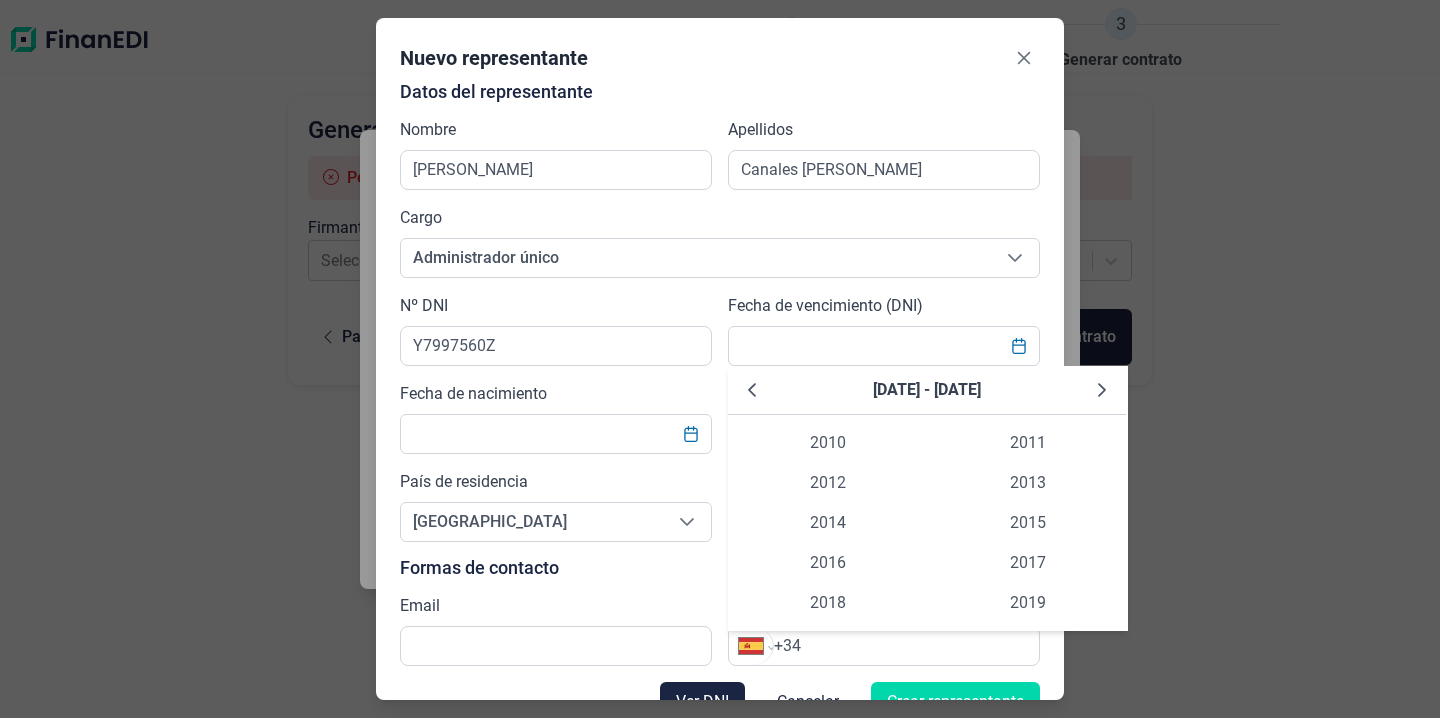 click 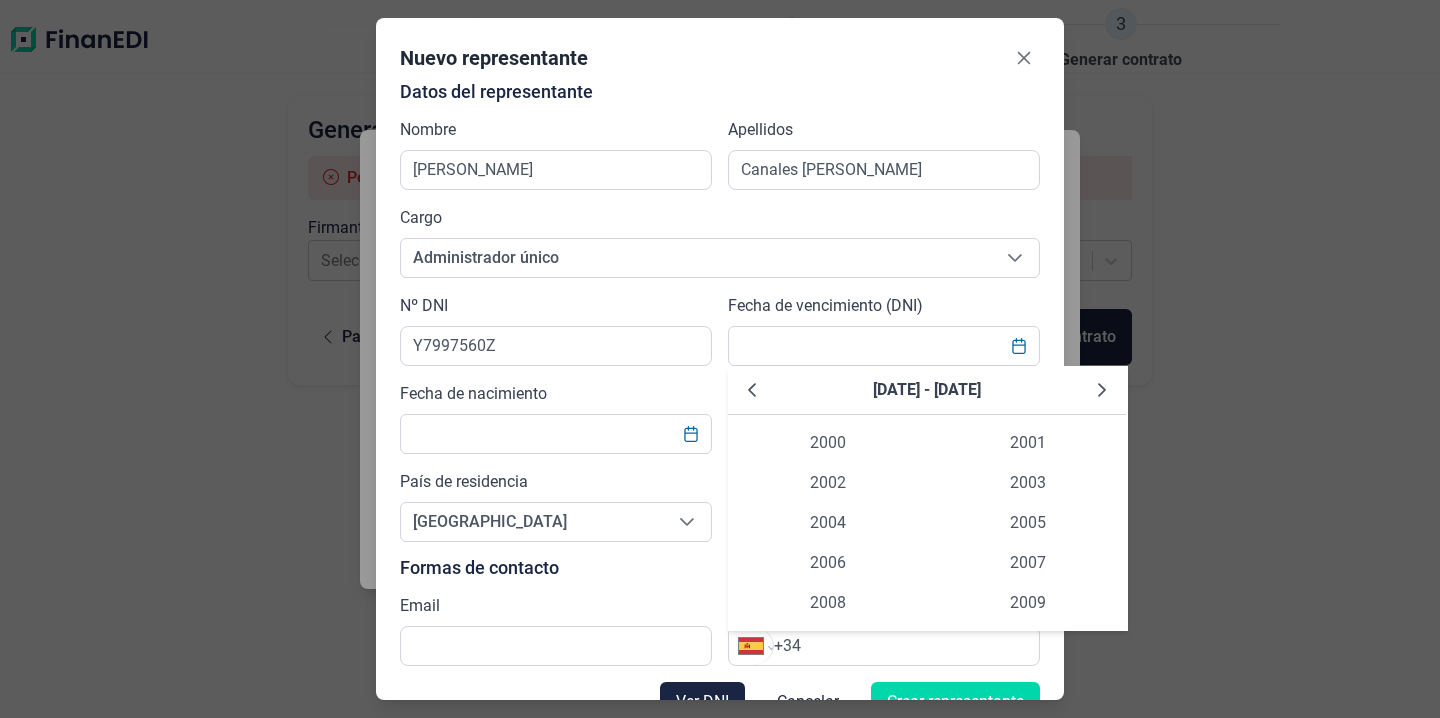 click 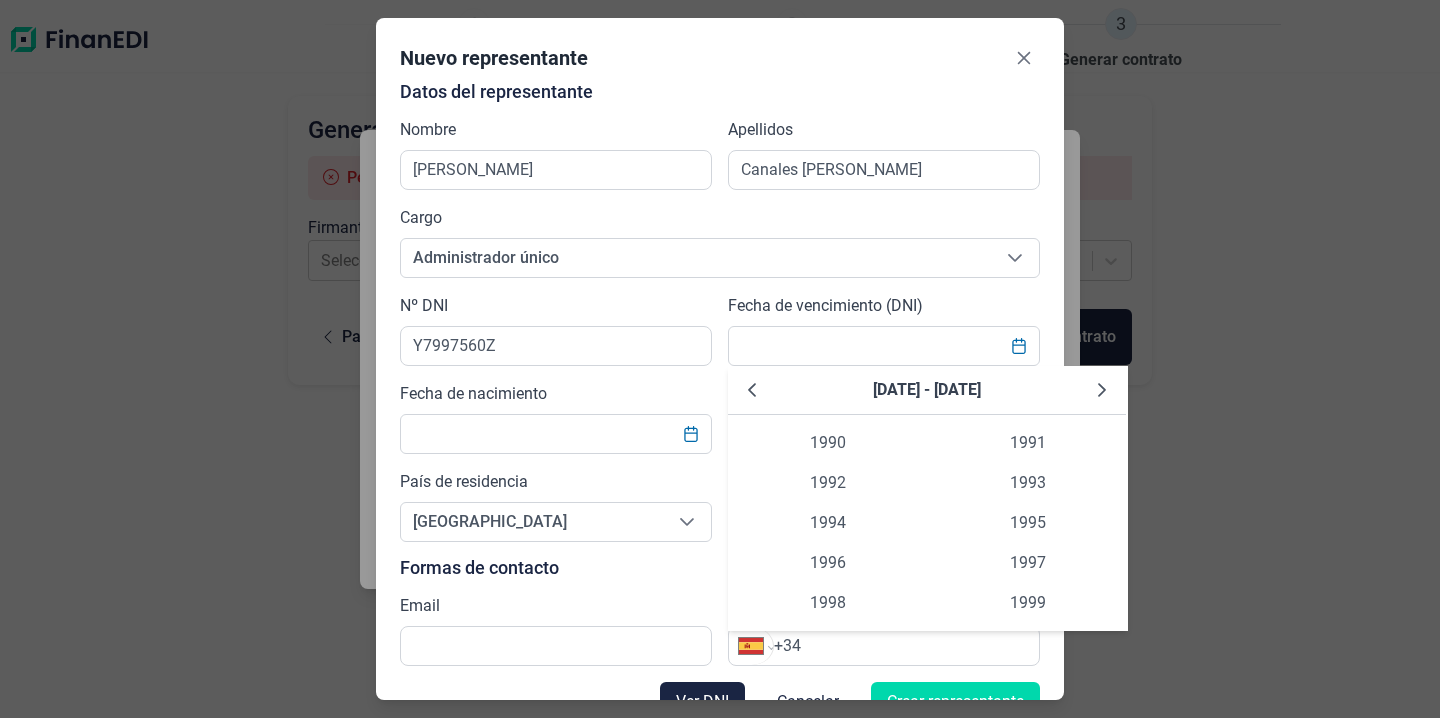 click 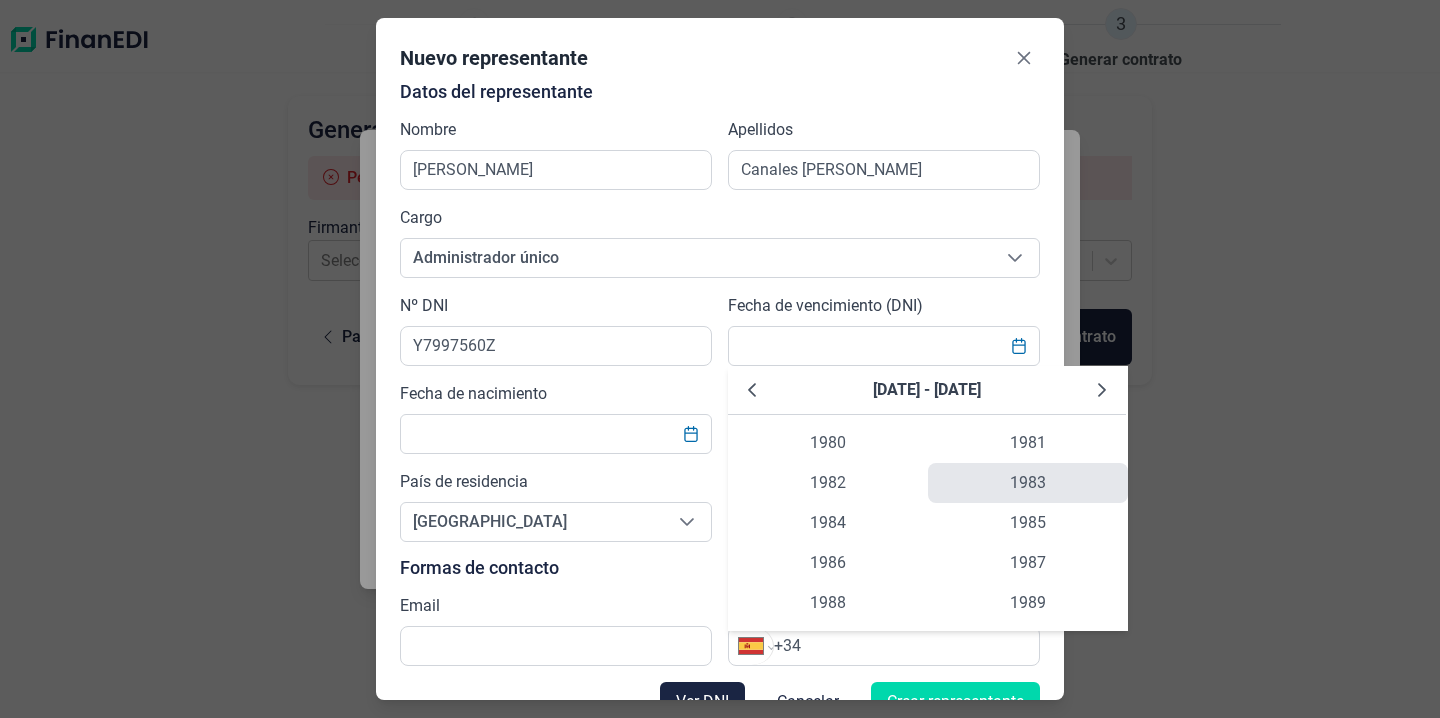 click on "1983" at bounding box center (1028, 483) 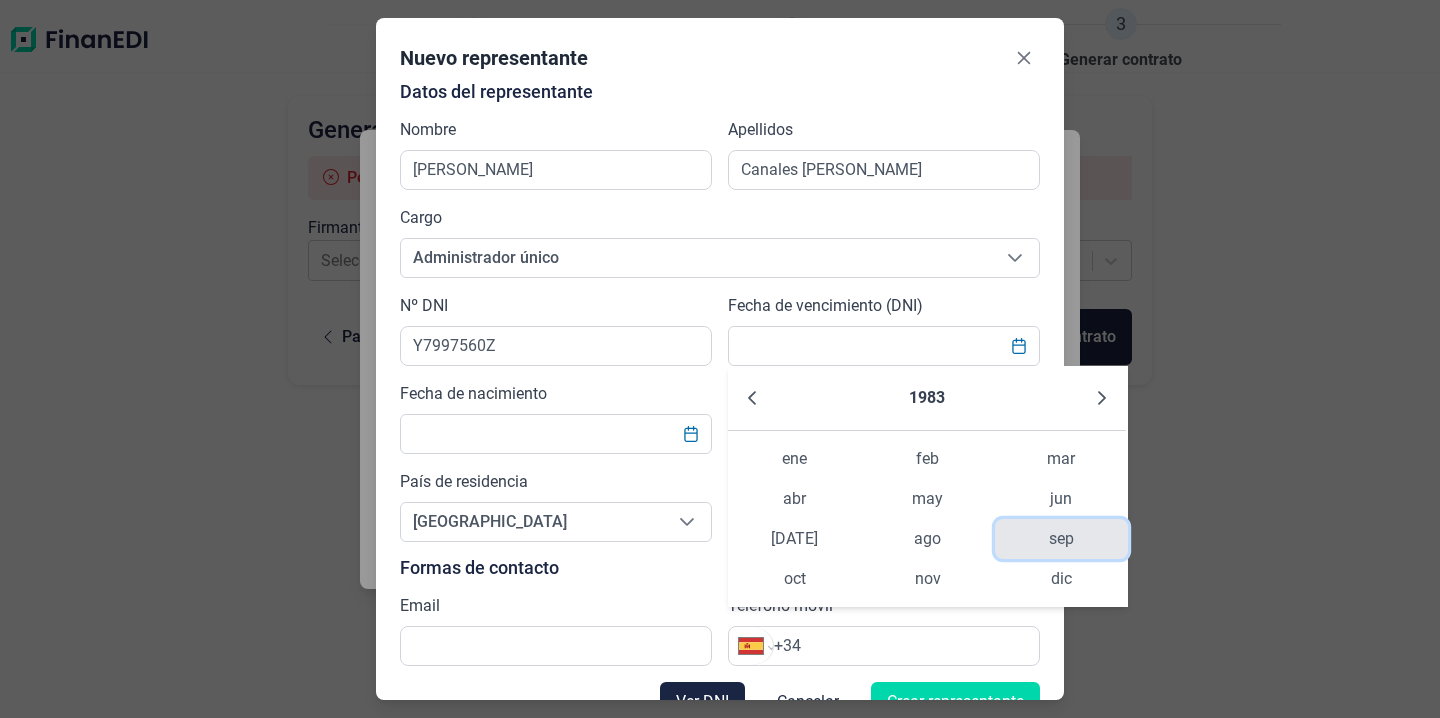 click on "sep" at bounding box center [1061, 539] 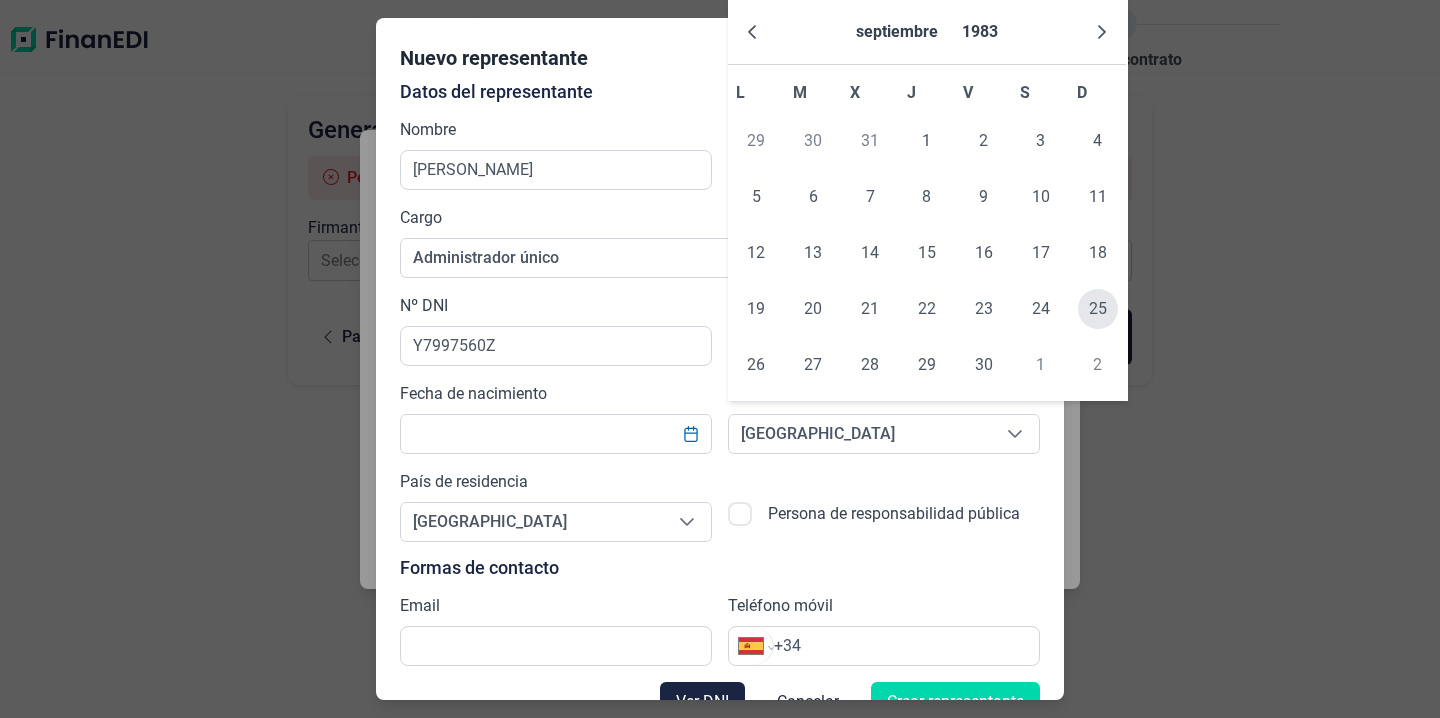 click on "25" at bounding box center [1098, 309] 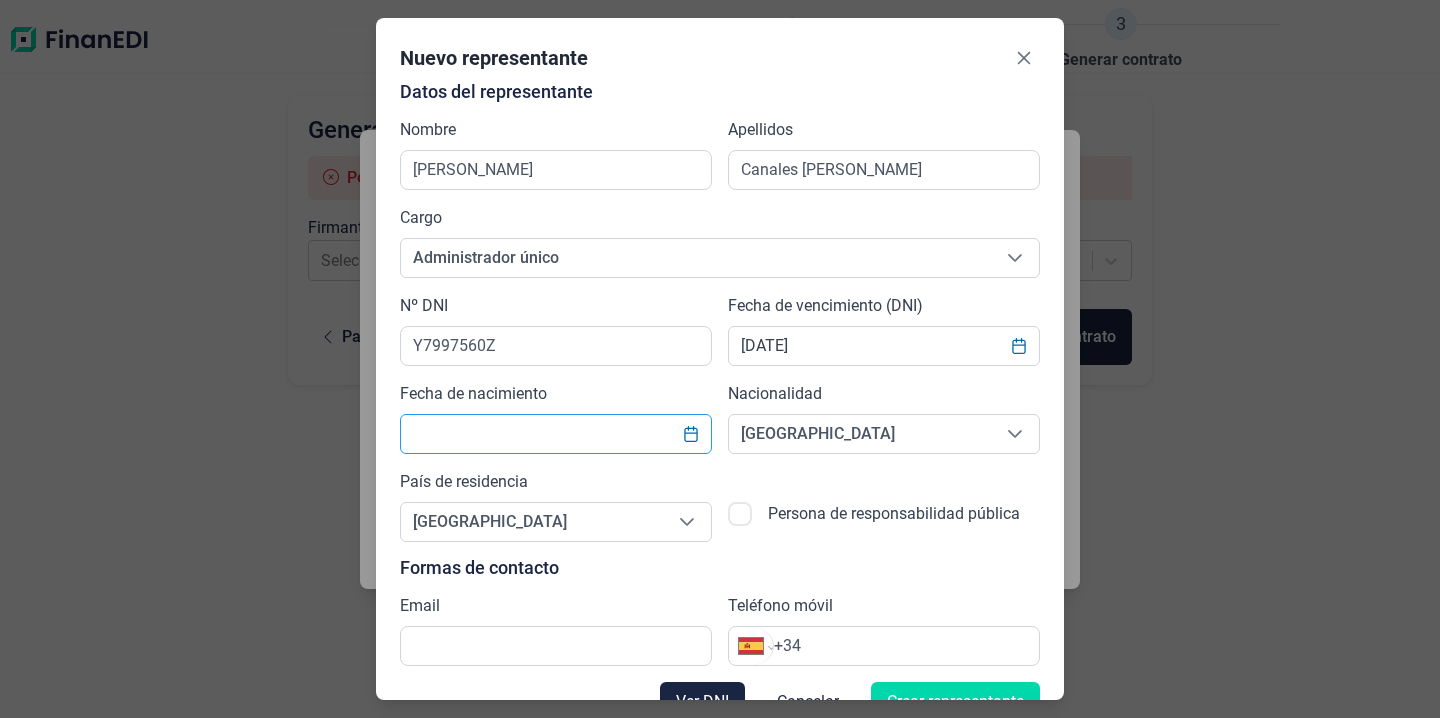 click at bounding box center [556, 434] 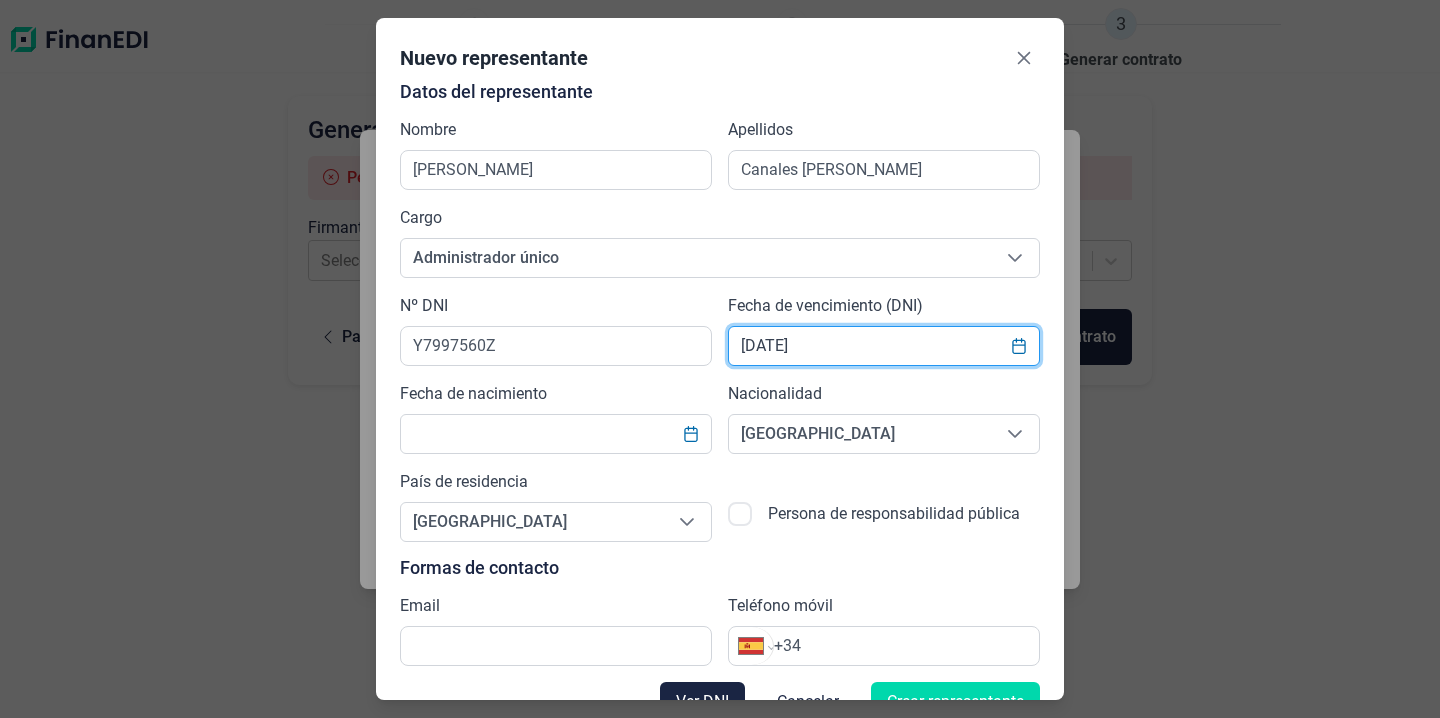 click on "[DATE]" at bounding box center (884, 346) 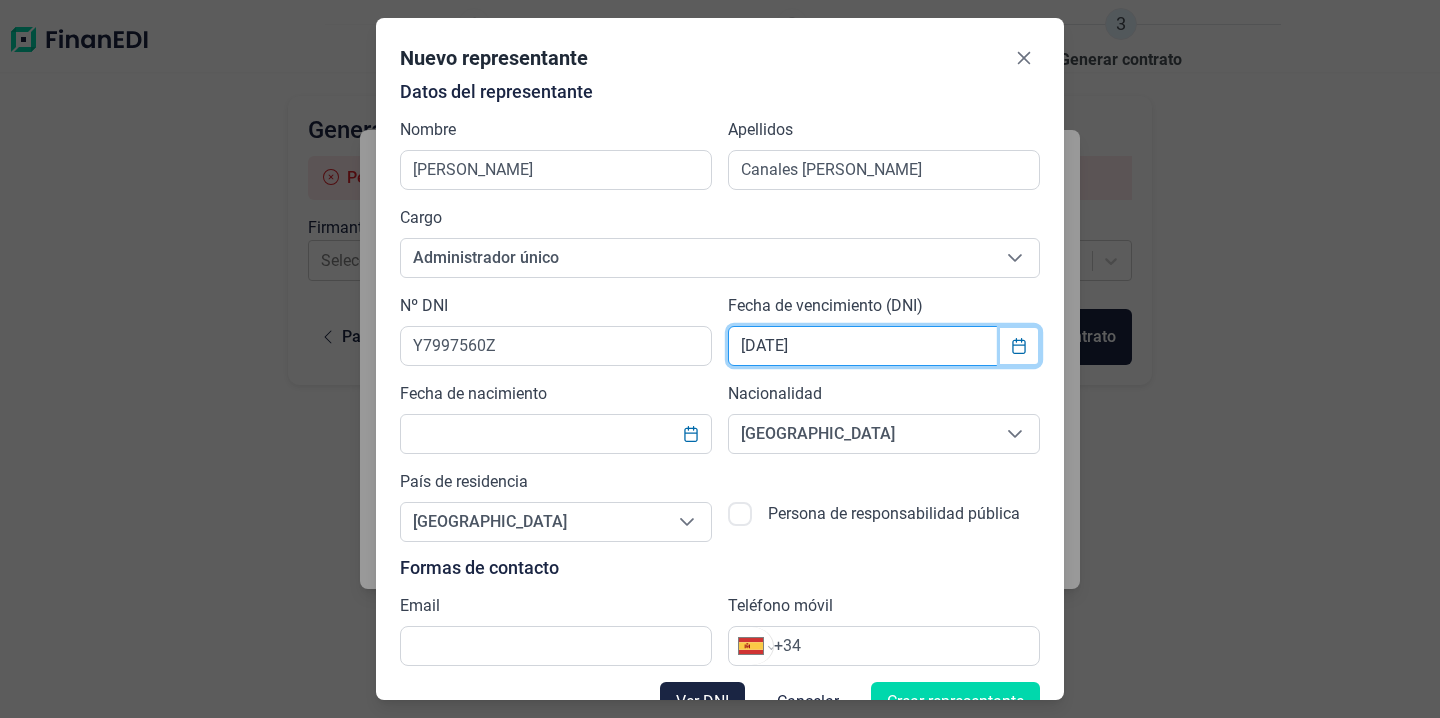 click 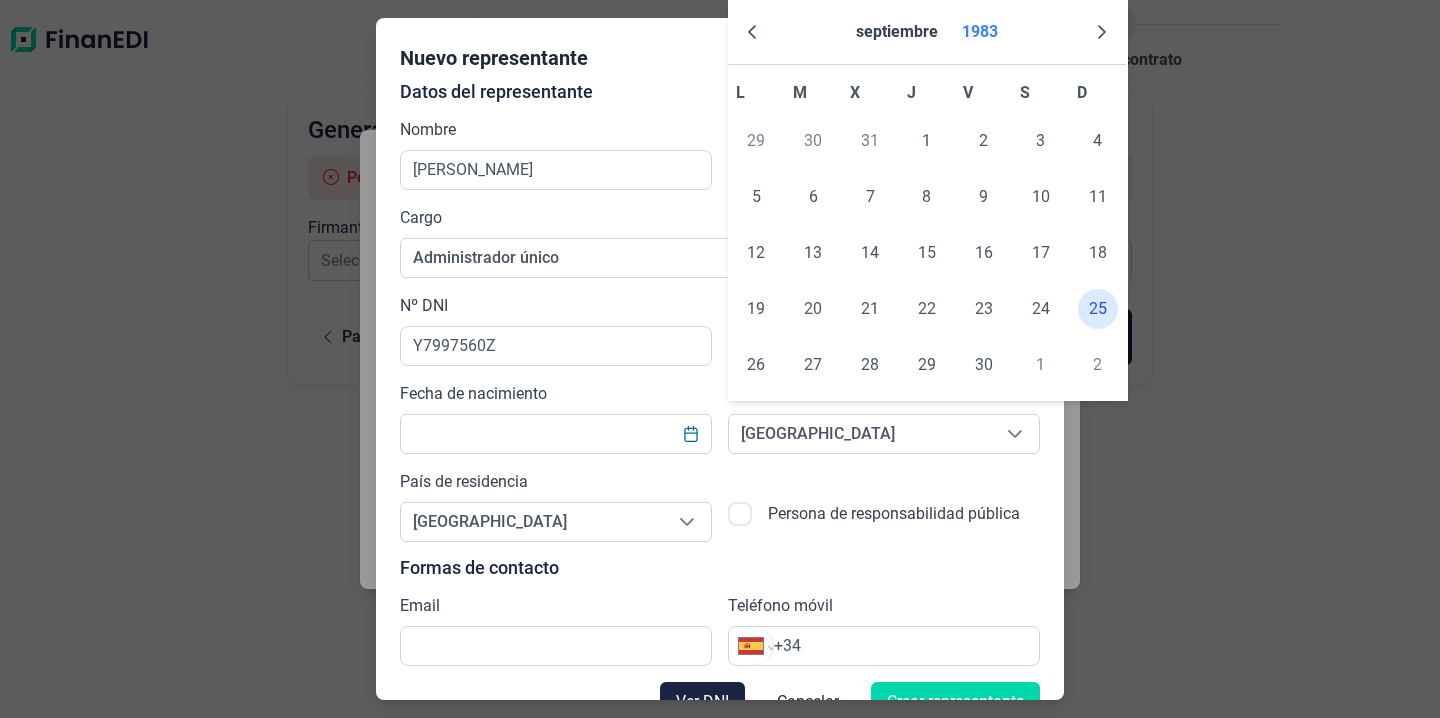click on "1983" at bounding box center (980, 32) 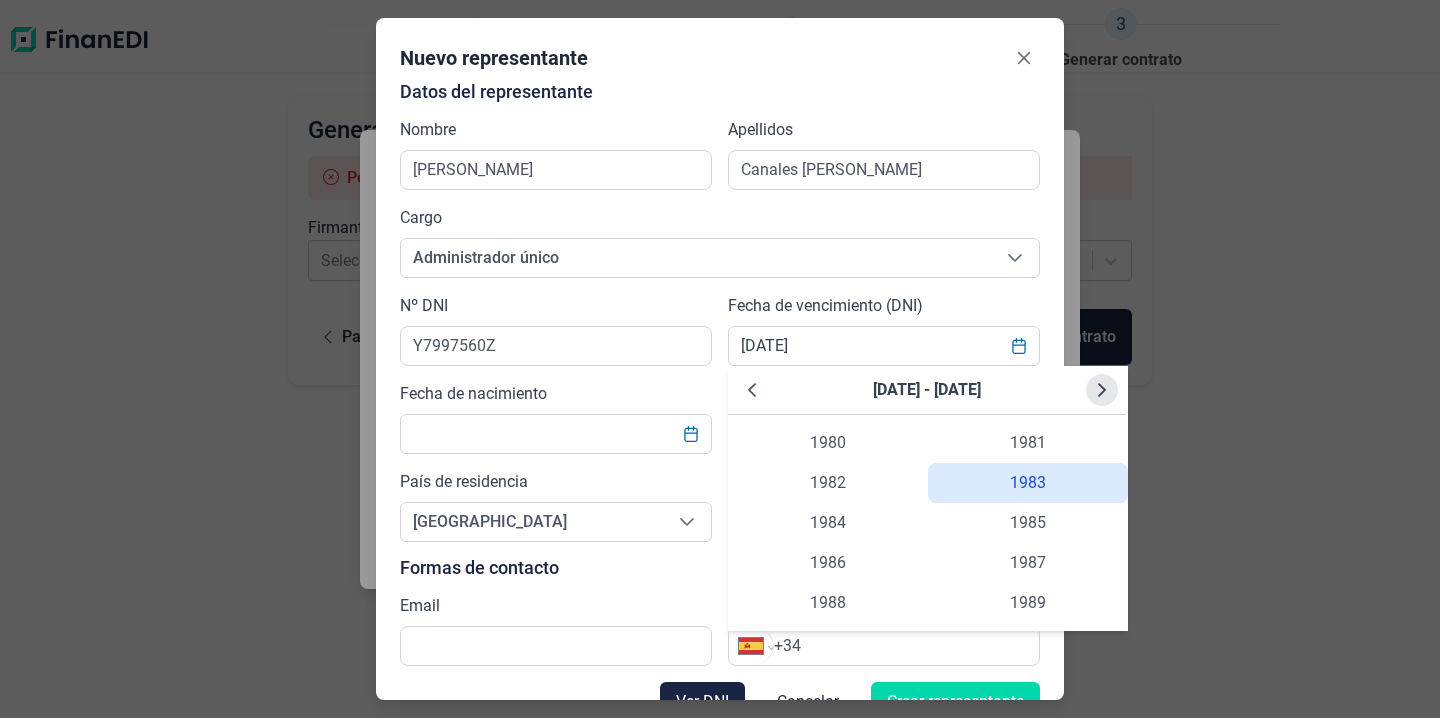 click at bounding box center (1102, 390) 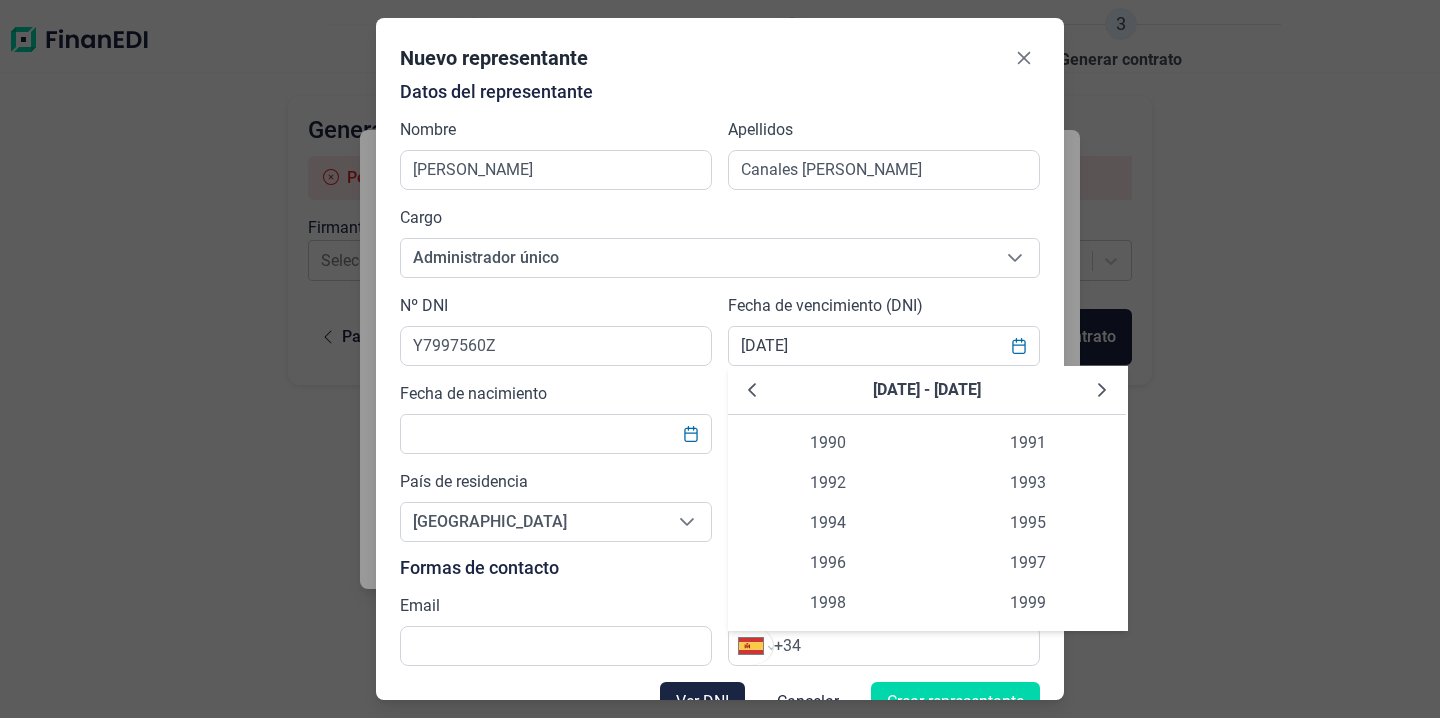 click at bounding box center [1102, 390] 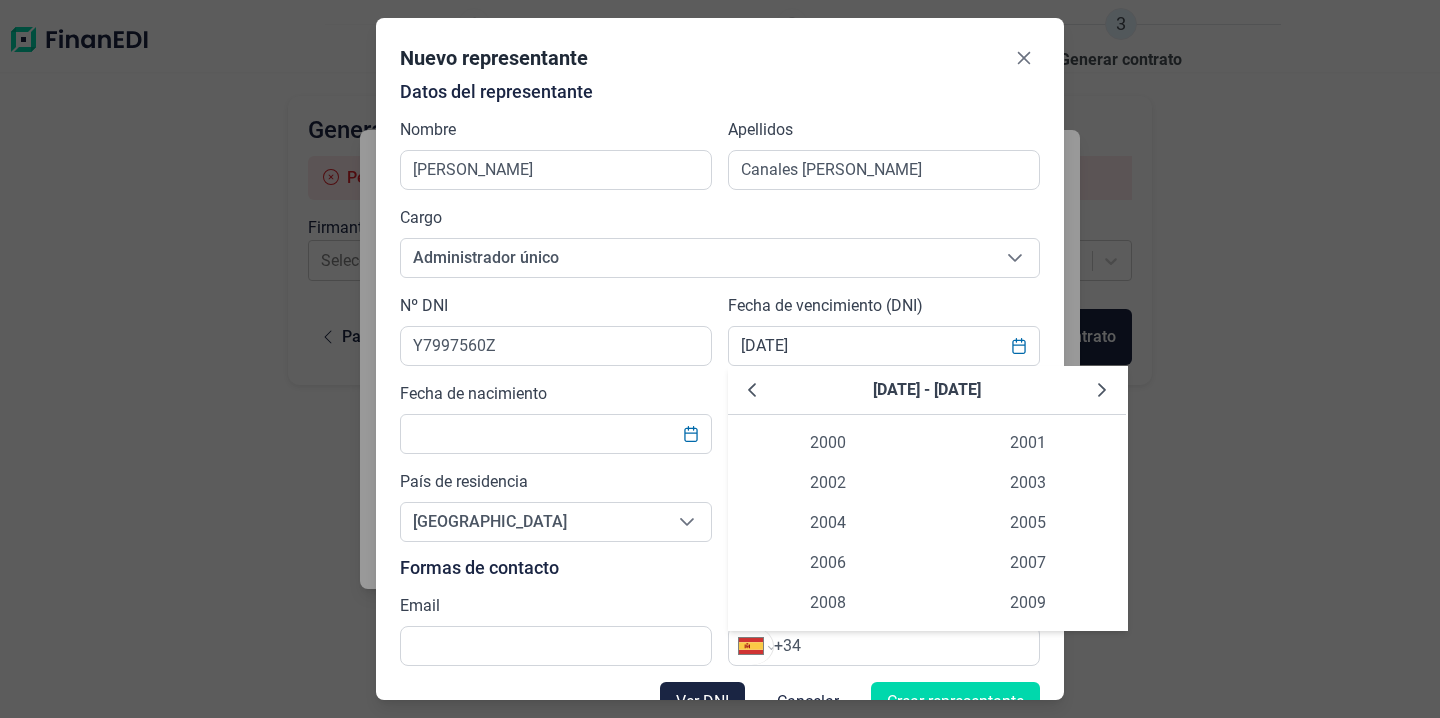 click at bounding box center (1102, 390) 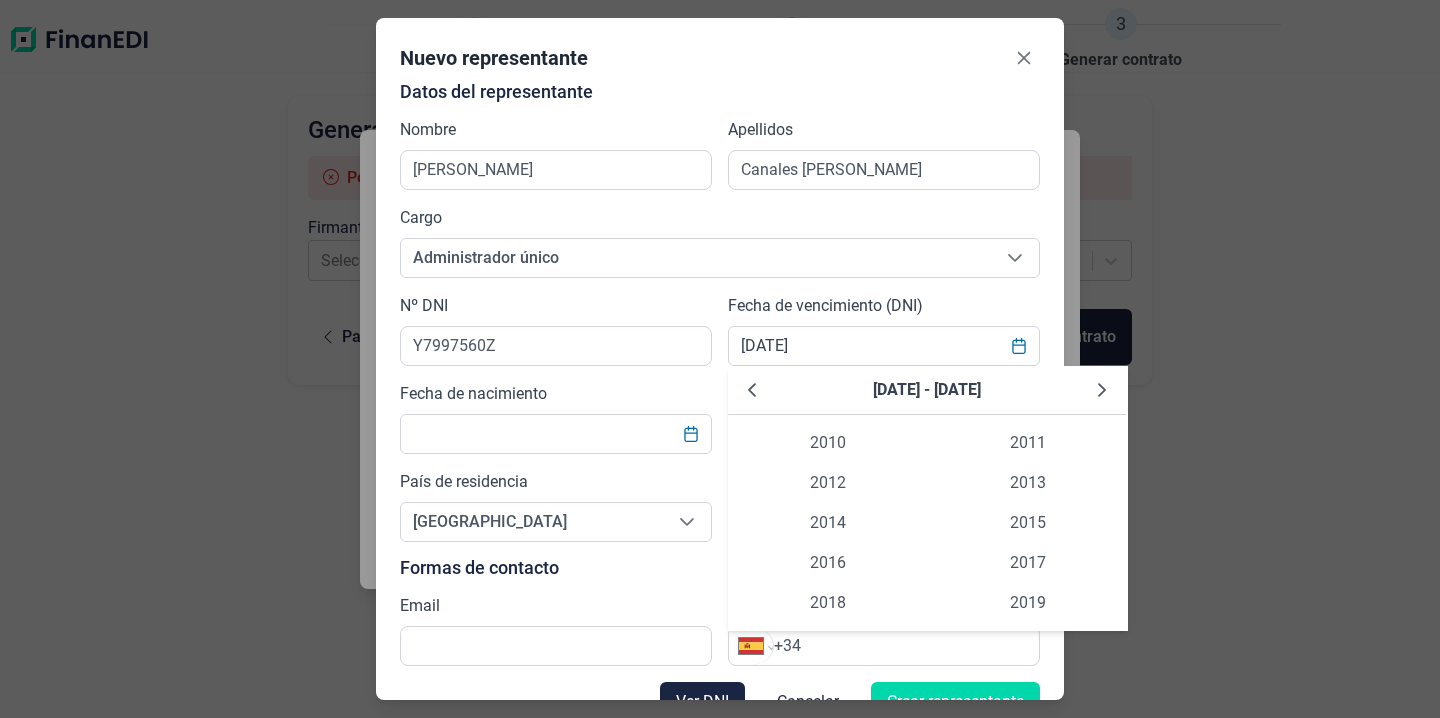 click at bounding box center [1102, 390] 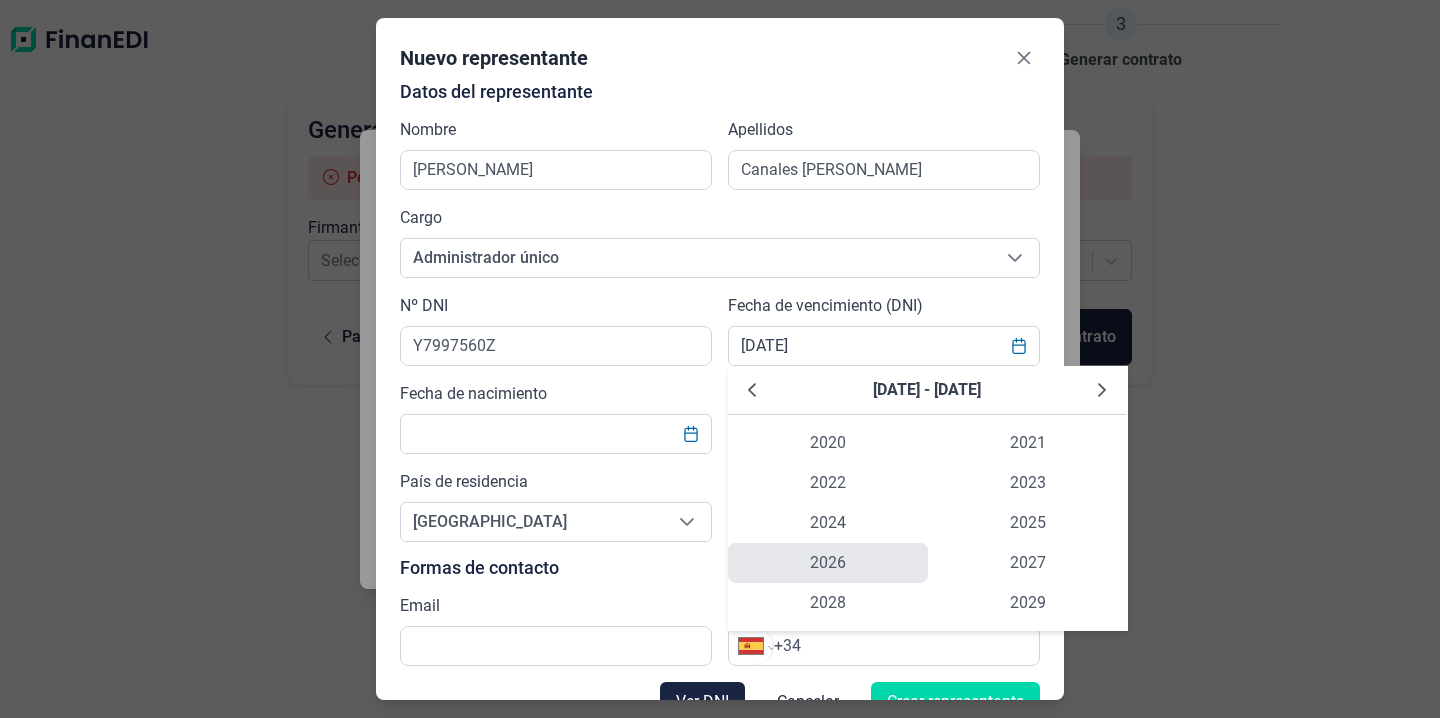 click on "2026" at bounding box center [828, 563] 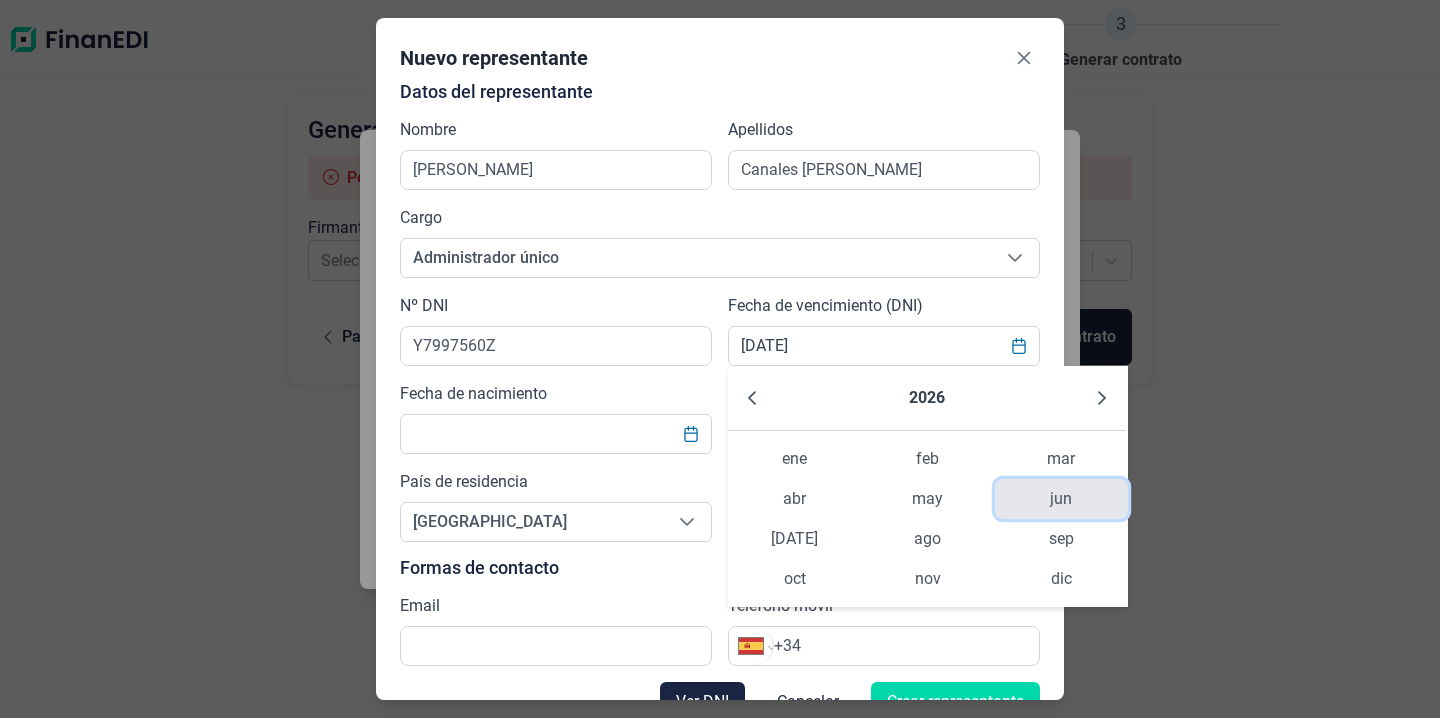 click on "jun" at bounding box center [1061, 499] 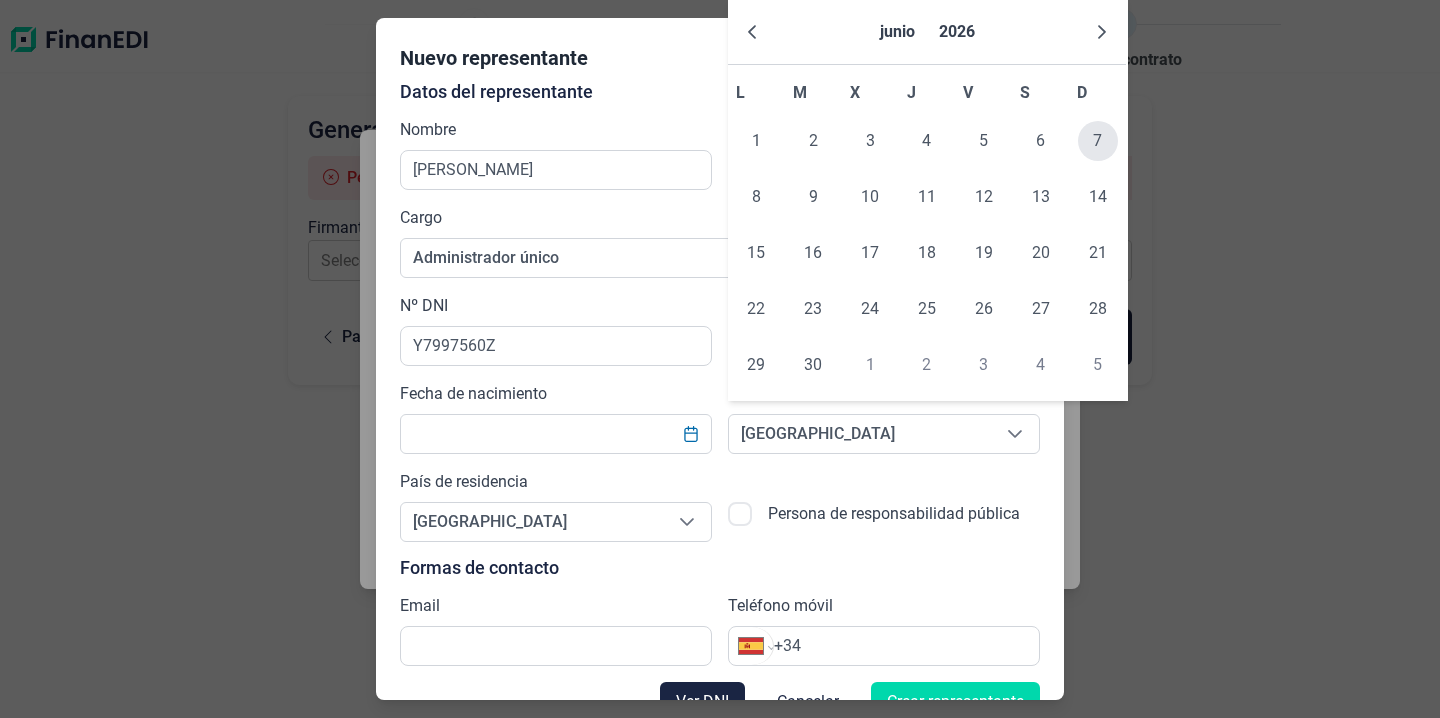 click on "7" at bounding box center (1098, 141) 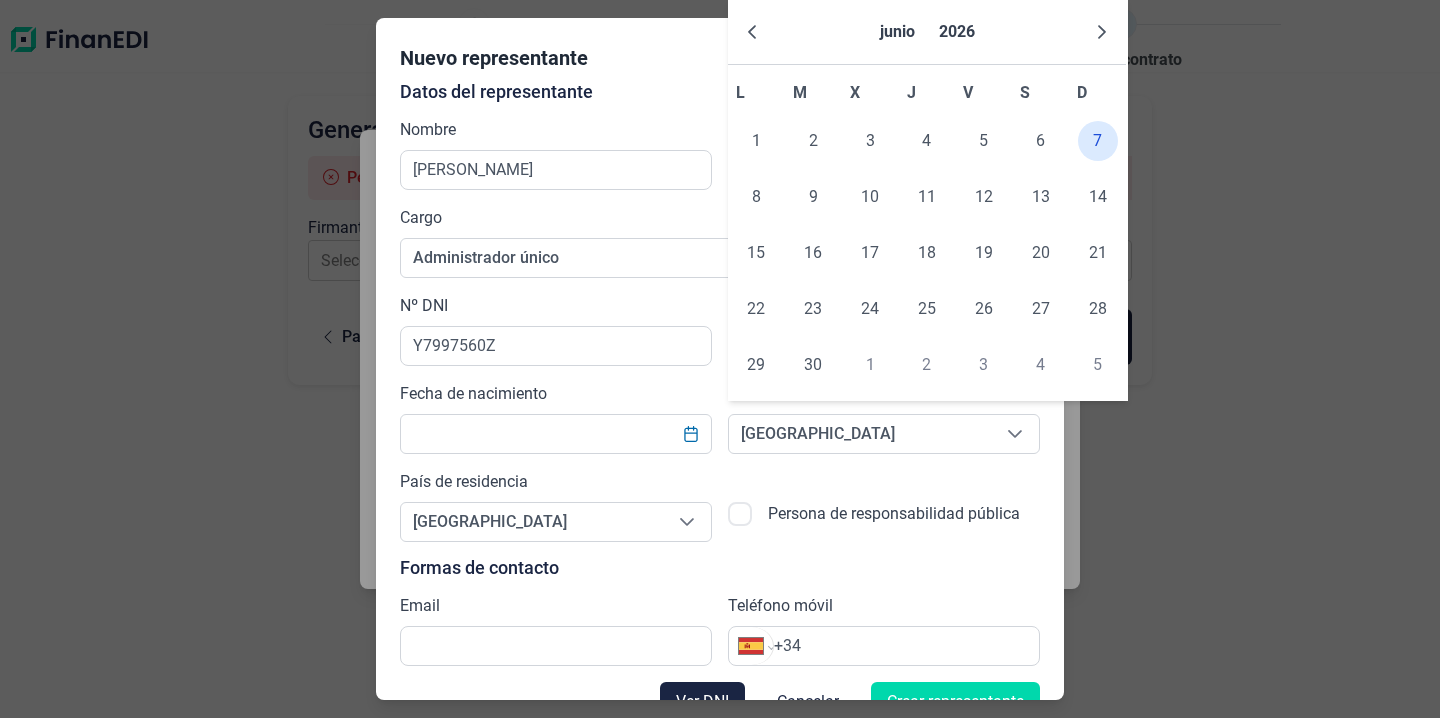type on "[DATE]" 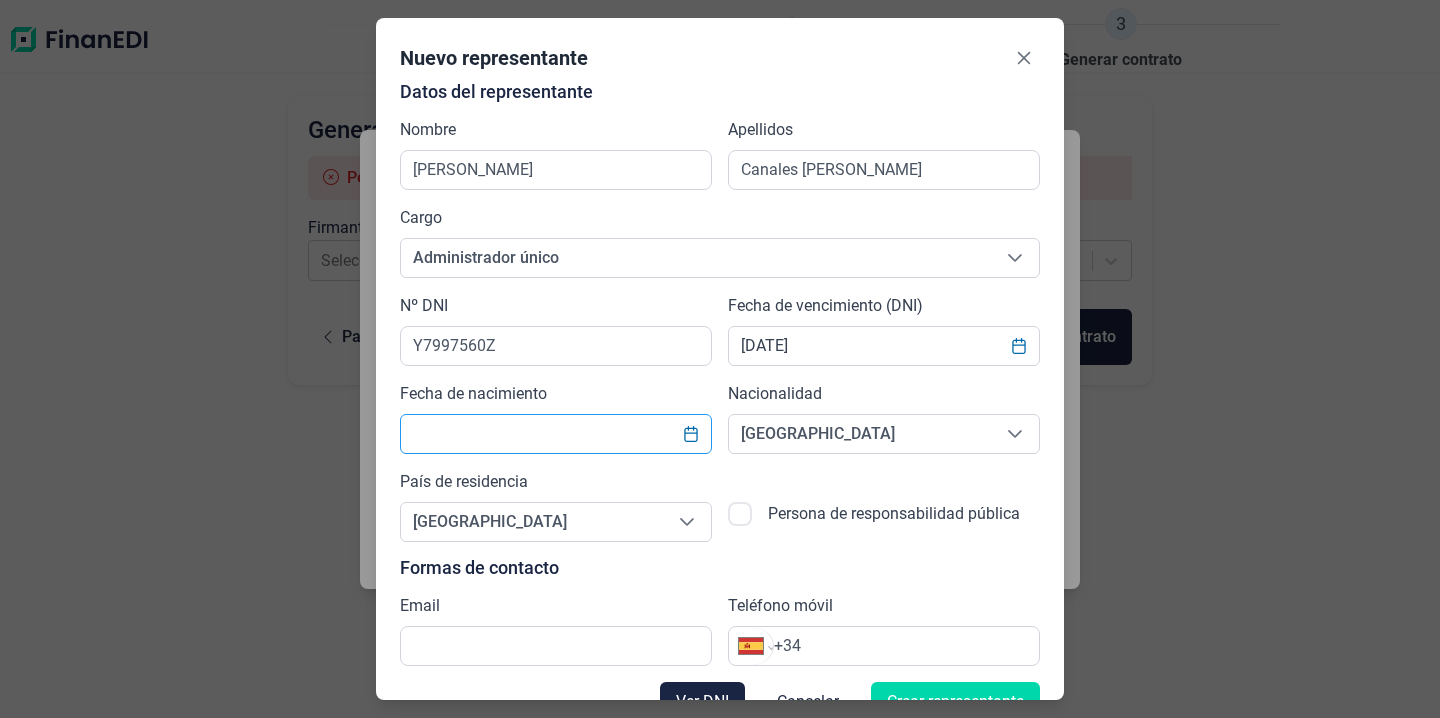 click at bounding box center (556, 434) 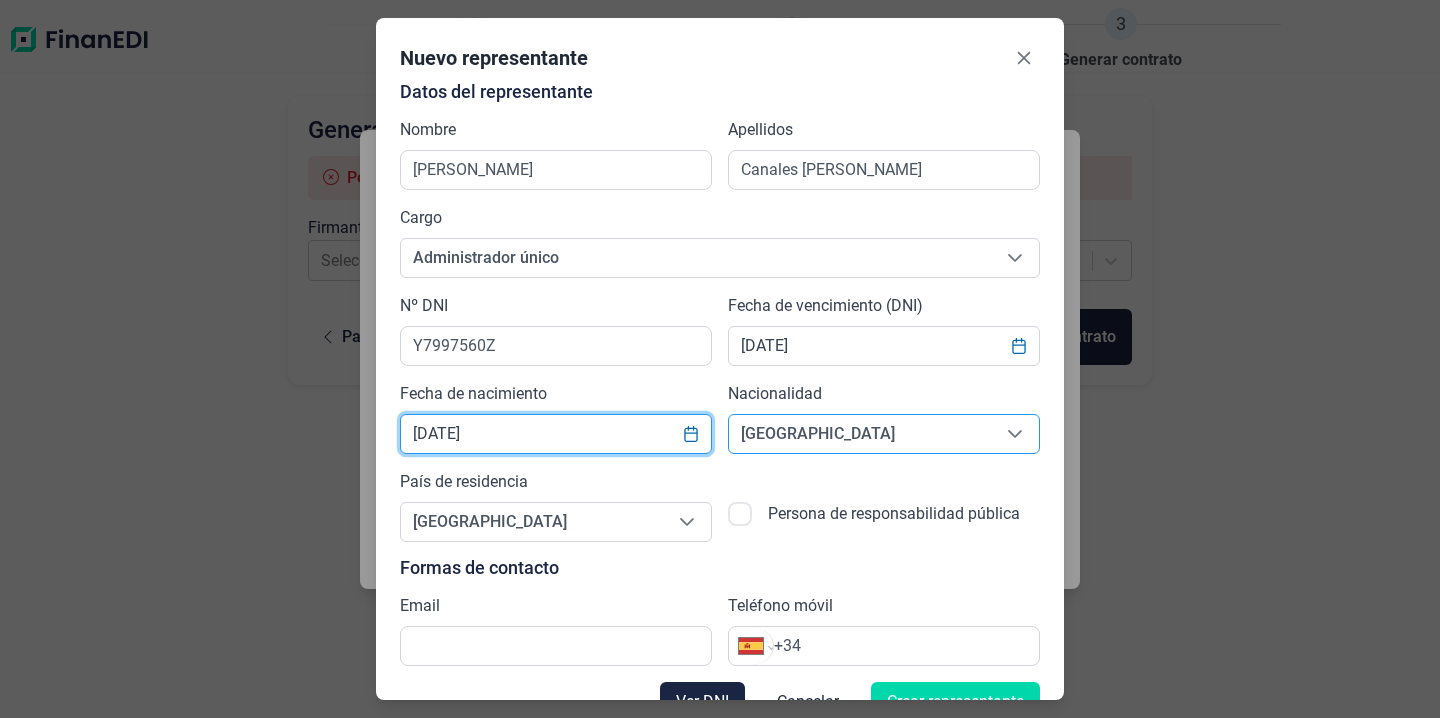 type on "[DATE]" 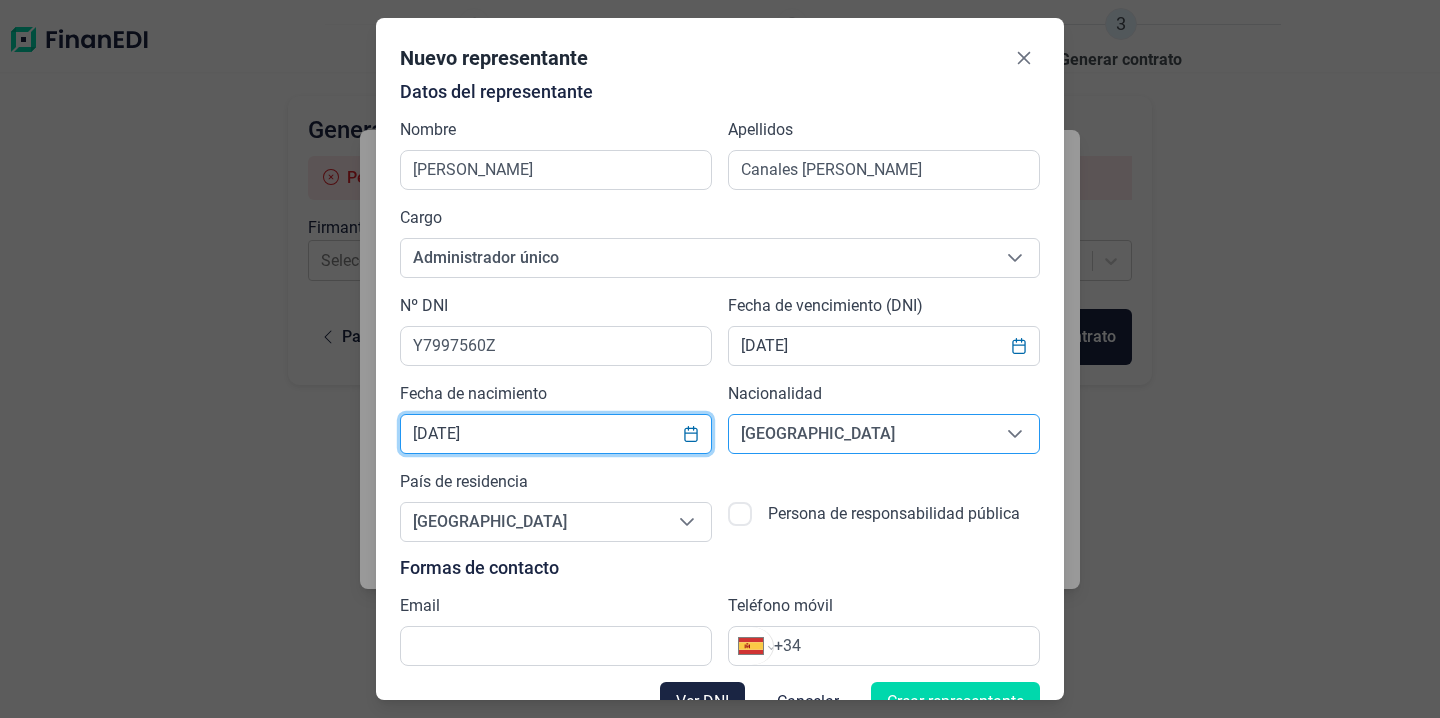 click on "[GEOGRAPHIC_DATA]" at bounding box center (860, 434) 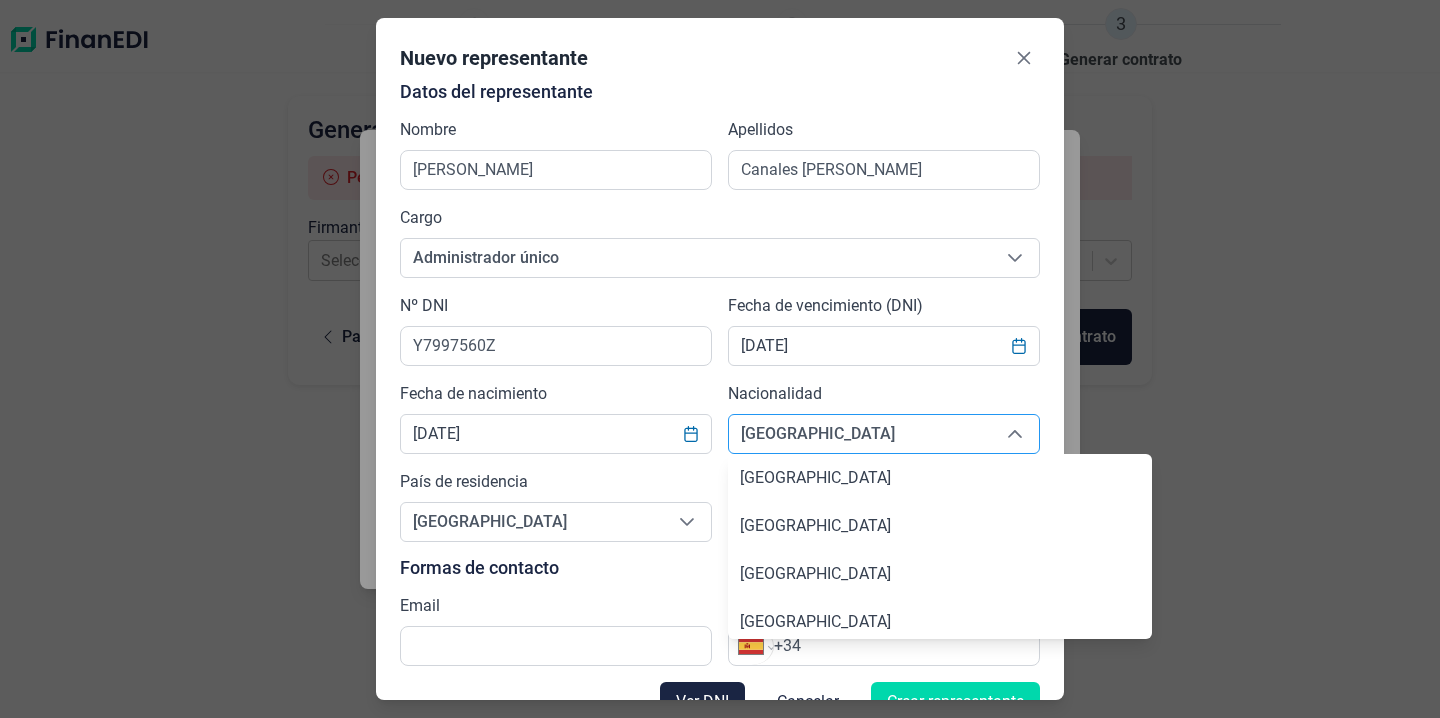 type 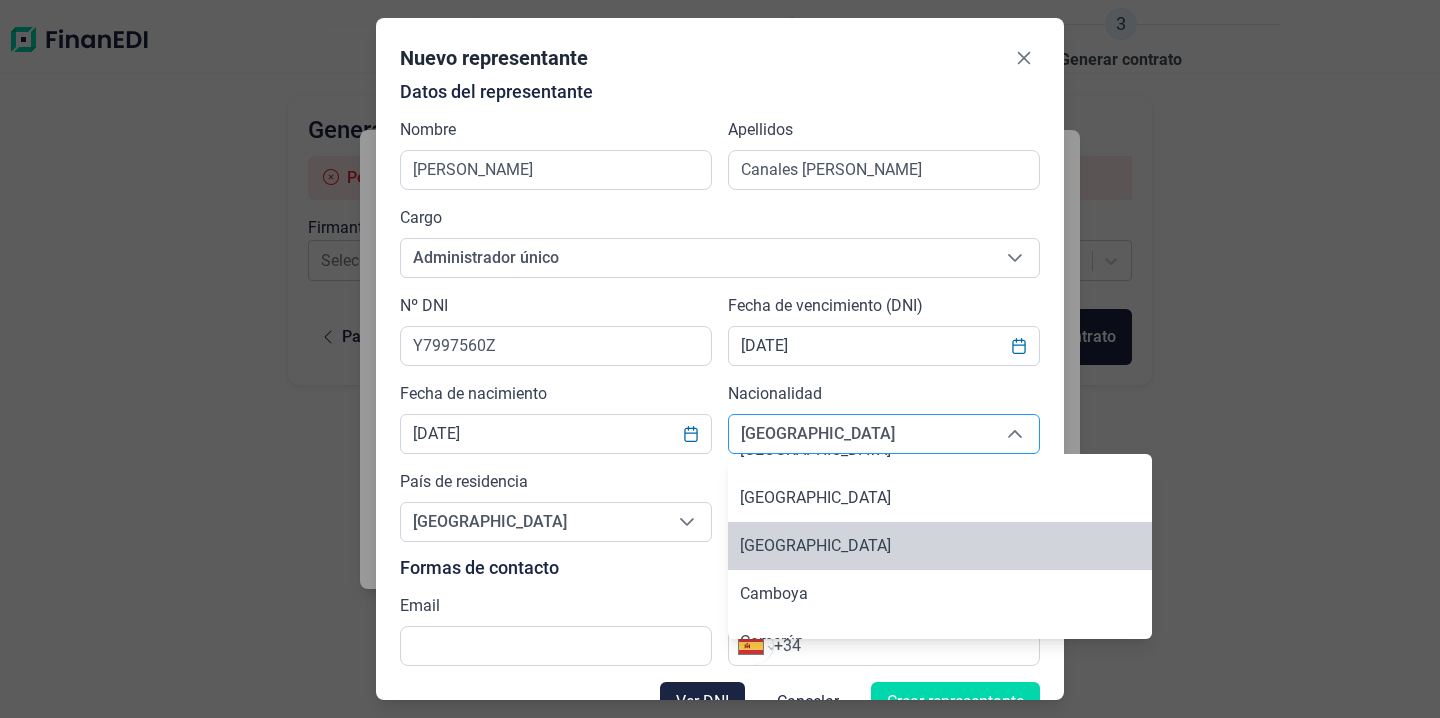 type 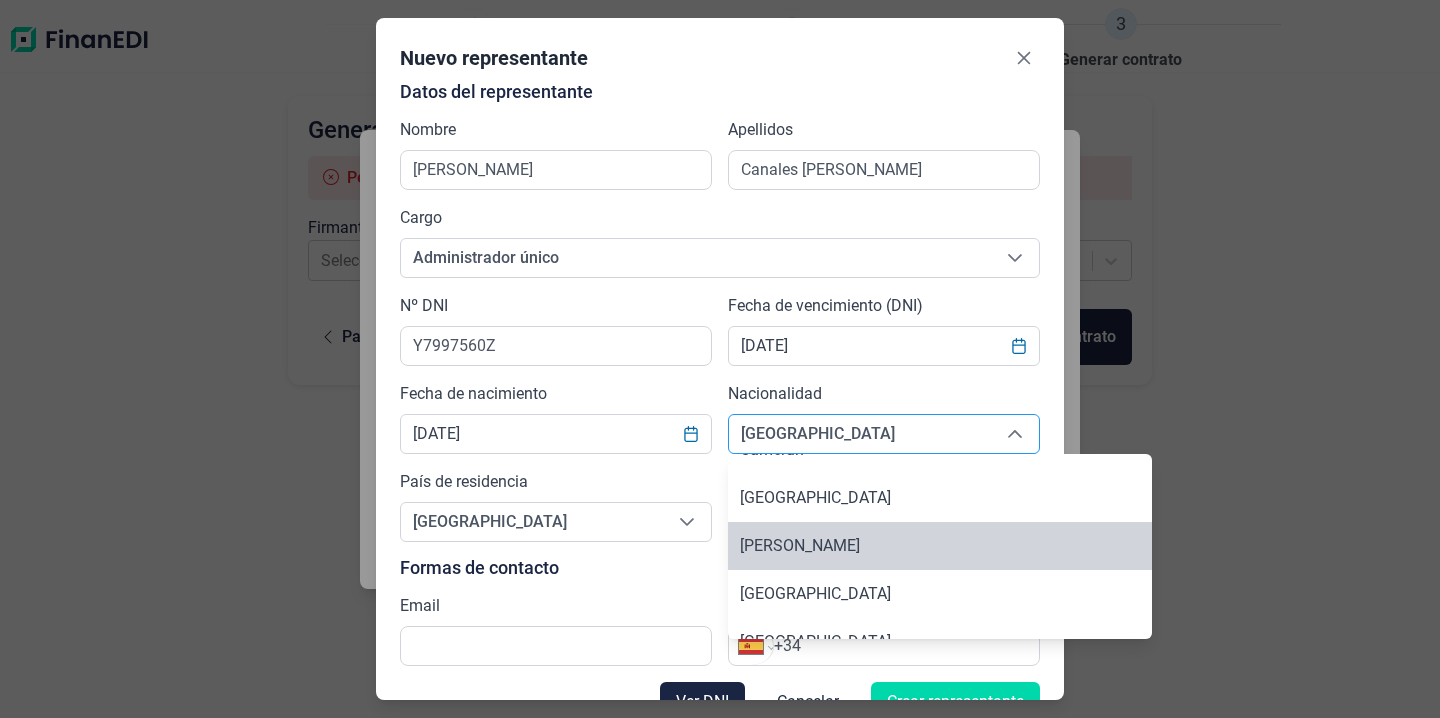 type 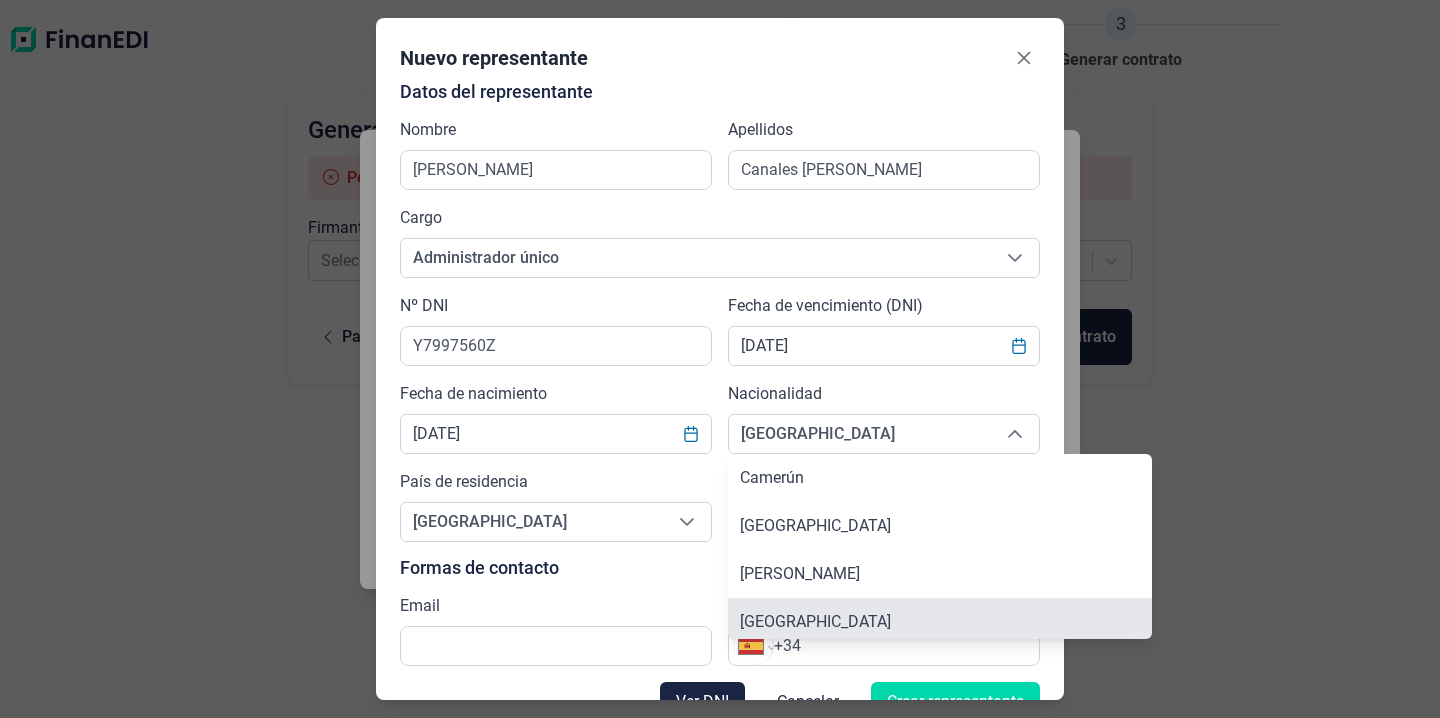 scroll, scrollTop: 1783, scrollLeft: 0, axis: vertical 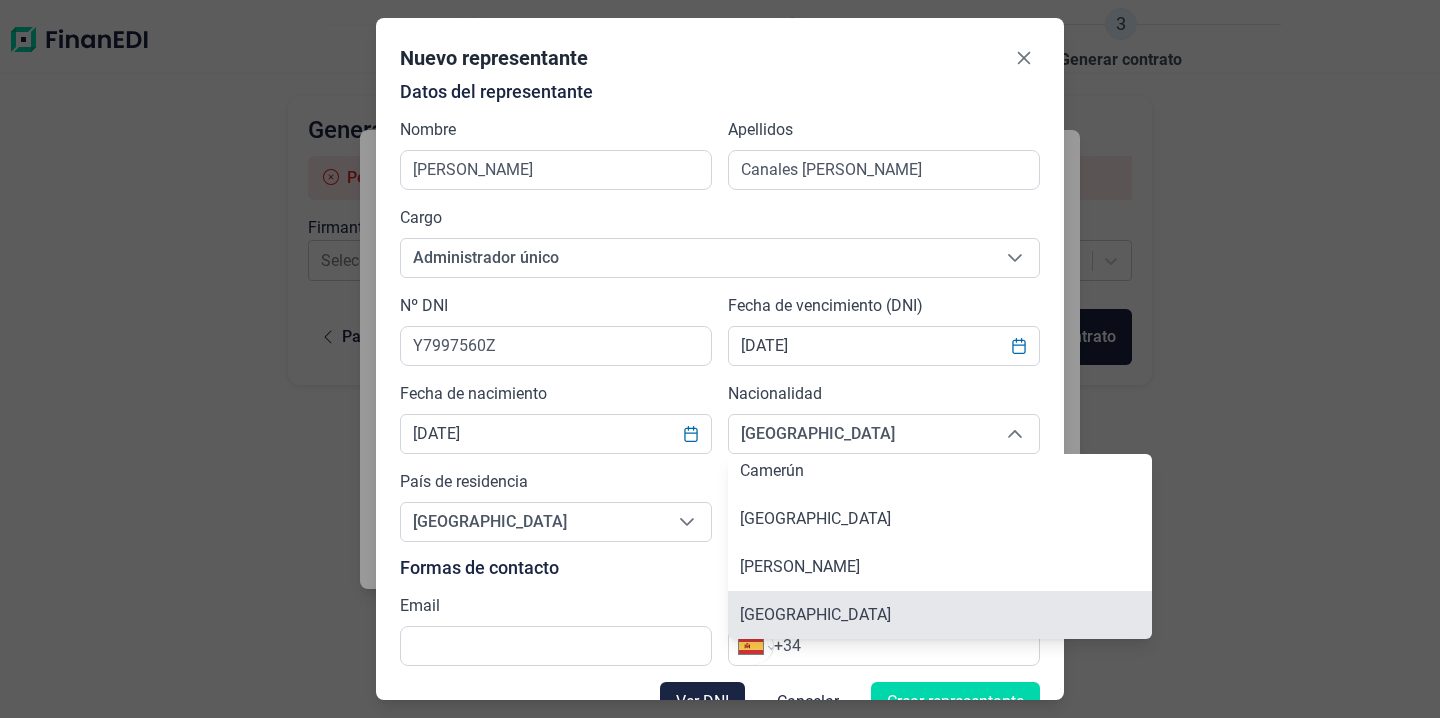click on "[GEOGRAPHIC_DATA]" at bounding box center (940, 615) 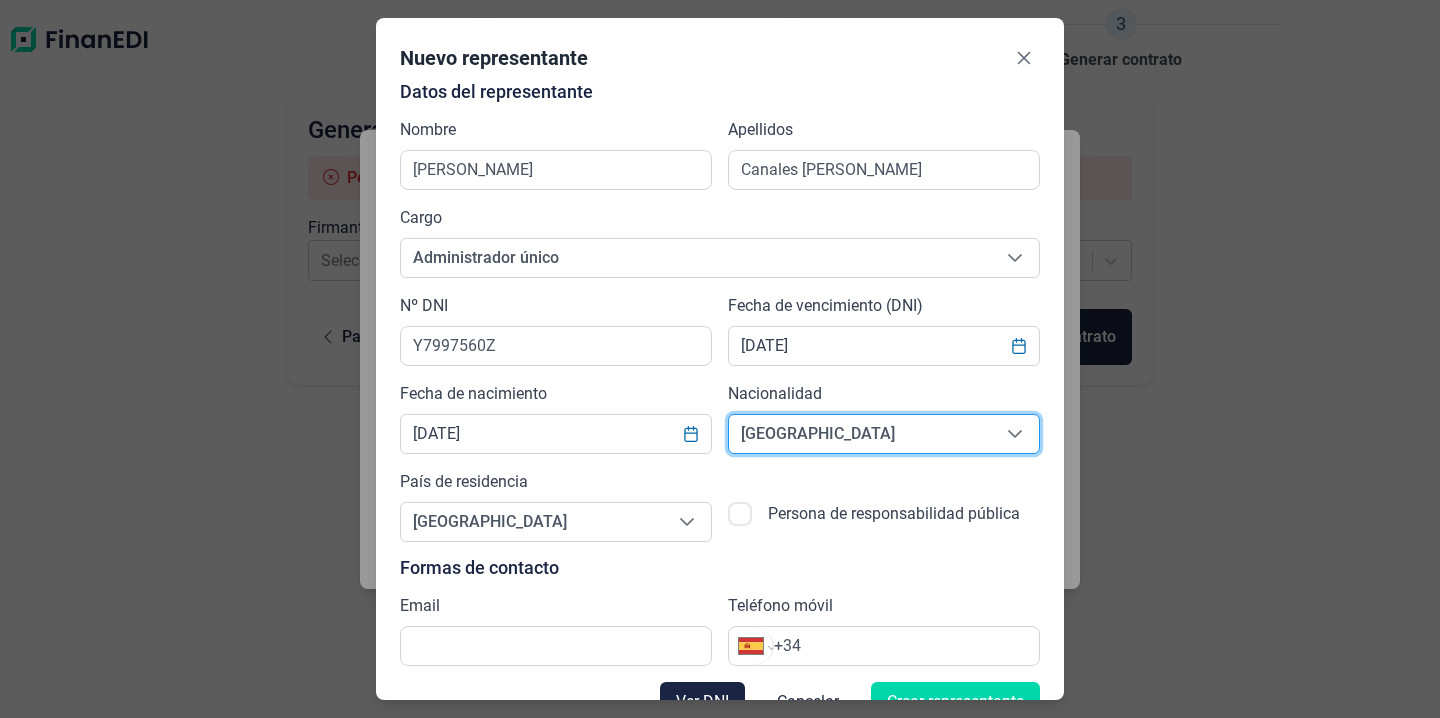scroll, scrollTop: 39, scrollLeft: 0, axis: vertical 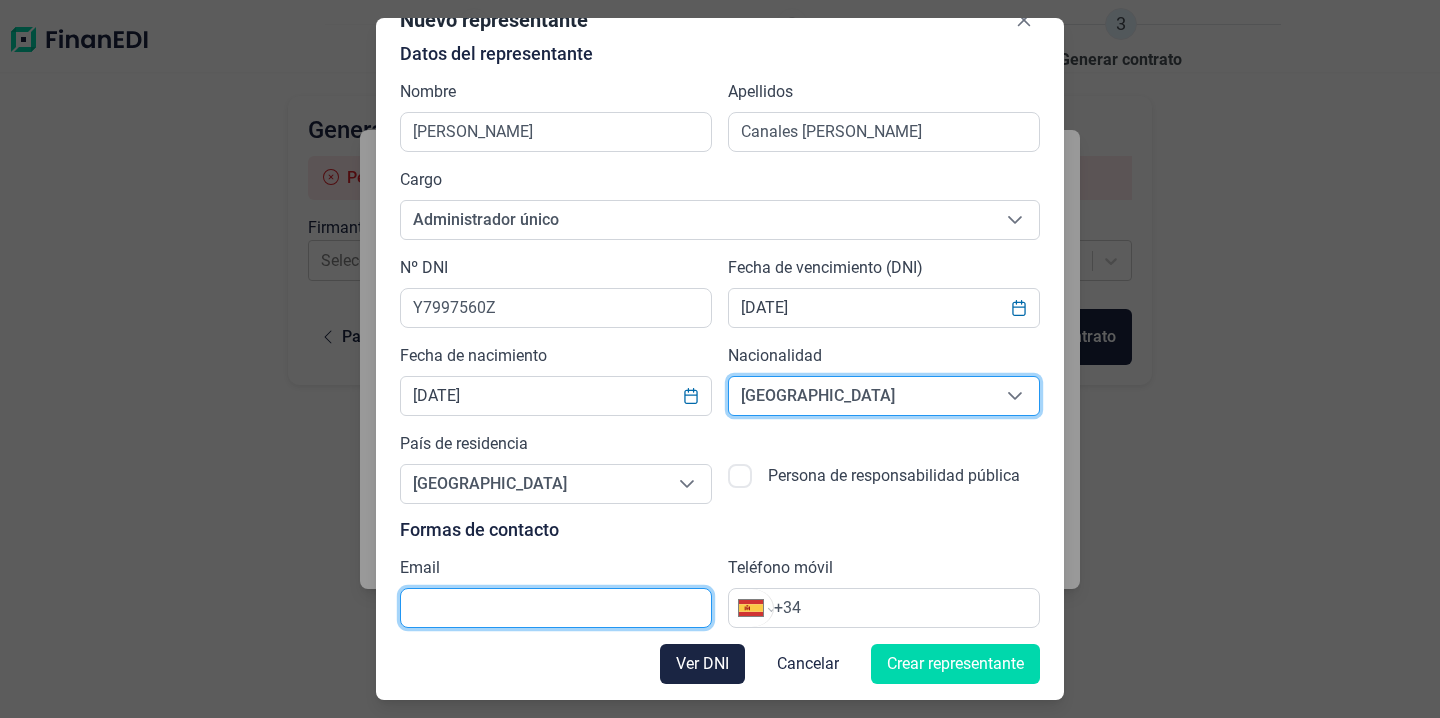 click at bounding box center (556, 608) 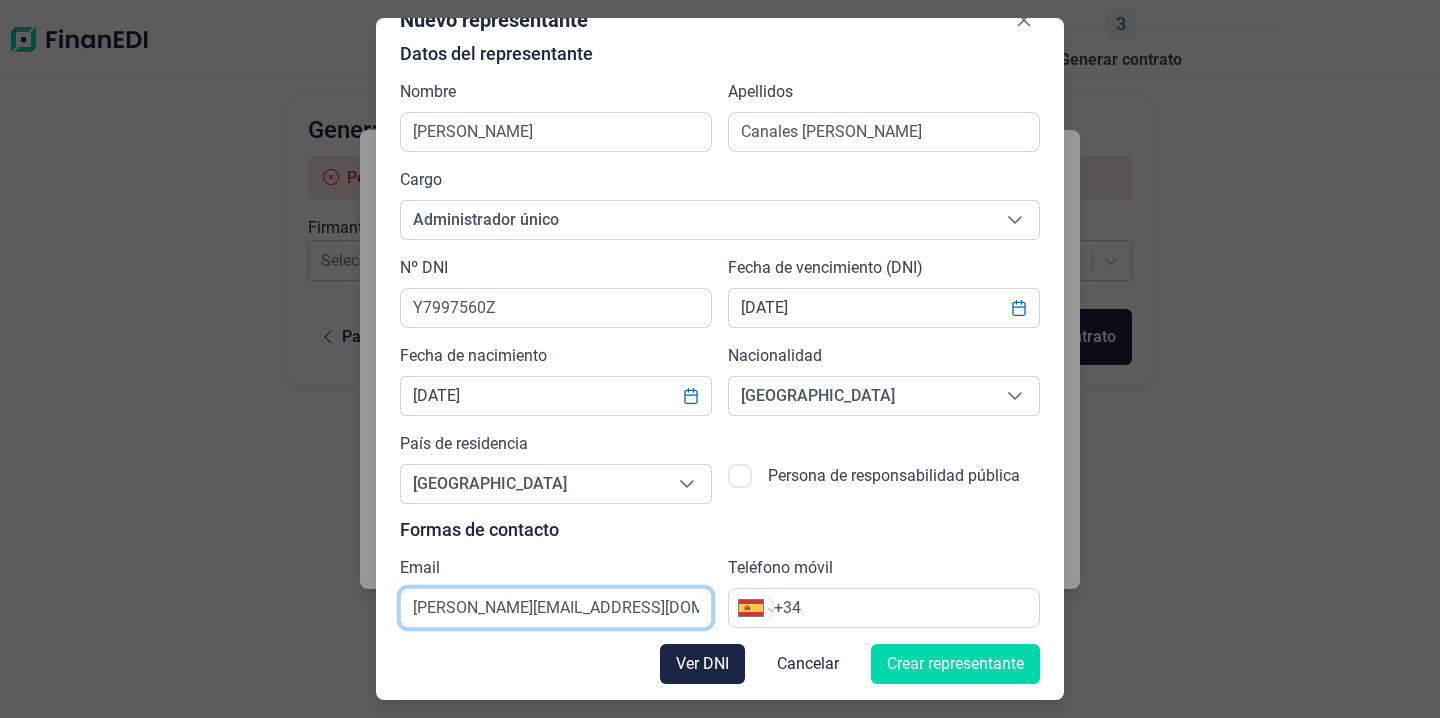type on "[PERSON_NAME][EMAIL_ADDRESS][DOMAIN_NAME]" 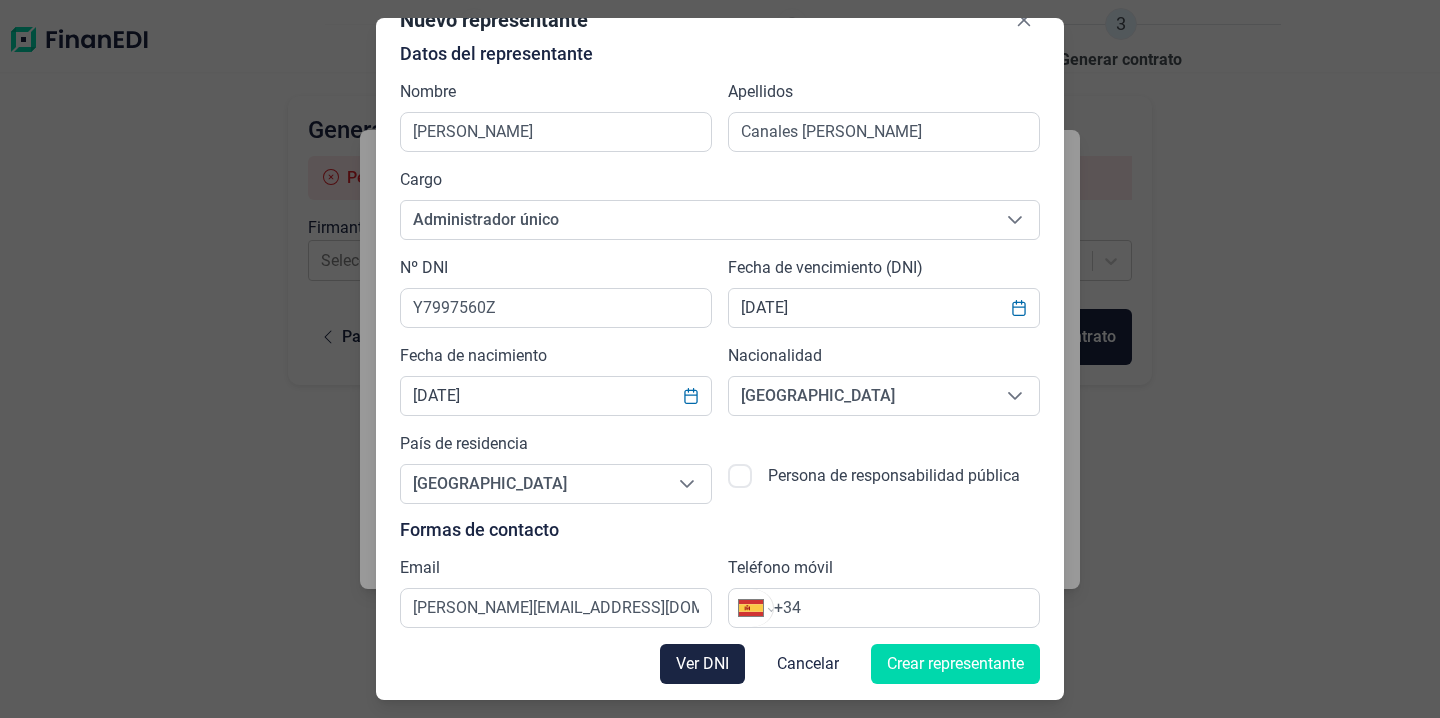 click on "+34" at bounding box center (906, 608) 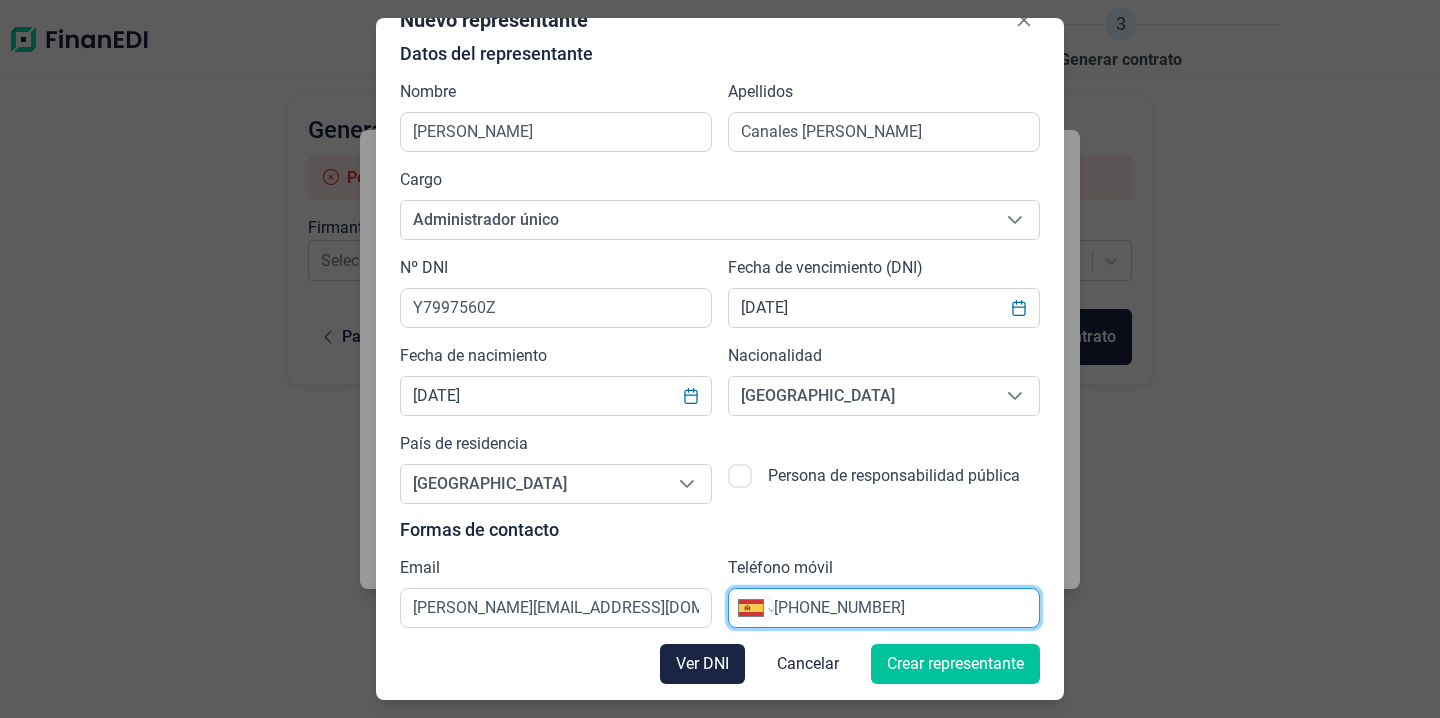 type on "[PHONE_NUMBER]" 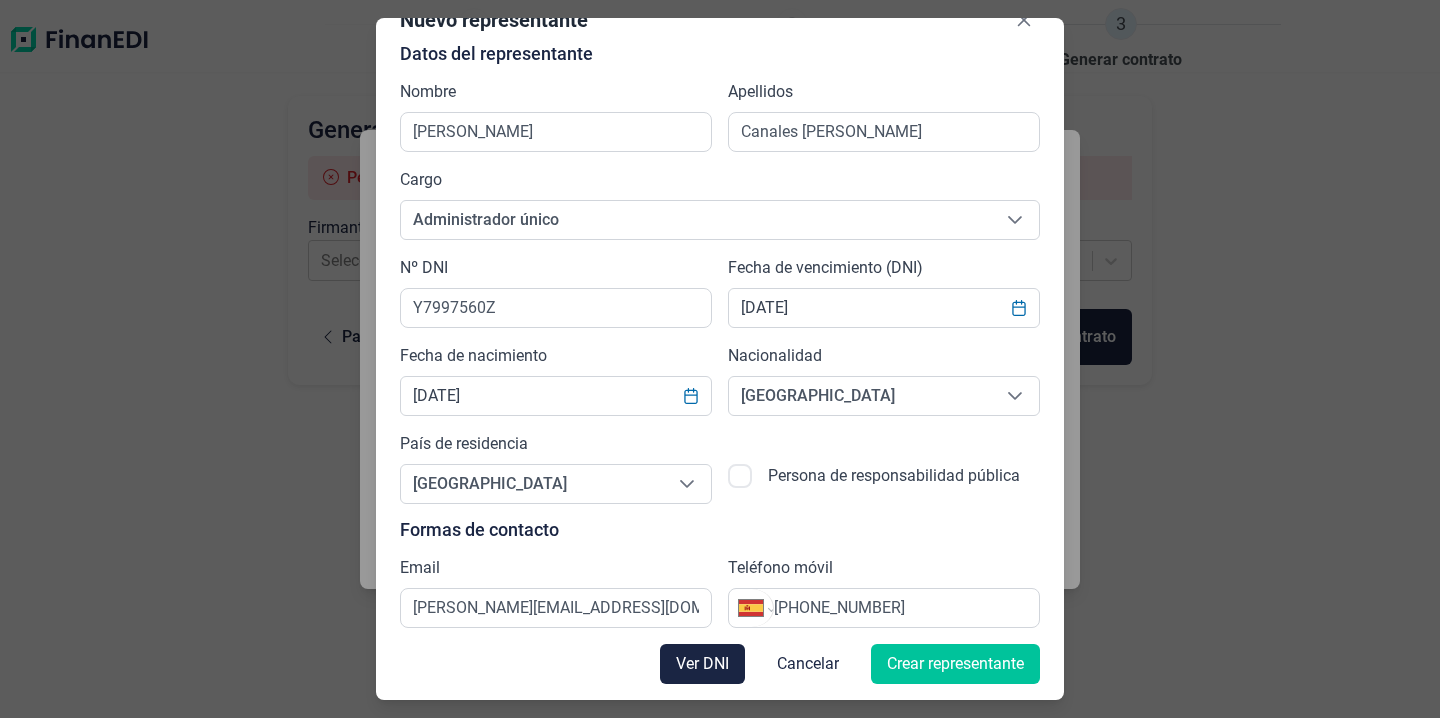 click on "Crear representante" at bounding box center [955, 664] 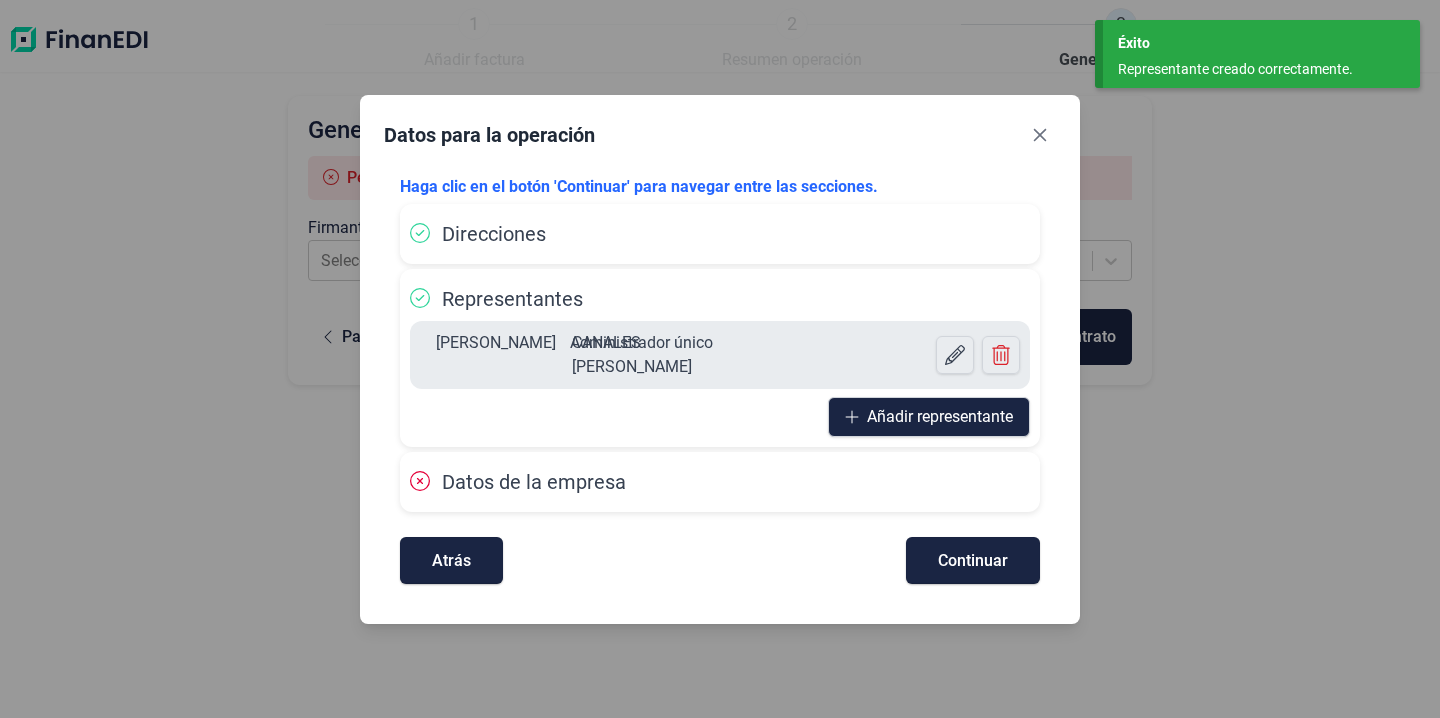 click on "Datos de la empresa" at bounding box center [534, 482] 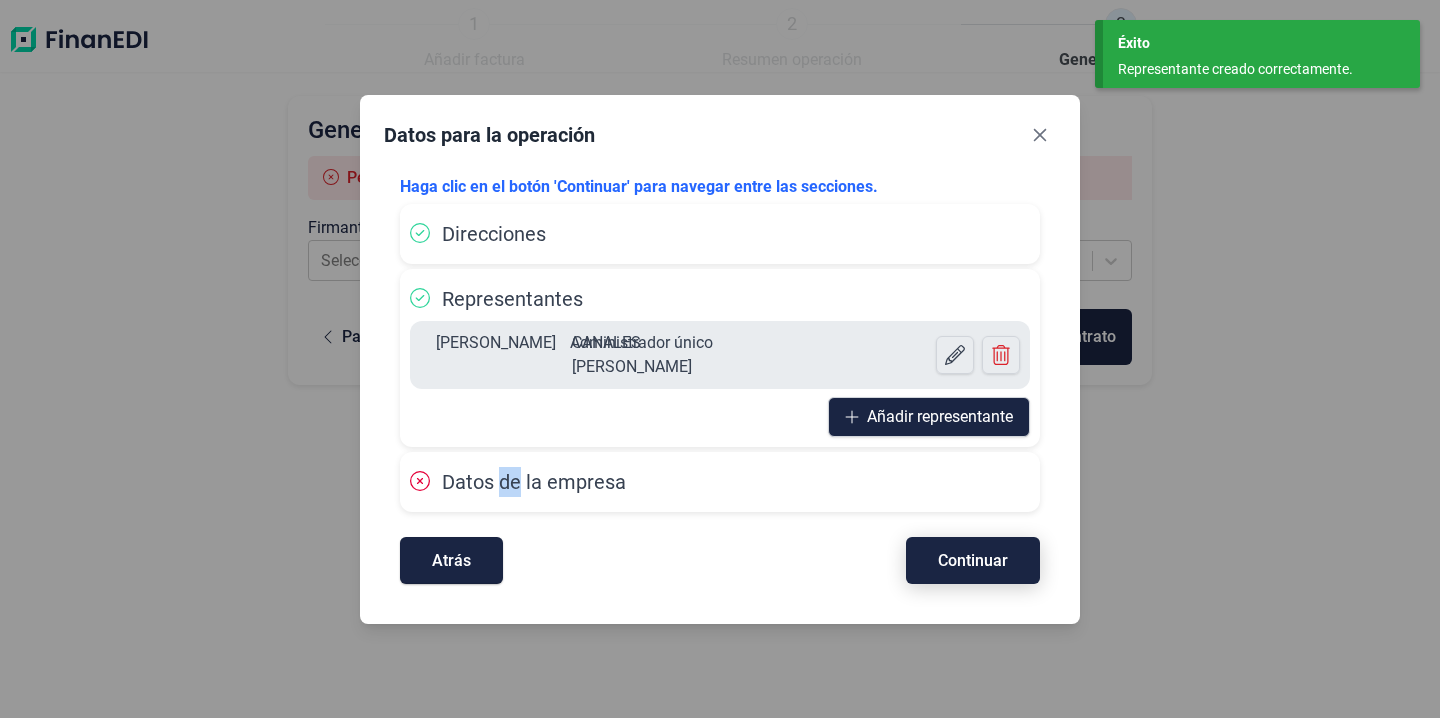 click on "Continuar" at bounding box center (973, 560) 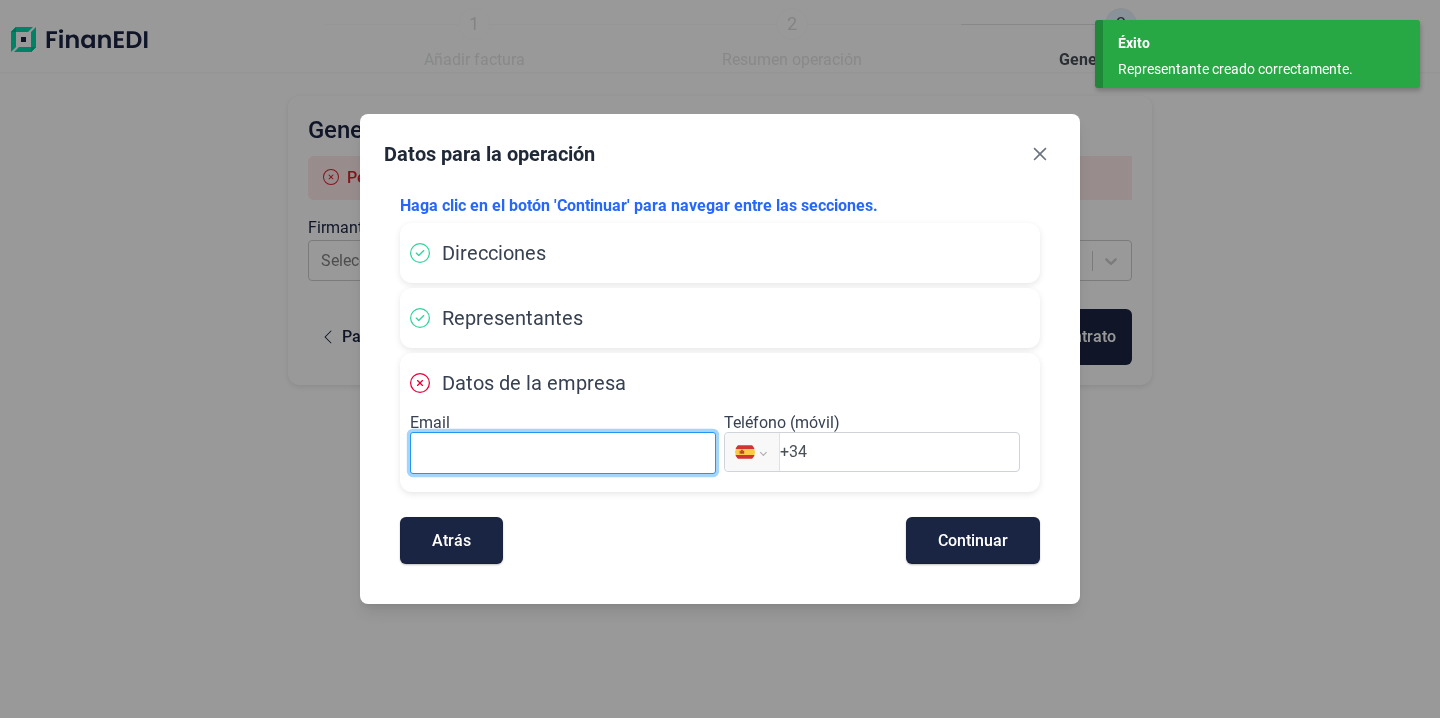 click at bounding box center [563, 453] 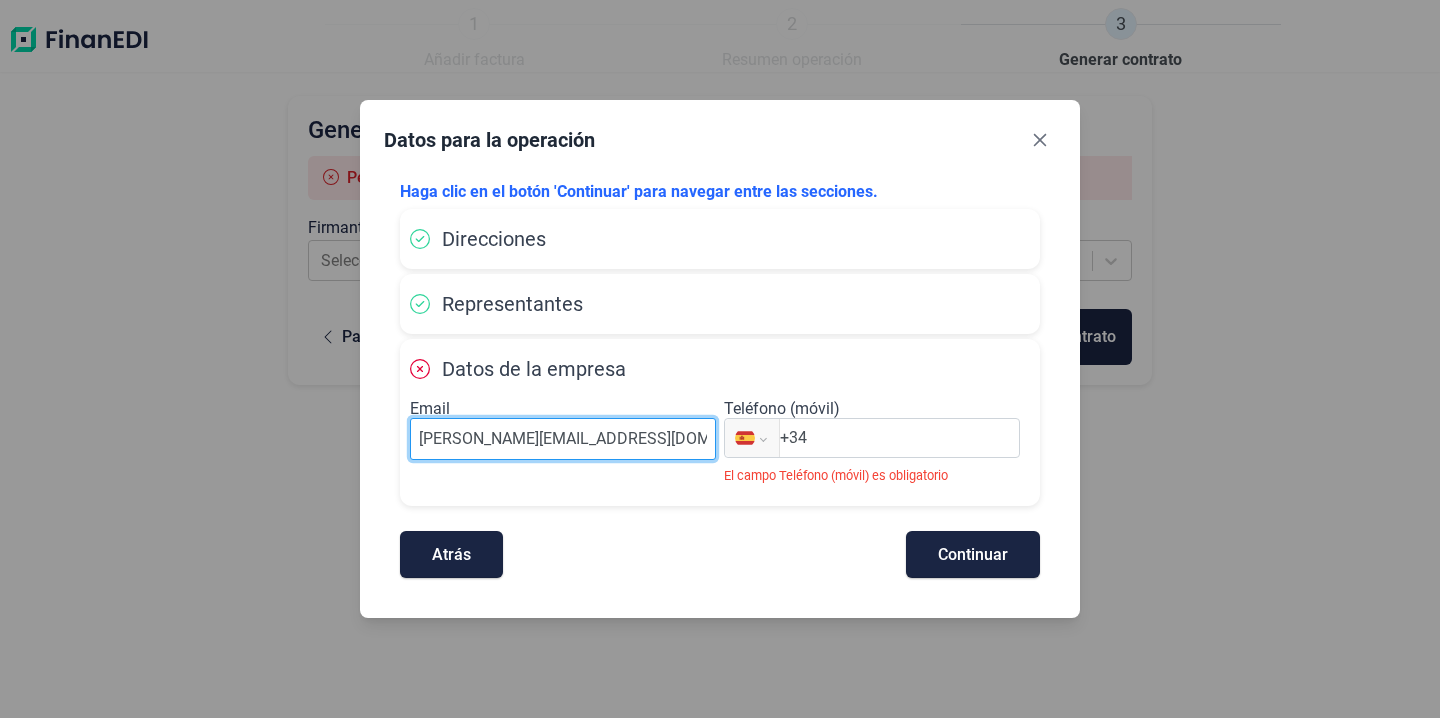 type on "[PERSON_NAME][EMAIL_ADDRESS][DOMAIN_NAME]" 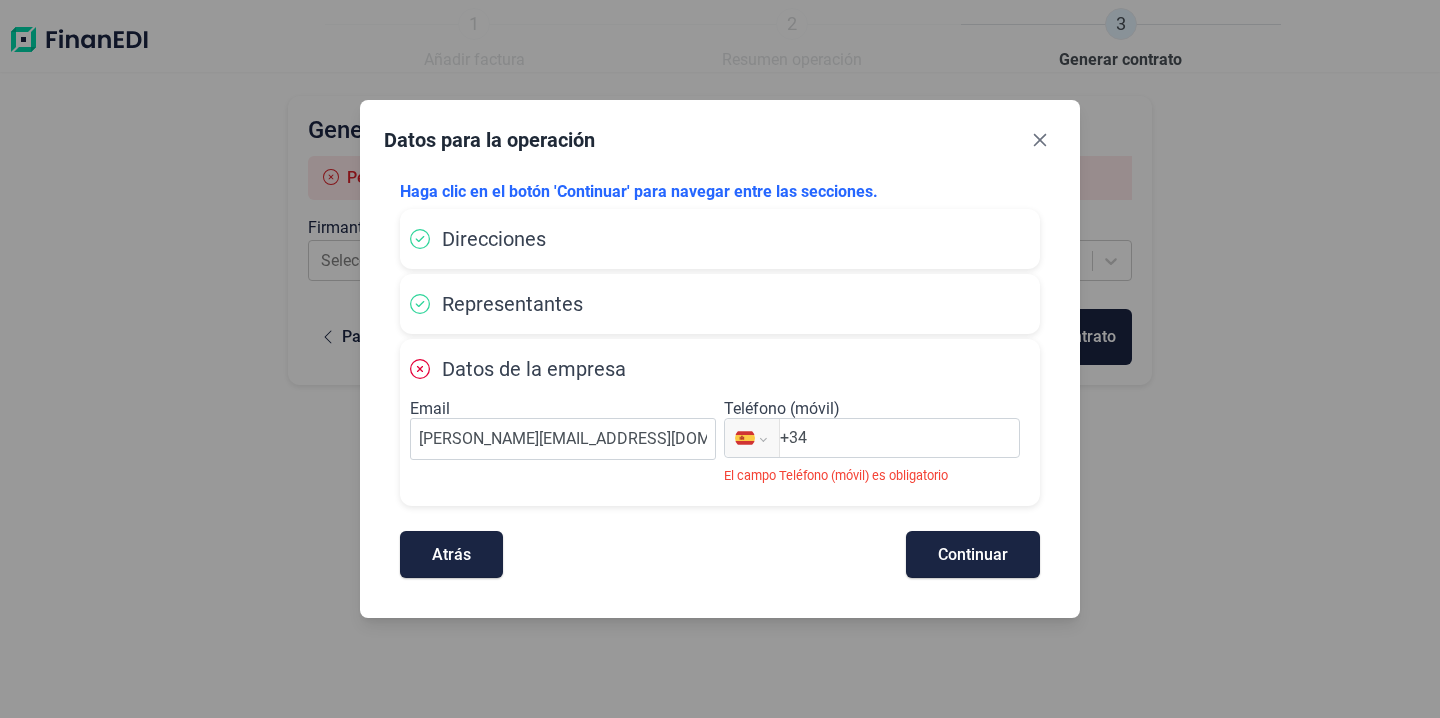click on "Internacional [GEOGRAPHIC_DATA] [GEOGRAPHIC_DATA] [GEOGRAPHIC_DATA] [GEOGRAPHIC_DATA] [GEOGRAPHIC_DATA] [GEOGRAPHIC_DATA] [GEOGRAPHIC_DATA] [GEOGRAPHIC_DATA] [GEOGRAPHIC_DATA] [GEOGRAPHIC_DATA] [GEOGRAPHIC_DATA] [GEOGRAPHIC_DATA] [GEOGRAPHIC_DATA] [GEOGRAPHIC_DATA] [GEOGRAPHIC_DATA] [GEOGRAPHIC_DATA] [GEOGRAPHIC_DATA] [GEOGRAPHIC_DATA] [GEOGRAPHIC_DATA] [GEOGRAPHIC_DATA] [GEOGRAPHIC_DATA][PERSON_NAME][GEOGRAPHIC_DATA] [GEOGRAPHIC_DATA] [GEOGRAPHIC_DATA] [GEOGRAPHIC_DATA] [GEOGRAPHIC_DATA] [GEOGRAPHIC_DATA] [GEOGRAPHIC_DATA] [GEOGRAPHIC_DATA] [GEOGRAPHIC_DATA] [GEOGRAPHIC_DATA] [GEOGRAPHIC_DATA] [GEOGRAPHIC_DATA] [GEOGRAPHIC_DATA] [GEOGRAPHIC_DATA] [GEOGRAPHIC_DATA] [GEOGRAPHIC_DATA] [GEOGRAPHIC_DATA] [GEOGRAPHIC_DATA] [GEOGRAPHIC_DATA] [GEOGRAPHIC_DATA] [GEOGRAPHIC_DATA] [GEOGRAPHIC_DATA] [GEOGRAPHIC_DATA] [GEOGRAPHIC_DATA] [GEOGRAPHIC_DATA] [GEOGRAPHIC_DATA] [GEOGRAPHIC_DATA] [PERSON_NAME][GEOGRAPHIC_DATA] [PERSON_NAME][GEOGRAPHIC_DATA] [PERSON_NAME] [PERSON_NAME][GEOGRAPHIC_DATA] [GEOGRAPHIC_DATA] [GEOGRAPHIC_DATA] [GEOGRAPHIC_DATA] [GEOGRAPHIC_DATA] [GEOGRAPHIC_DATA] [GEOGRAPHIC_DATA] [GEOGRAPHIC_DATA] [GEOGRAPHIC_DATA][PERSON_NAME] [GEOGRAPHIC_DATA] [GEOGRAPHIC_DATA] [GEOGRAPHIC_DATA] [GEOGRAPHIC_DATA] [GEOGRAPHIC_DATA] [GEOGRAPHIC_DATA] [GEOGRAPHIC_DATA] [GEOGRAPHIC_DATA] [GEOGRAPHIC_DATA] [GEOGRAPHIC_DATA] [GEOGRAPHIC_DATA] [GEOGRAPHIC_DATA] [GEOGRAPHIC_DATA] [GEOGRAPHIC_DATA] [GEOGRAPHIC_DATA] [GEOGRAPHIC_DATA] [GEOGRAPHIC_DATA] [US_STATE] [GEOGRAPHIC_DATA] [GEOGRAPHIC_DATA] [GEOGRAPHIC_DATA] [GEOGRAPHIC_DATA] [GEOGRAPHIC_DATA] [GEOGRAPHIC_DATA] [US_STATE] [GEOGRAPHIC_DATA] [GEOGRAPHIC_DATA] [GEOGRAPHIC_DATA][PERSON_NAME][GEOGRAPHIC_DATA] [GEOGRAPHIC_DATA] [GEOGRAPHIC_DATA] [GEOGRAPHIC_DATA] [GEOGRAPHIC_DATA]-[GEOGRAPHIC_DATA] [GEOGRAPHIC_DATA] [GEOGRAPHIC_DATA] [GEOGRAPHIC_DATA] [GEOGRAPHIC_DATA] [GEOGRAPHIC_DATA] [GEOGRAPHIC_DATA] [GEOGRAPHIC_DATA] [GEOGRAPHIC_DATA] [GEOGRAPHIC_DATA] [GEOGRAPHIC_DATA] [GEOGRAPHIC_DATA] [GEOGRAPHIC_DATA] [GEOGRAPHIC_DATA] [GEOGRAPHIC_DATA] [GEOGRAPHIC_DATA][PERSON_NAME][DATE] [GEOGRAPHIC_DATA] [GEOGRAPHIC_DATA] [GEOGRAPHIC_DATA] [GEOGRAPHIC_DATA]" at bounding box center (872, 438) 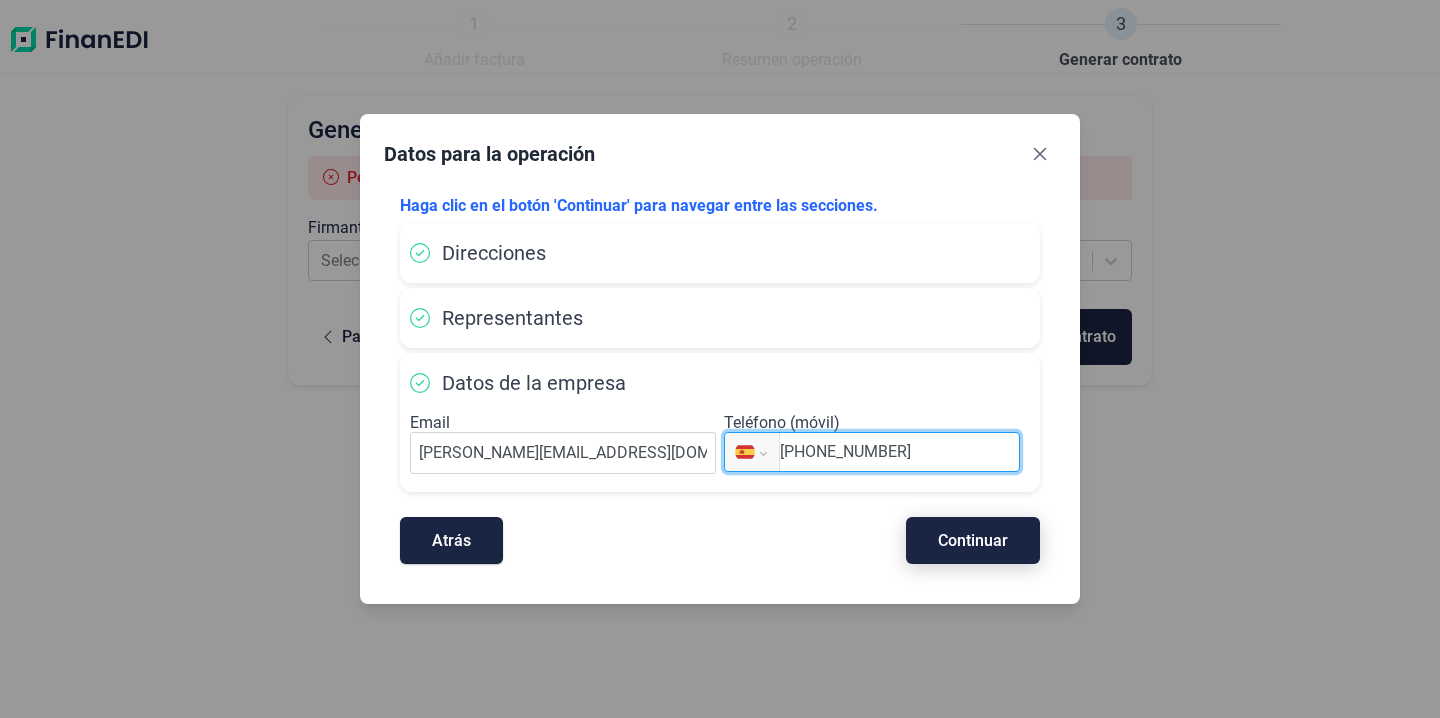 type on "[PHONE_NUMBER]" 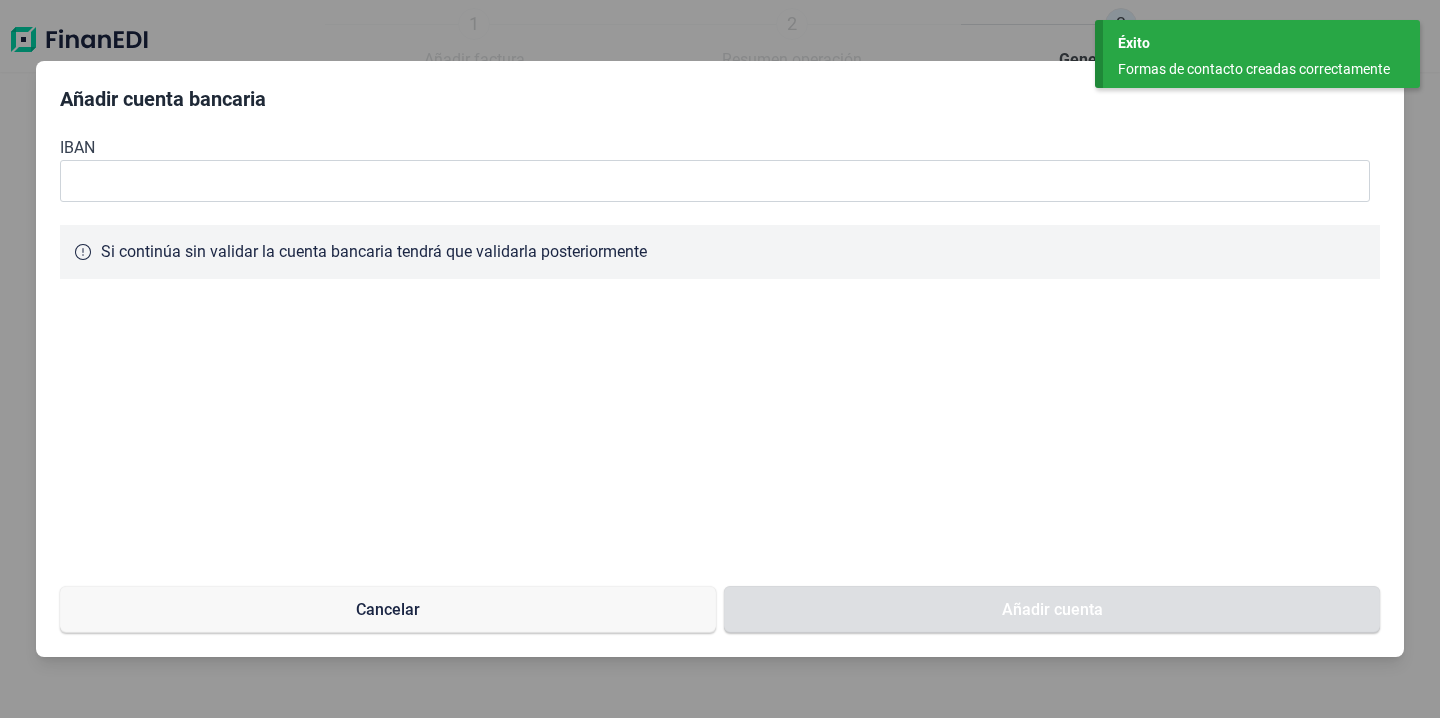 click on "Añadir cuenta bancaria" at bounding box center (720, 103) 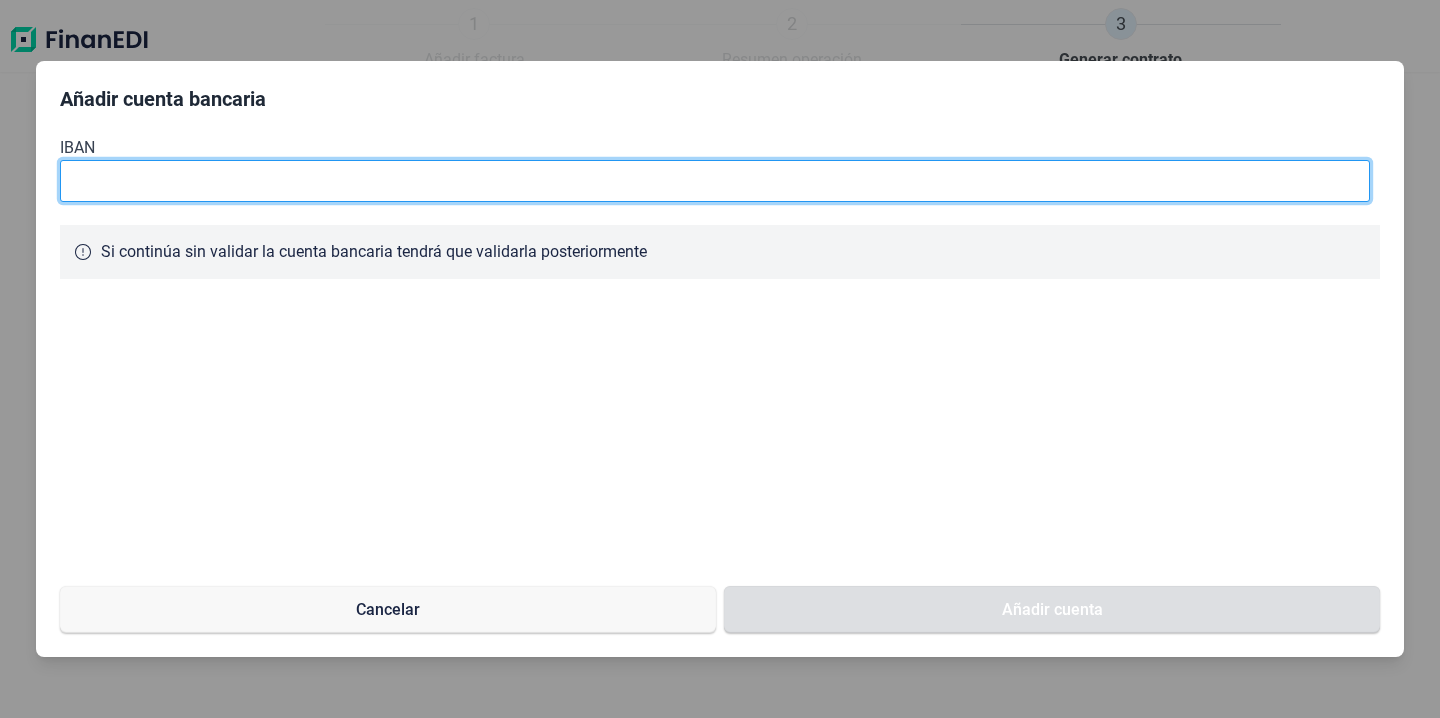 click at bounding box center (715, 181) 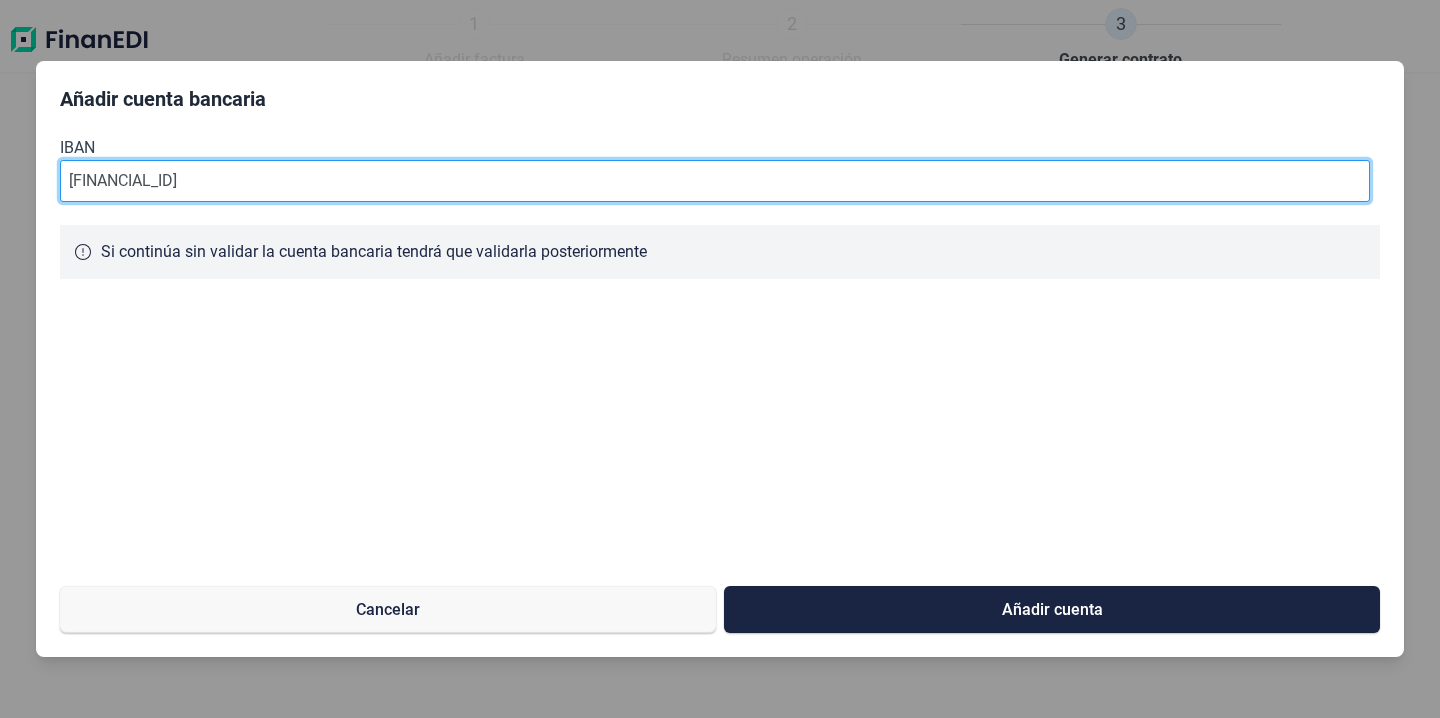 type on "[FINANCIAL_ID]" 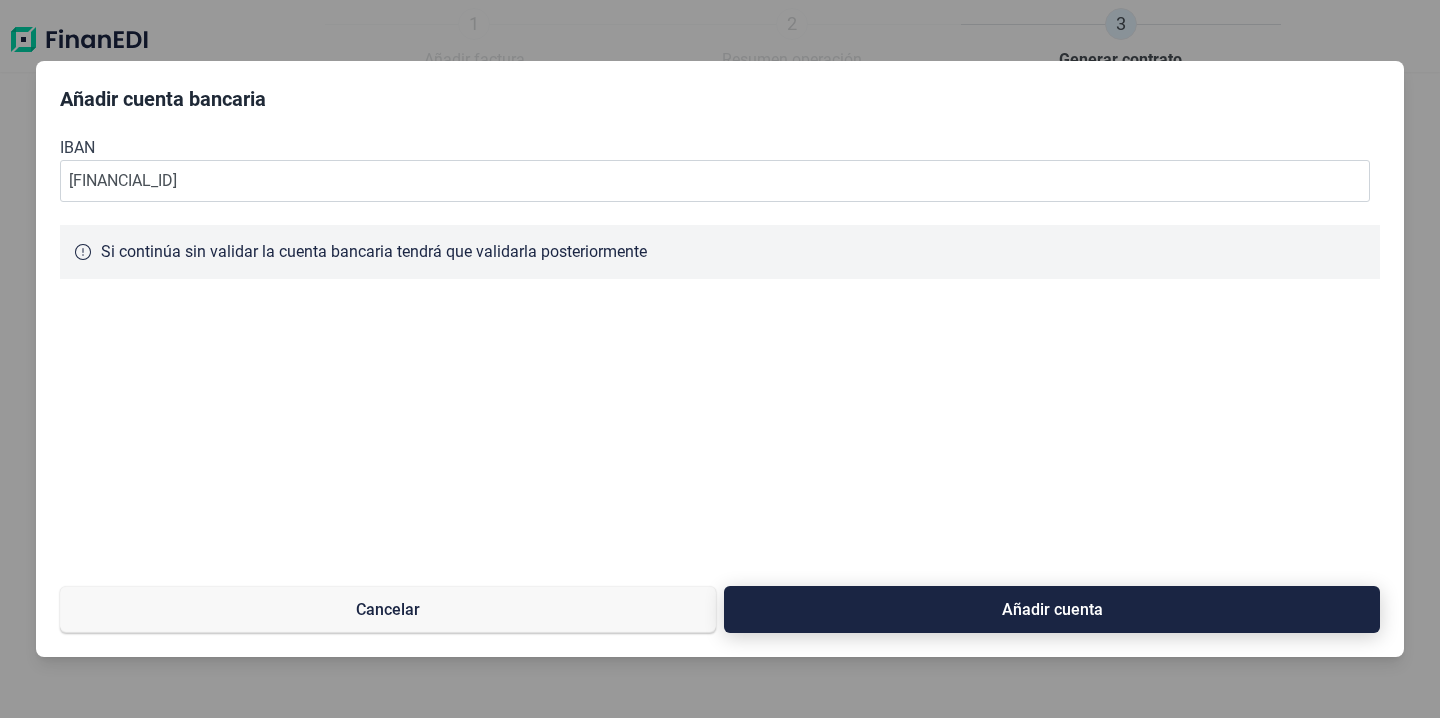 click on "Añadir cuenta" at bounding box center (1052, 609) 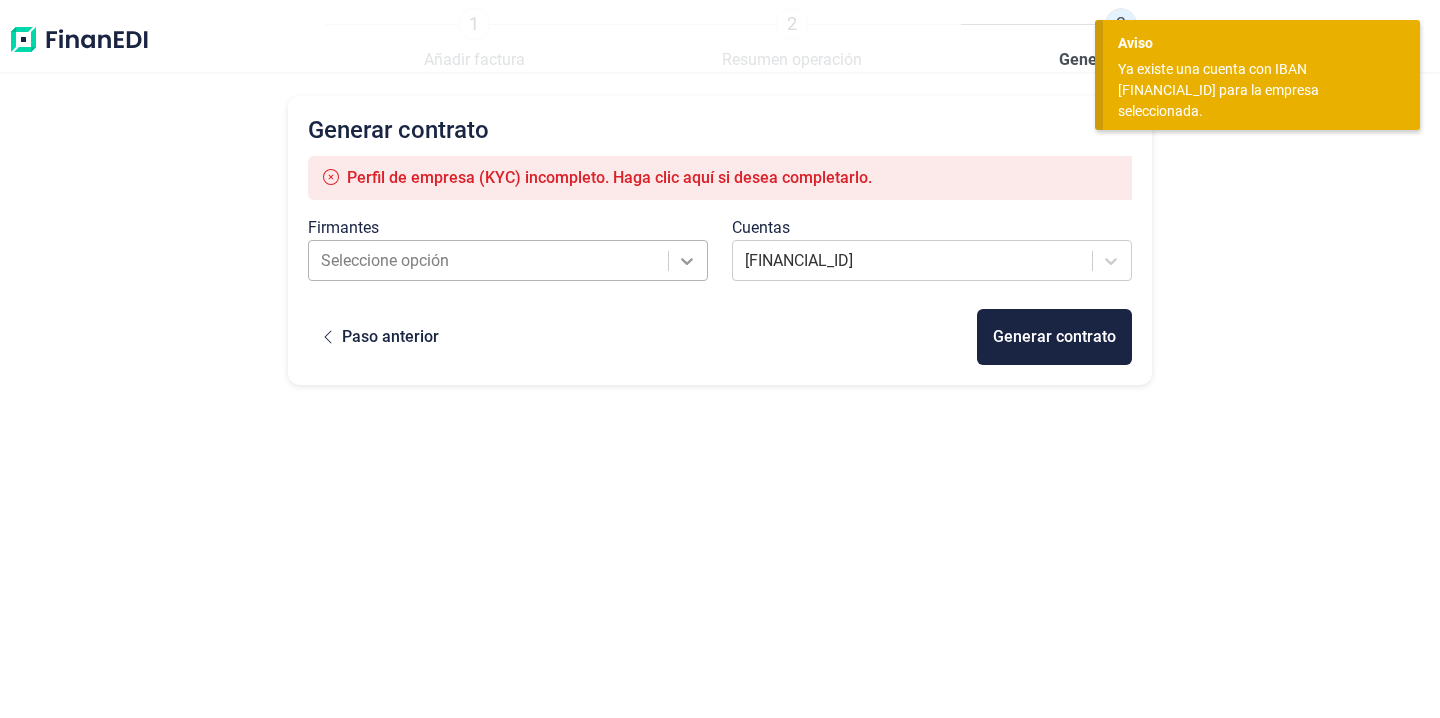 click 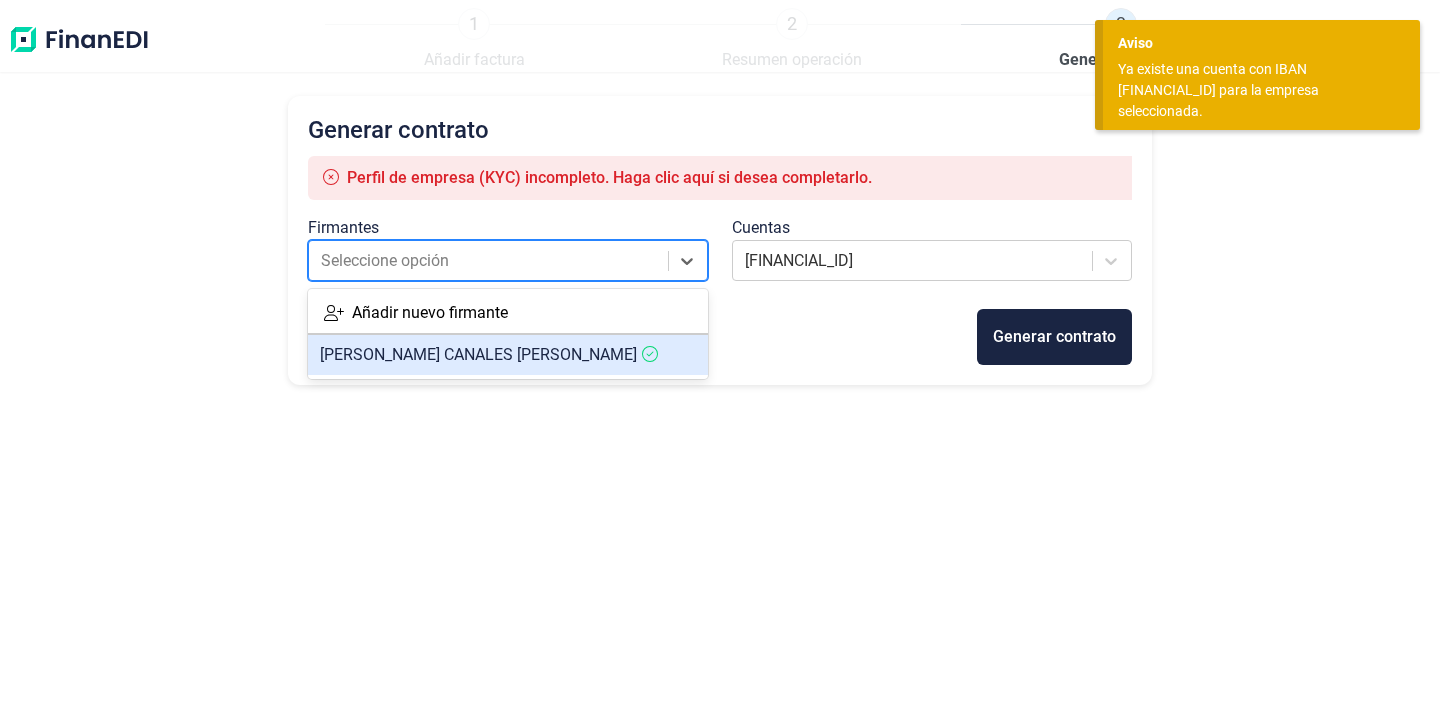 click on "[PERSON_NAME] [PERSON_NAME]" at bounding box center [478, 354] 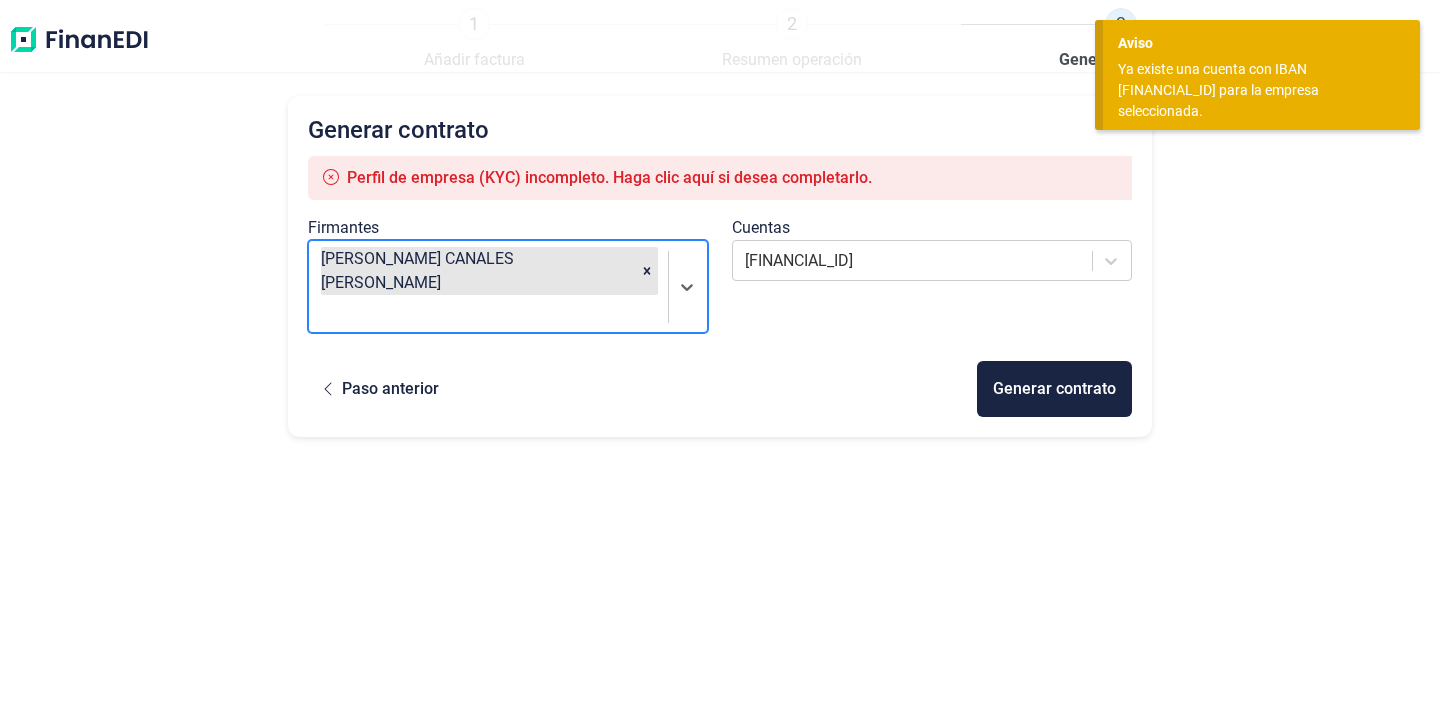 click on "Perfil de empresa (KYC) incompleto. Haga clic aquí si desea completarlo." at bounding box center [720, 178] 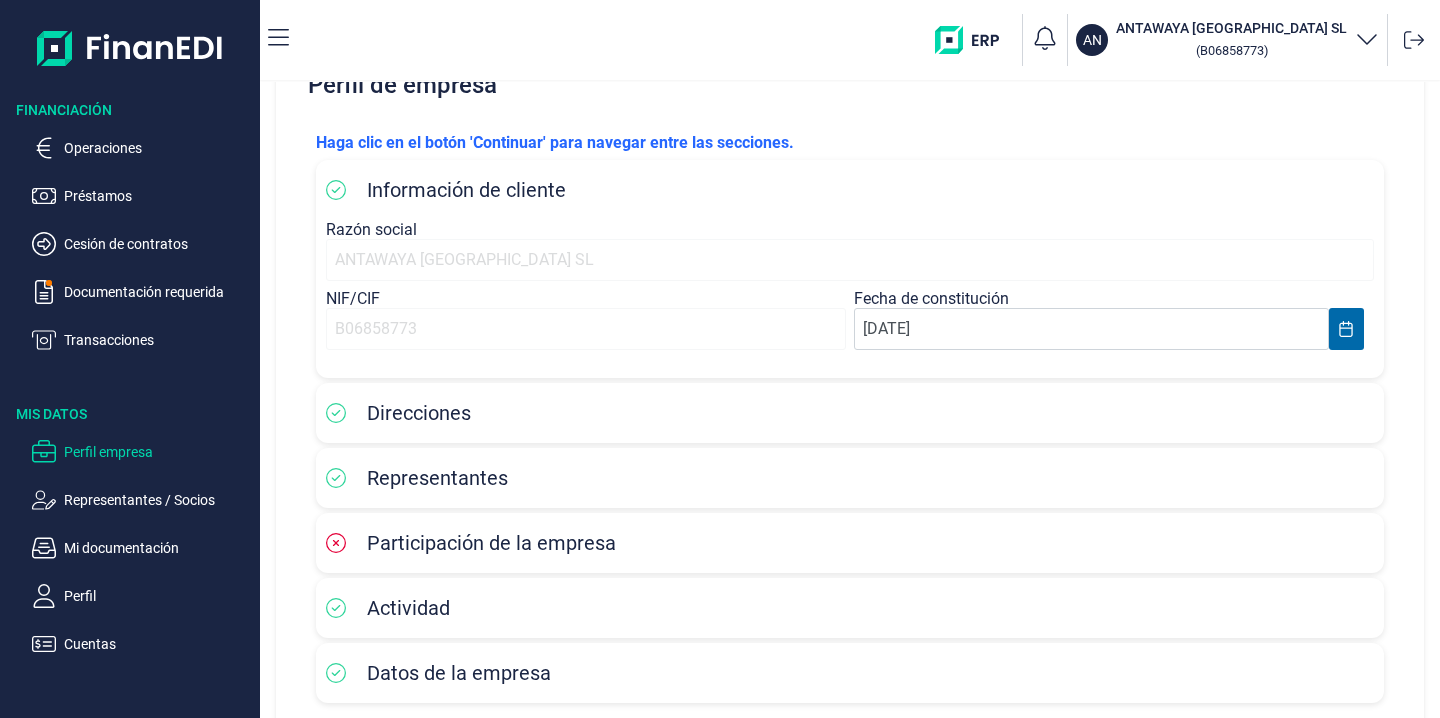 scroll, scrollTop: 165, scrollLeft: 0, axis: vertical 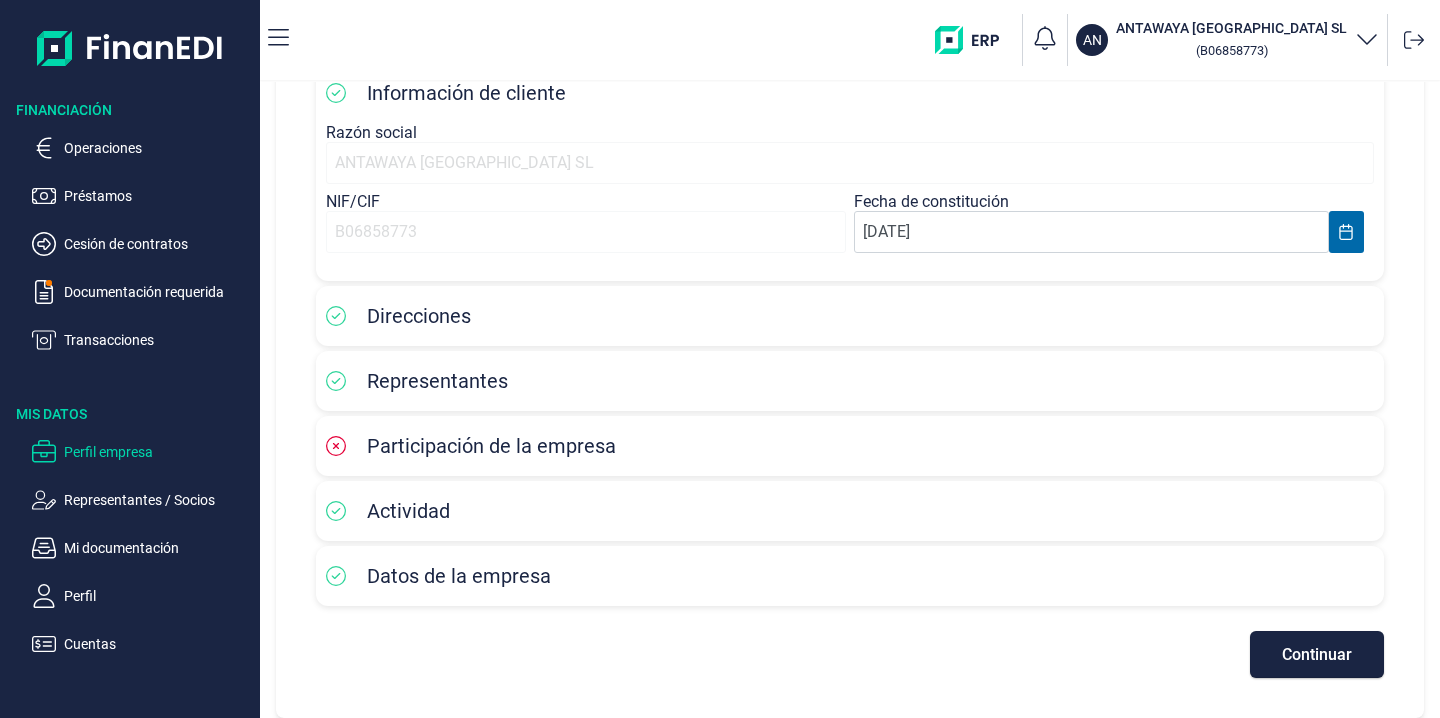 click on "Participación de la empresa" at bounding box center (850, 446) 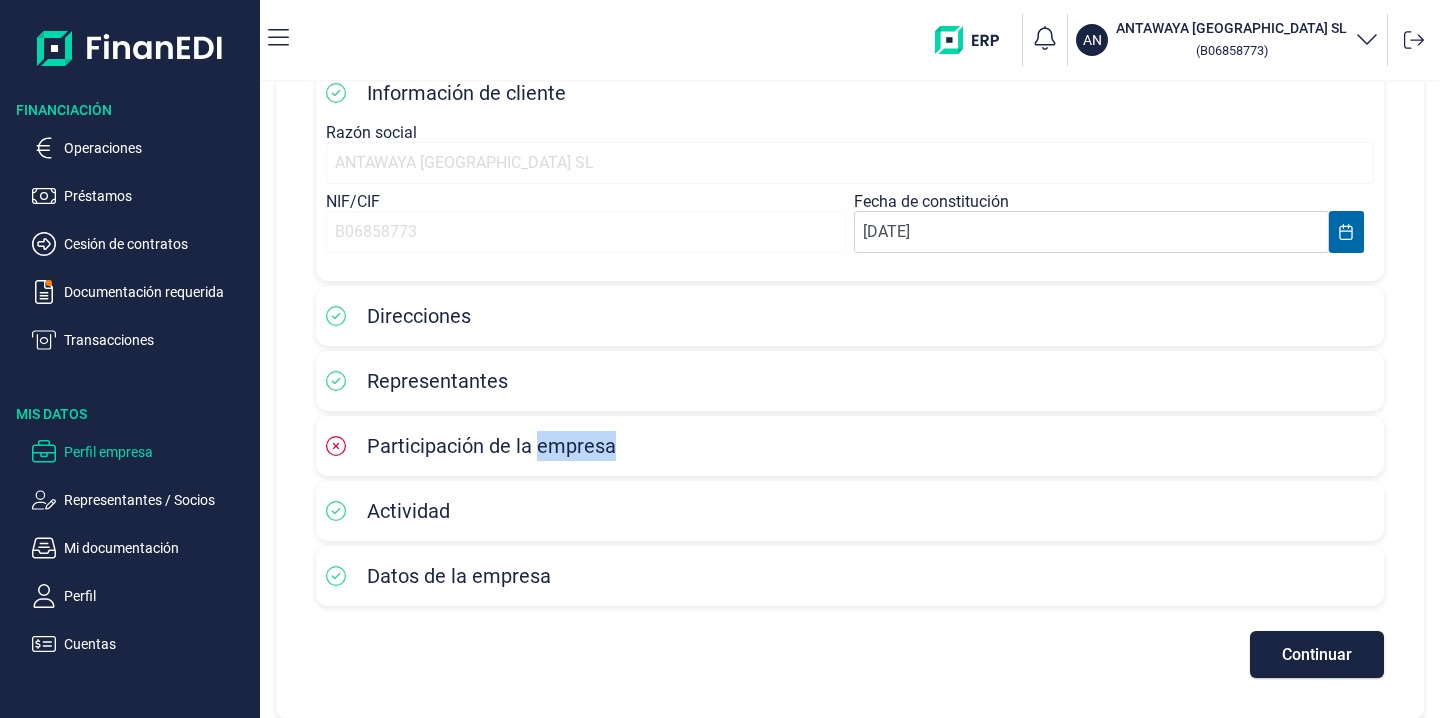 click on "Participación de la empresa" at bounding box center [491, 446] 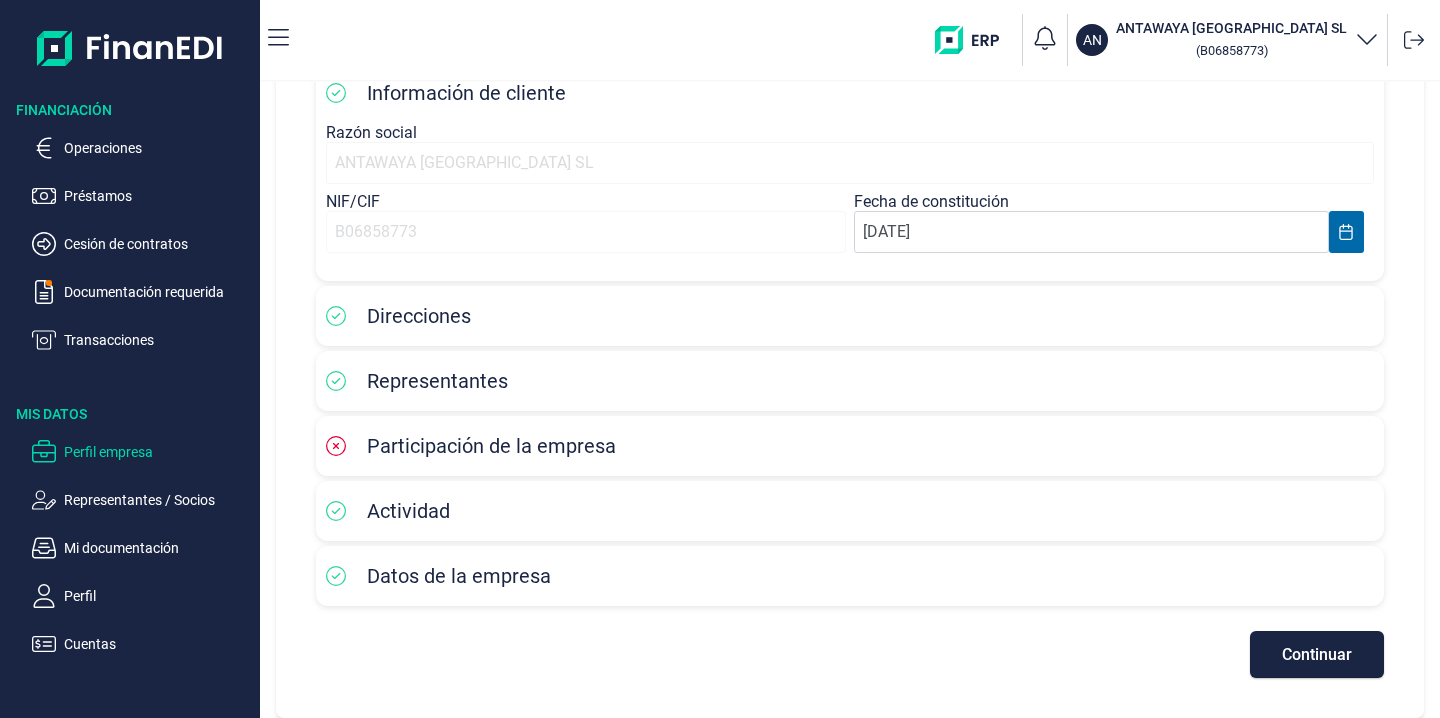 click on "Participación de la empresa" at bounding box center (491, 446) 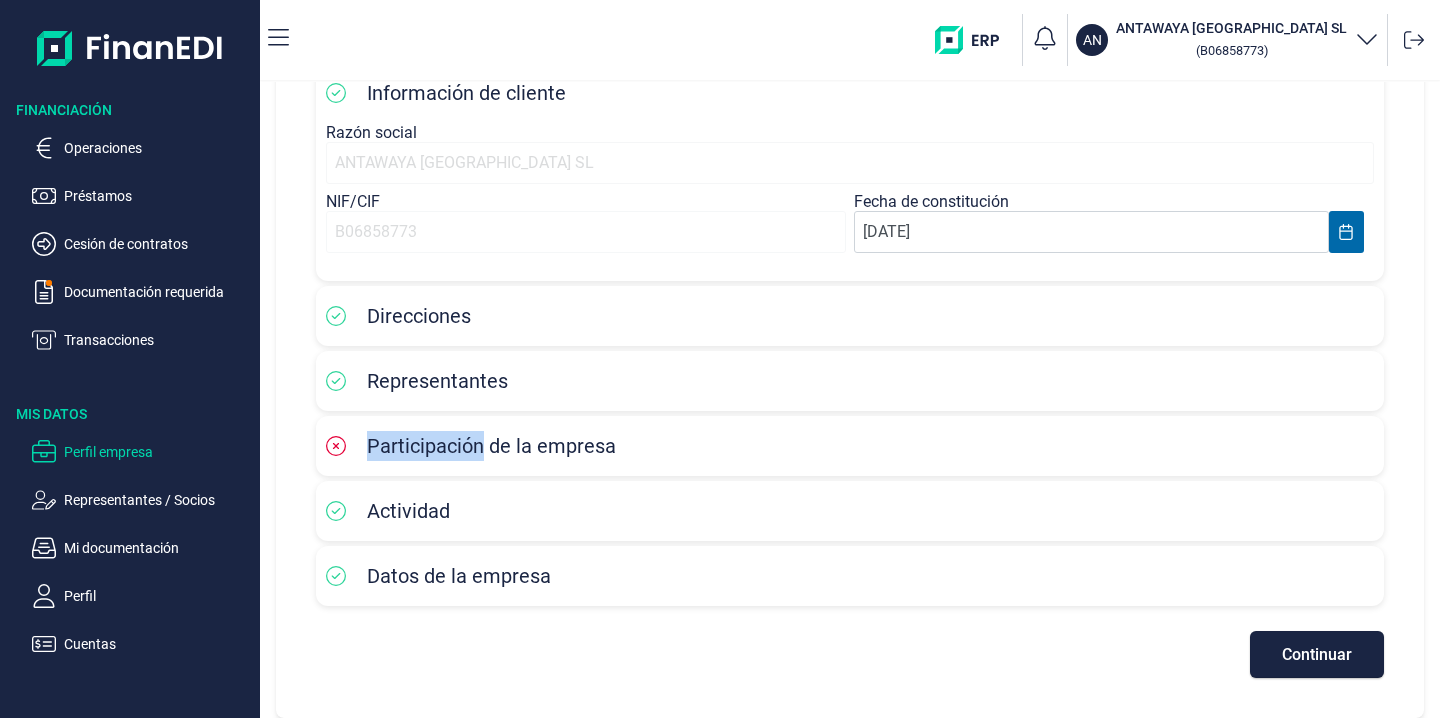 click 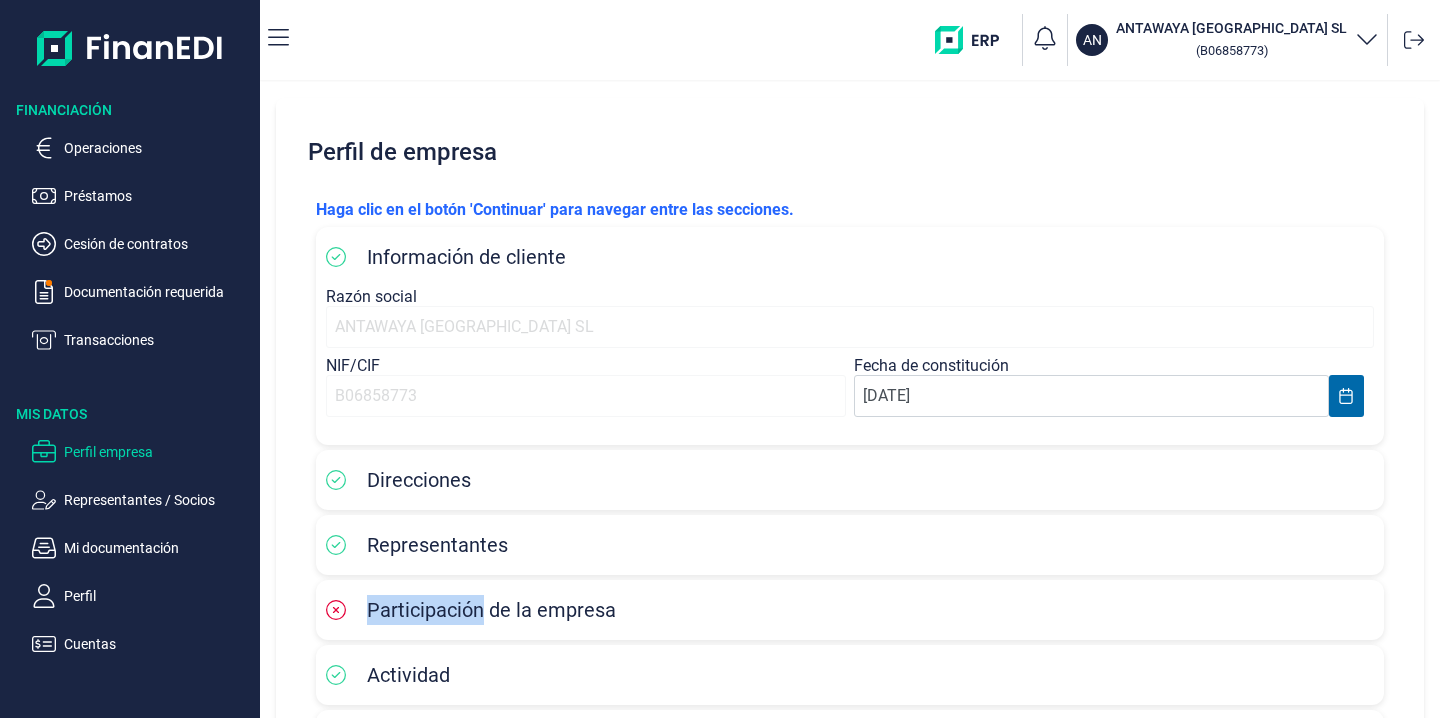 scroll, scrollTop: 165, scrollLeft: 0, axis: vertical 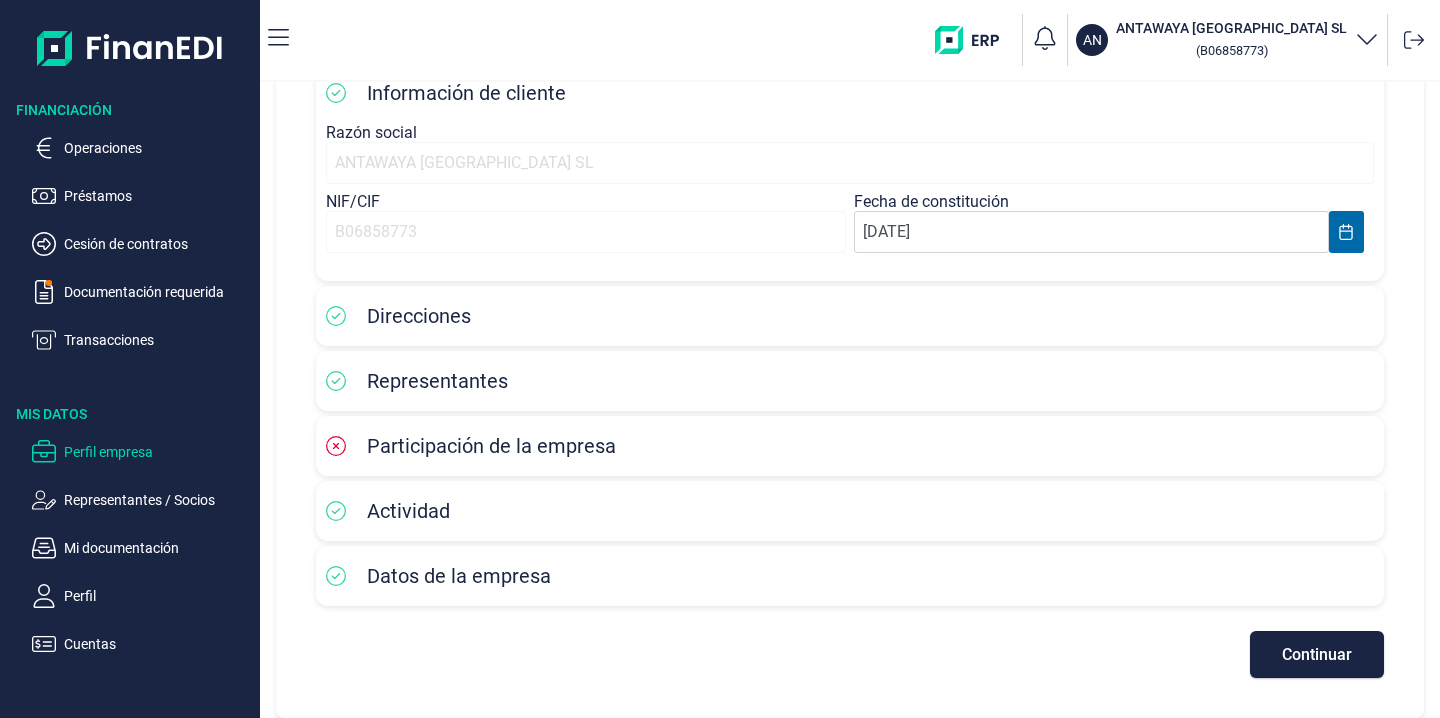click on "Participación de la empresa" at bounding box center (491, 446) 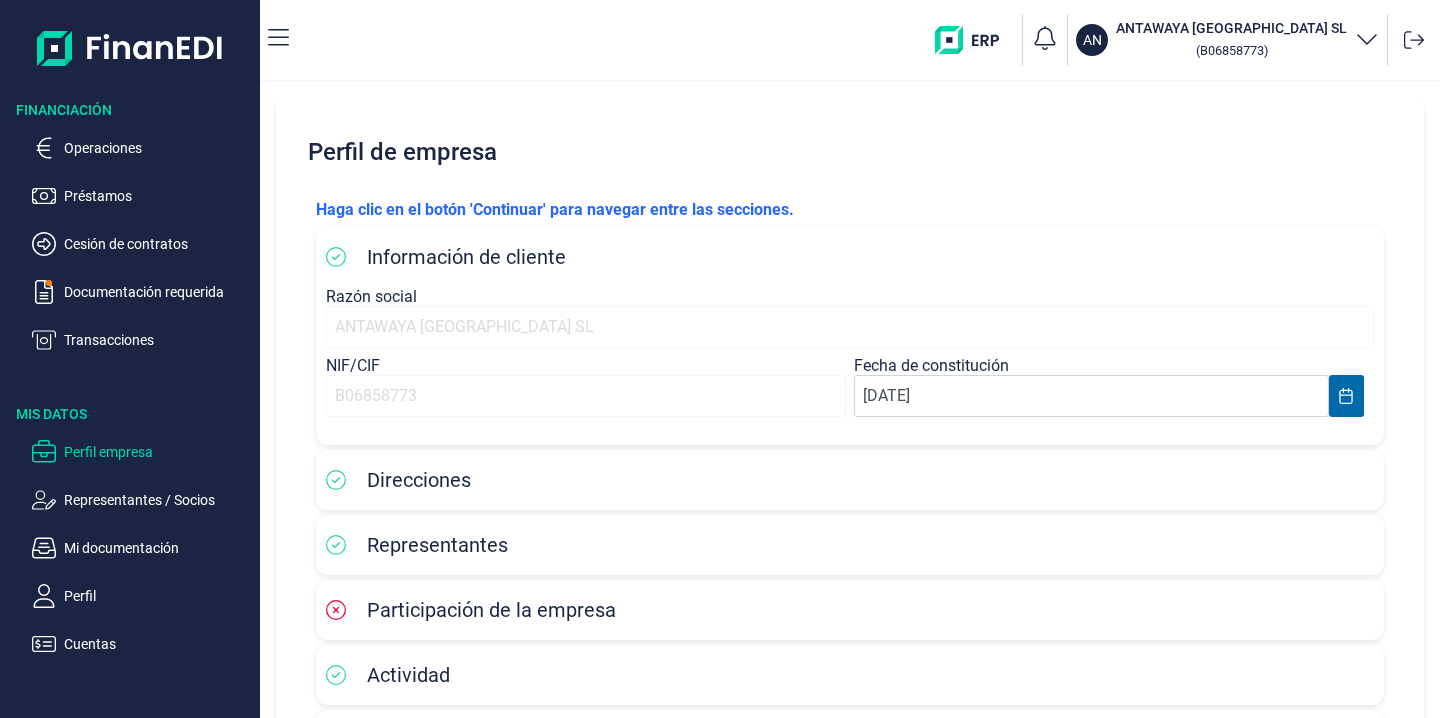 scroll, scrollTop: 165, scrollLeft: 0, axis: vertical 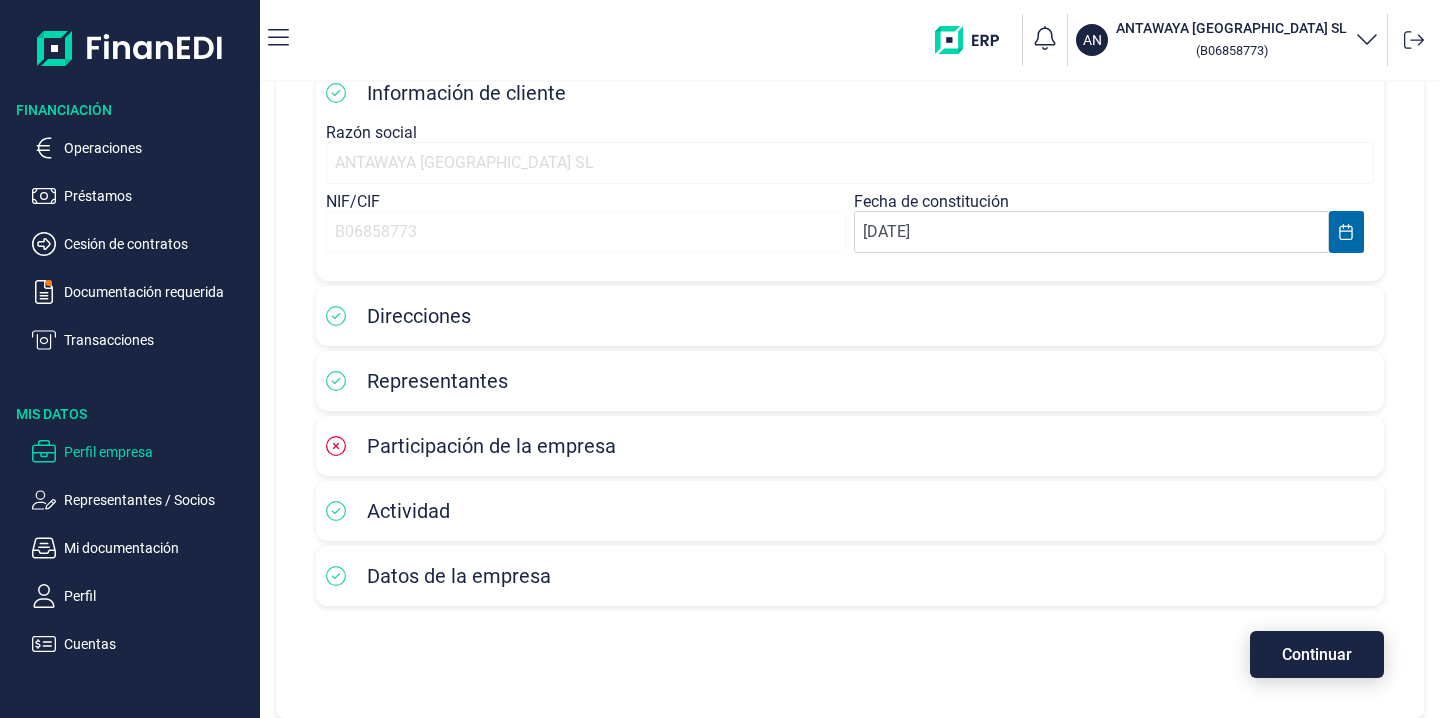 click on "Continuar" at bounding box center (1317, 654) 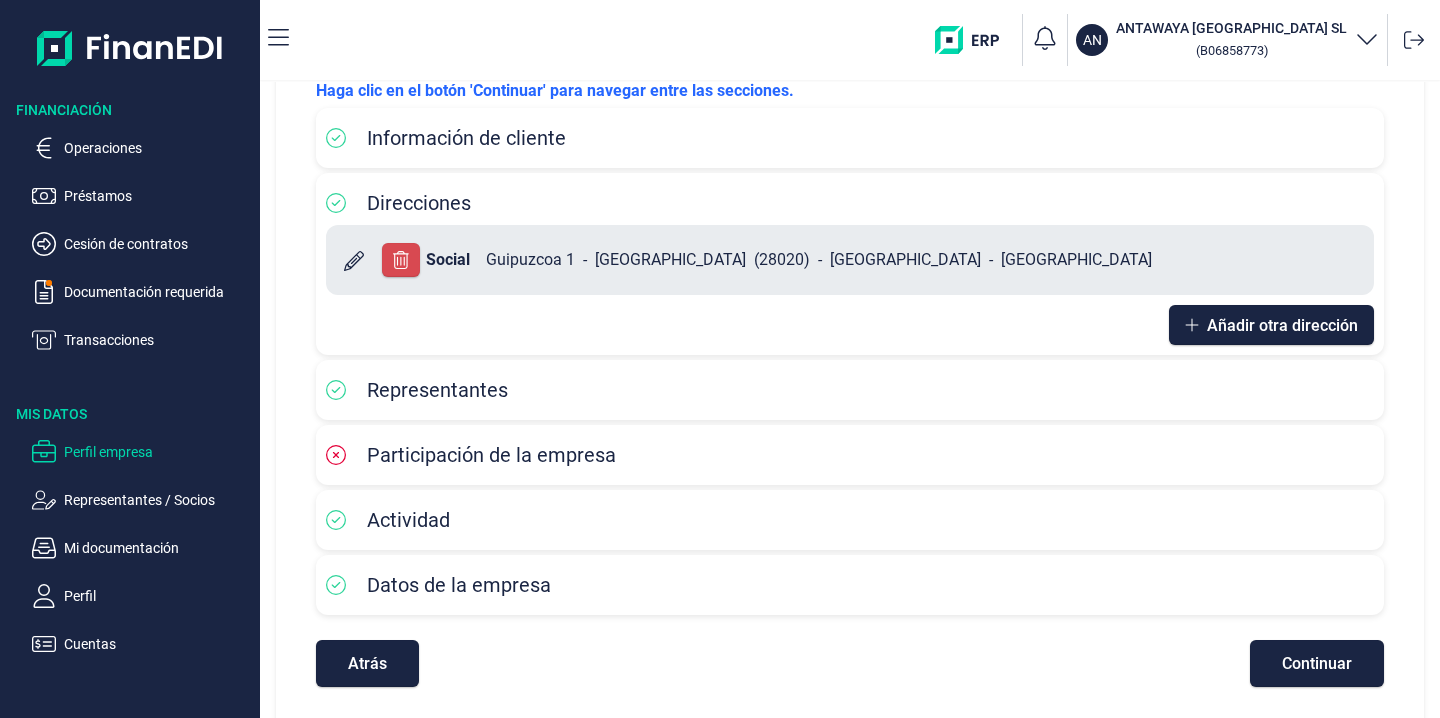 scroll, scrollTop: 120, scrollLeft: 0, axis: vertical 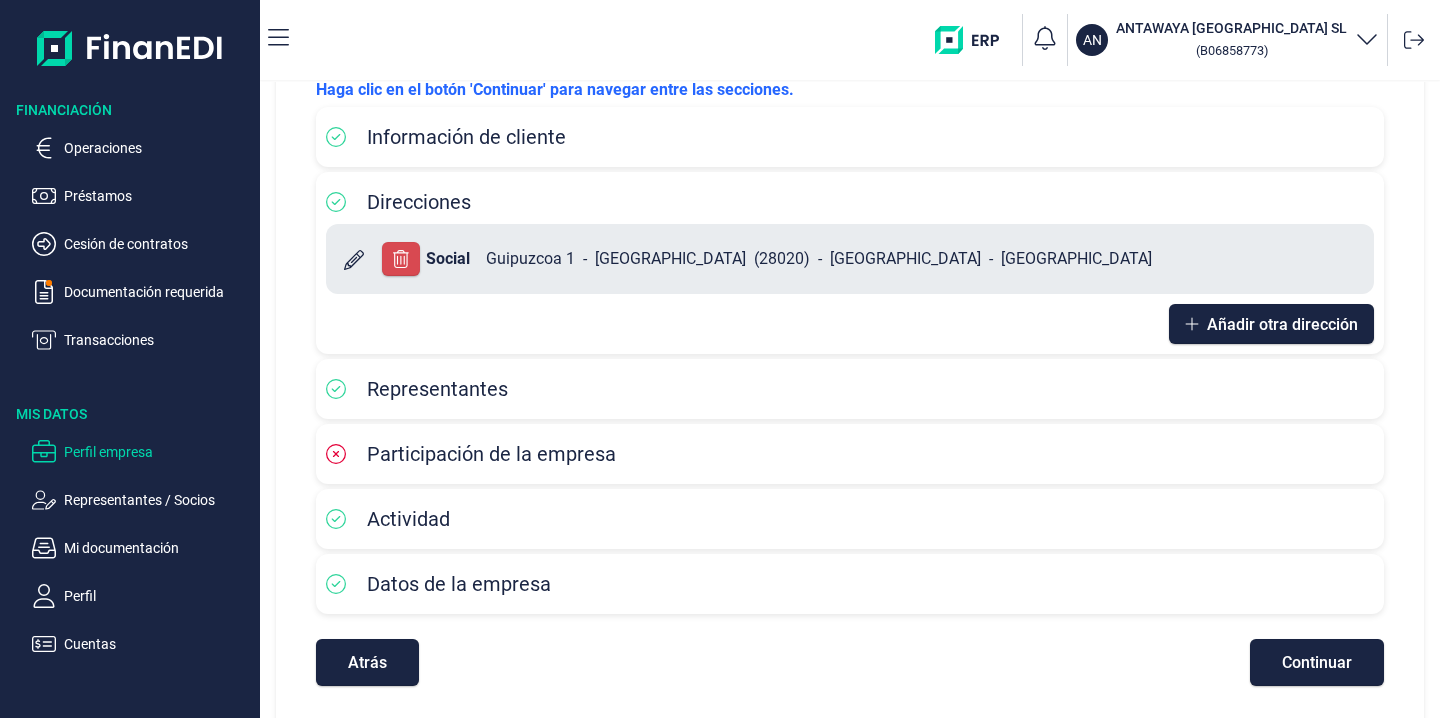 click on "Participación de la empresa" at bounding box center (850, 454) 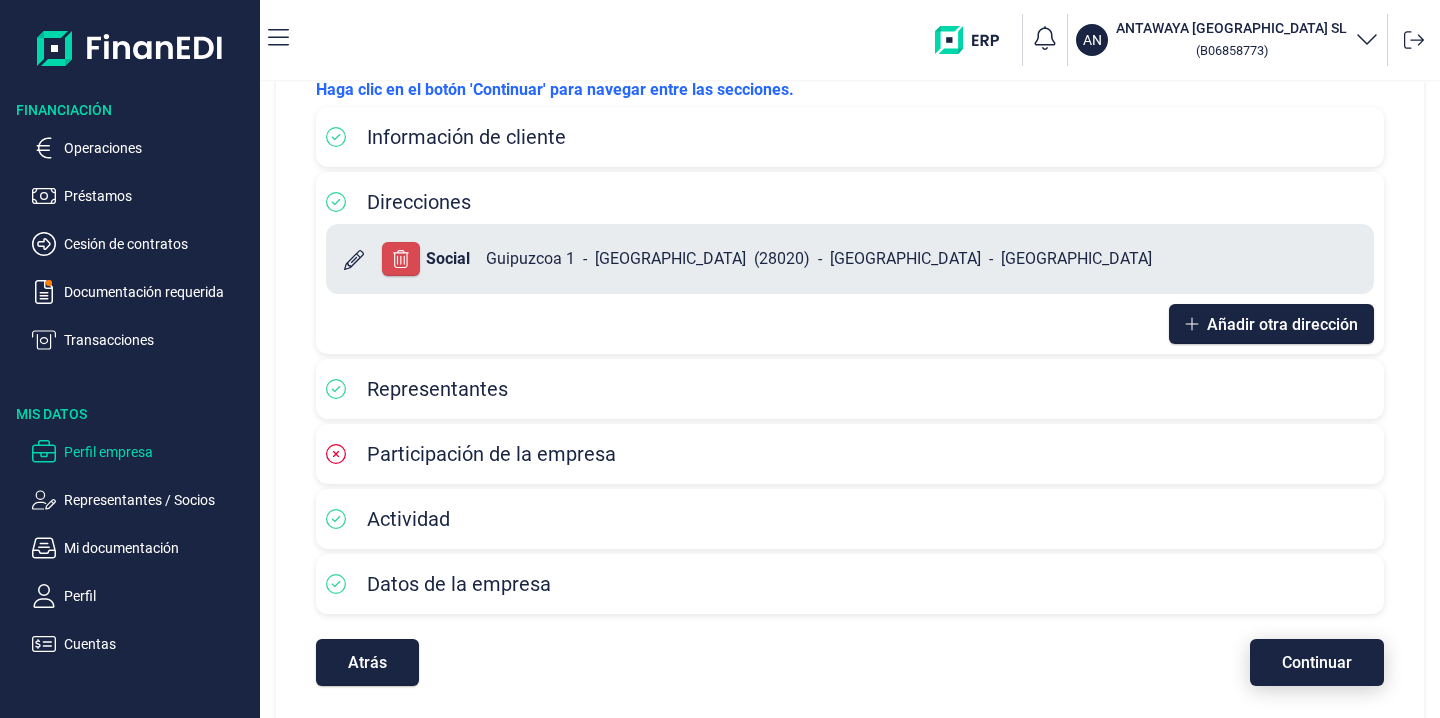 click on "Continuar" at bounding box center (1317, 662) 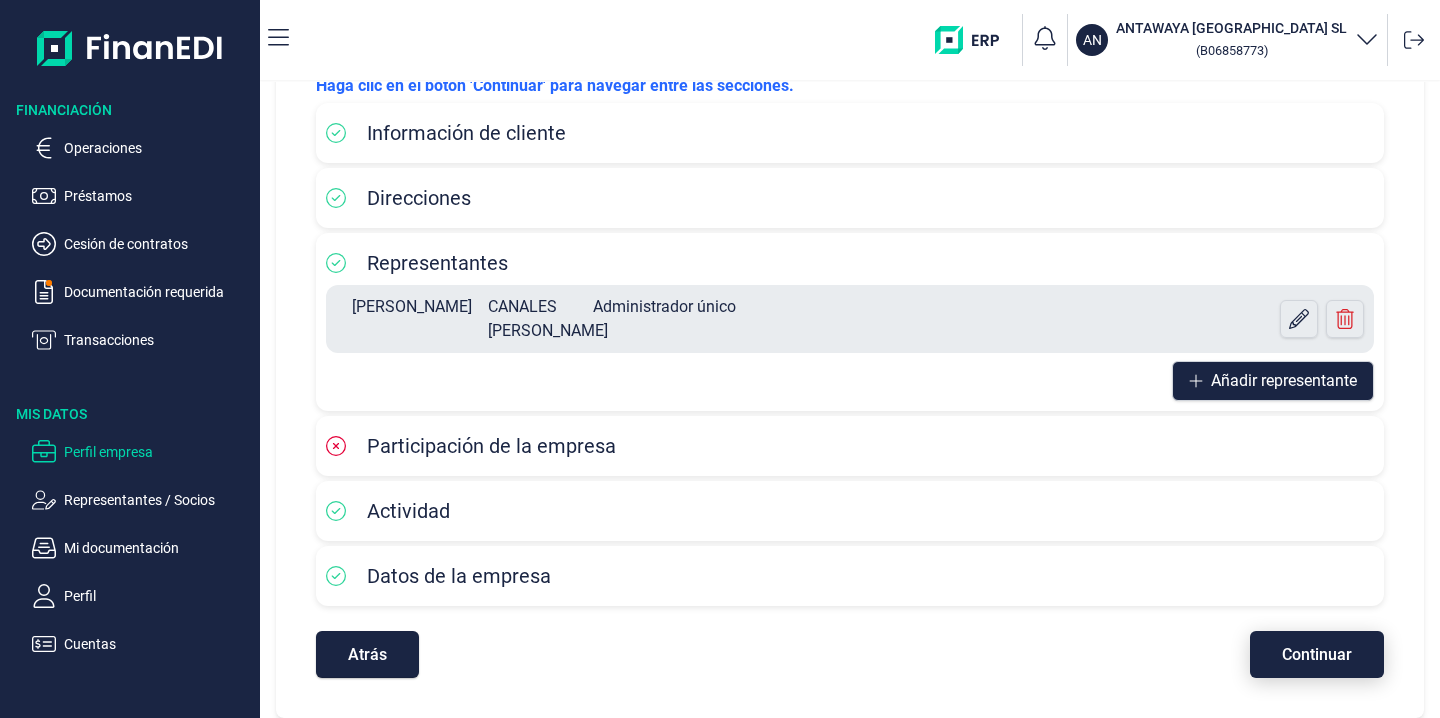 click on "Continuar" at bounding box center (1317, 654) 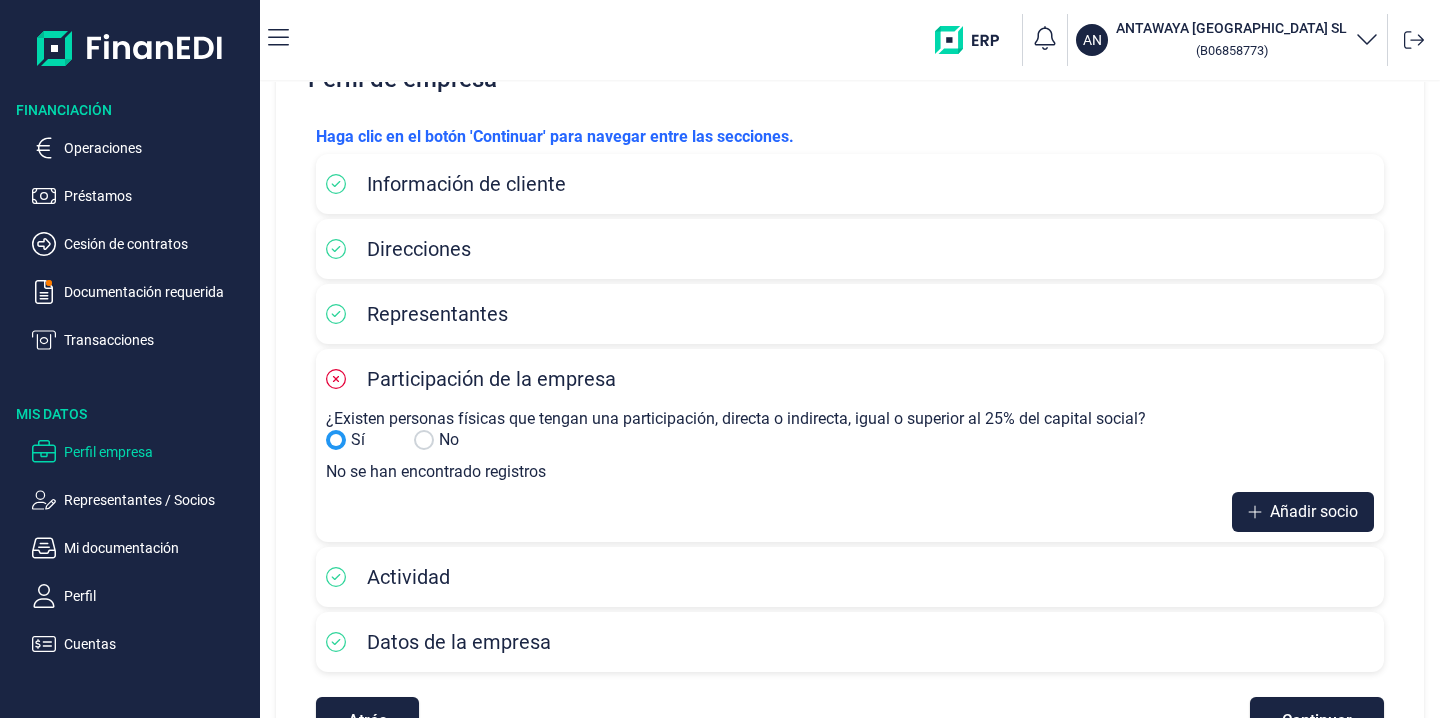 scroll, scrollTop: 87, scrollLeft: 0, axis: vertical 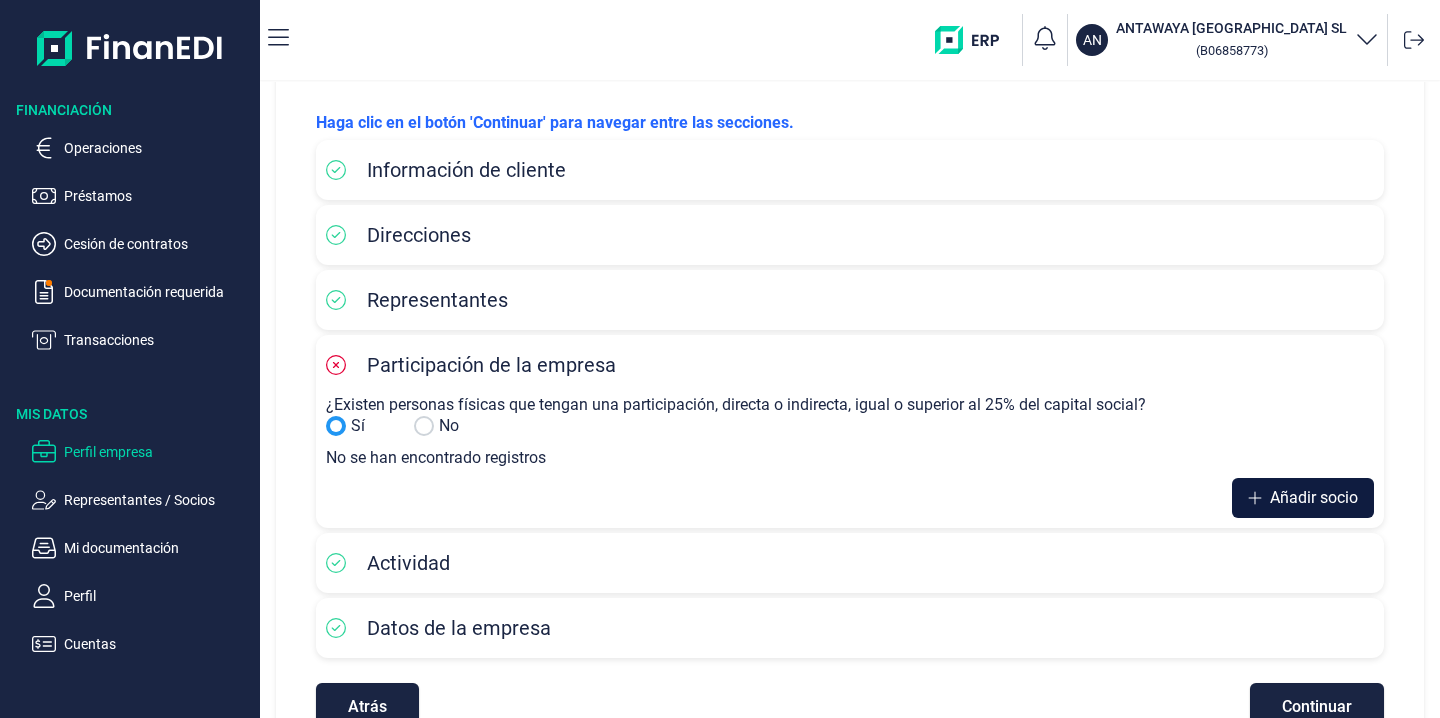 click on "Añadir socio" at bounding box center (1314, 498) 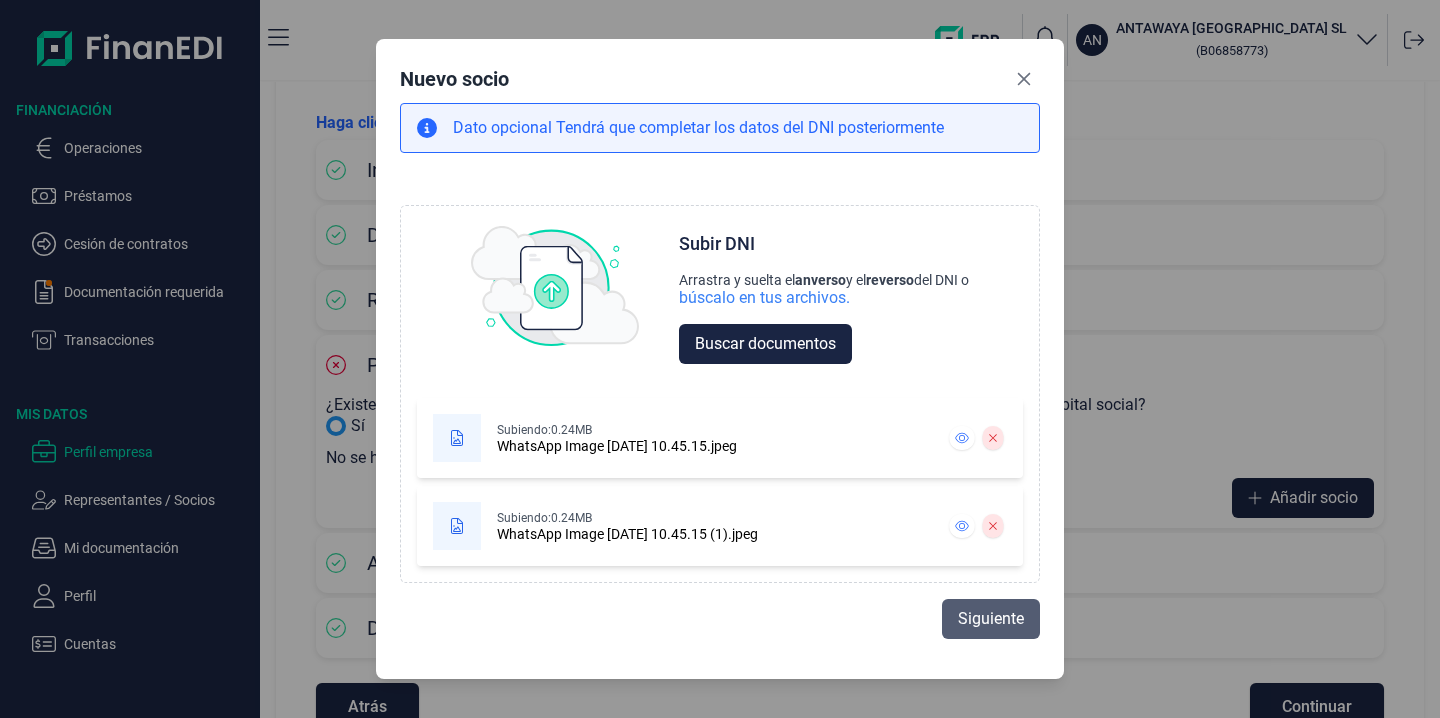 click on "Siguiente" at bounding box center (991, 619) 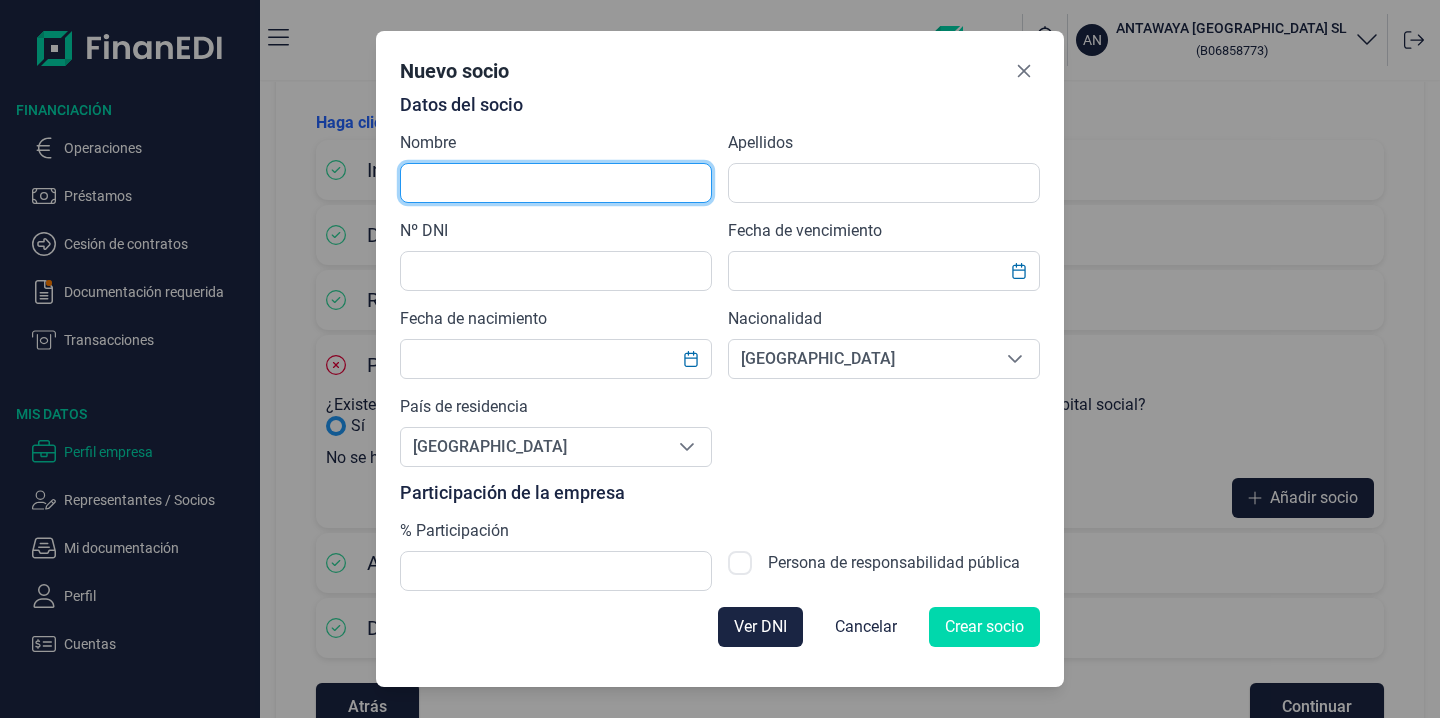 click at bounding box center [556, 183] 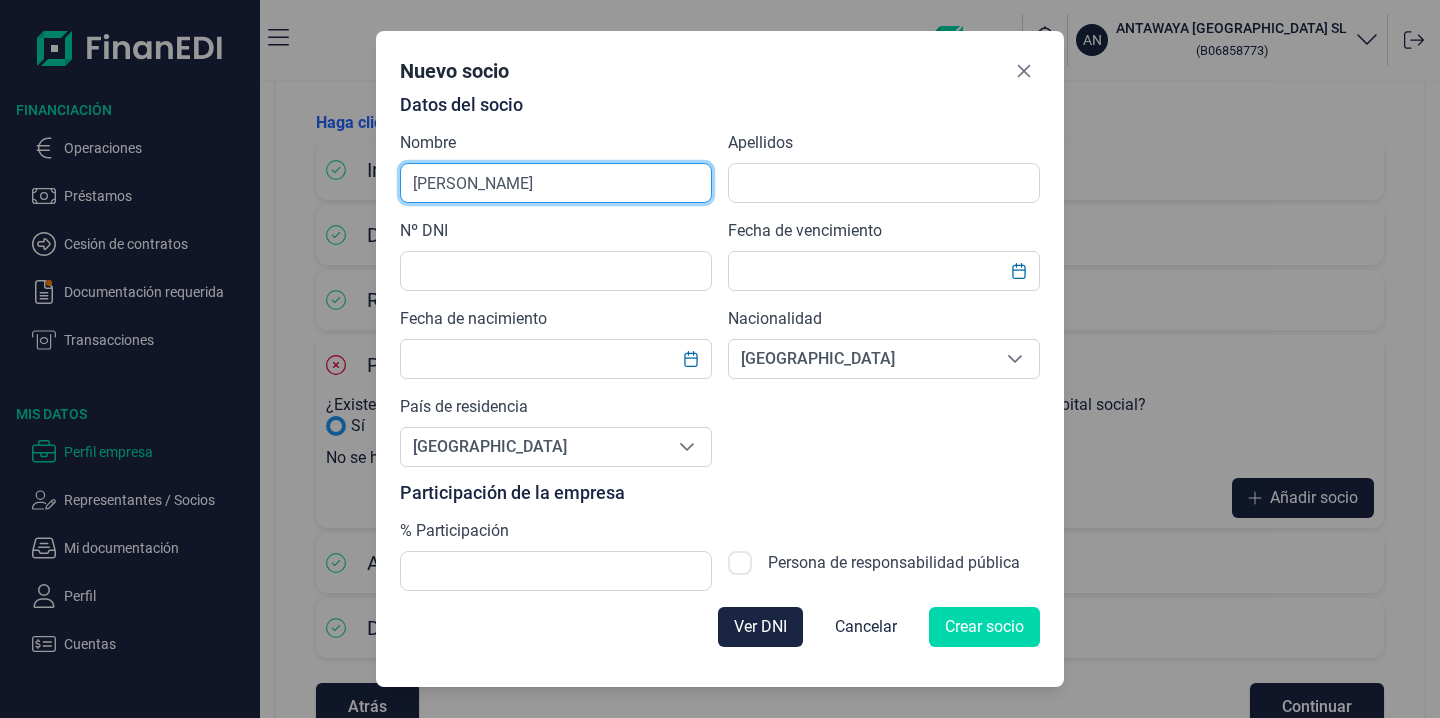 click on "[PERSON_NAME]" at bounding box center [556, 183] 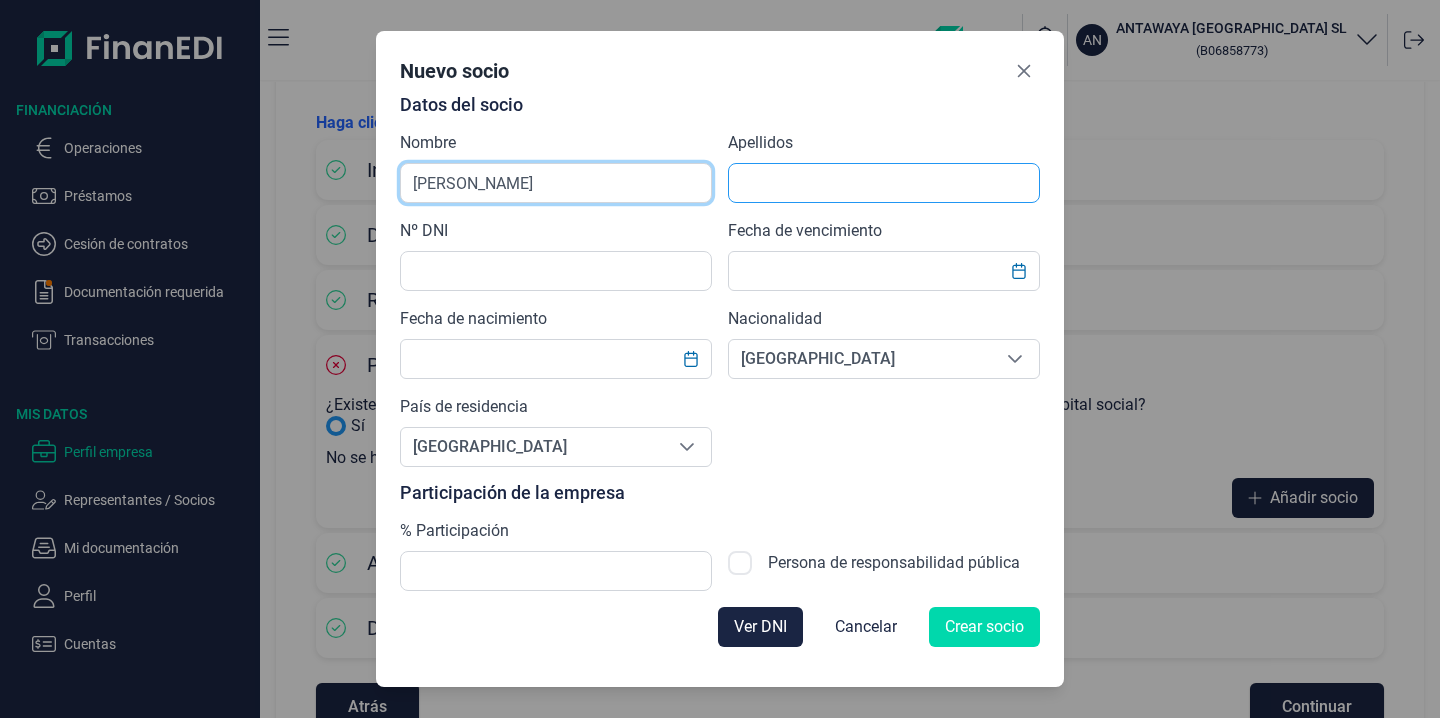 type on "[PERSON_NAME]" 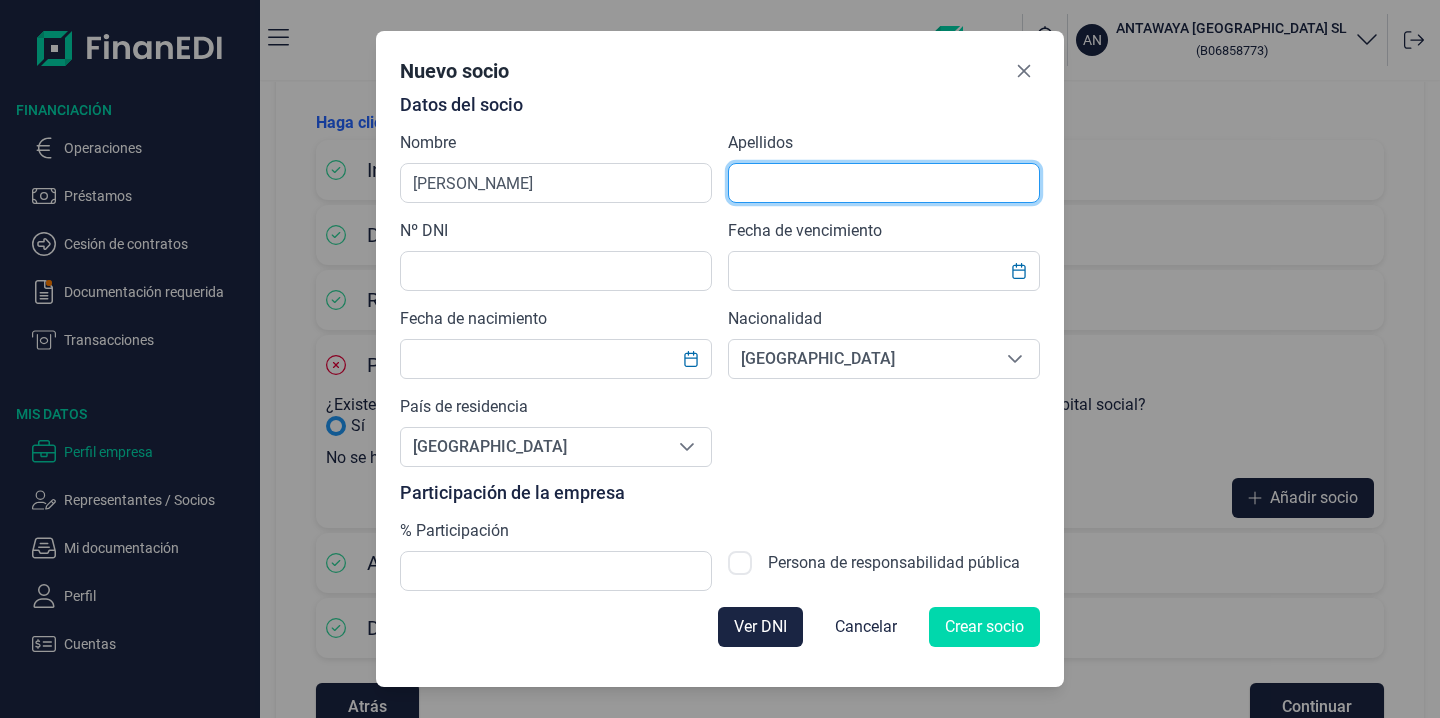 click at bounding box center [884, 183] 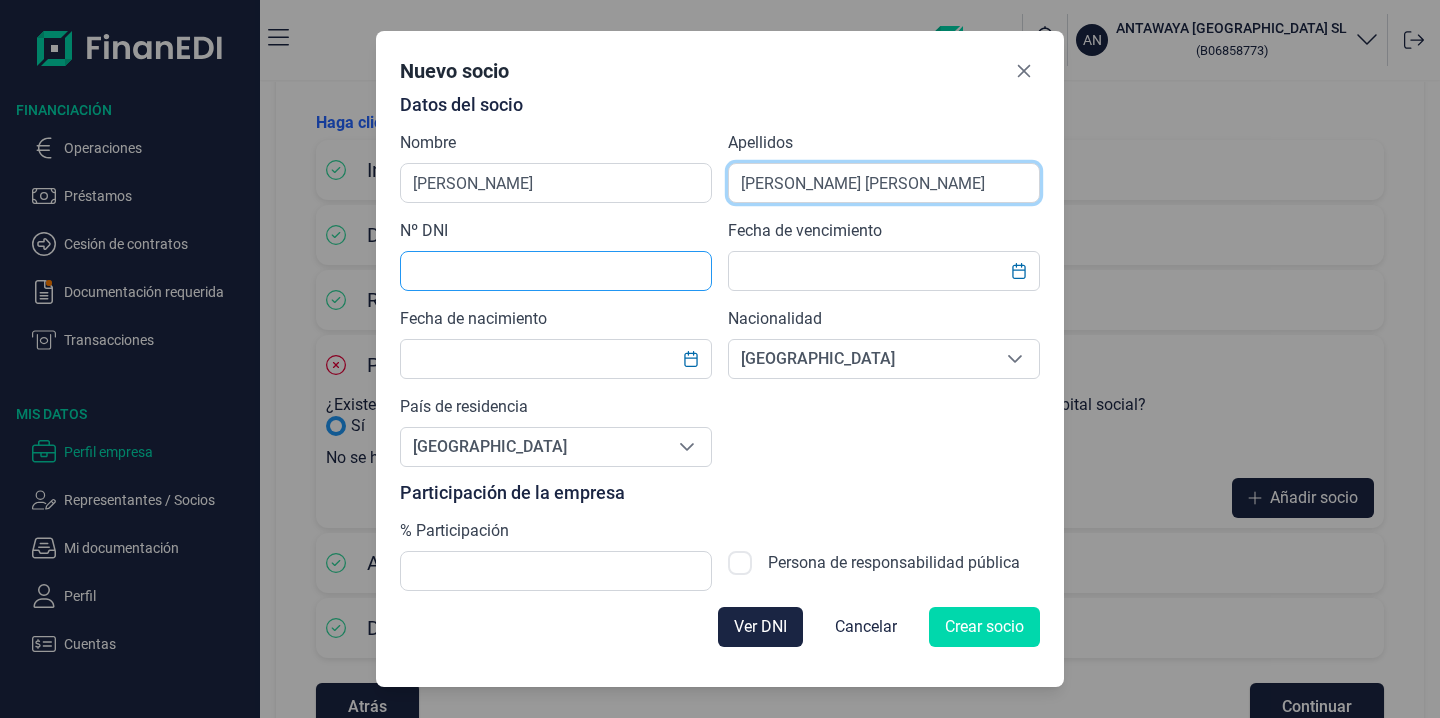 type on "[PERSON_NAME] [PERSON_NAME]" 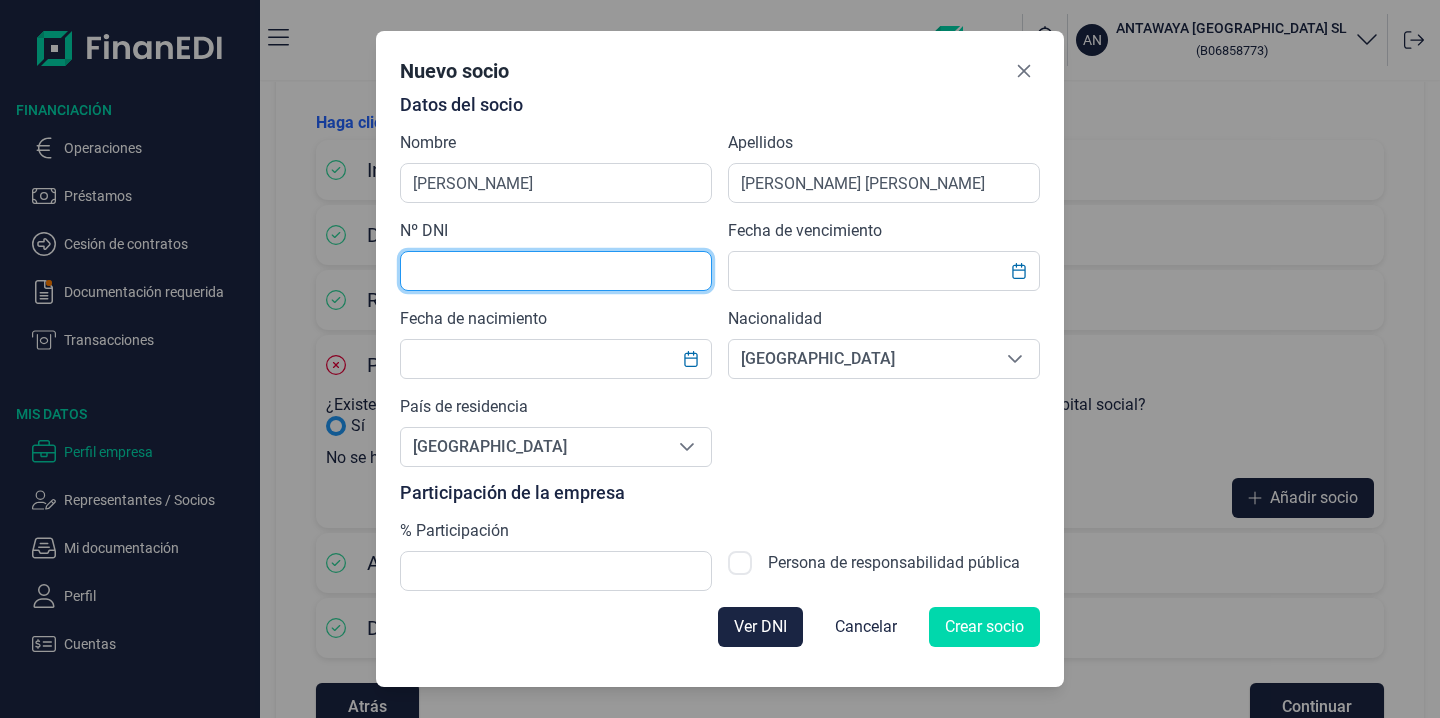 click at bounding box center (556, 271) 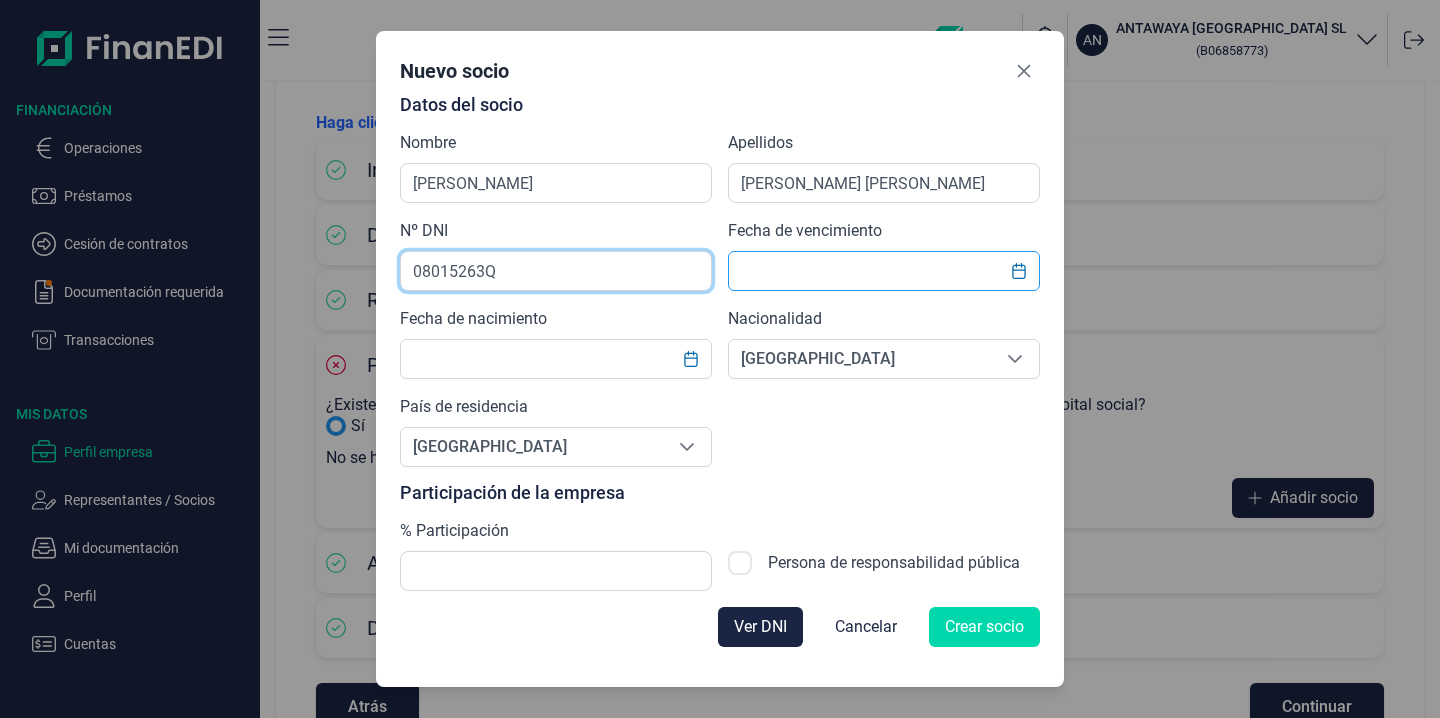 type on "08015263Q" 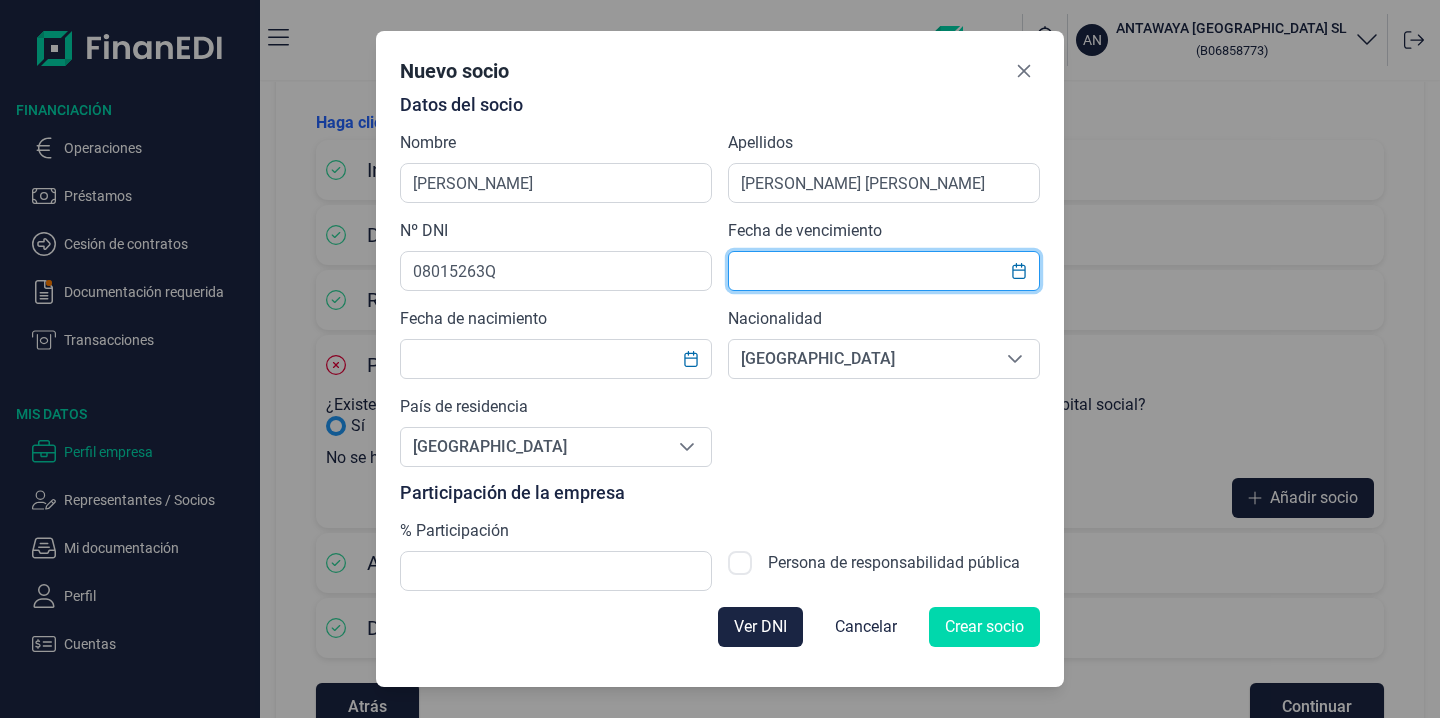 click at bounding box center (884, 271) 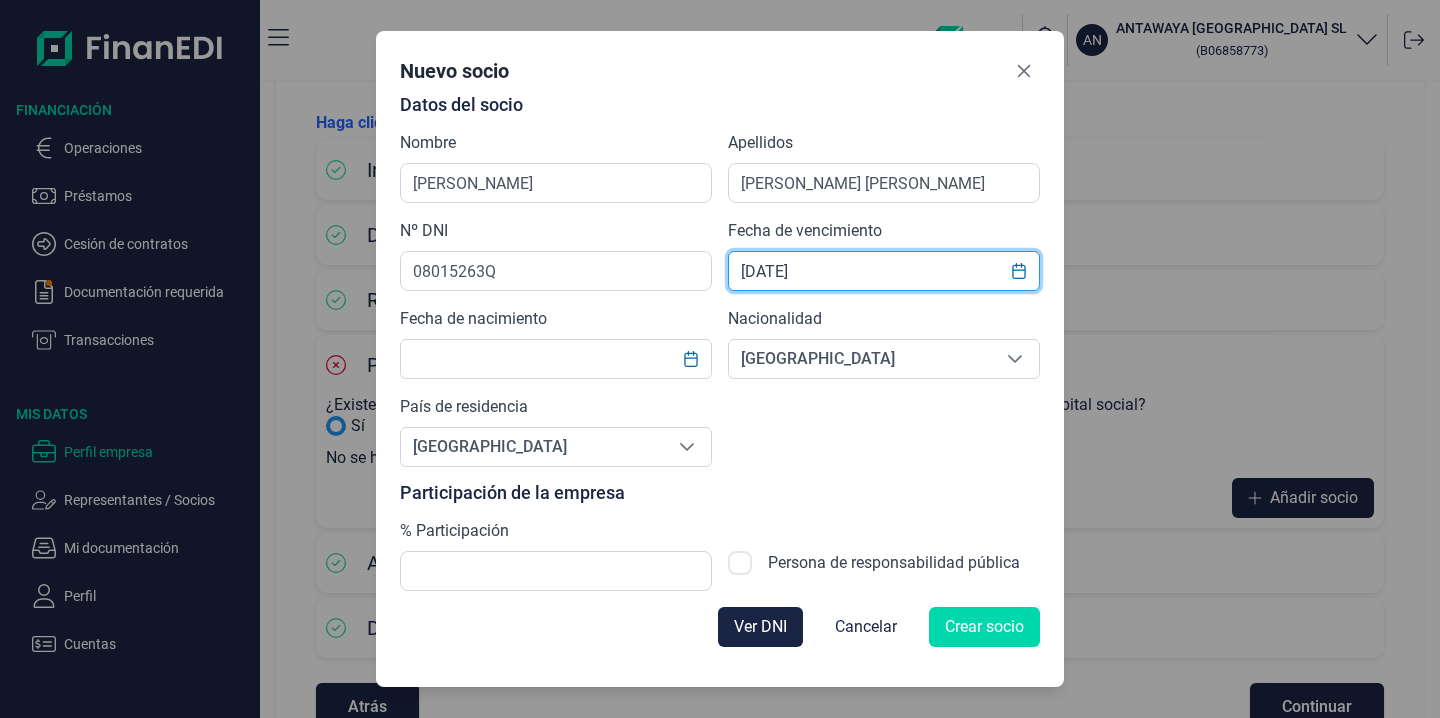 drag, startPoint x: 850, startPoint y: 283, endPoint x: 712, endPoint y: 265, distance: 139.16896 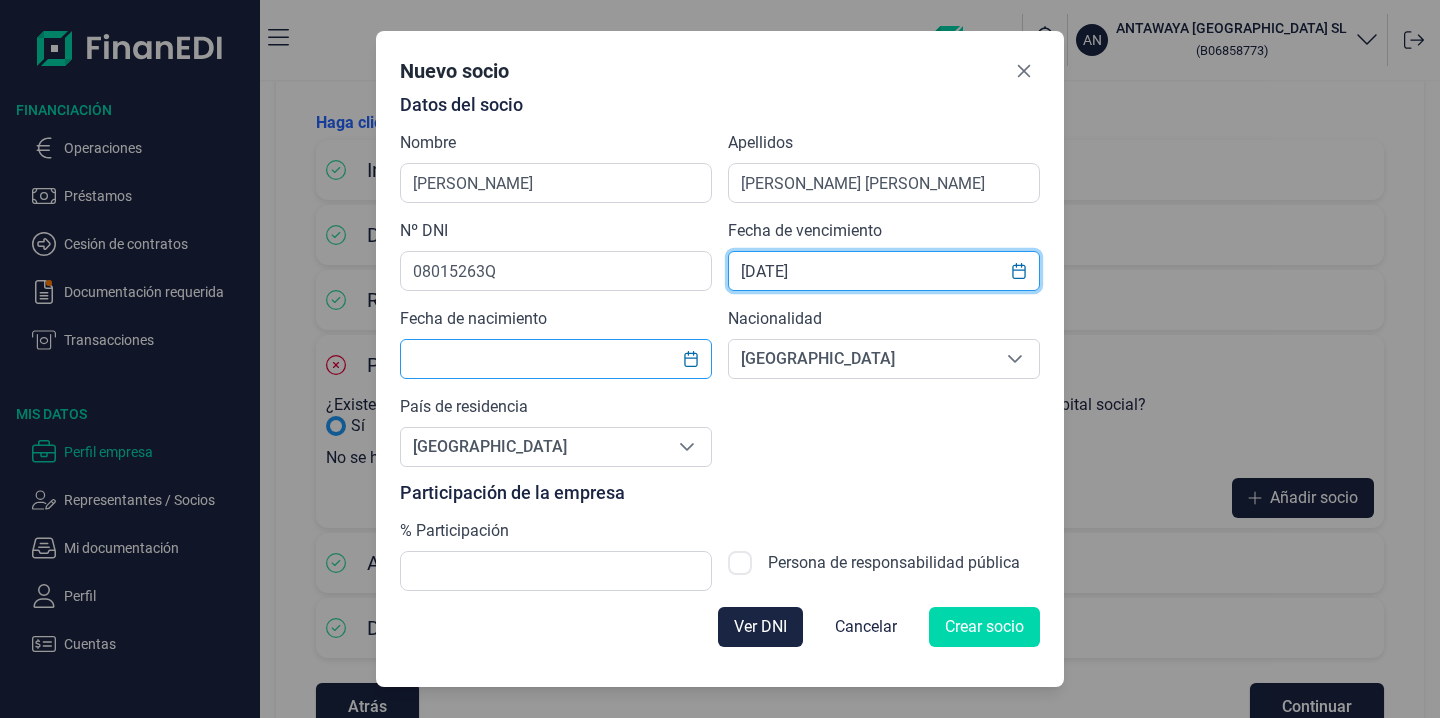 type on "[DATE]" 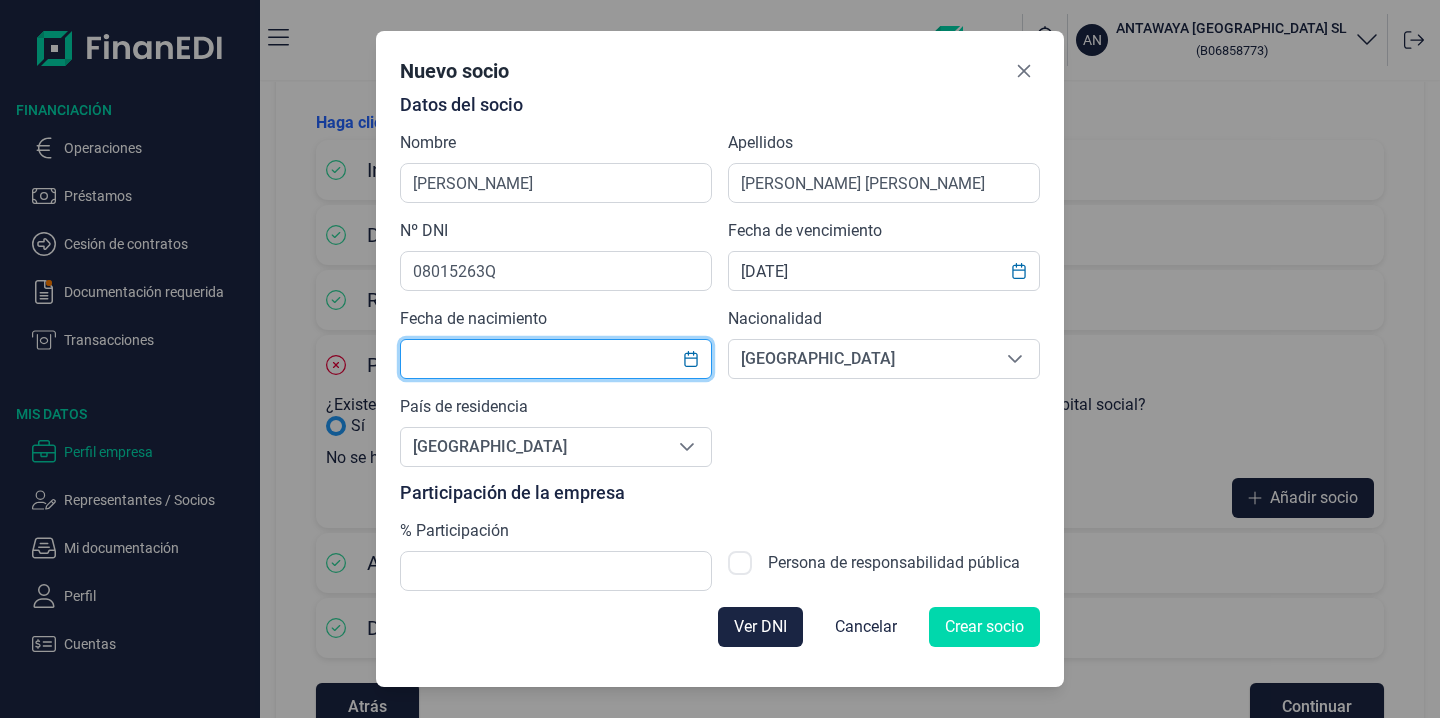 paste on "[DATE]" 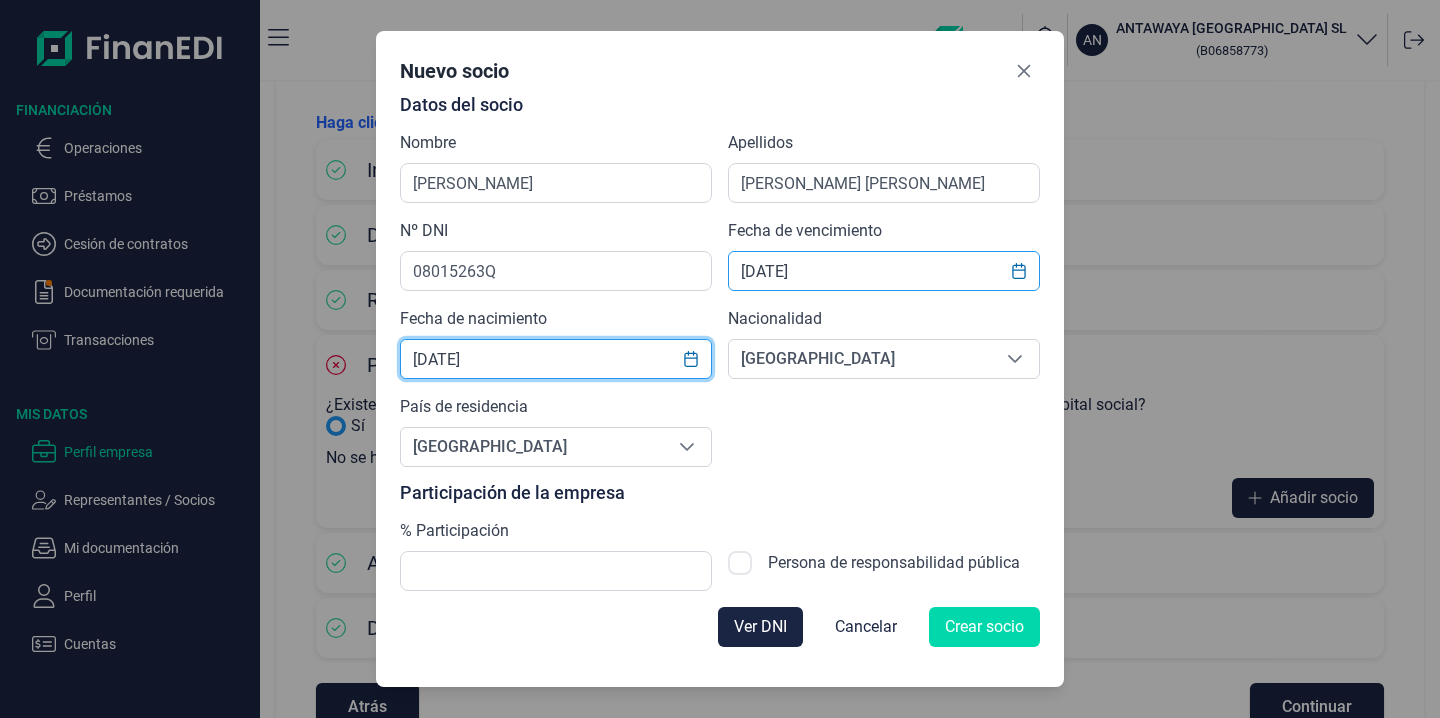 type on "[DATE]" 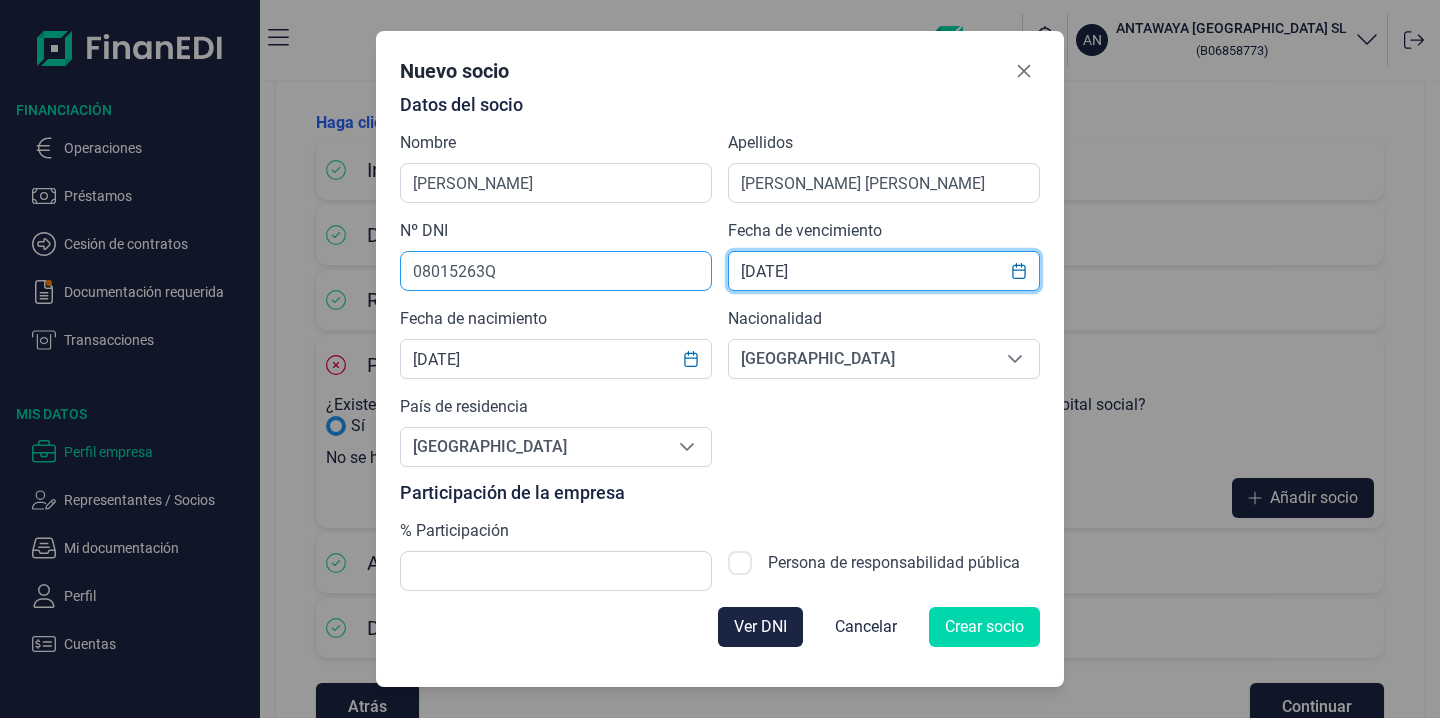 drag, startPoint x: 841, startPoint y: 275, endPoint x: 706, endPoint y: 266, distance: 135.29967 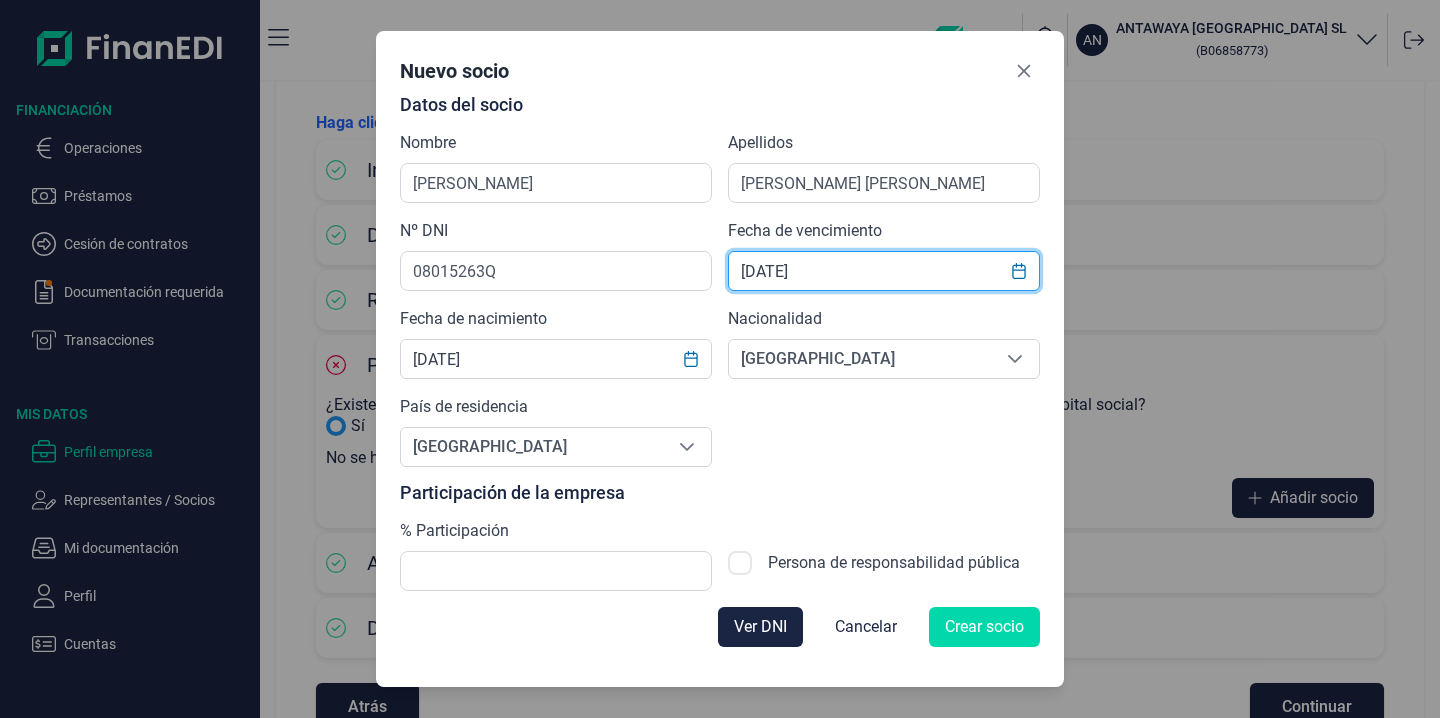 type on "[DATE]" 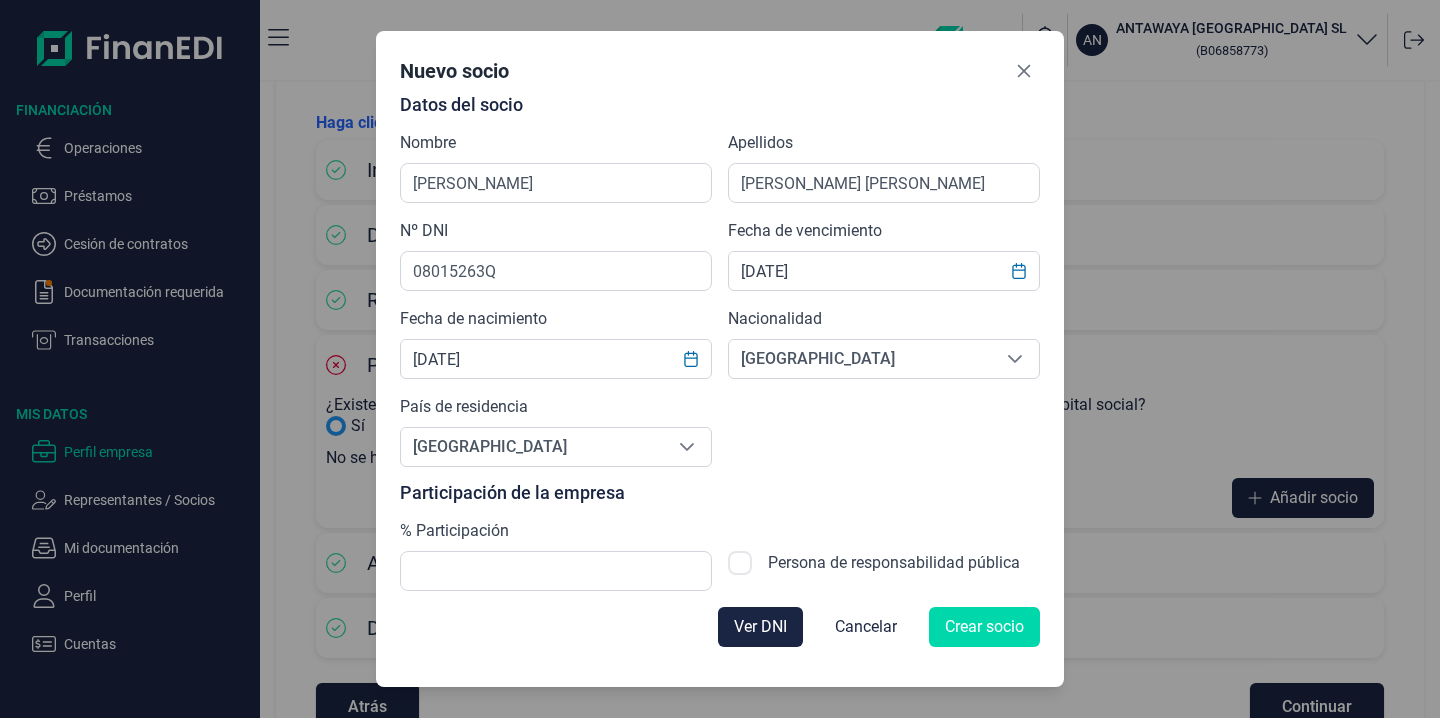 click on "Datos del socio Nombre [PERSON_NAME] [PERSON_NAME] [PERSON_NAME] Nº DNI 08015263Q Fecha de vencimiento [DEMOGRAPHIC_DATA]   Fecha de nacimiento [DEMOGRAPHIC_DATA]   Nacionalidad [DEMOGRAPHIC_DATA] [DEMOGRAPHIC_DATA] [DEMOGRAPHIC_DATA] País de residencia [DEMOGRAPHIC_DATA] [DEMOGRAPHIC_DATA] [DEMOGRAPHIC_DATA] Participación de la empresa % Participación Persona de responsabilidad pública" at bounding box center [720, 343] 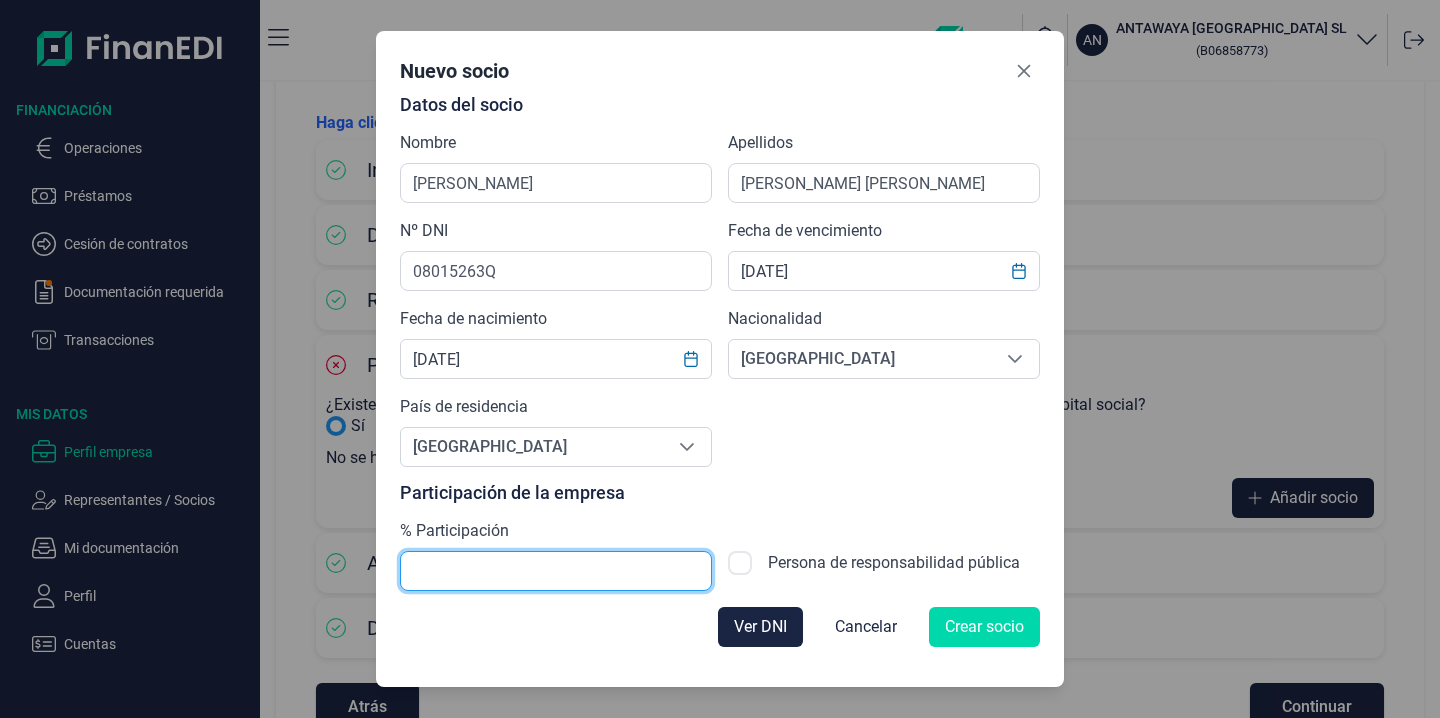 click at bounding box center [556, 571] 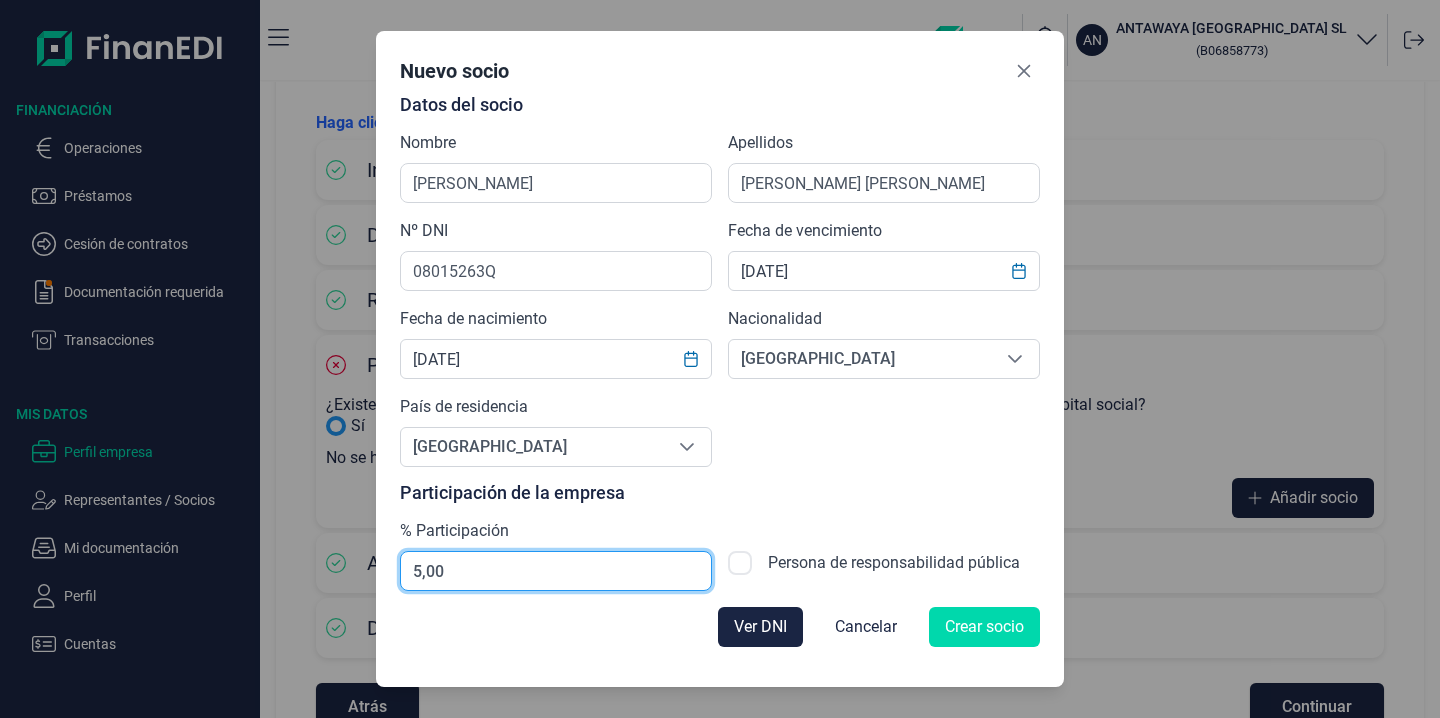 type on "50,00" 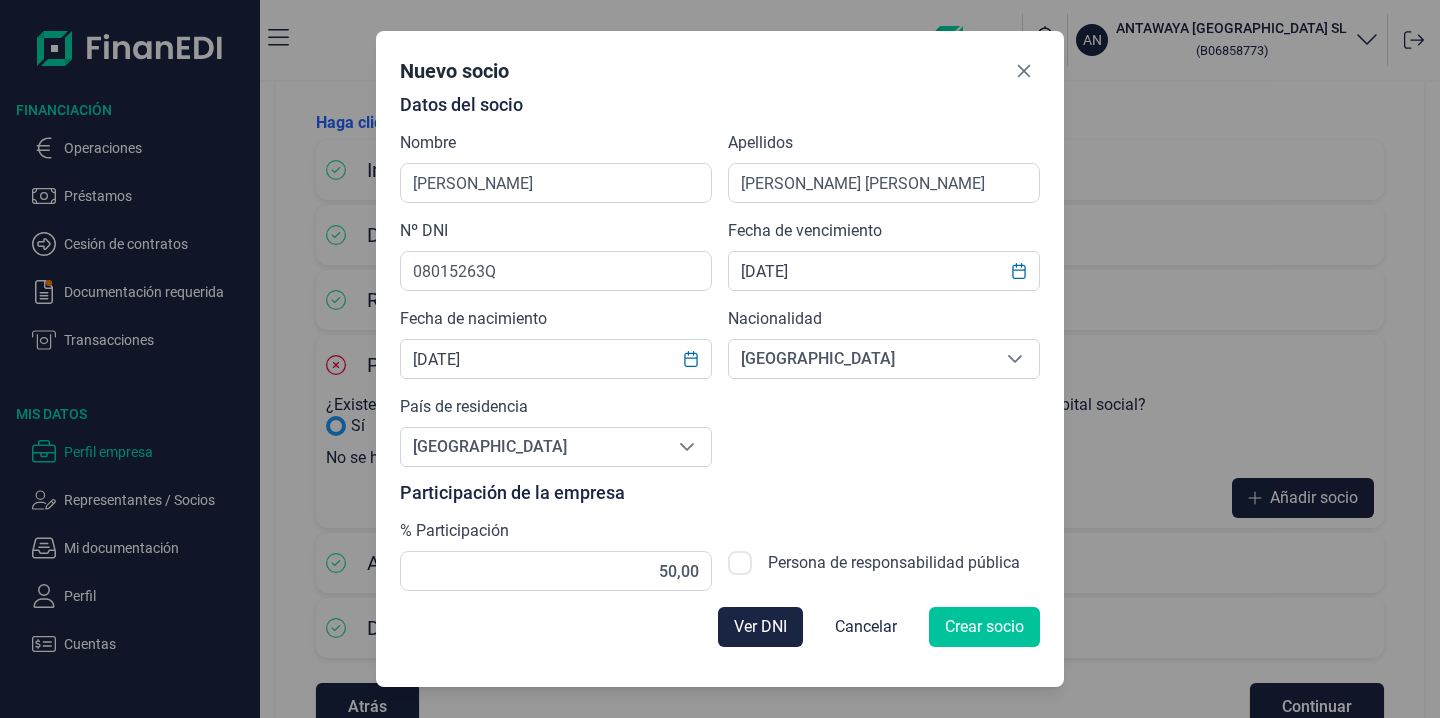 click on "Crear socio" at bounding box center (984, 627) 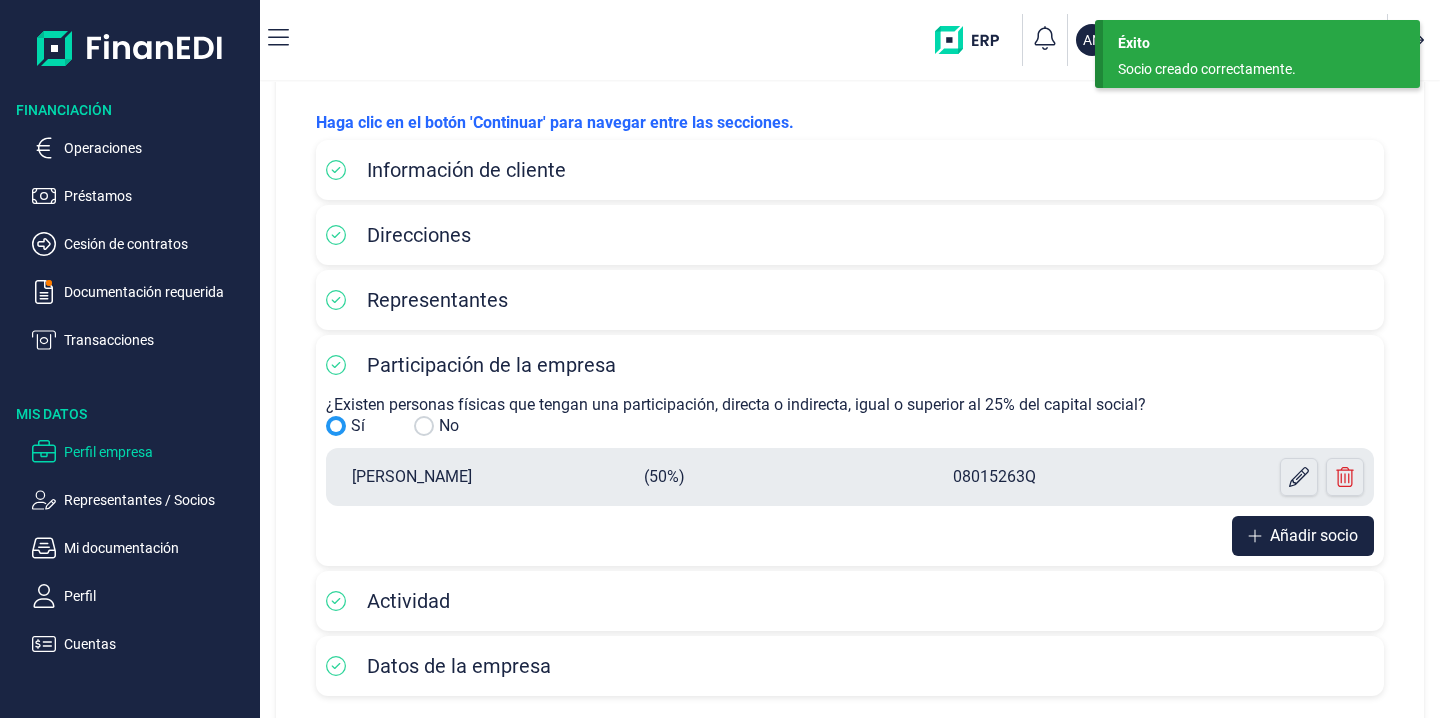 scroll, scrollTop: 178, scrollLeft: 0, axis: vertical 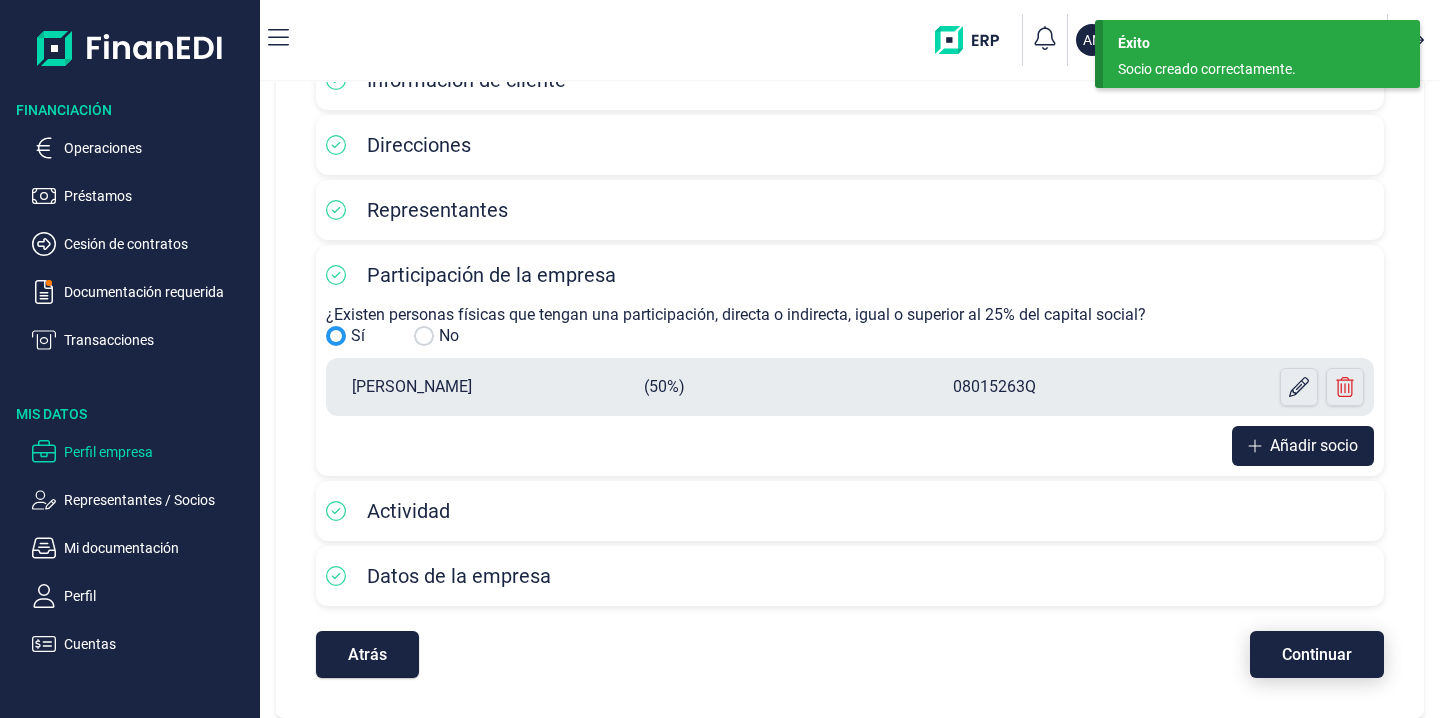 click on "Continuar" at bounding box center (1317, 654) 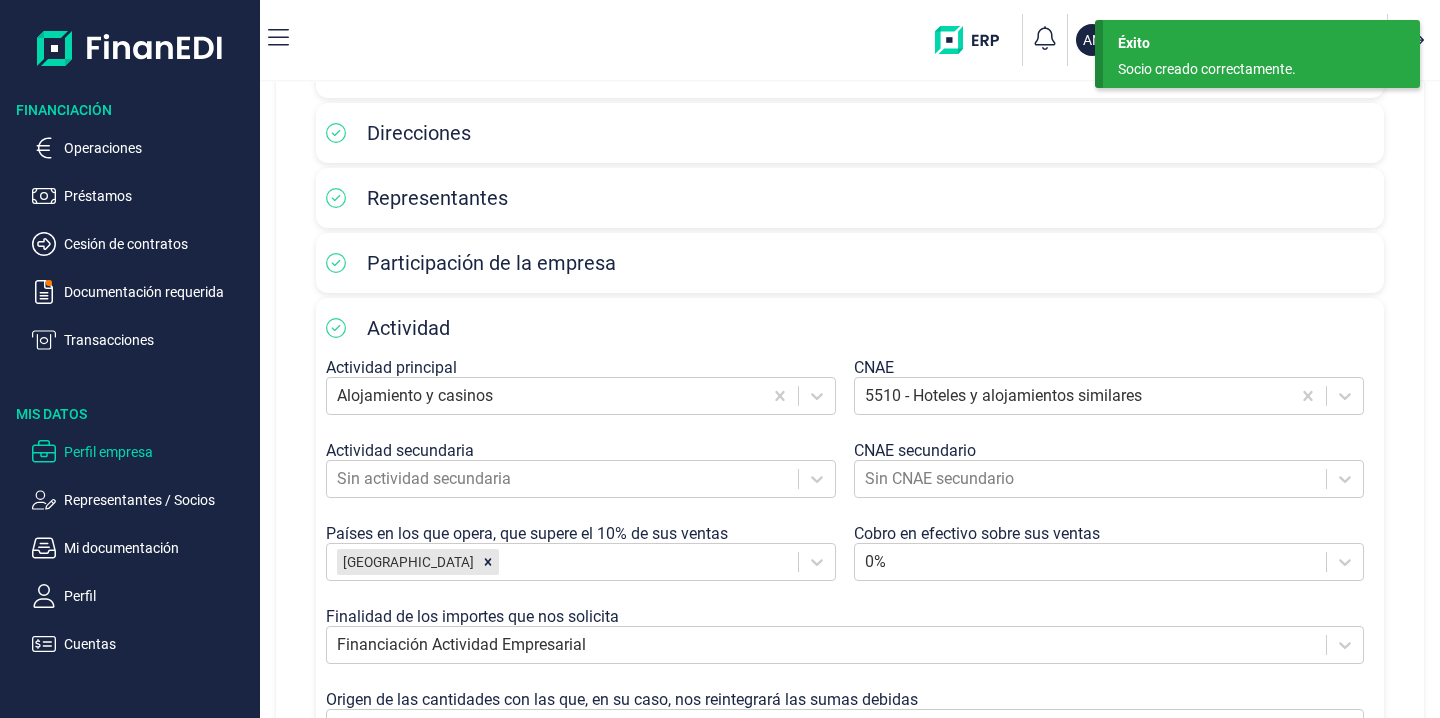 scroll, scrollTop: 248, scrollLeft: 0, axis: vertical 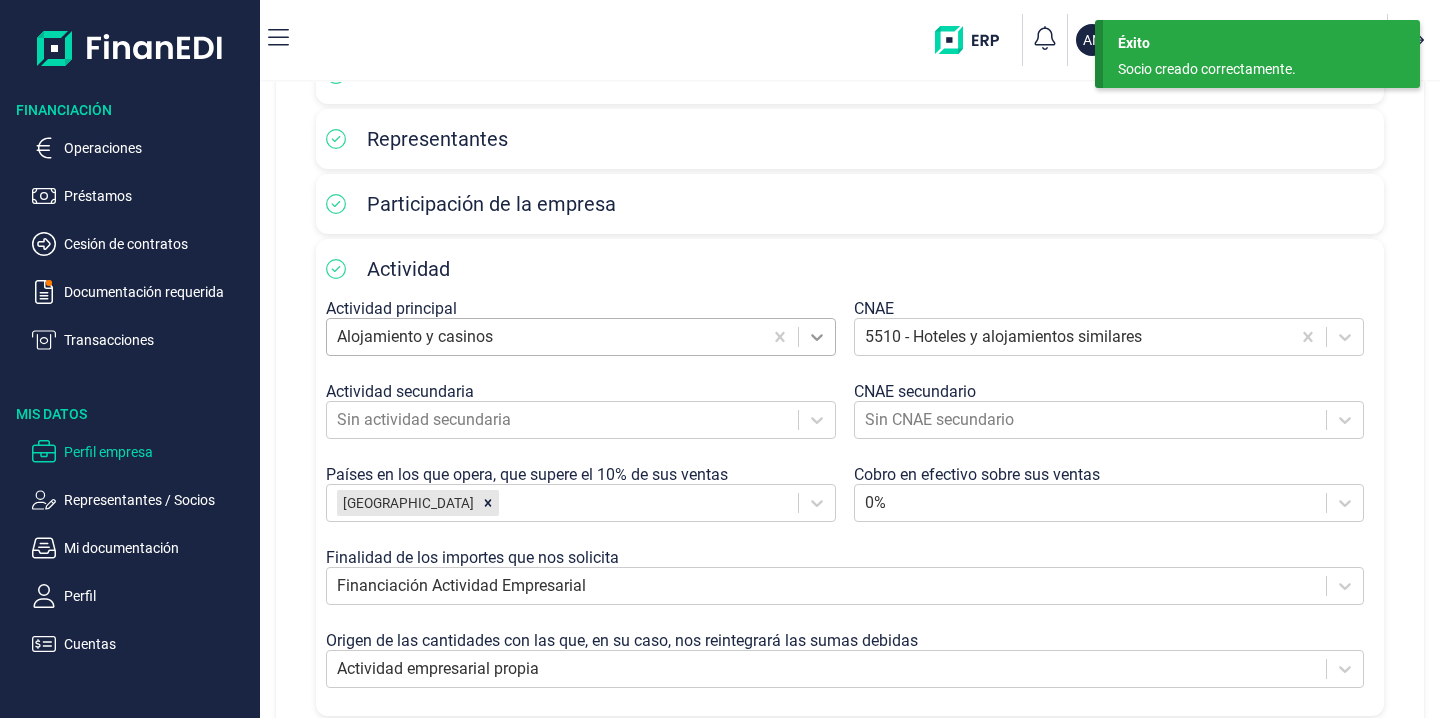 click 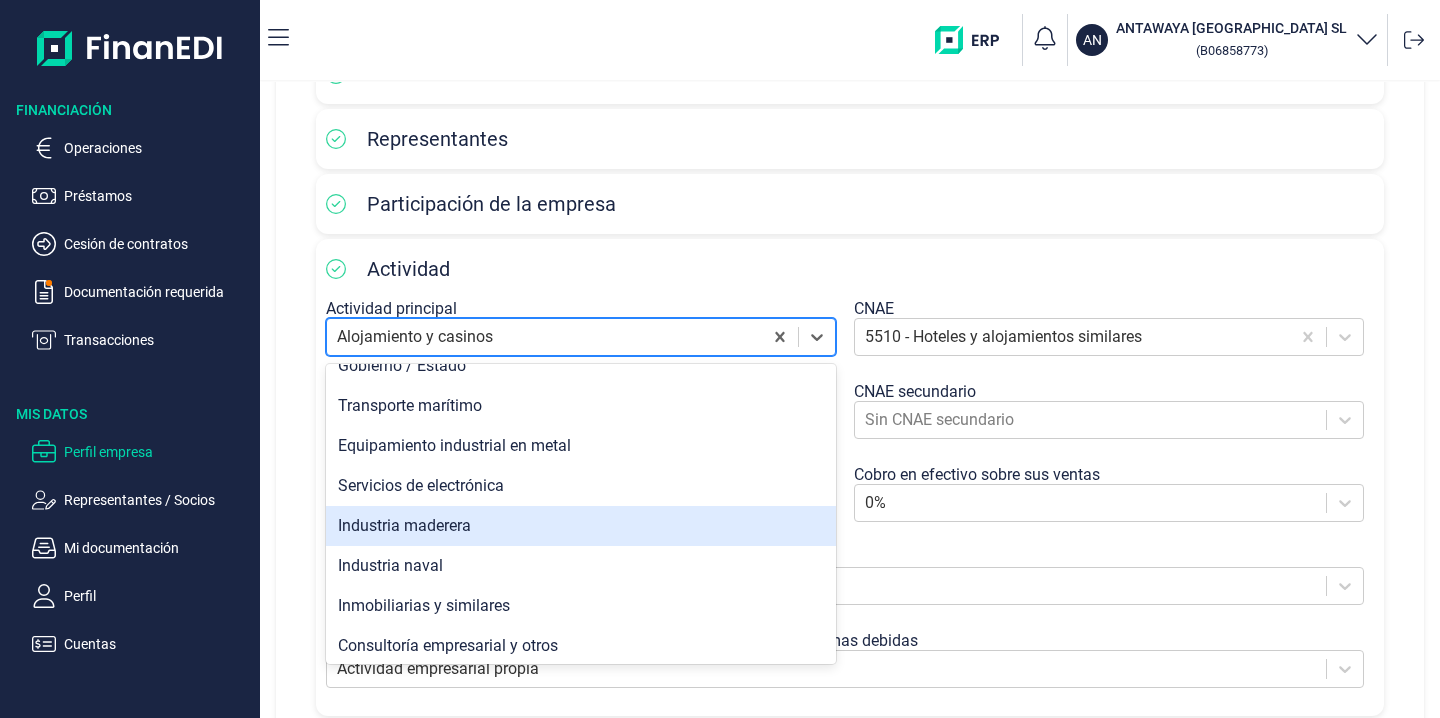 scroll, scrollTop: 1628, scrollLeft: 0, axis: vertical 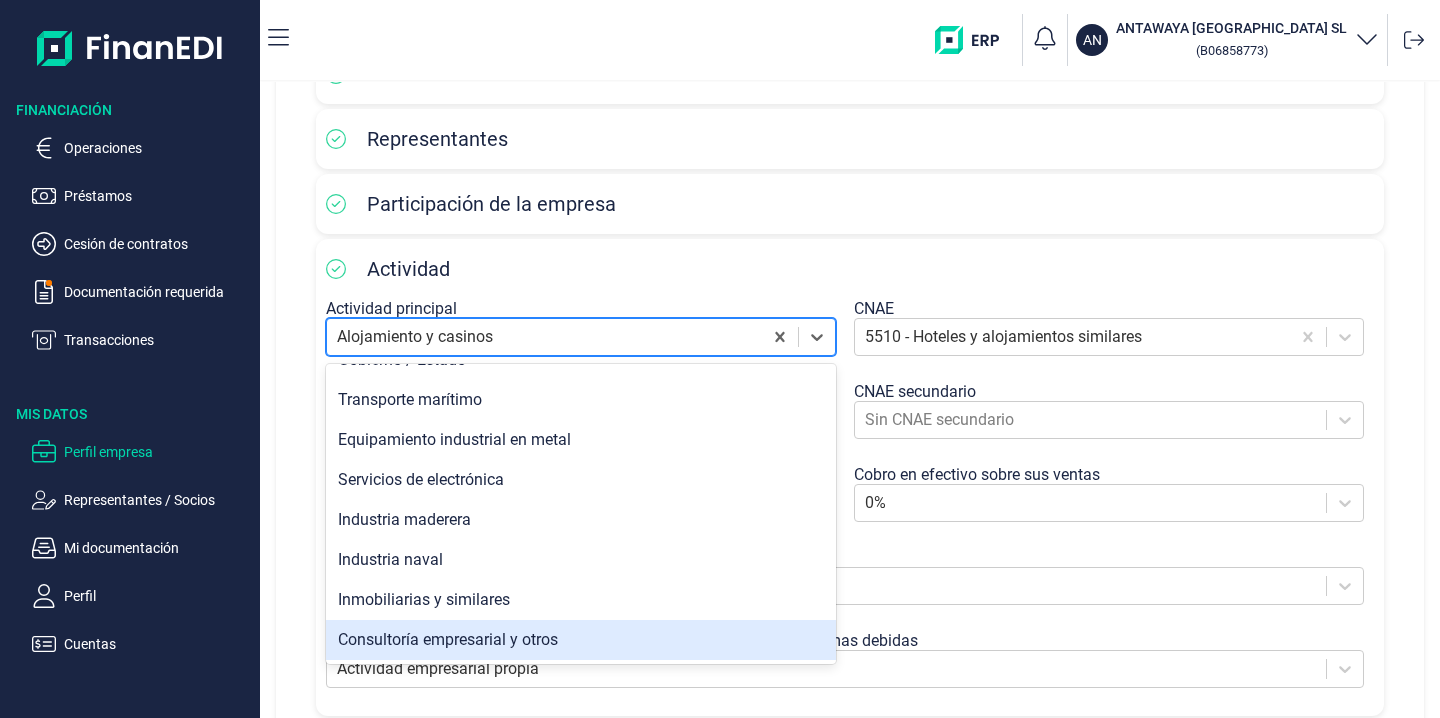 click on "Consultoría empresarial y otros" at bounding box center (581, 640) 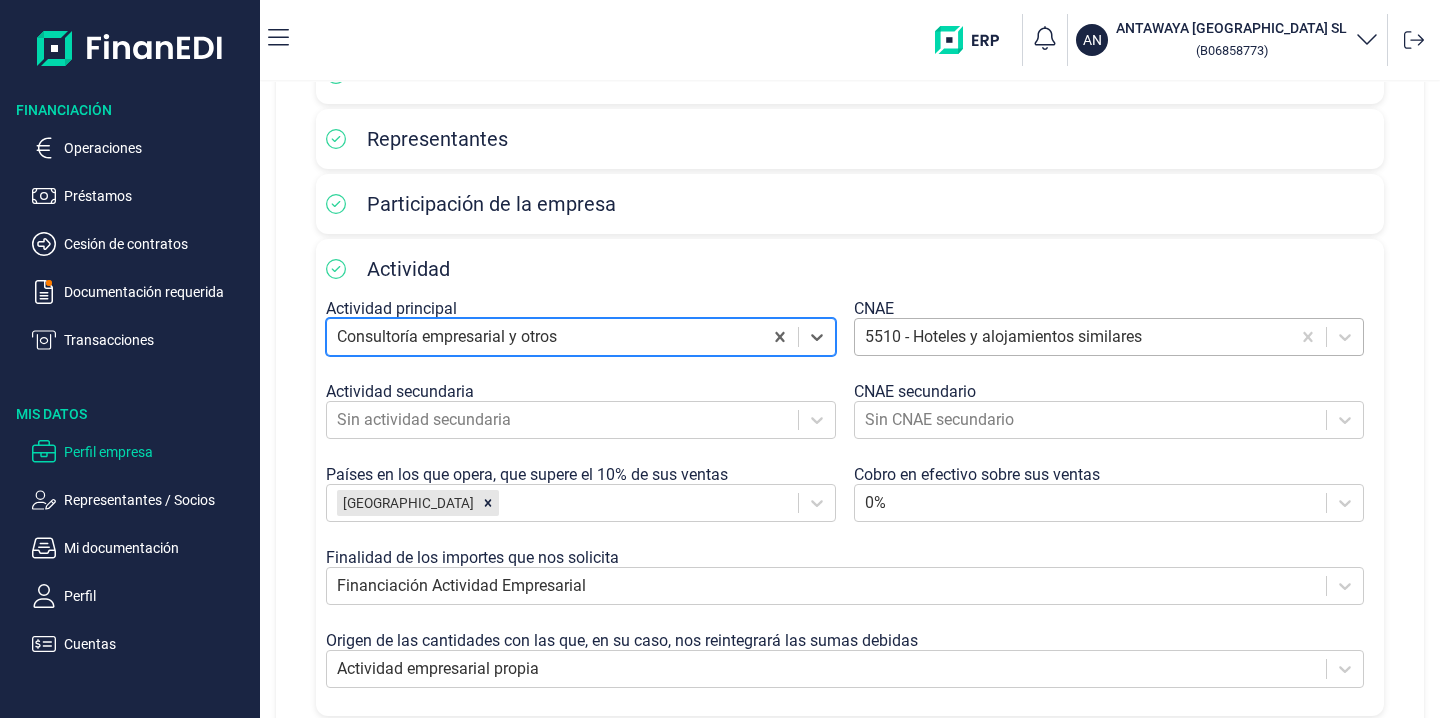 click at bounding box center (1072, 337) 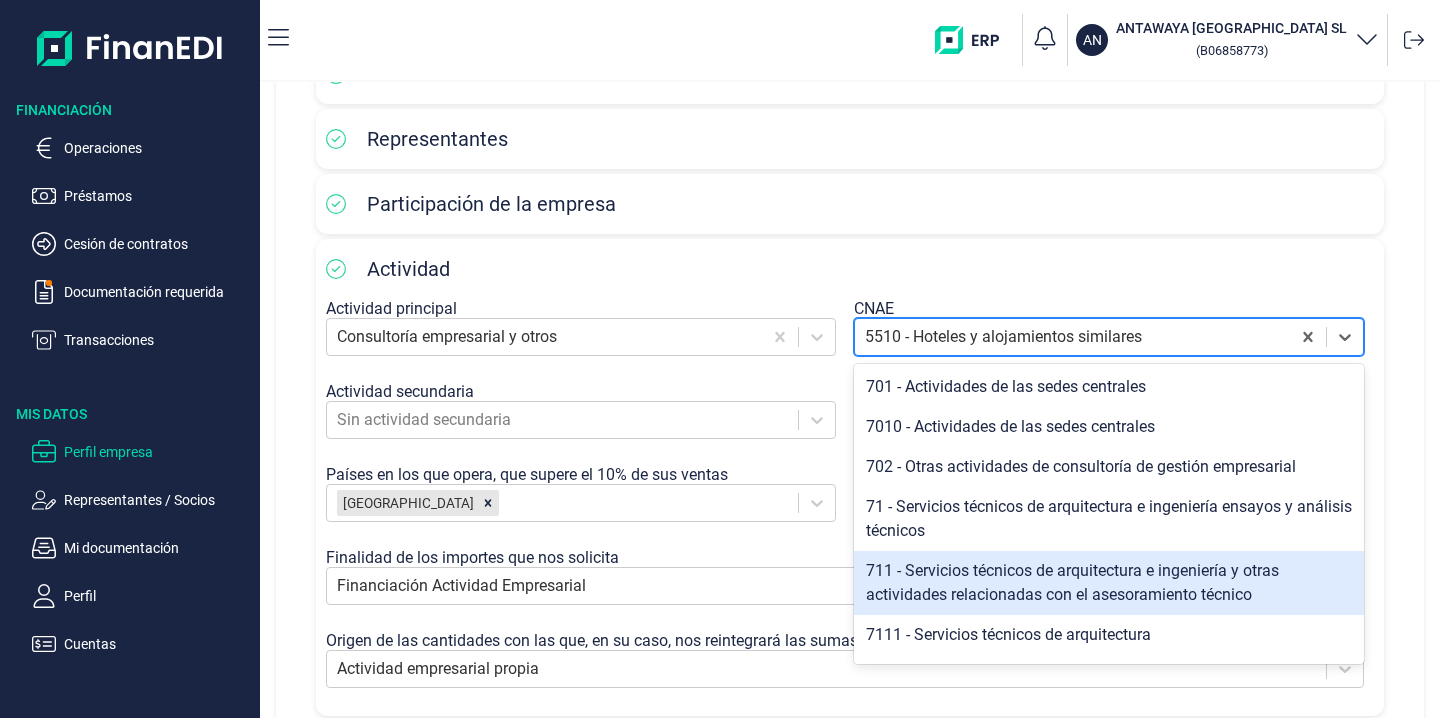 scroll, scrollTop: 515, scrollLeft: 0, axis: vertical 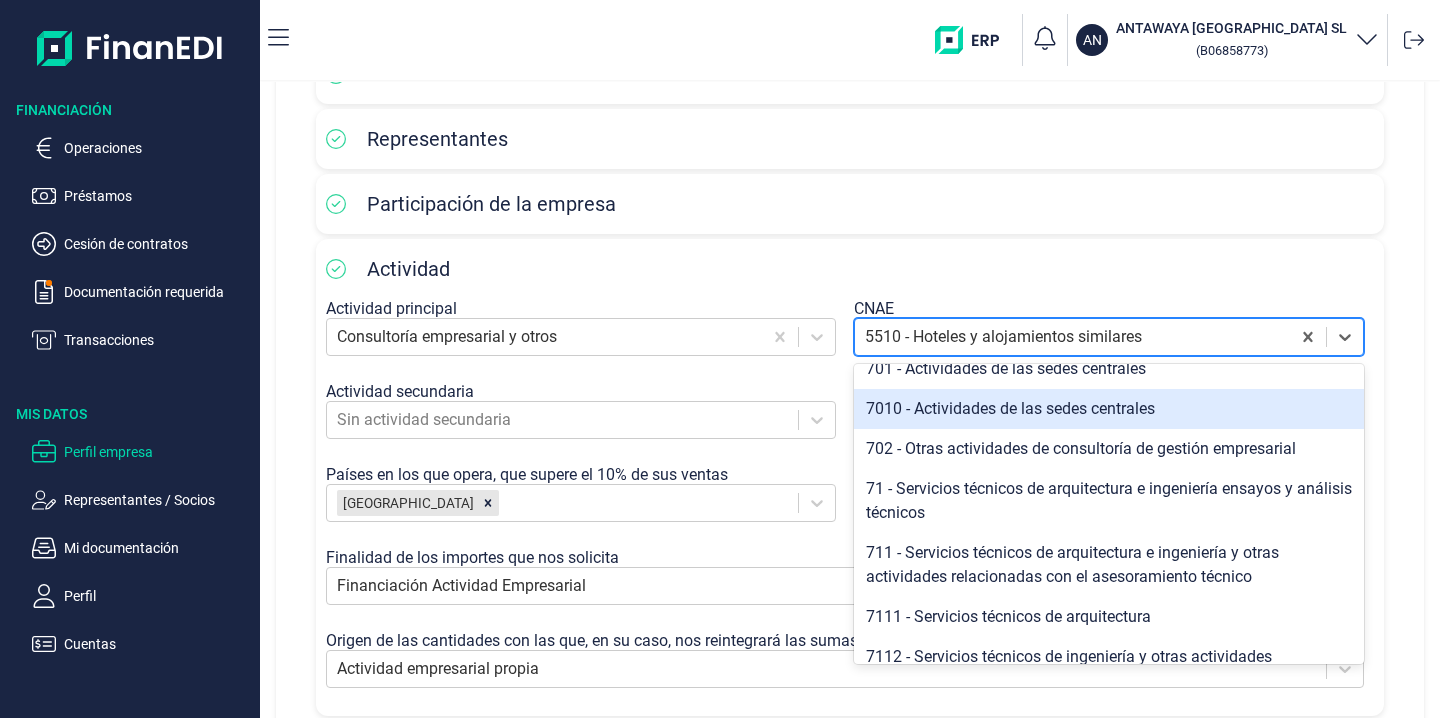 click on "Actividad   Actividad principal Consultoría empresarial y otros CNAE 7010 - Actividades de las sedes centrales , 12 of 58. 58 results available. Use Up and Down to choose options, press Enter to select the currently focused option, press Escape to exit the menu, press Tab to select the option and exit the menu. 5510 - Hoteles y alojamientos similares 582 - Edición de programas informáticos  5821 - Edición de videojuegos  5829 - Edición de otros programas informáticos  62 - Programación, consultoría y otras actividades relacionadas con la informática  69 - Actividades jurídicas y de contabilidad  691 - Actividades jurídicas  6910 - Actividades jurídicas  692 - Actividades de contabilidad, teneduría de libros, auditoría y asesoría fiscal  6920 - Actividades de contabilidad, teneduría de libros, auditoría y asesoría fiscal  70 - Actividades de las sedes centrales y consultoría de gestión empresarial  701 - Actividades de las sedes centrales  7010 - Actividades de las sedes centrales  [GEOGRAPHIC_DATA]" at bounding box center [850, 477] 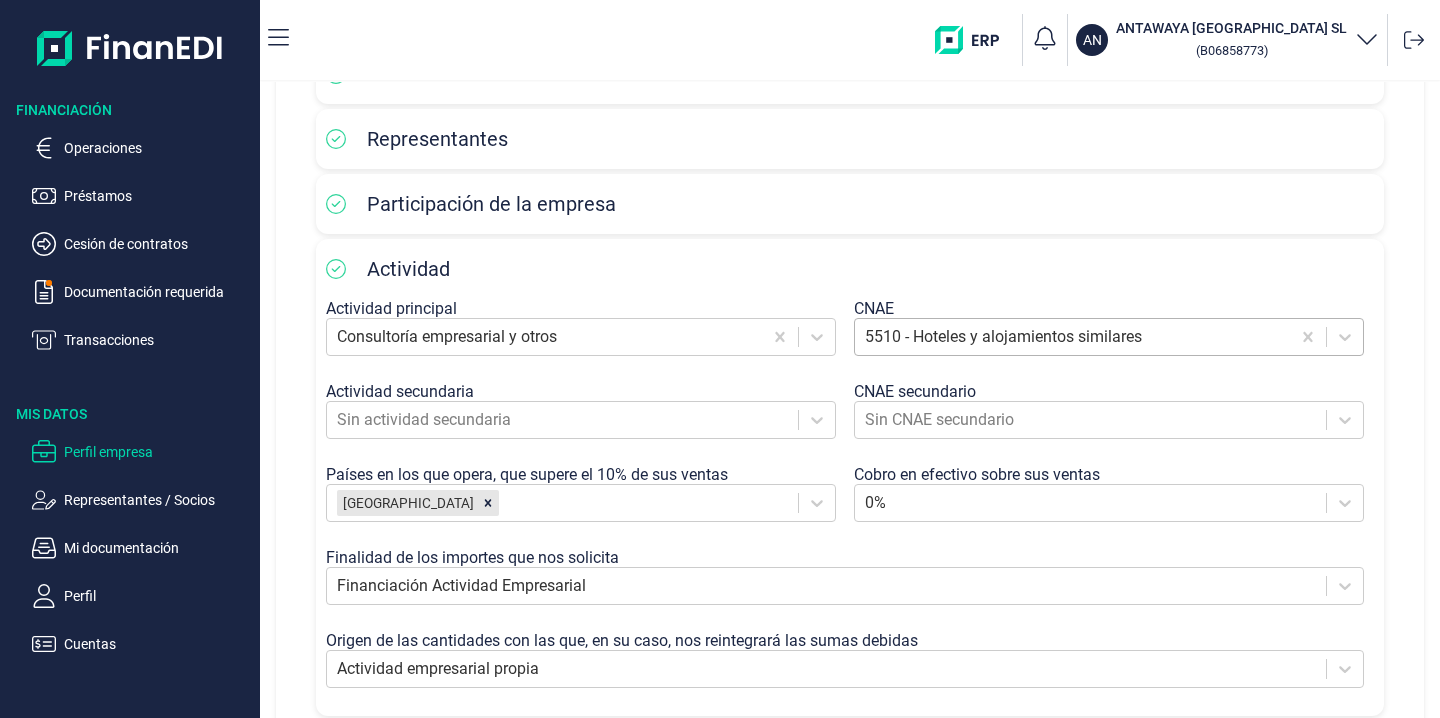 click at bounding box center (1072, 337) 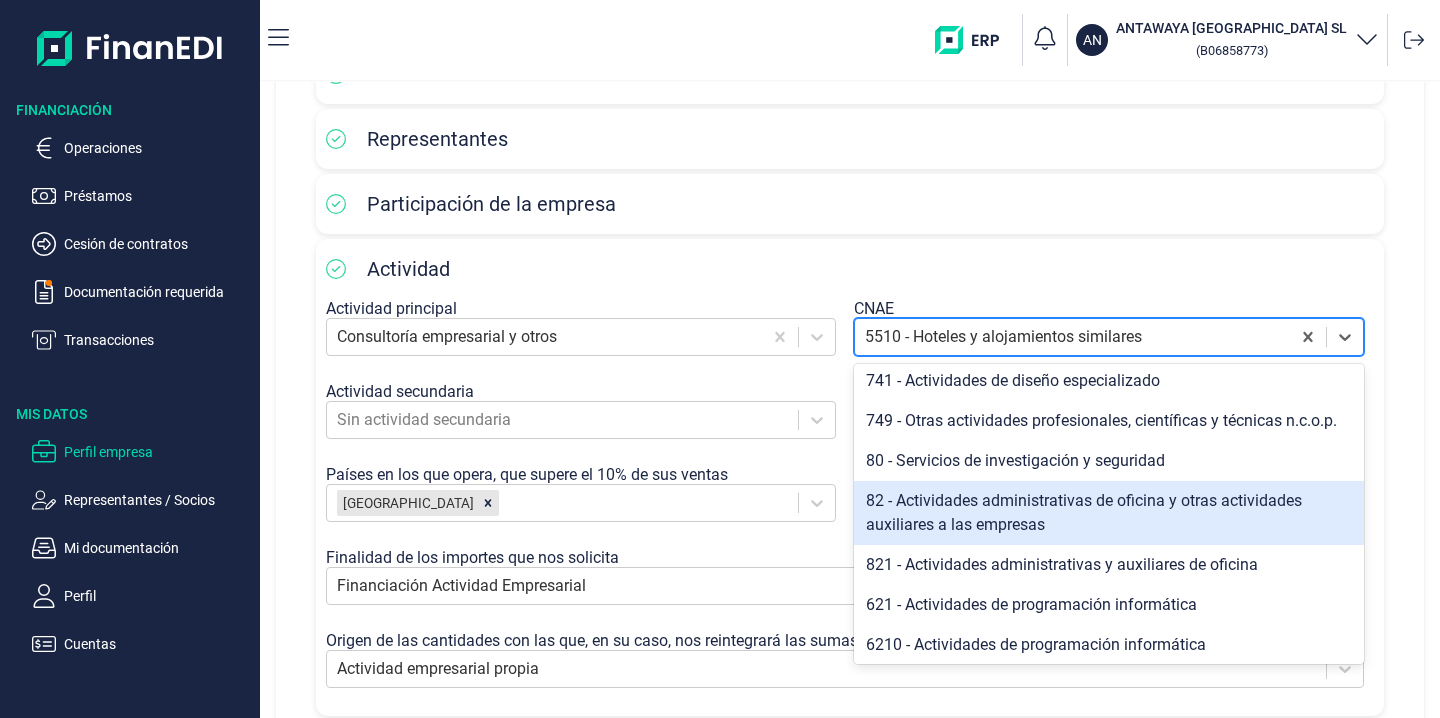 scroll, scrollTop: 1518, scrollLeft: 0, axis: vertical 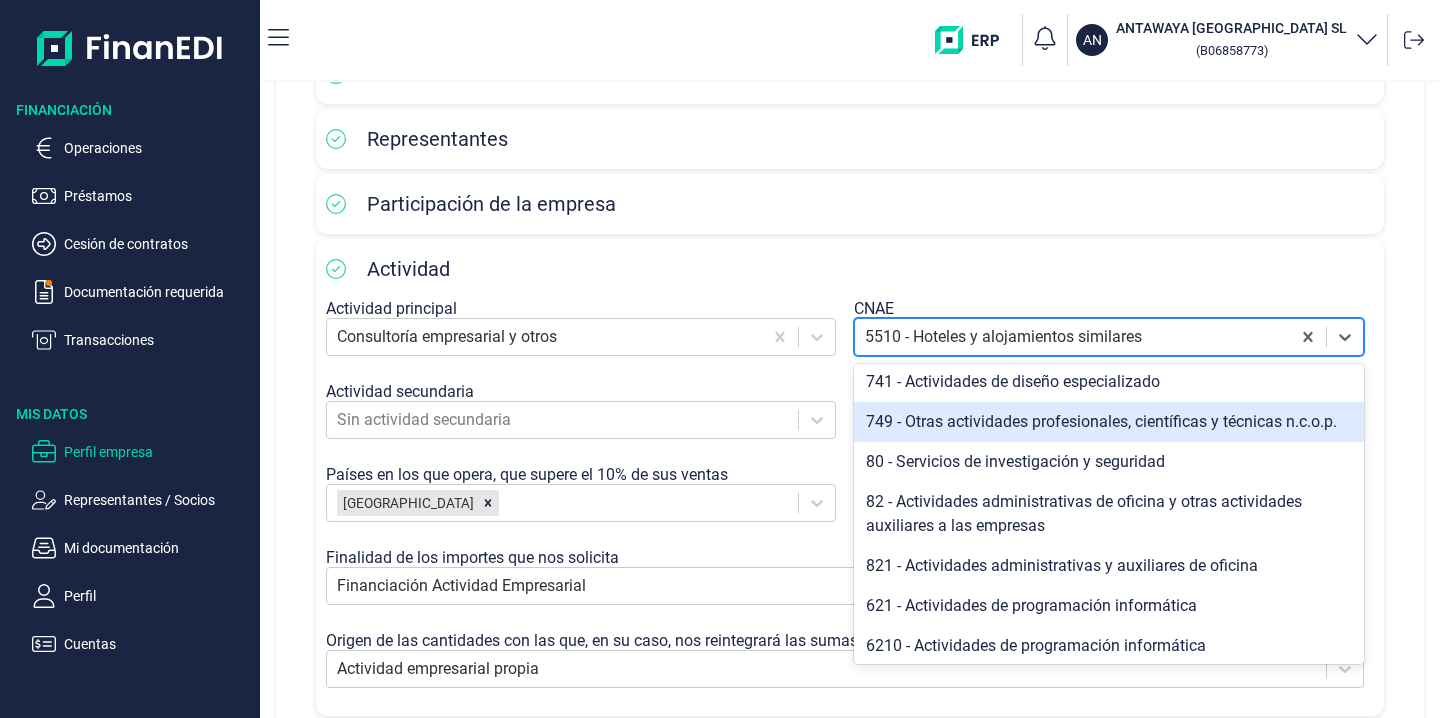 click on "Participación de la empresa" at bounding box center [850, 204] 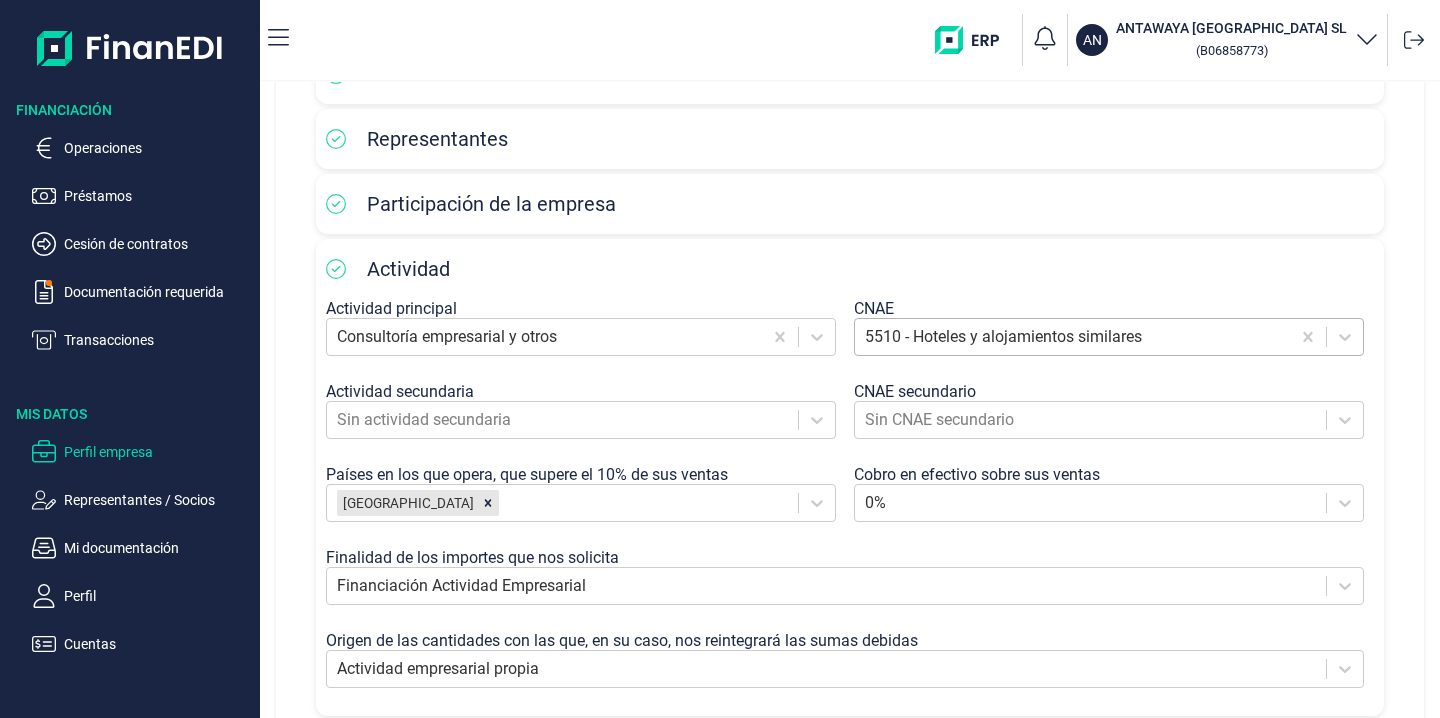 click at bounding box center (1072, 337) 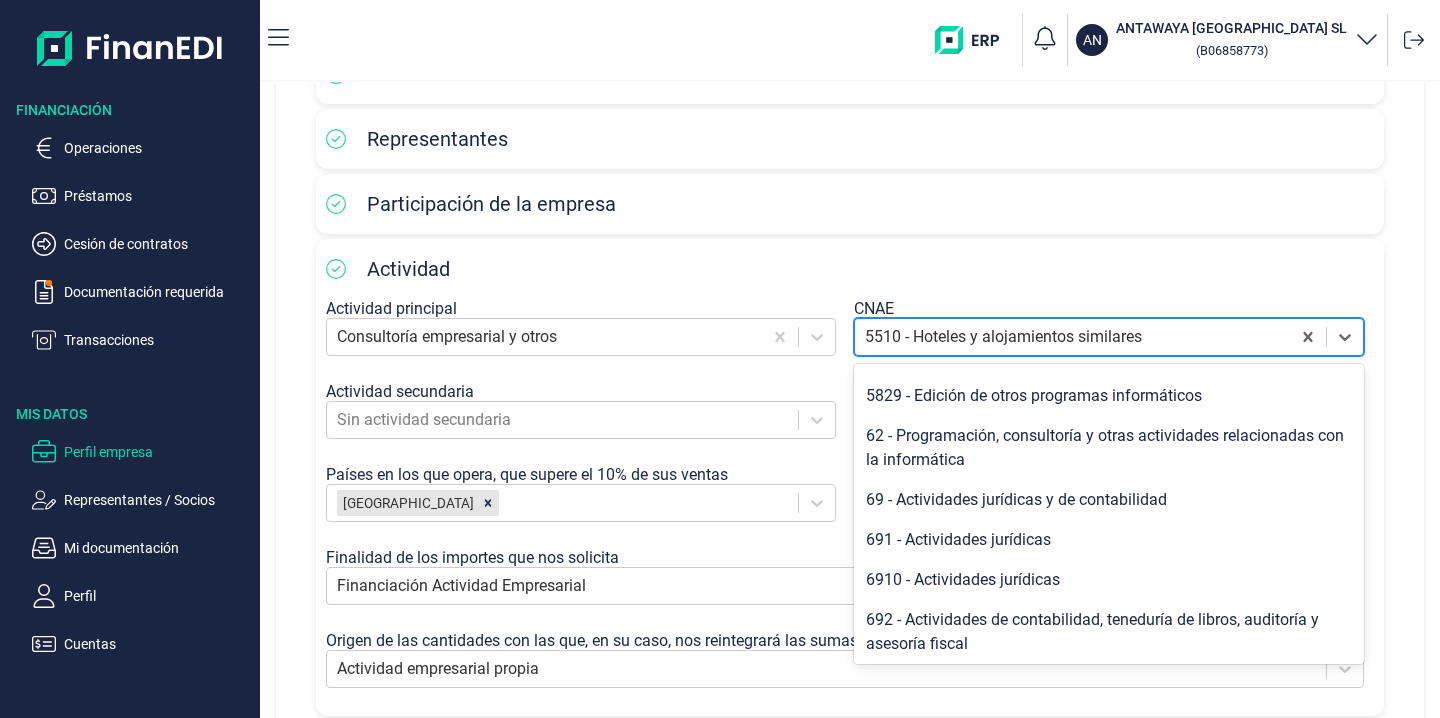 scroll, scrollTop: 0, scrollLeft: 0, axis: both 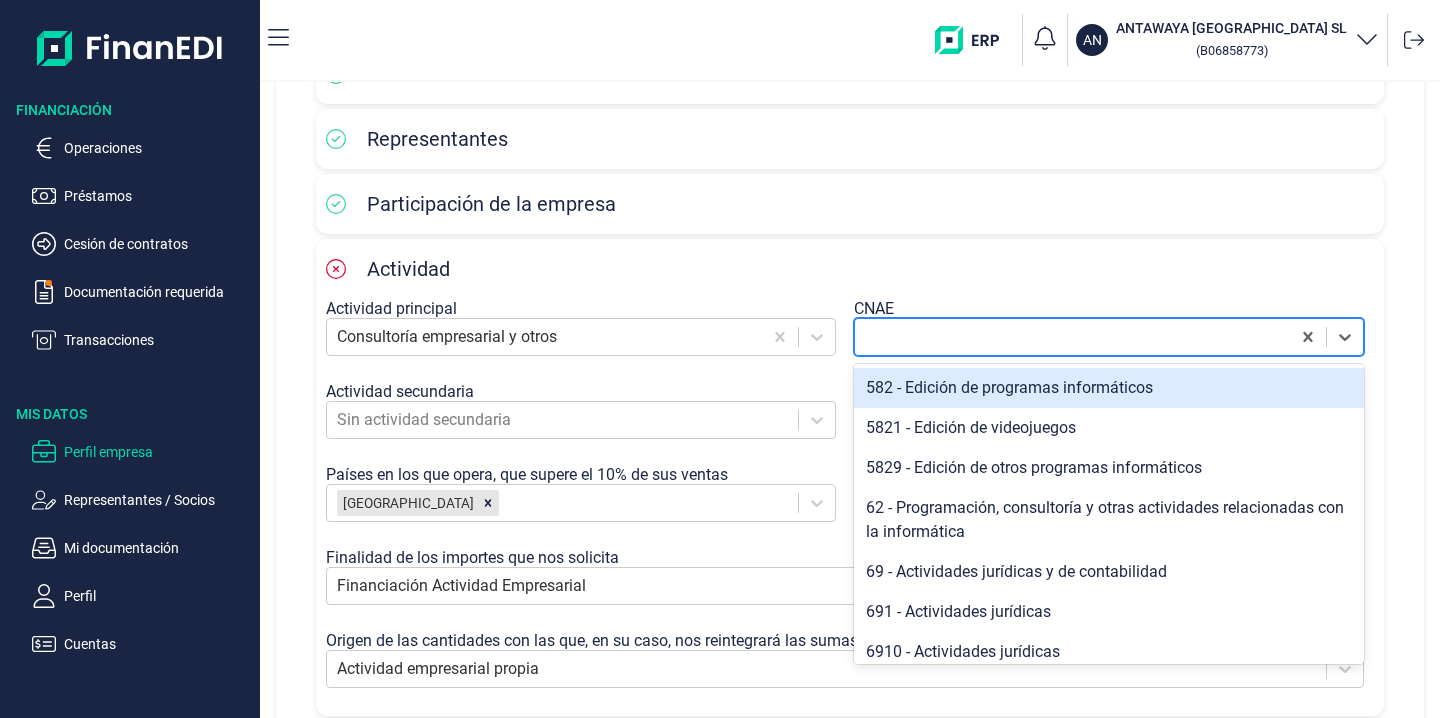 paste on "9329" 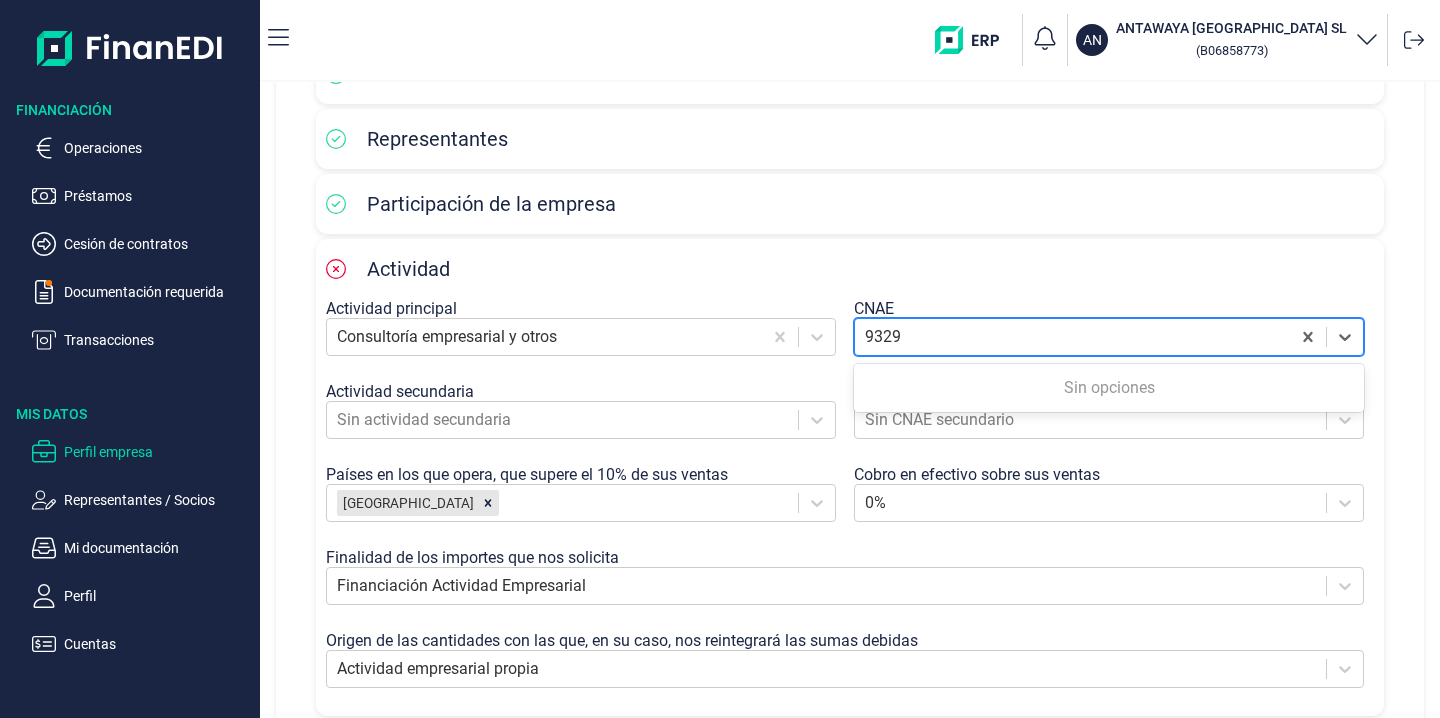 click on "Sin opciones" at bounding box center (1109, 388) 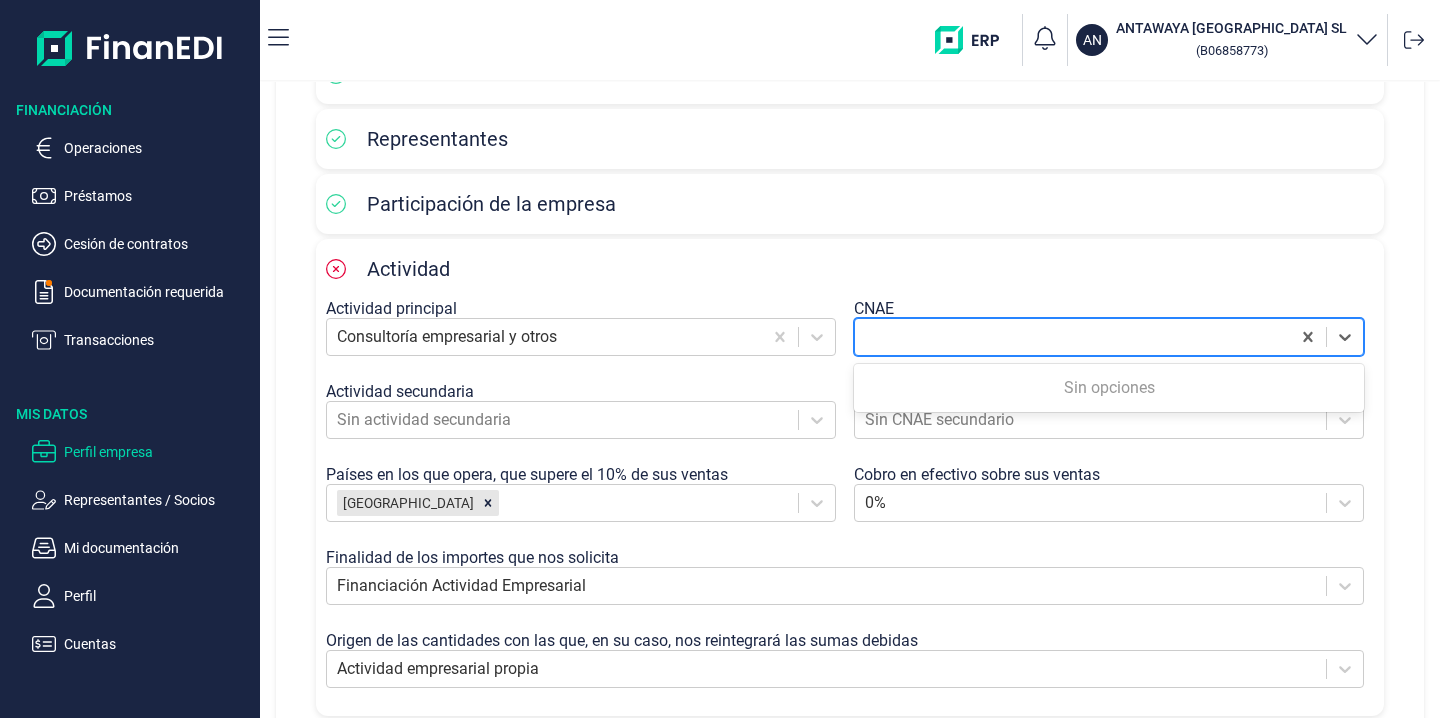 click on "Perfil de empresa Haga clic en el botón 'Continuar' para navegar entre las secciones. Información de cliente Direcciones Representantes Participación de la empresa Actividad   Actividad principal Consultoría empresarial y otros CNAE All selected options have been cleared. 0 results available for search term 9329. Use Up and Down to choose options, press Enter to select the currently focused option, press Escape to exit the menu, press Tab to select the option and exit the menu. Sin opciones Actividad secundaria Sin actividad secundaria CNAE secundario Sin CNAE secundario Países en los que opera, que supere el 10% de sus ventas España Cobro en efectivo sobre sus ventas 0% Finalidad de los importes que nos solicita Financiación Actividad Empresarial Origen de las cantidades con las que, en su caso, nos reintegrará las sumas debidas Actividad empresarial propia Datos de la empresa Atrás Continuar" at bounding box center [850, 371] 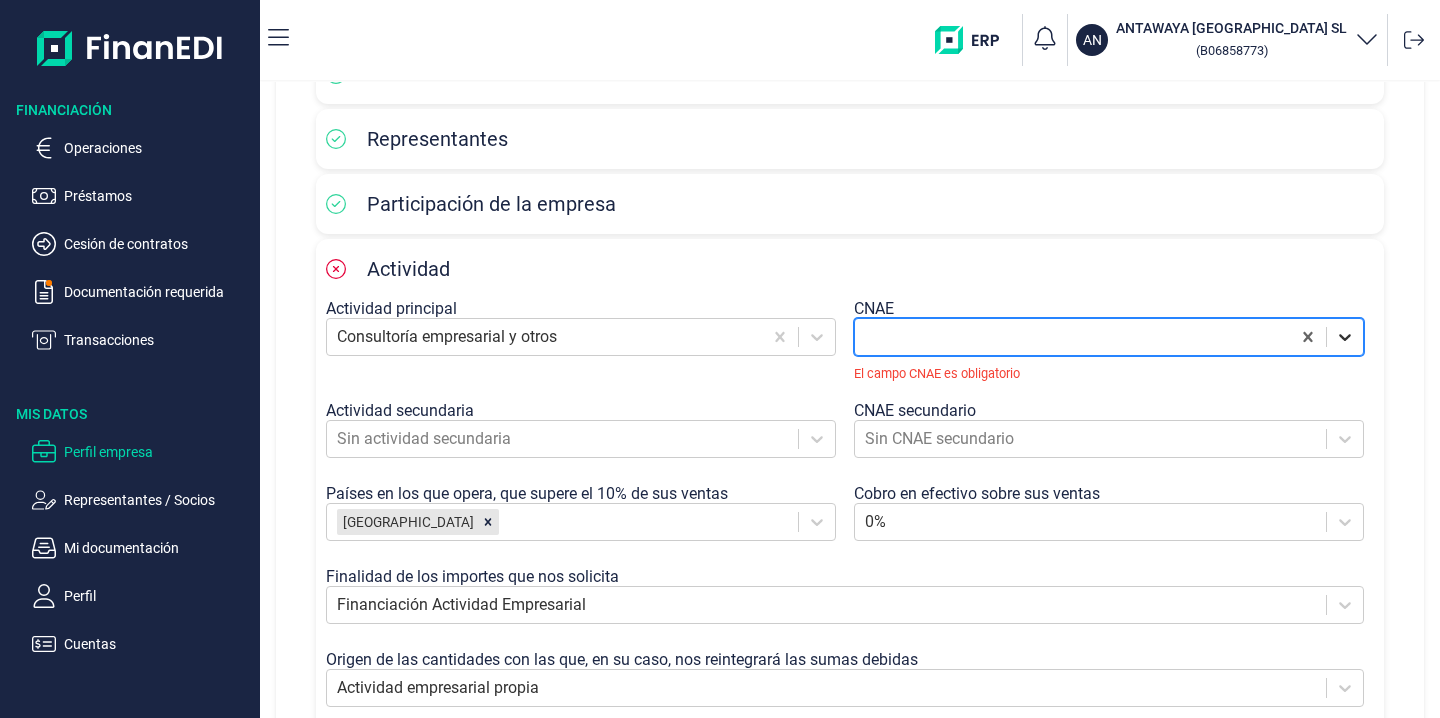 click at bounding box center (1345, 337) 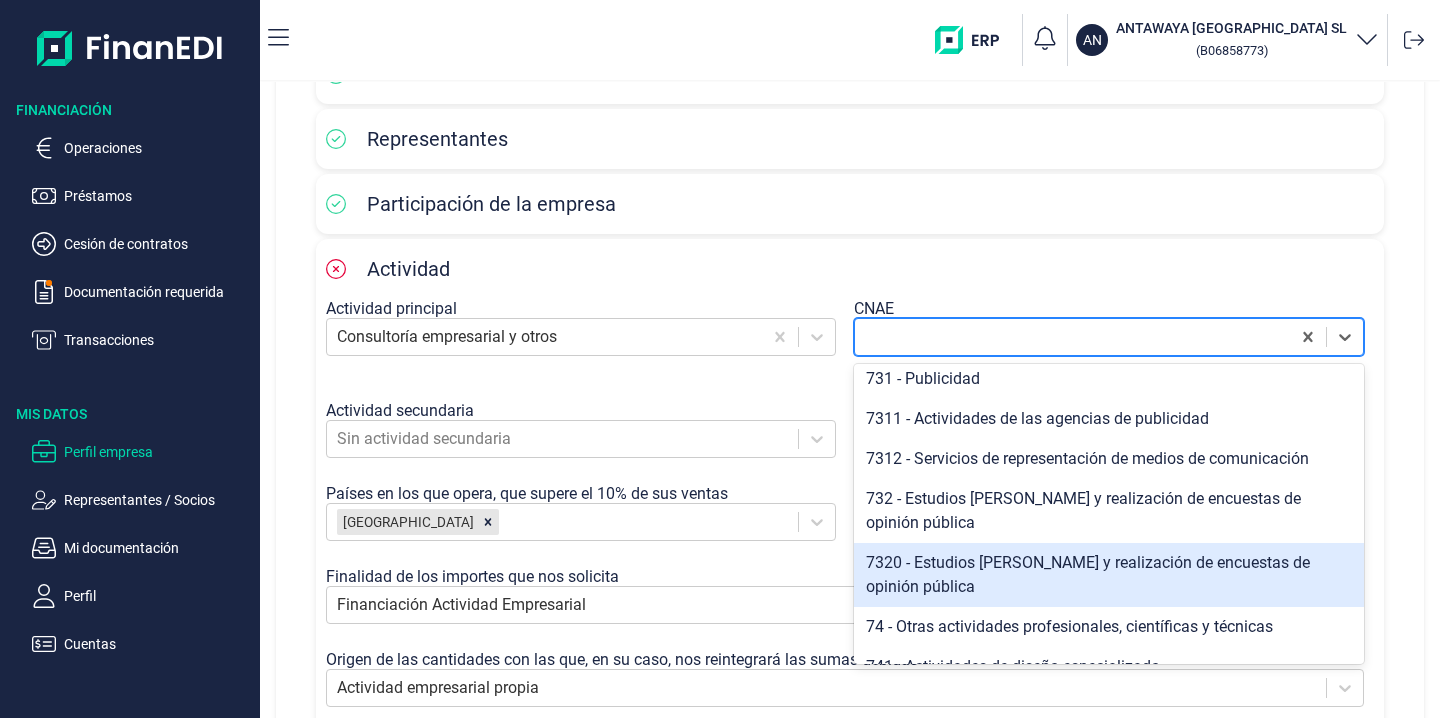 scroll, scrollTop: 1373, scrollLeft: 0, axis: vertical 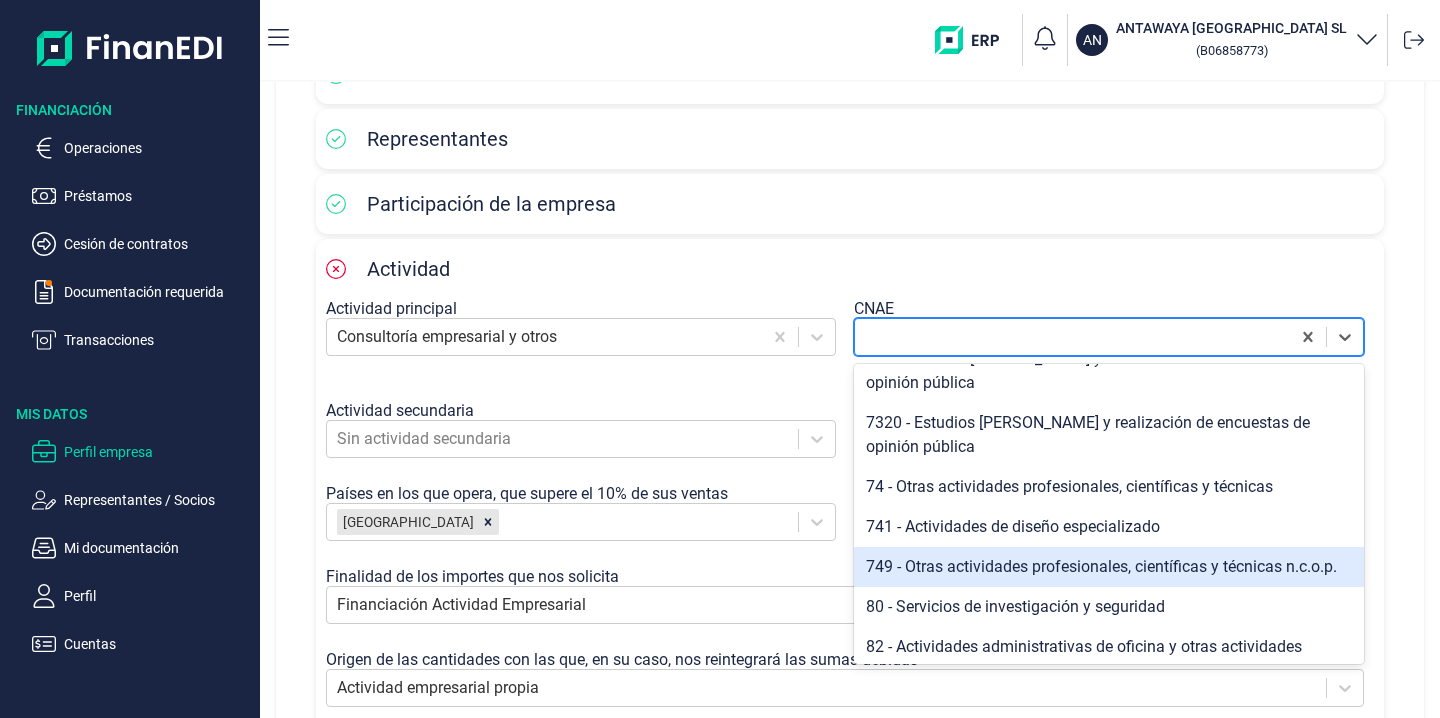 click on "749 - Otras actividades profesionales, científicas y técnicas n.c.o.p." at bounding box center (1109, 567) 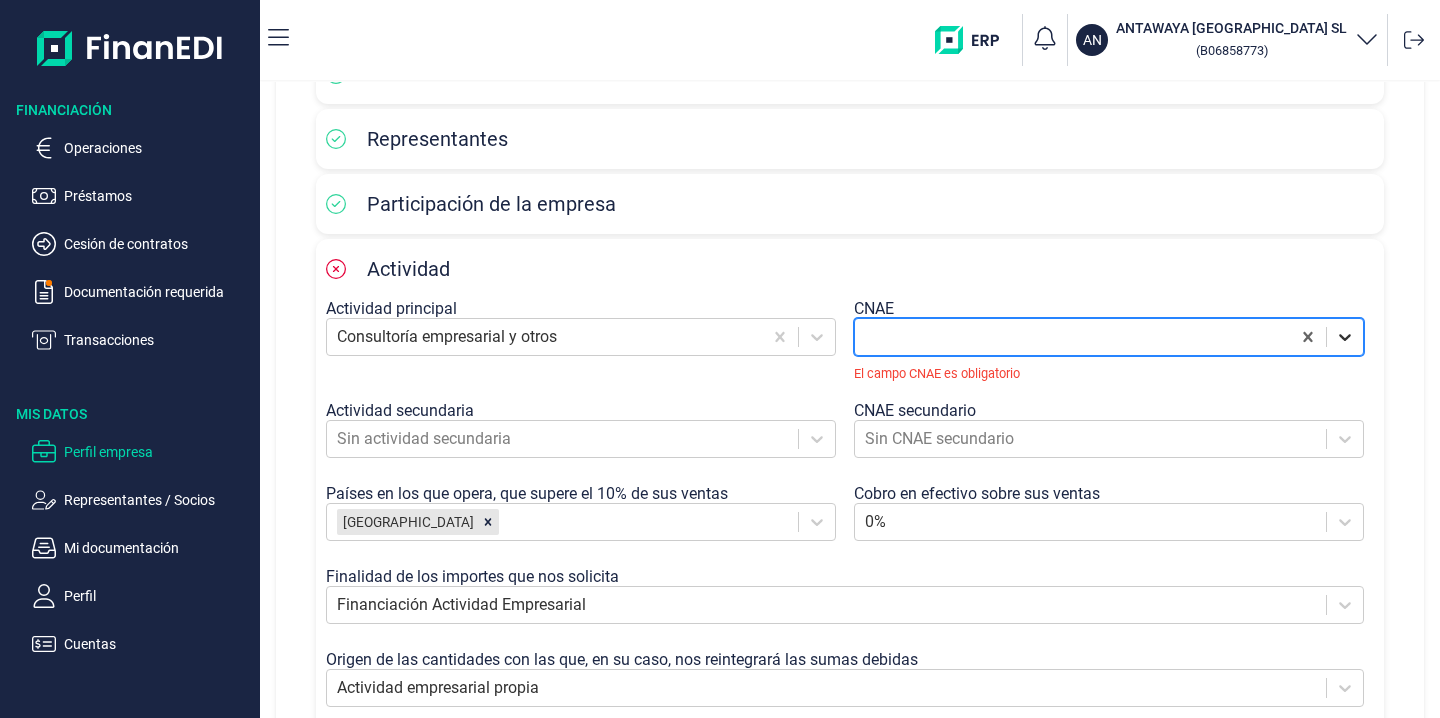 click 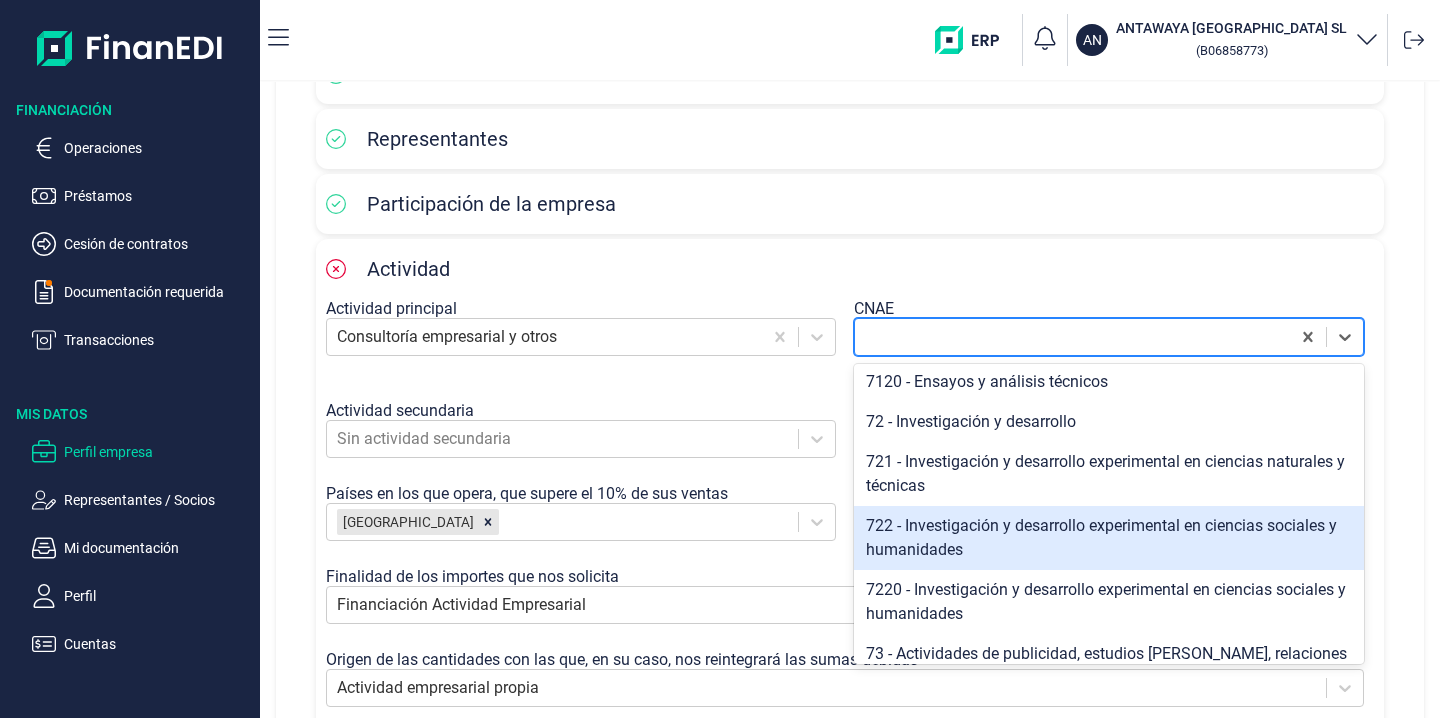 scroll, scrollTop: 899, scrollLeft: 0, axis: vertical 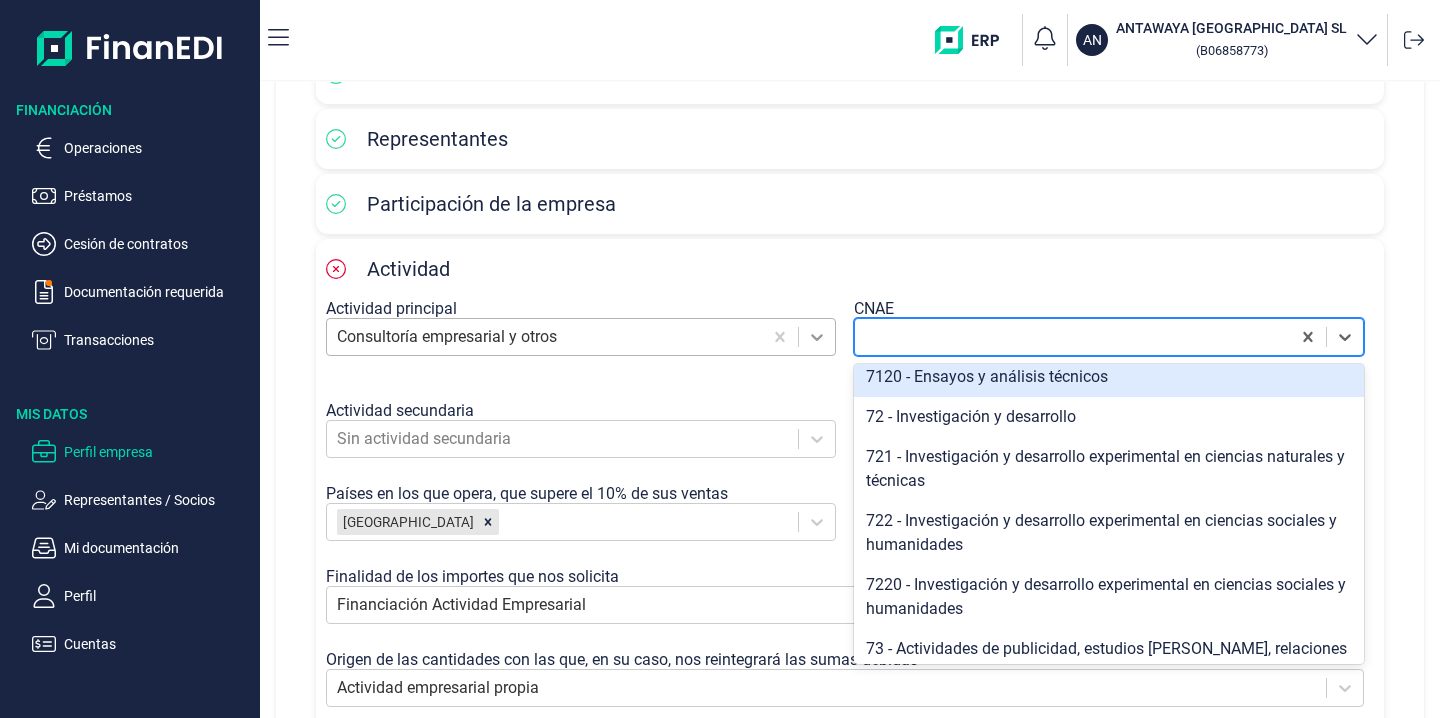 click 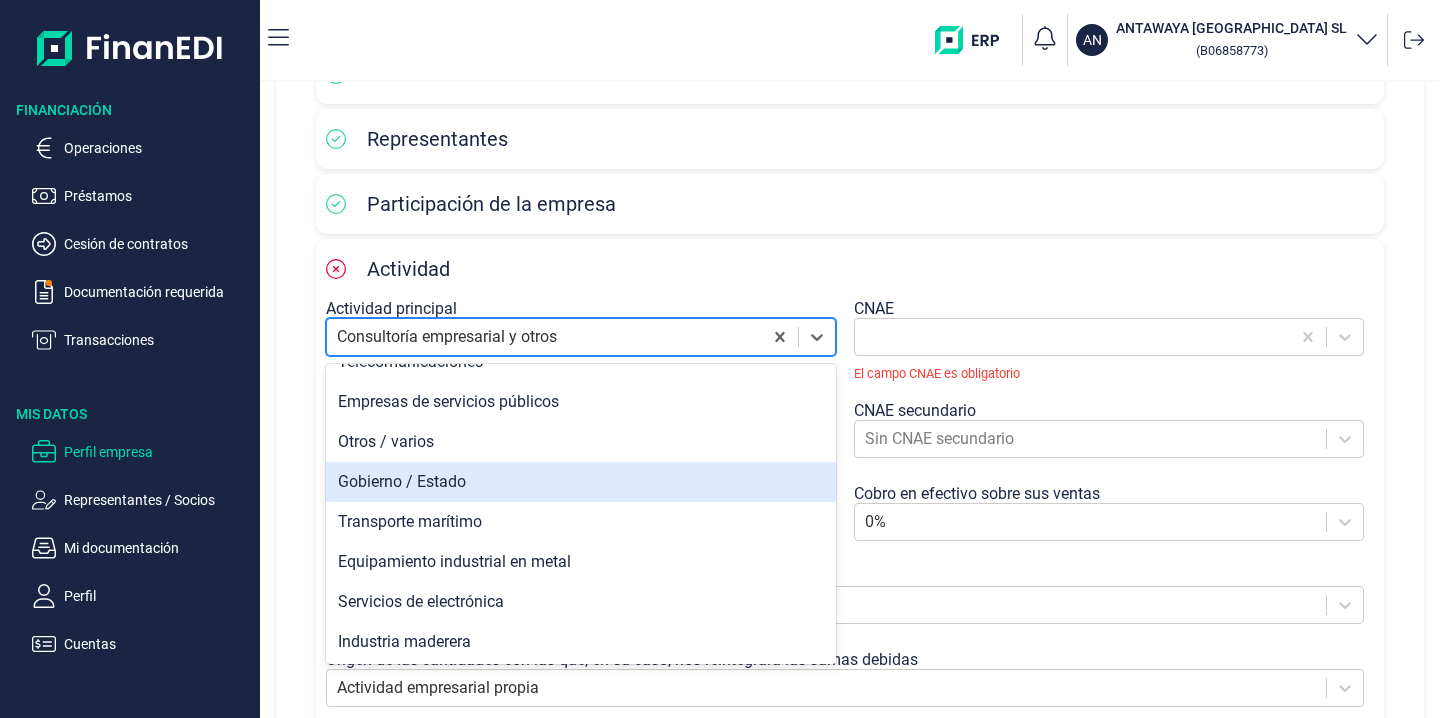 scroll, scrollTop: 1480, scrollLeft: 0, axis: vertical 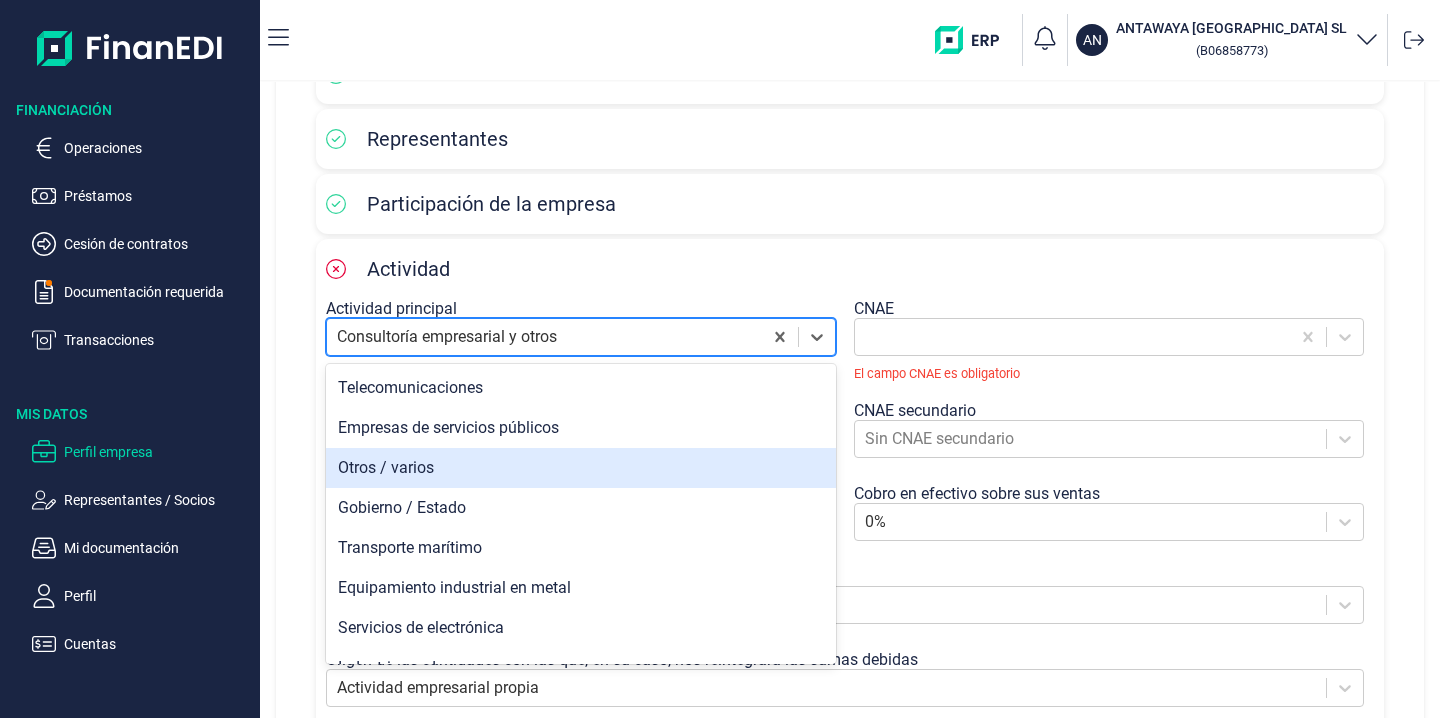 click on "Otros / varios" at bounding box center [581, 468] 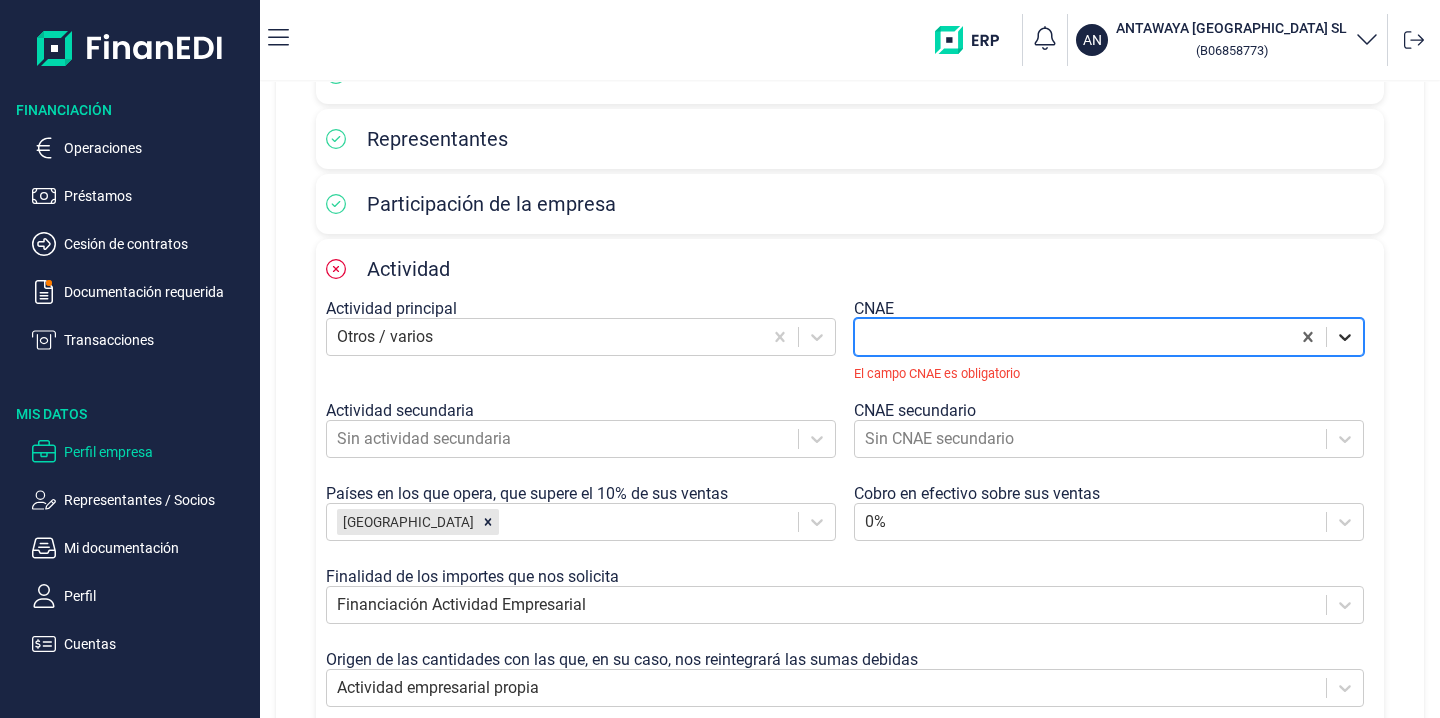 click 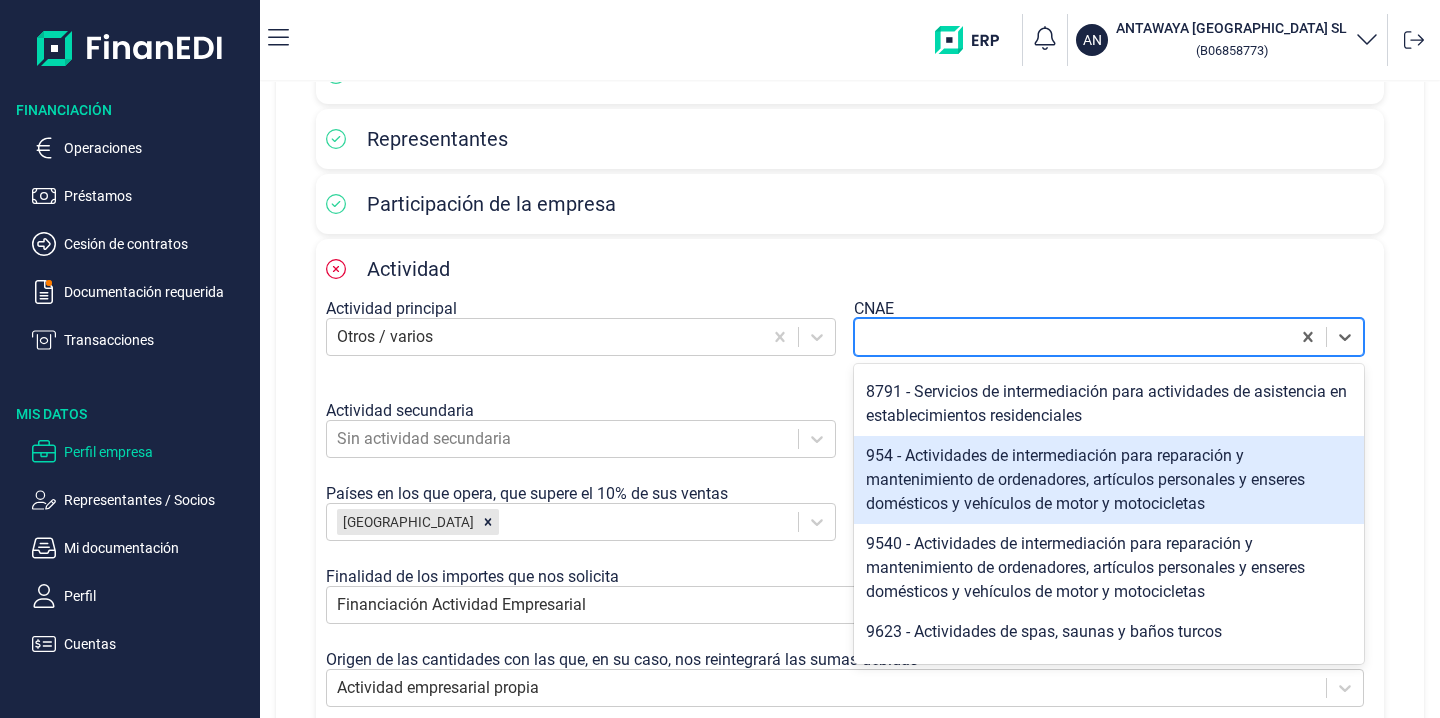 scroll, scrollTop: 2877, scrollLeft: 0, axis: vertical 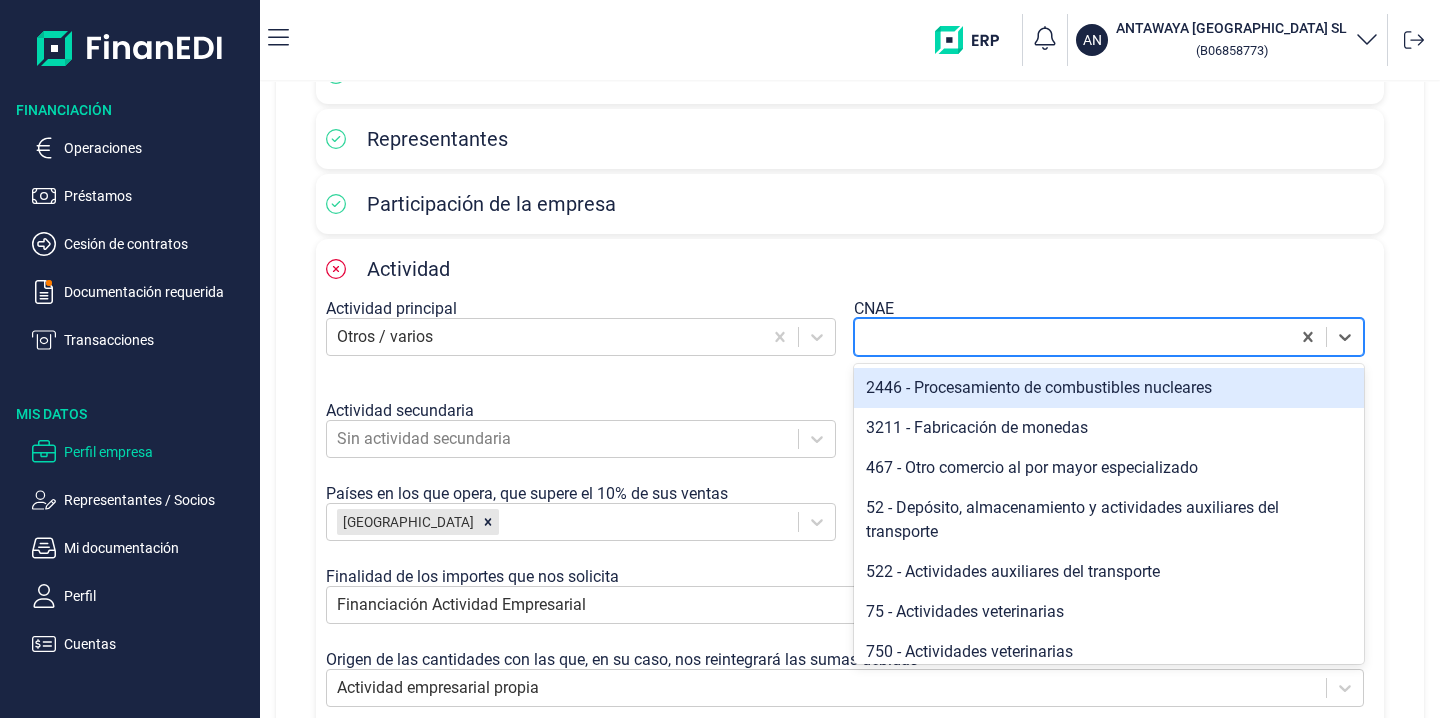 click at bounding box center (1072, 337) 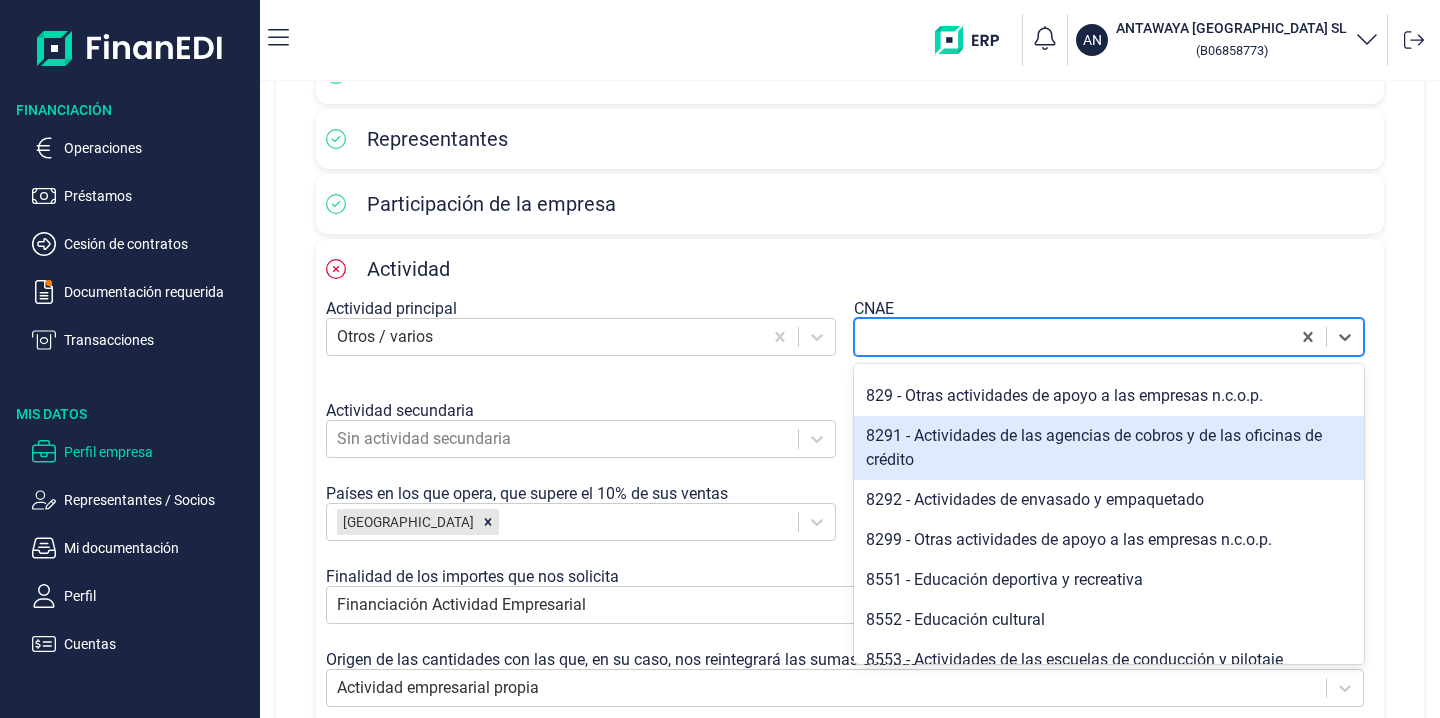 scroll, scrollTop: 661, scrollLeft: 0, axis: vertical 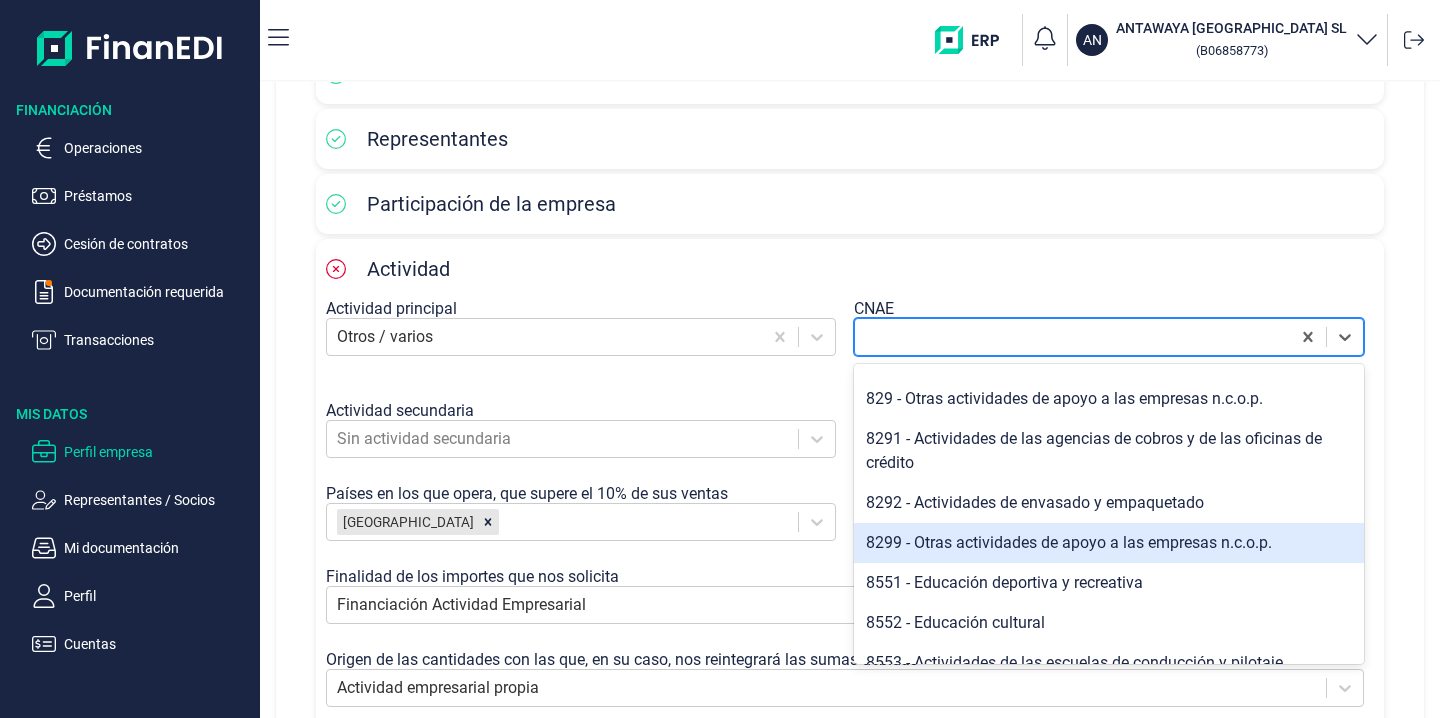 click on "8299 - Otras actividades de apoyo a las empresas n.c.o.p." at bounding box center (1109, 543) 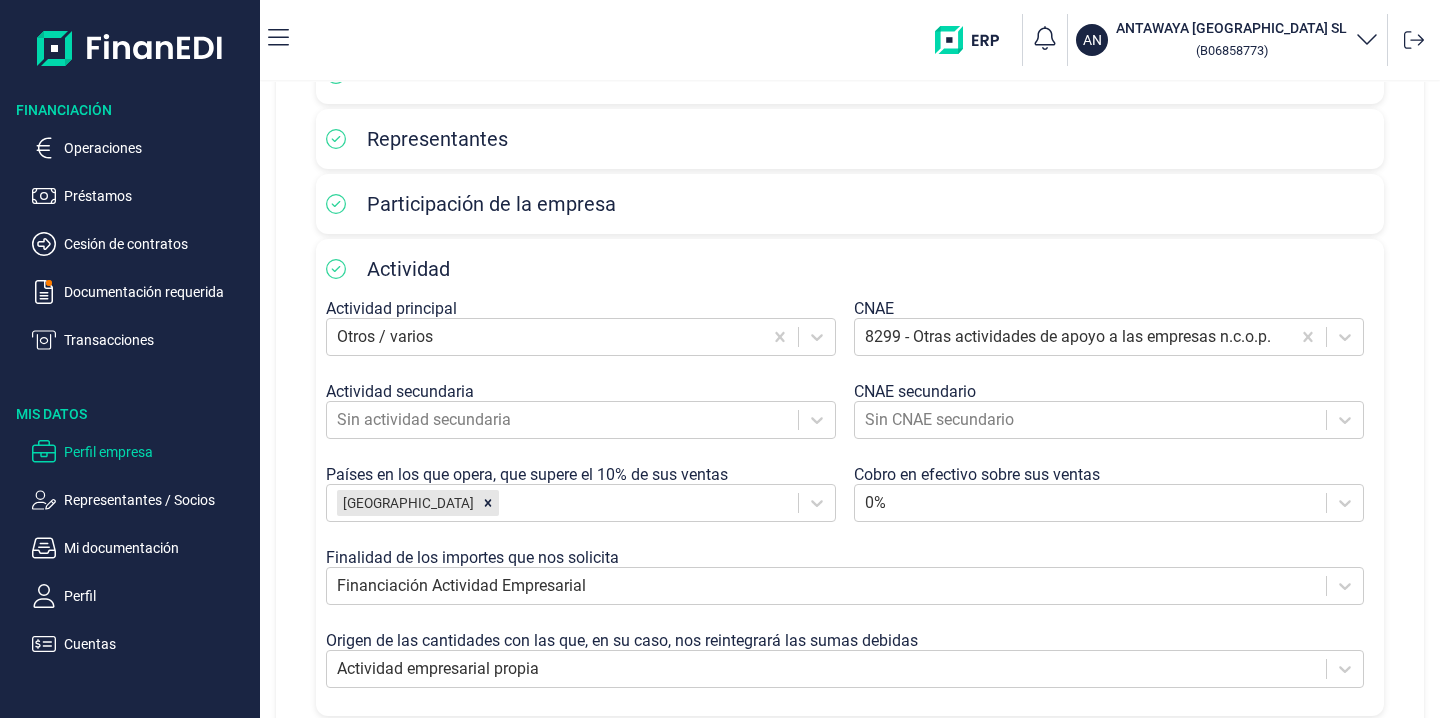 click on "Actividad principal Otros / varios CNAE 8299 - Otras actividades de apoyo a las empresas n.c.o.p.  Actividad secundaria Sin actividad secundaria CNAE secundario Sin CNAE secundario Países en los que opera, que supere el 10% de sus ventas España Cobro en efectivo sobre sus ventas 0% Finalidad de los importes que nos solicita Financiación Actividad Empresarial Origen de las cantidades con las que, en su caso, nos reintegrará las sumas debidas Actividad empresarial propia" at bounding box center [850, 502] 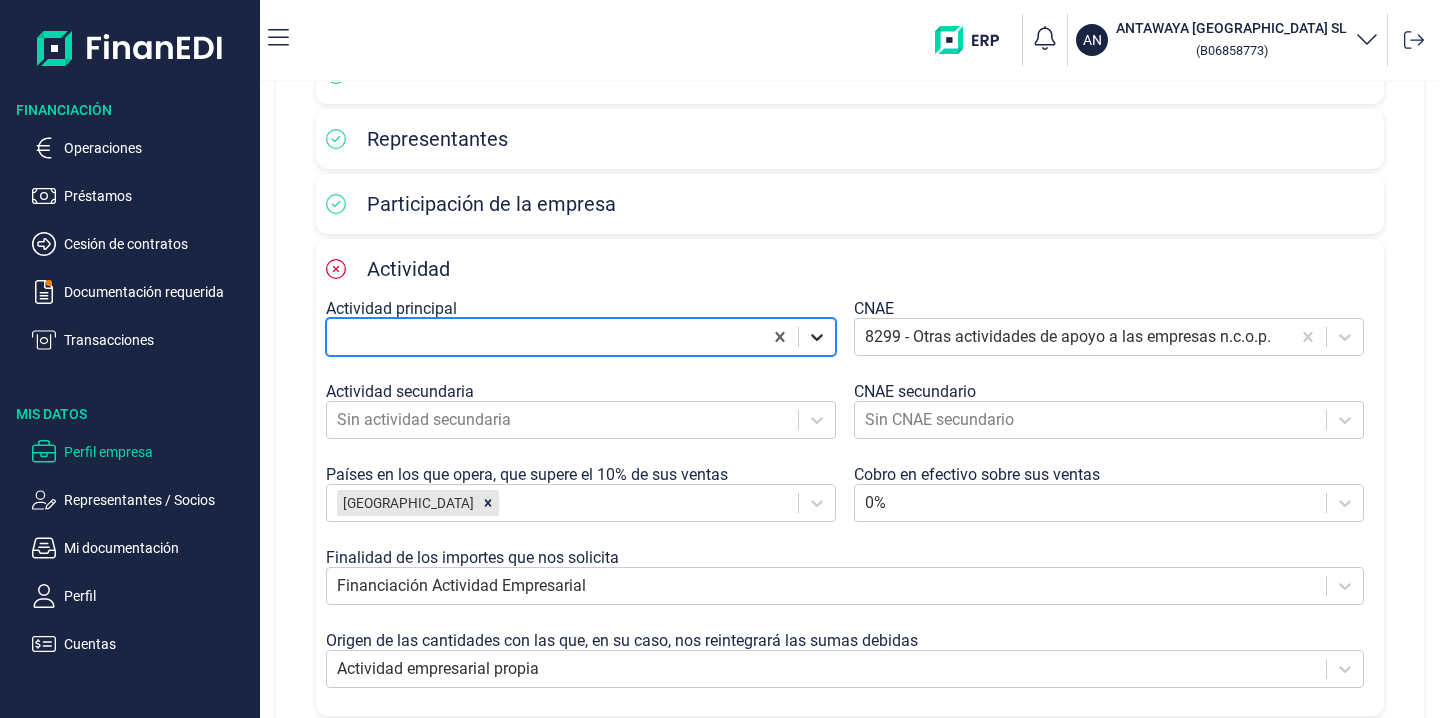 click 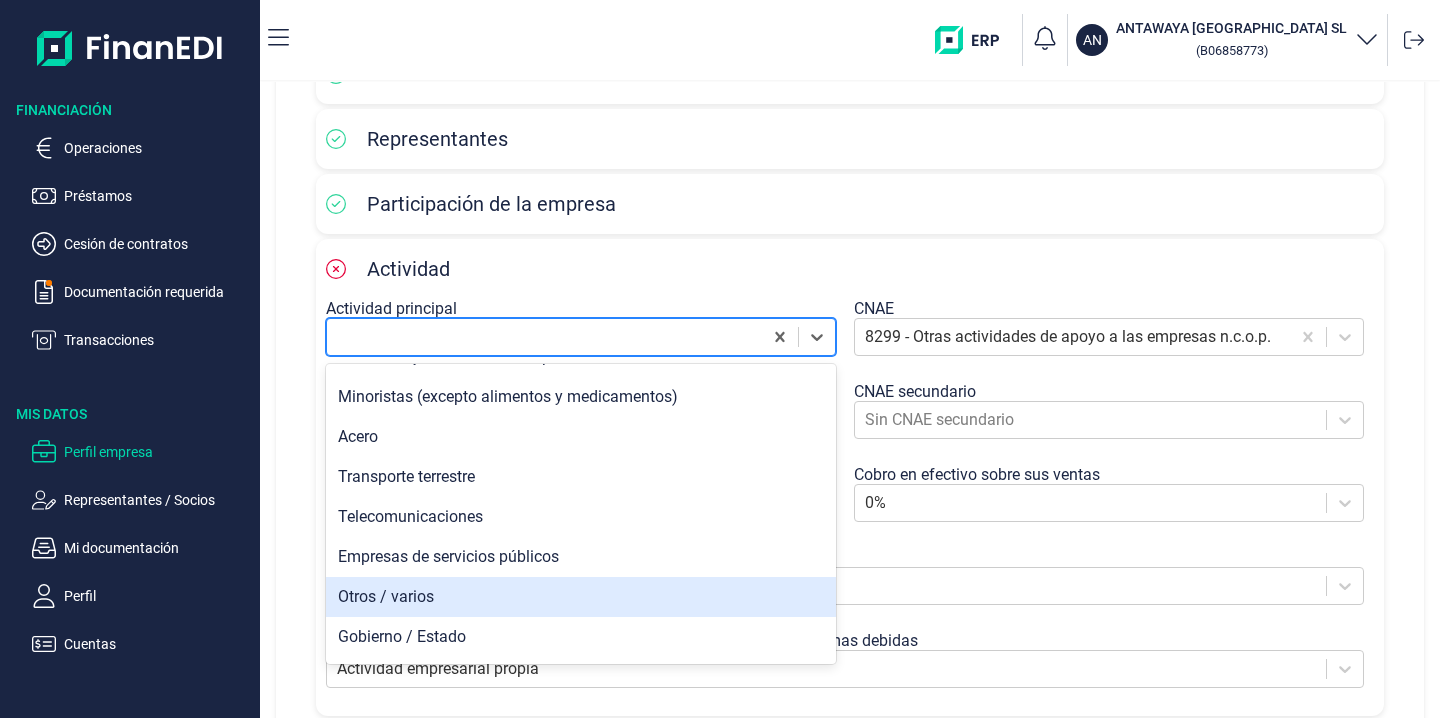 scroll, scrollTop: 1353, scrollLeft: 0, axis: vertical 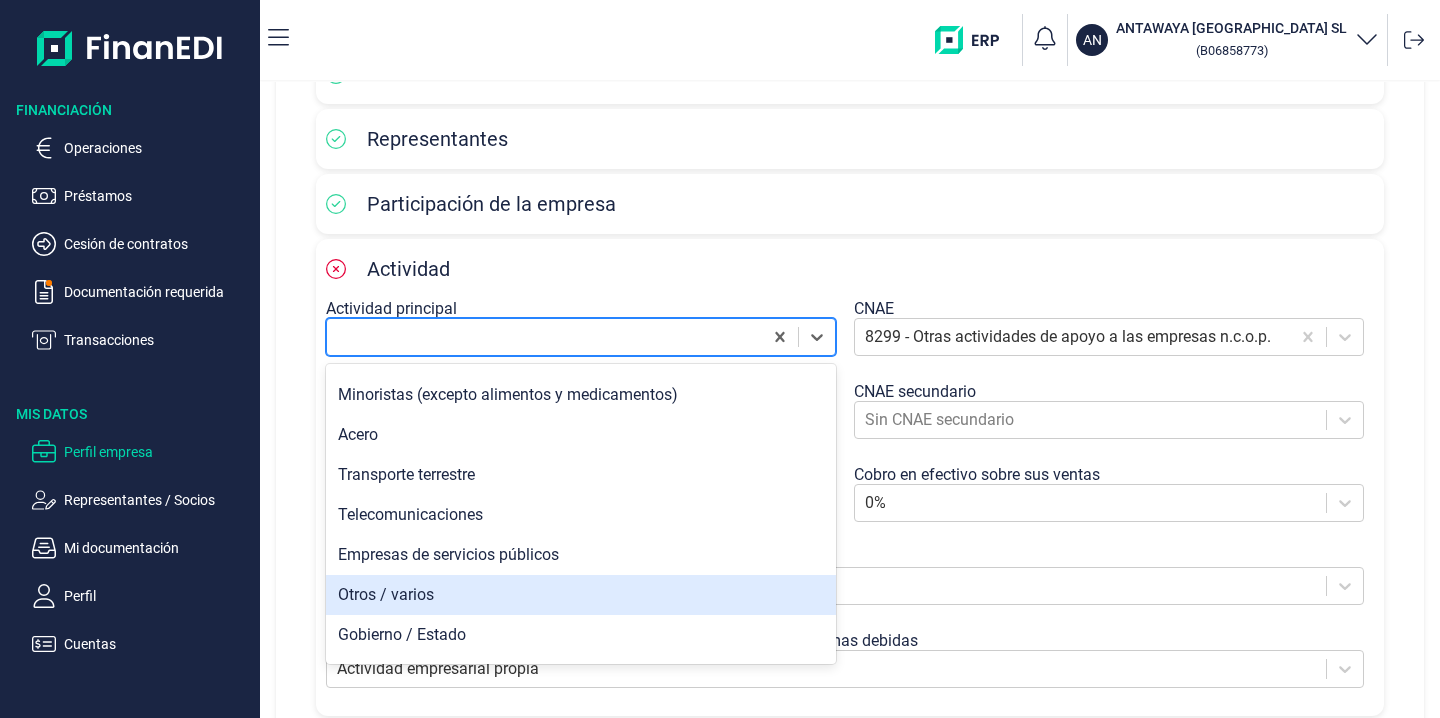 click on "Otros / varios" at bounding box center [581, 595] 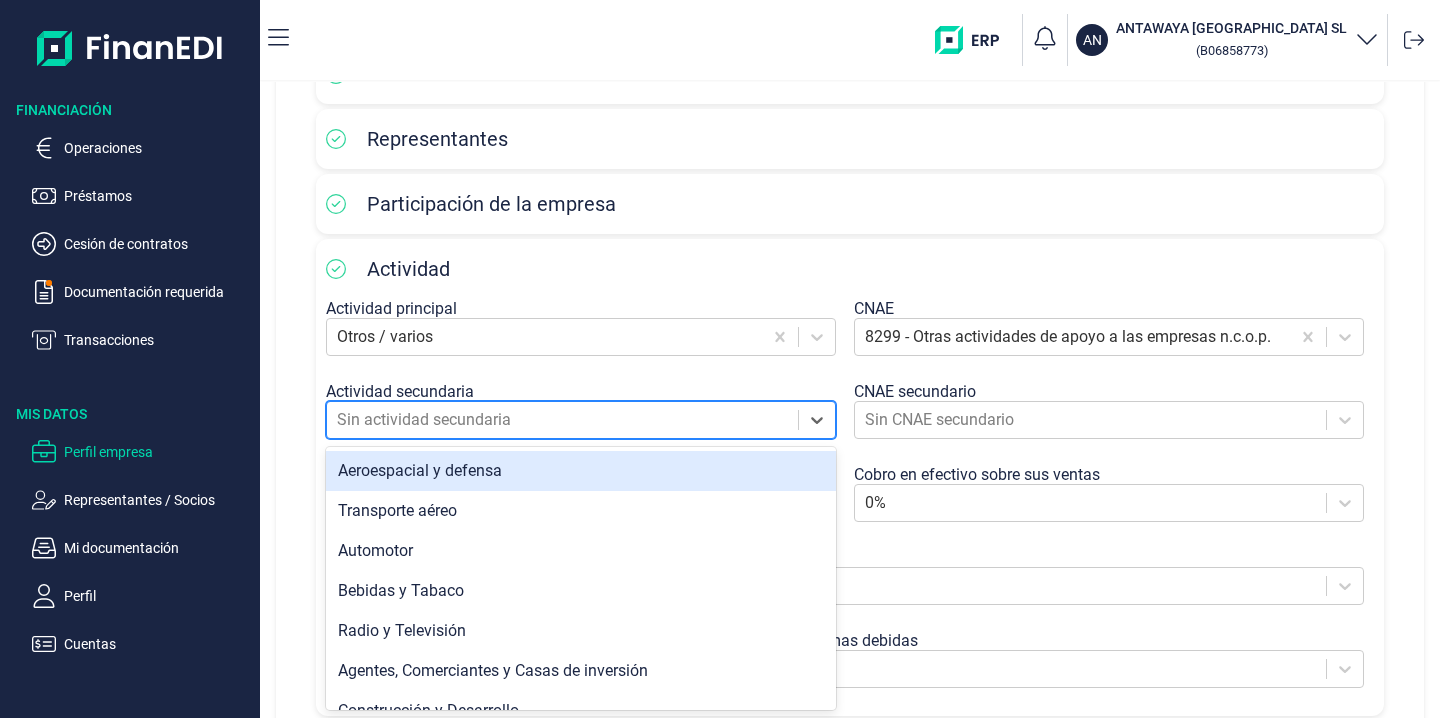 click at bounding box center [562, 420] 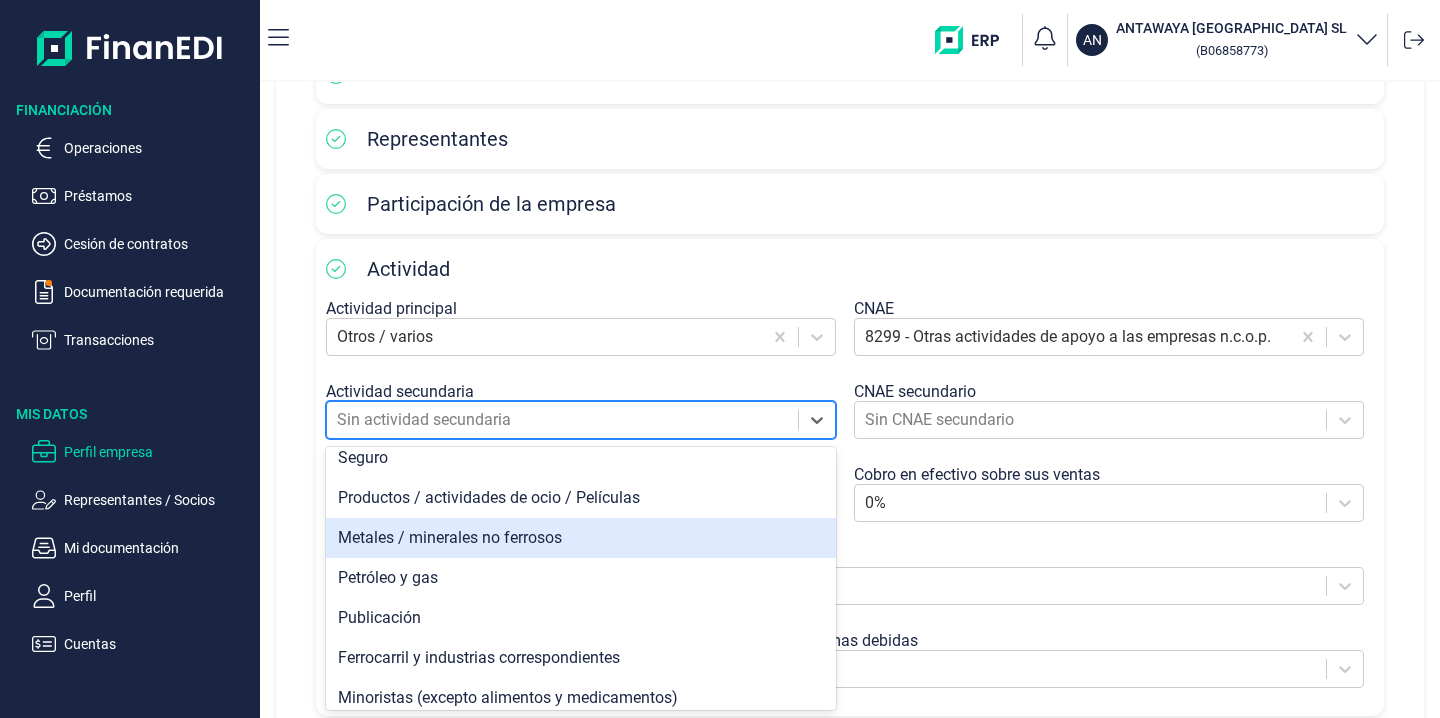 scroll, scrollTop: 1134, scrollLeft: 0, axis: vertical 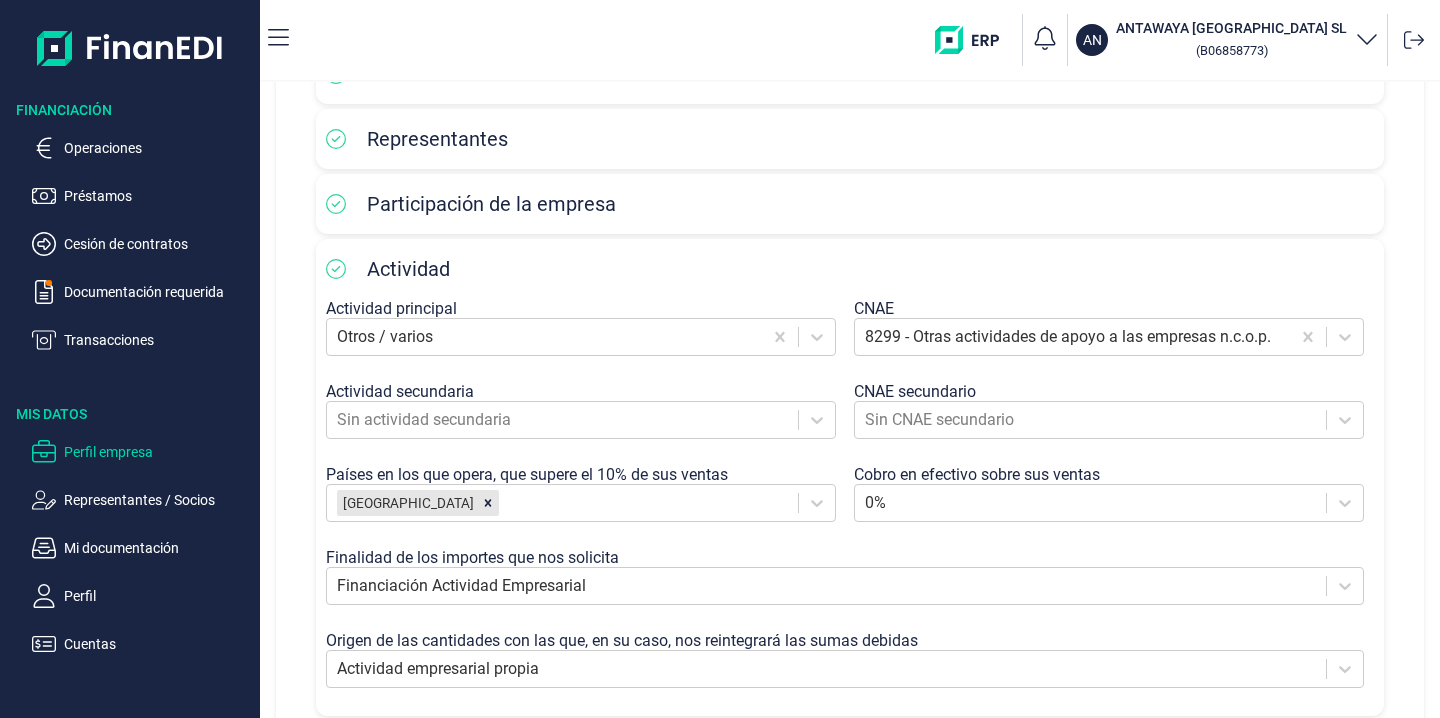 click on "Perfil de empresa Haga clic en el botón 'Continuar' para navegar entre las secciones. Información de cliente Direcciones Representantes Participación de la empresa Actividad   Actividad principal Otros / varios CNAE 8299 - Otras actividades de apoyo a las empresas n.c.o.p.  Actividad secundaria Sin actividad secundaria CNAE secundario Sin CNAE secundario Países en los que opera, que supere el 10% de sus ventas España Cobro en efectivo sobre sus ventas 0% Finalidad de los importes que nos solicita Financiación Actividad Empresarial Origen de las cantidades con las que, en su caso, nos reintegrará las sumas debidas Actividad empresarial propia Datos de la empresa Atrás Continuar" at bounding box center [850, 371] 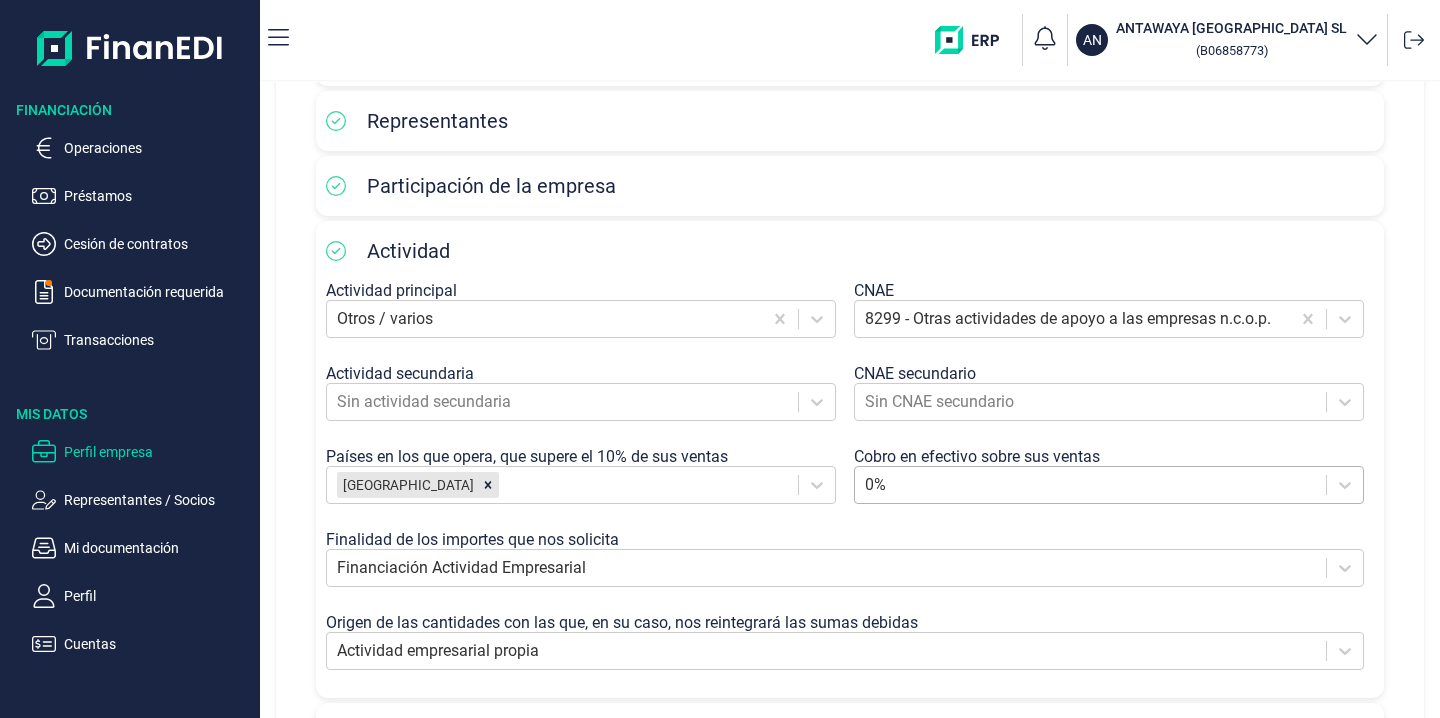 click at bounding box center [1090, 485] 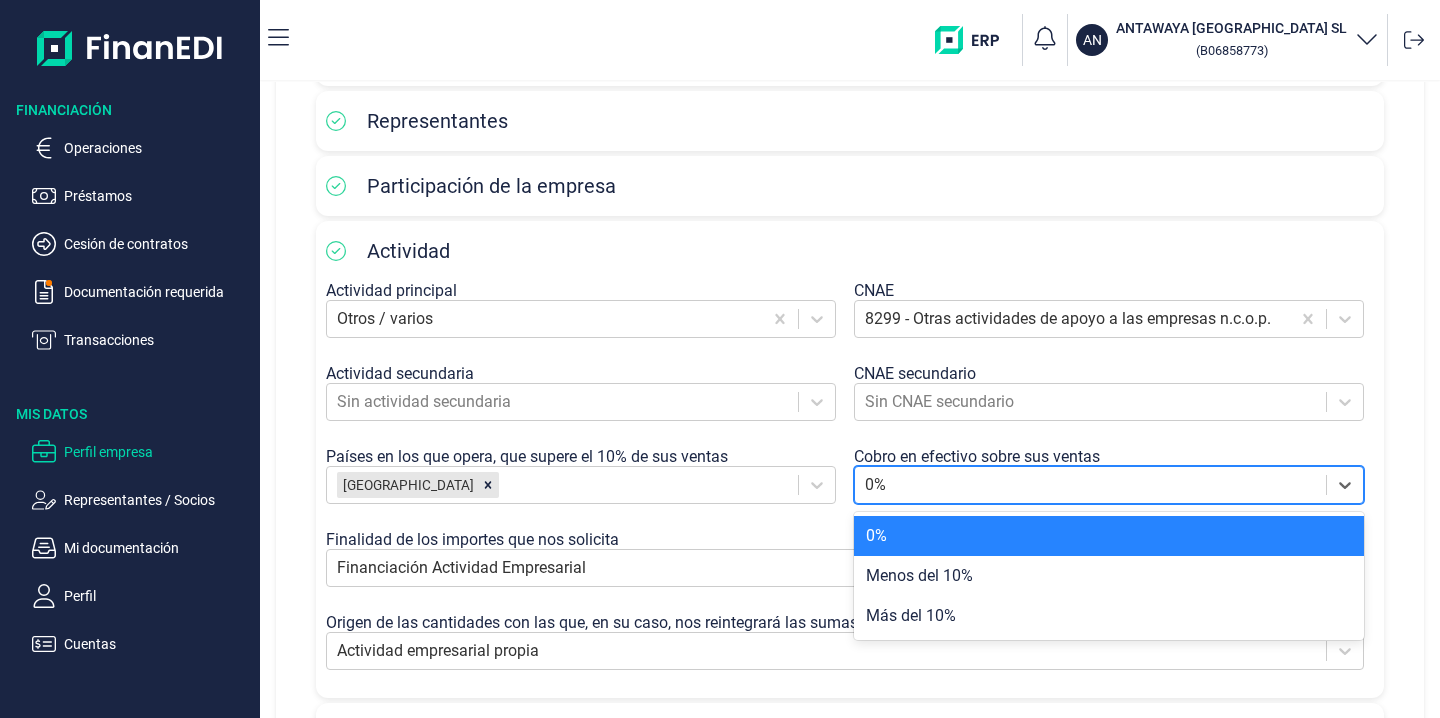 click on "0%" at bounding box center (1109, 536) 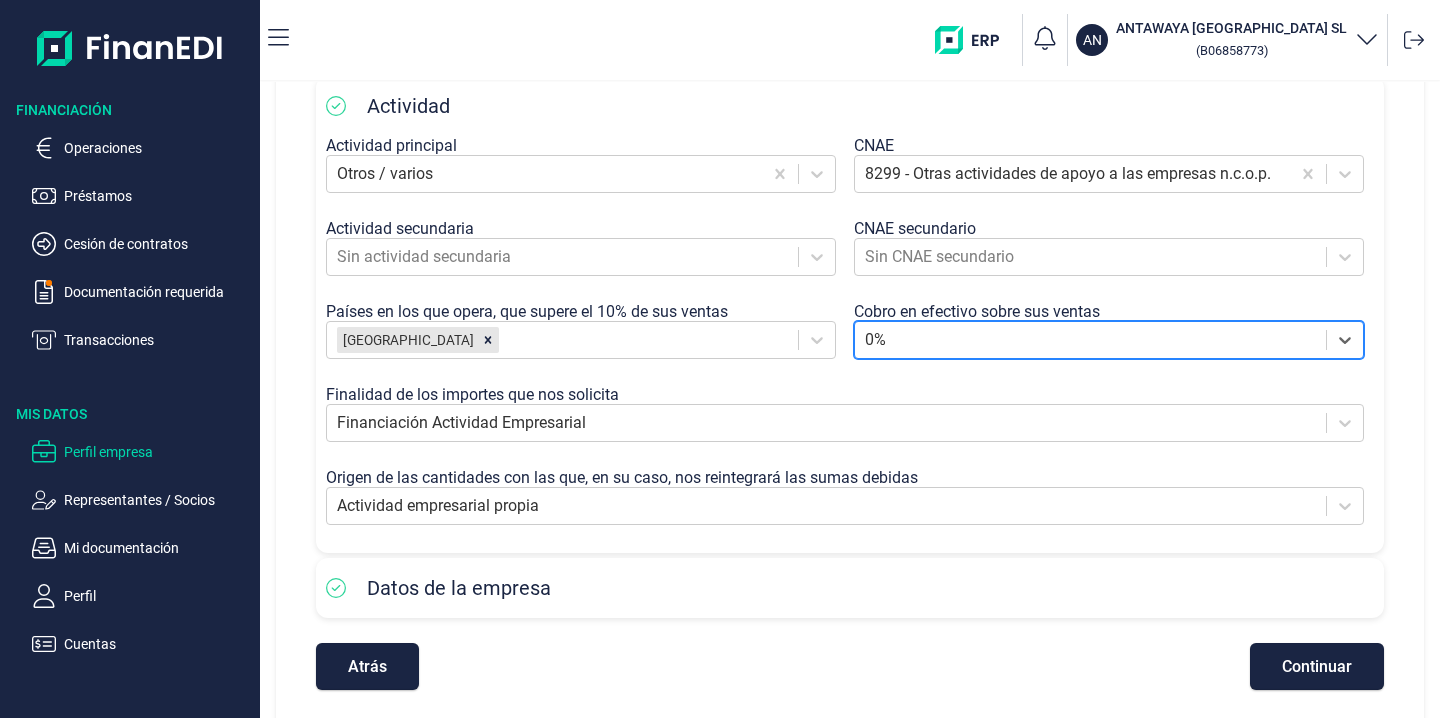 scroll, scrollTop: 424, scrollLeft: 0, axis: vertical 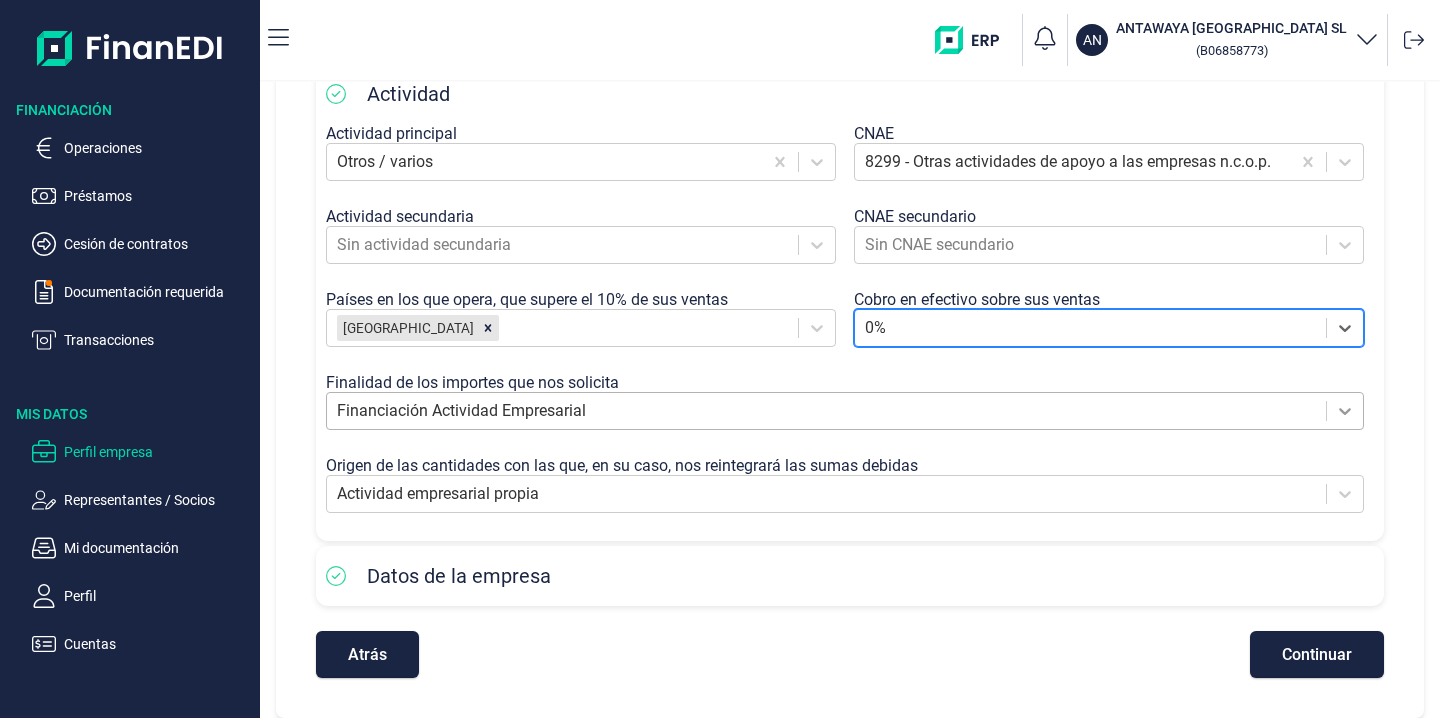 click 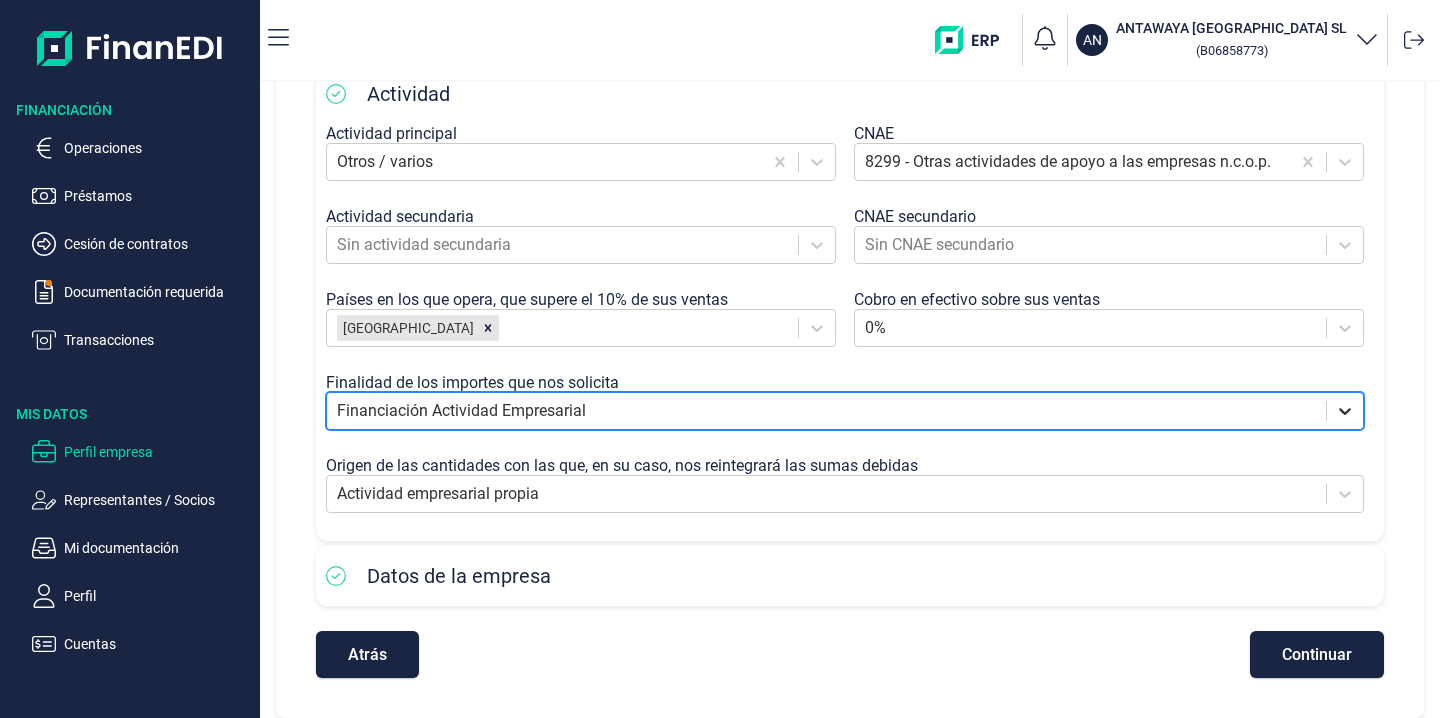 click 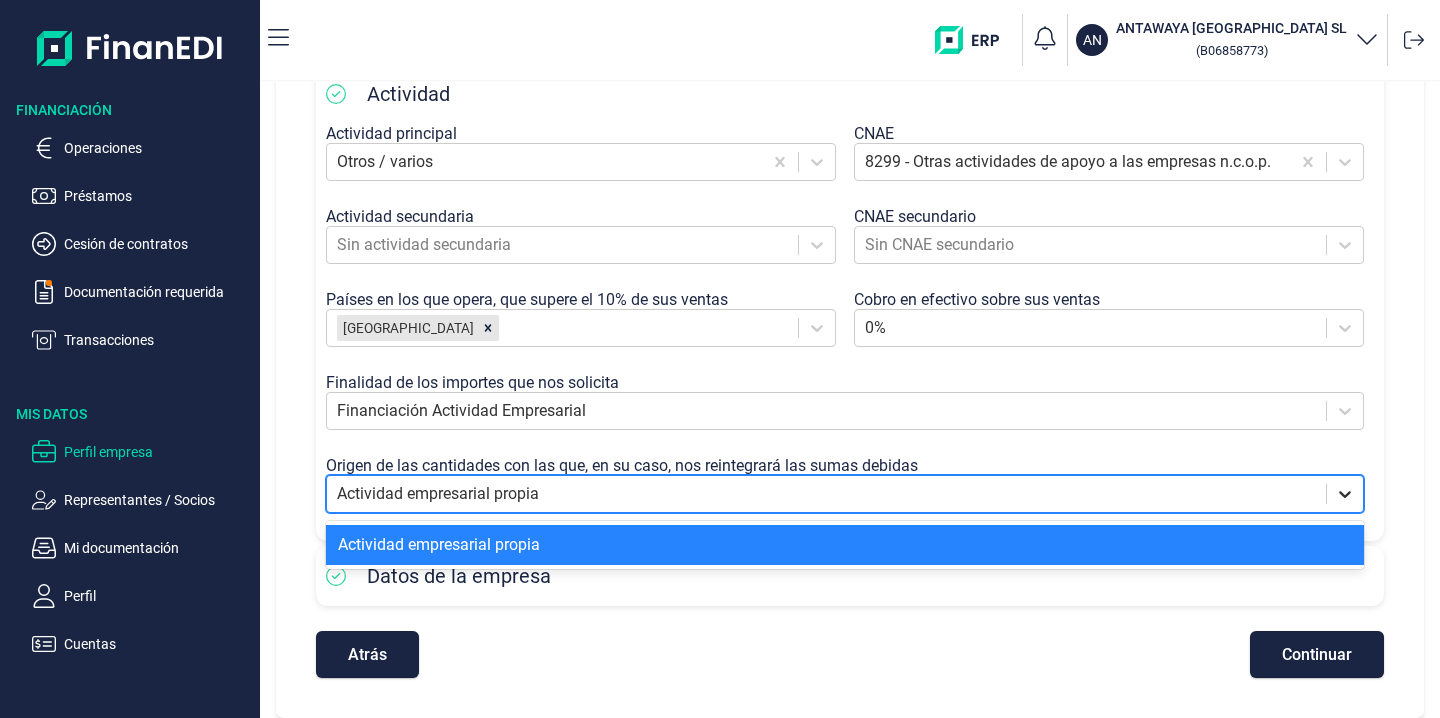 click 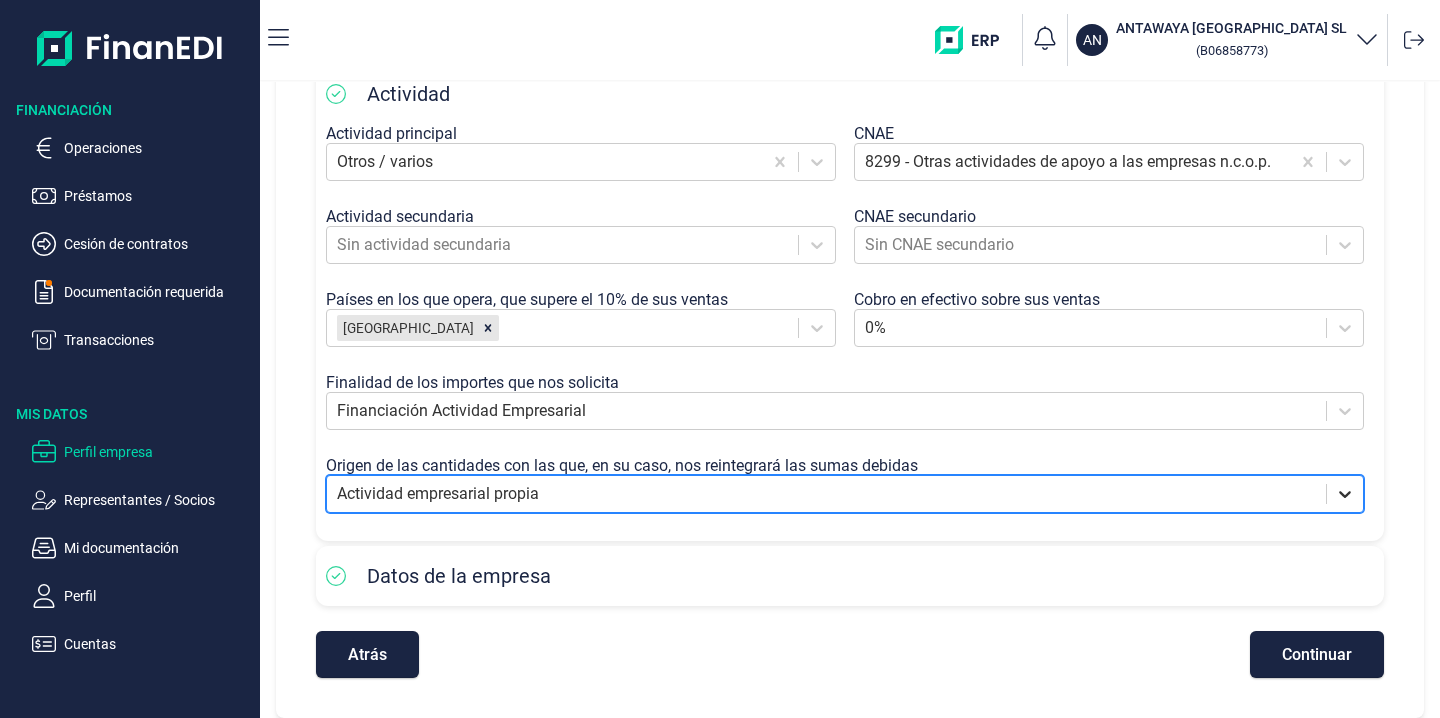 click 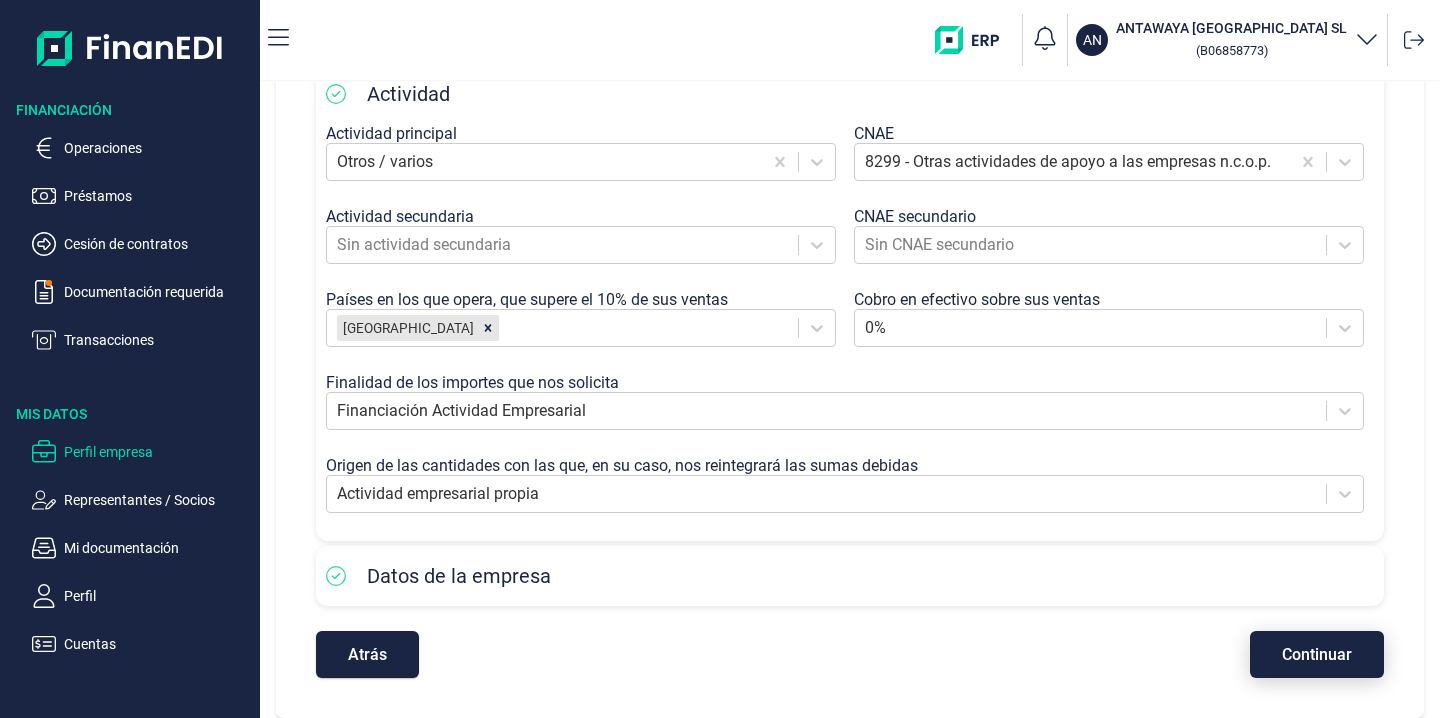 click on "Continuar" at bounding box center (1317, 654) 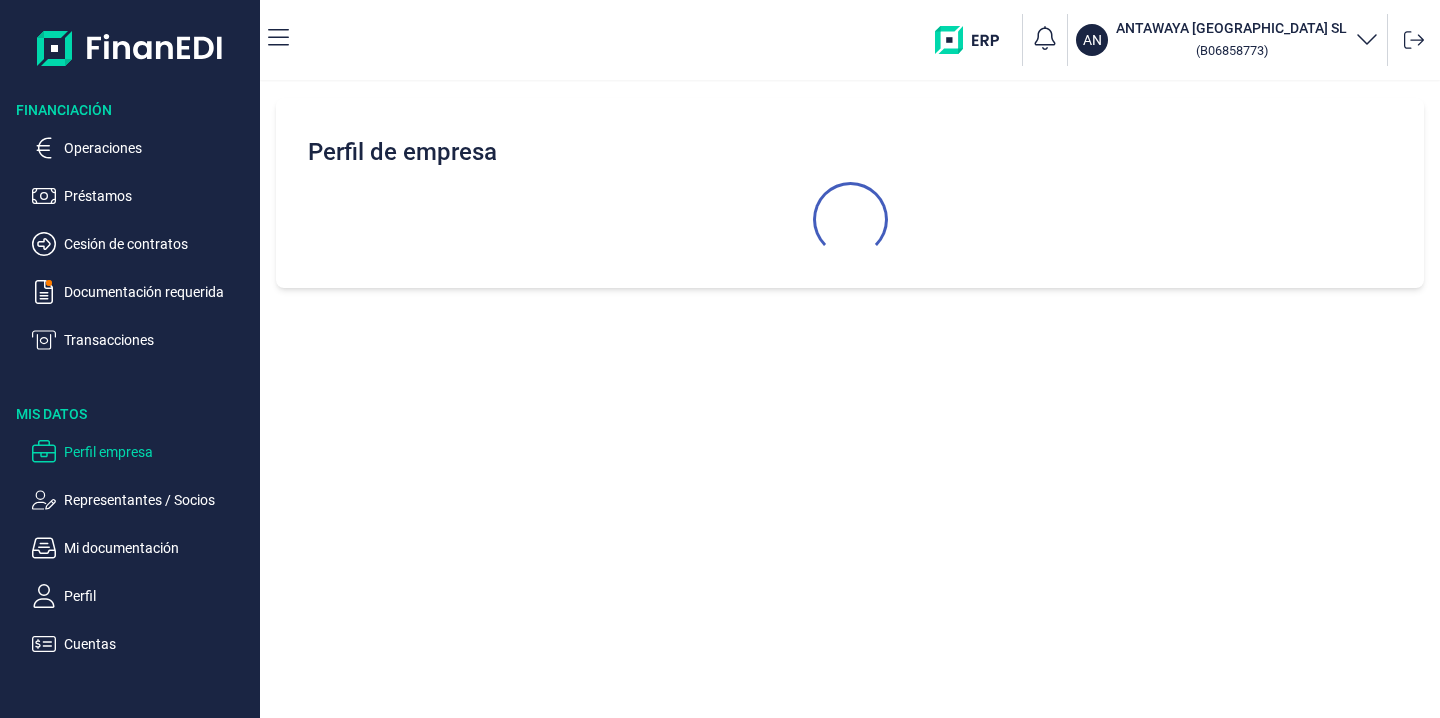 select on "ES" 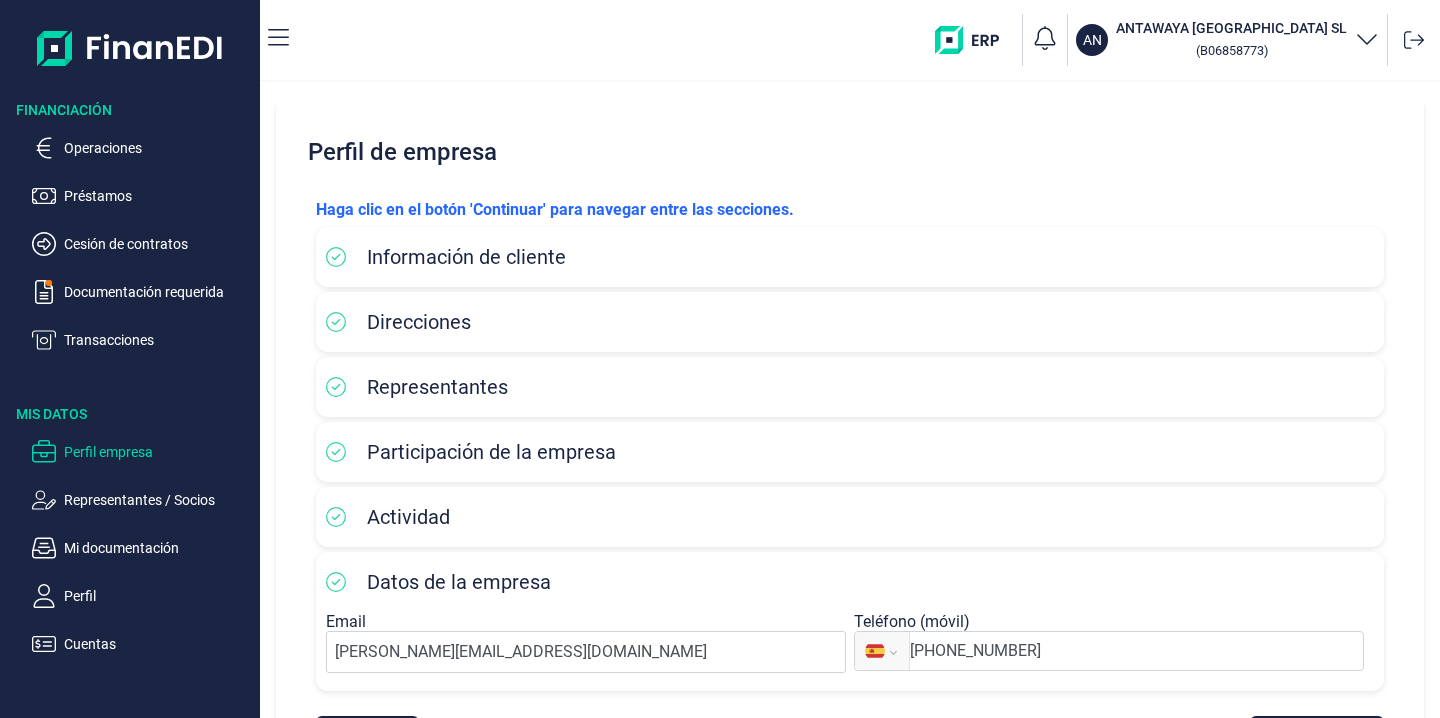 scroll, scrollTop: 86, scrollLeft: 0, axis: vertical 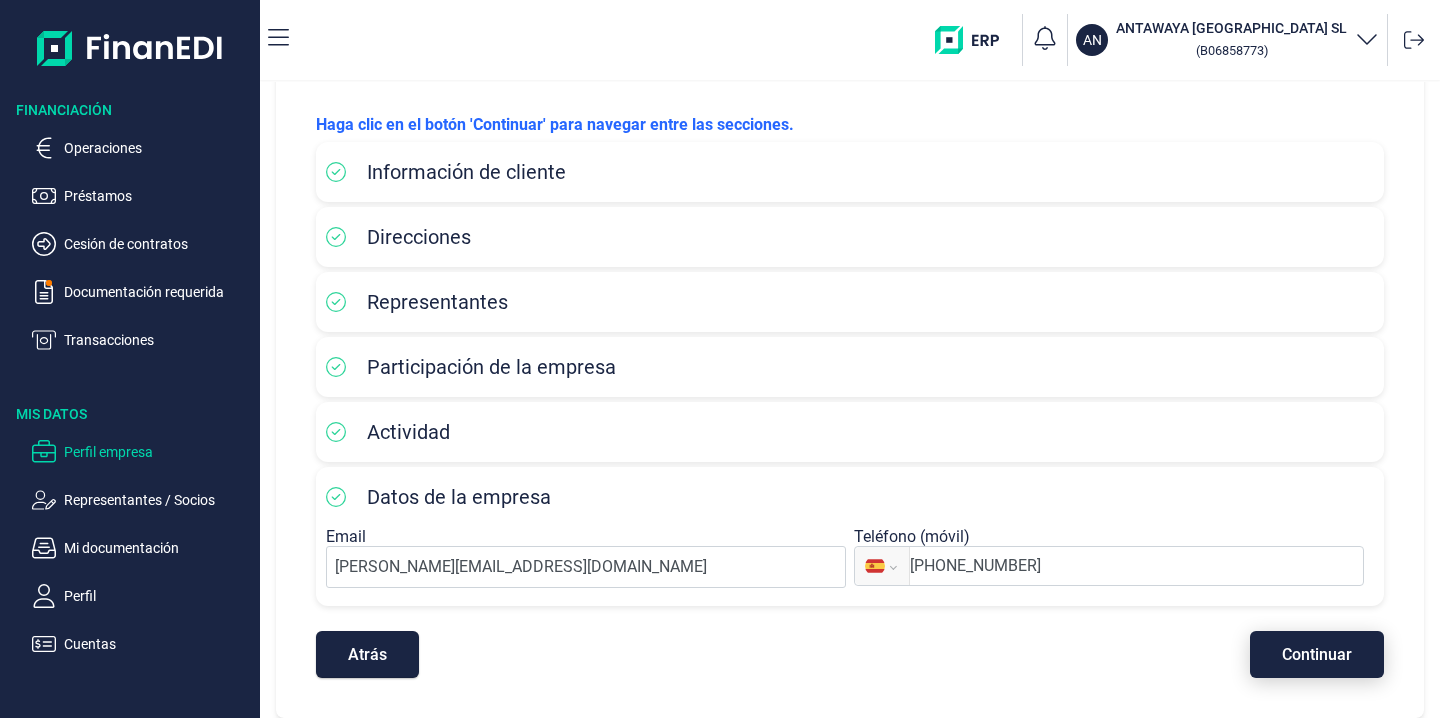 click on "Continuar" at bounding box center [1317, 654] 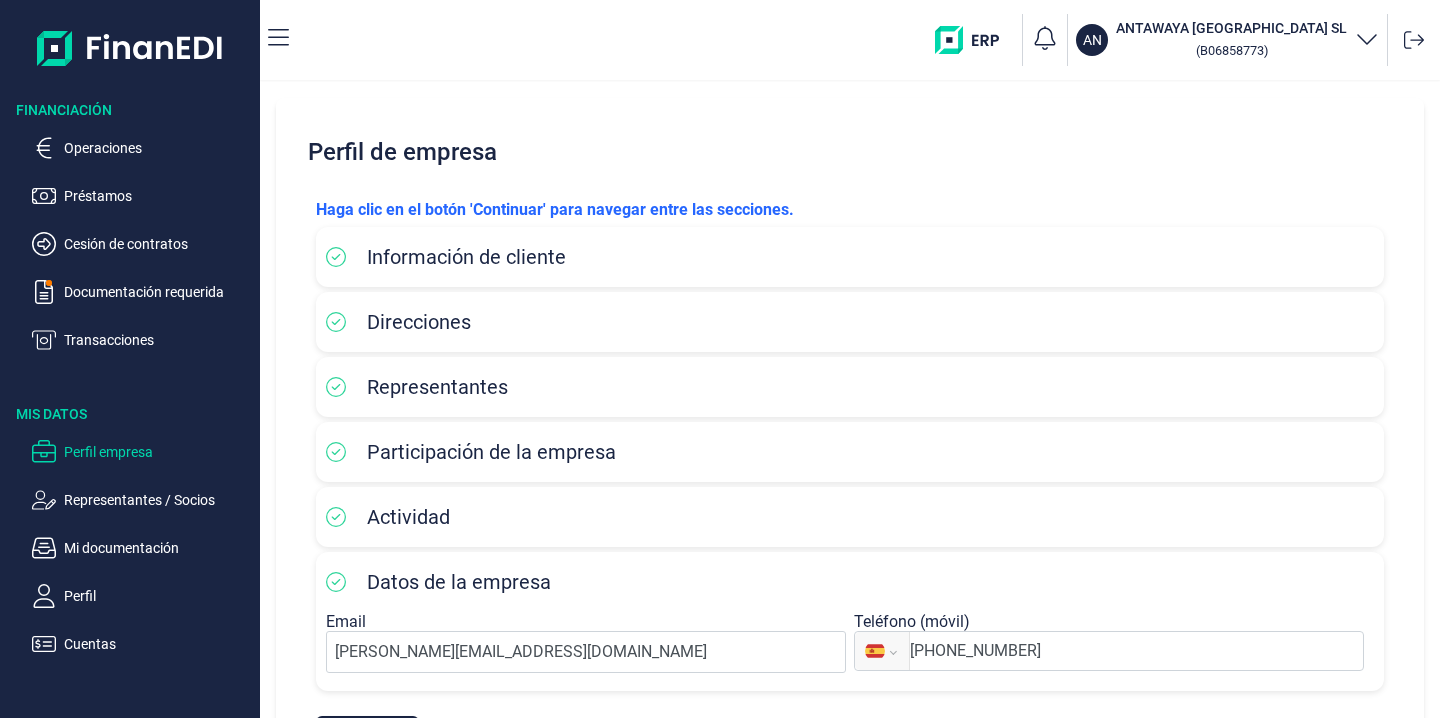 scroll, scrollTop: 86, scrollLeft: 0, axis: vertical 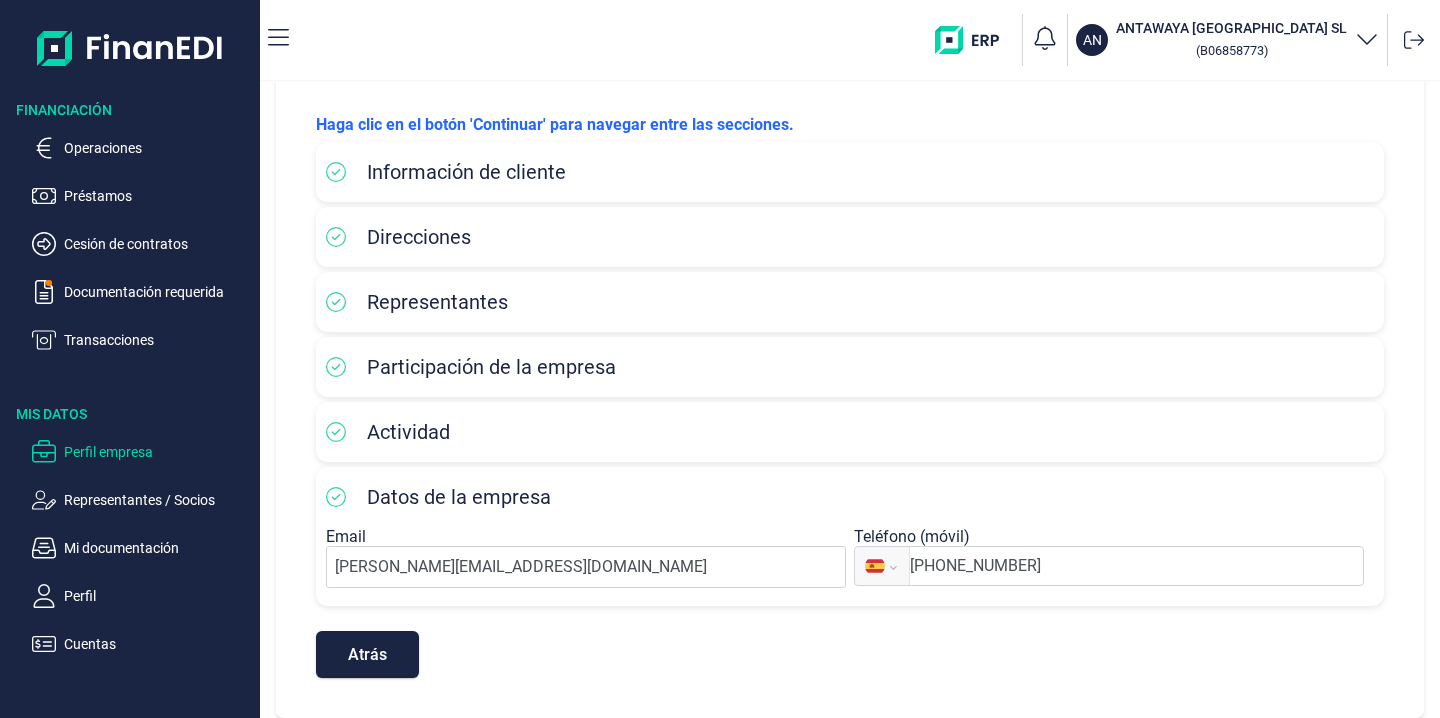click on "Atrás Continuar" at bounding box center (850, 644) 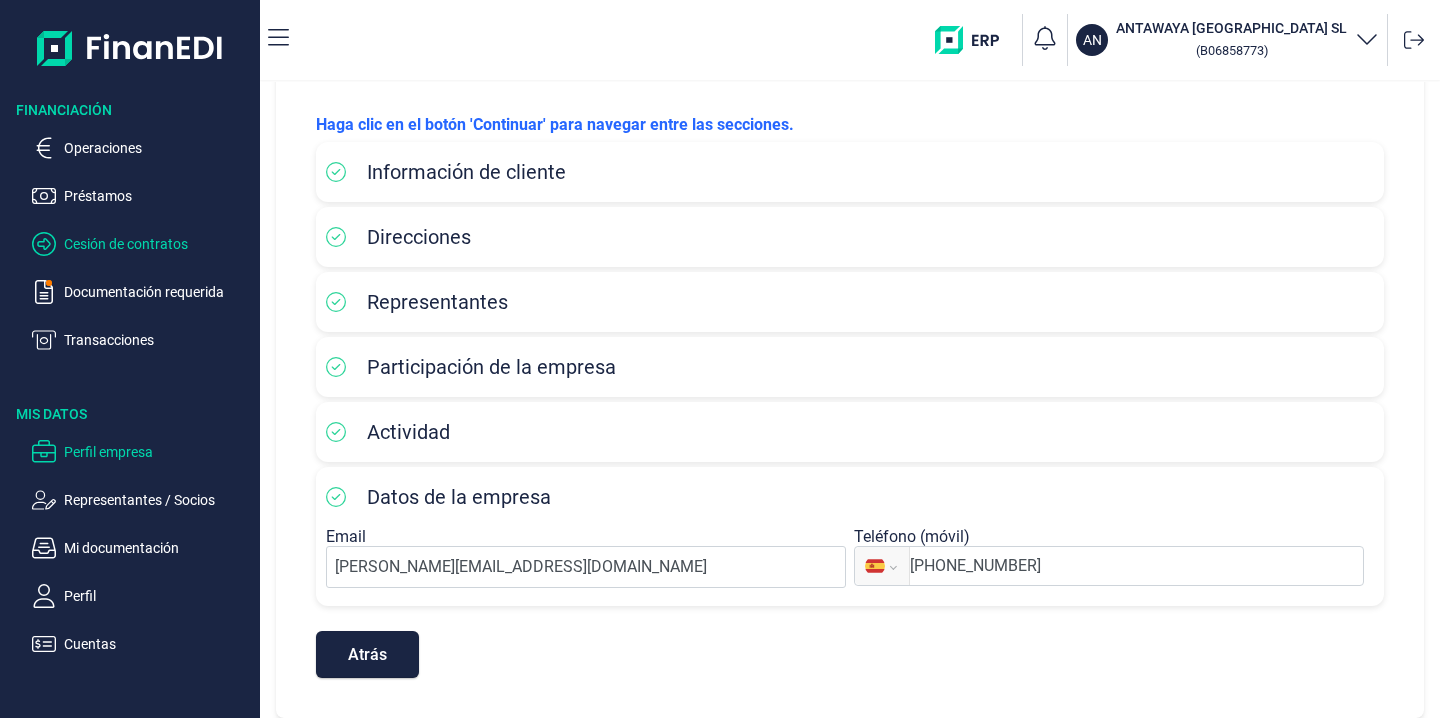 click on "Cesión de contratos" at bounding box center (158, 244) 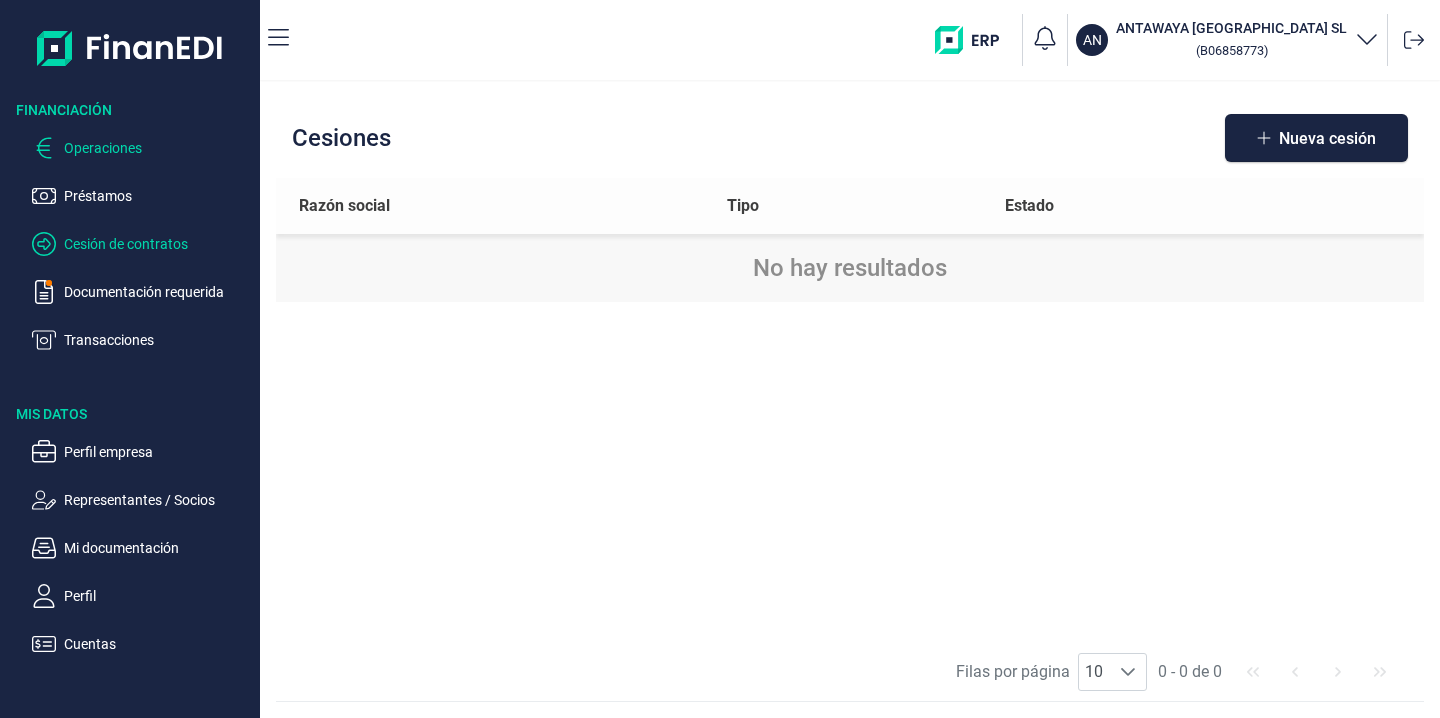 click on "Operaciones" at bounding box center [158, 148] 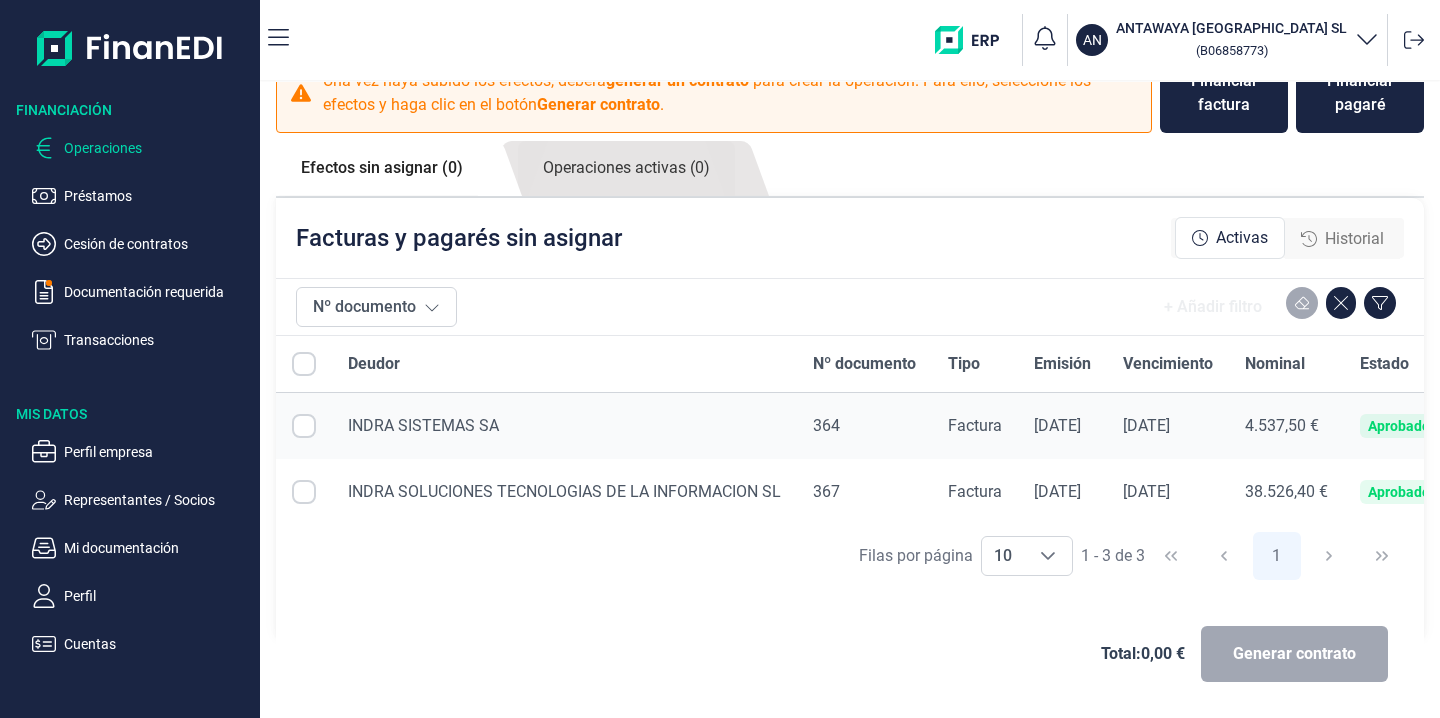 checkbox on "true" 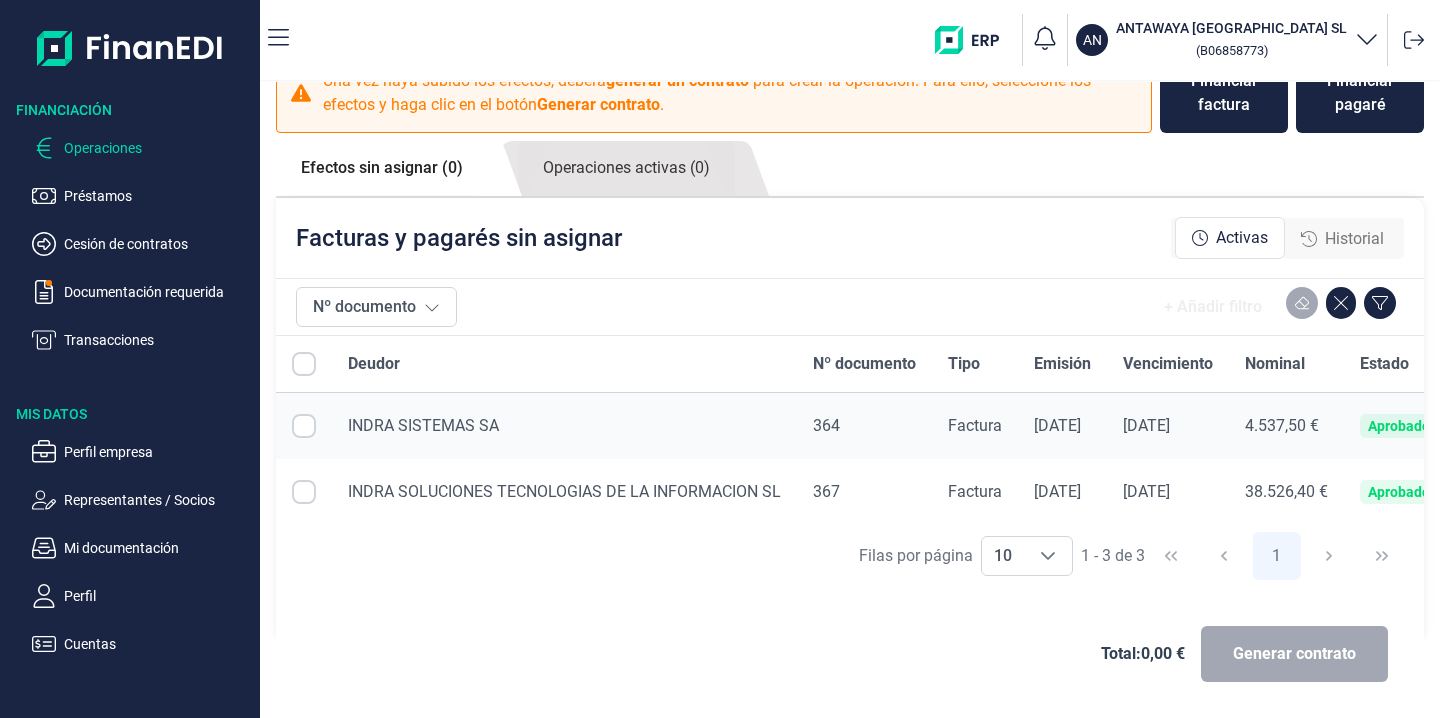 checkbox on "true" 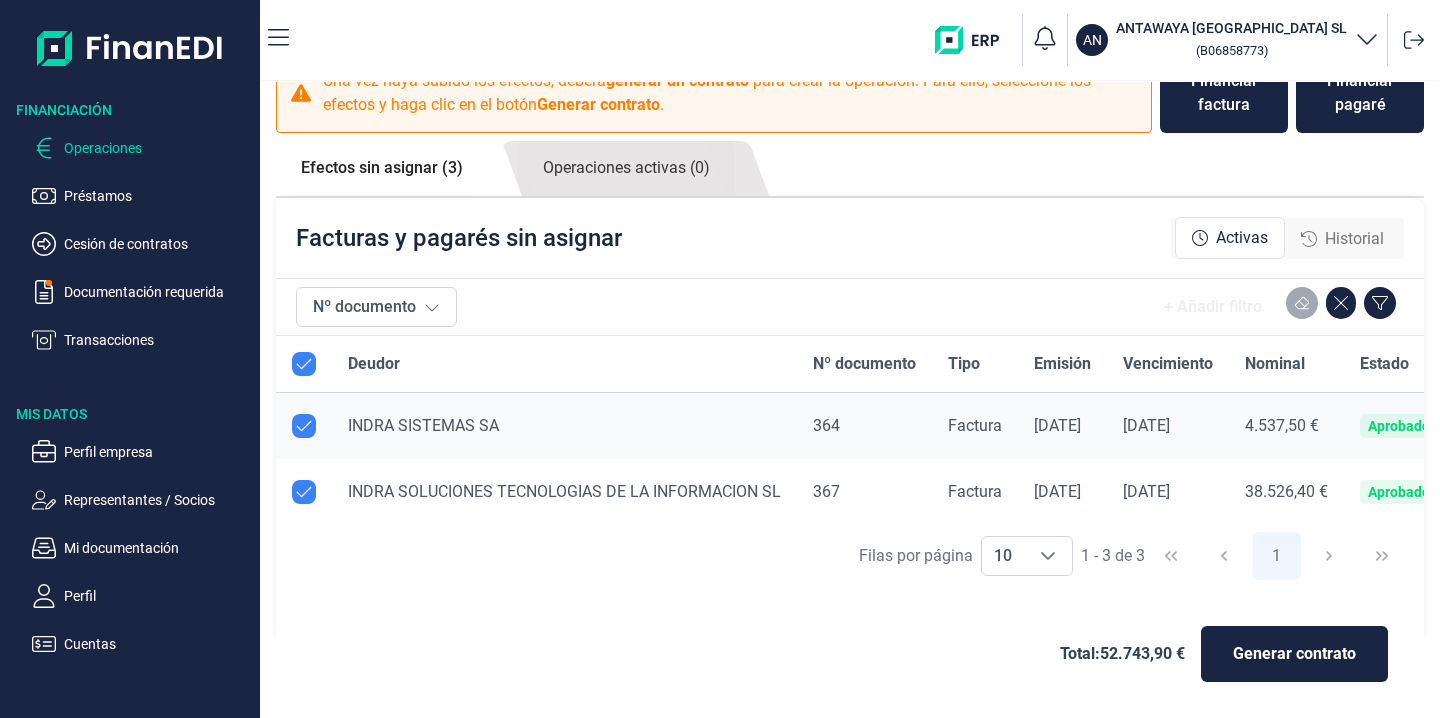 scroll, scrollTop: 70, scrollLeft: 0, axis: vertical 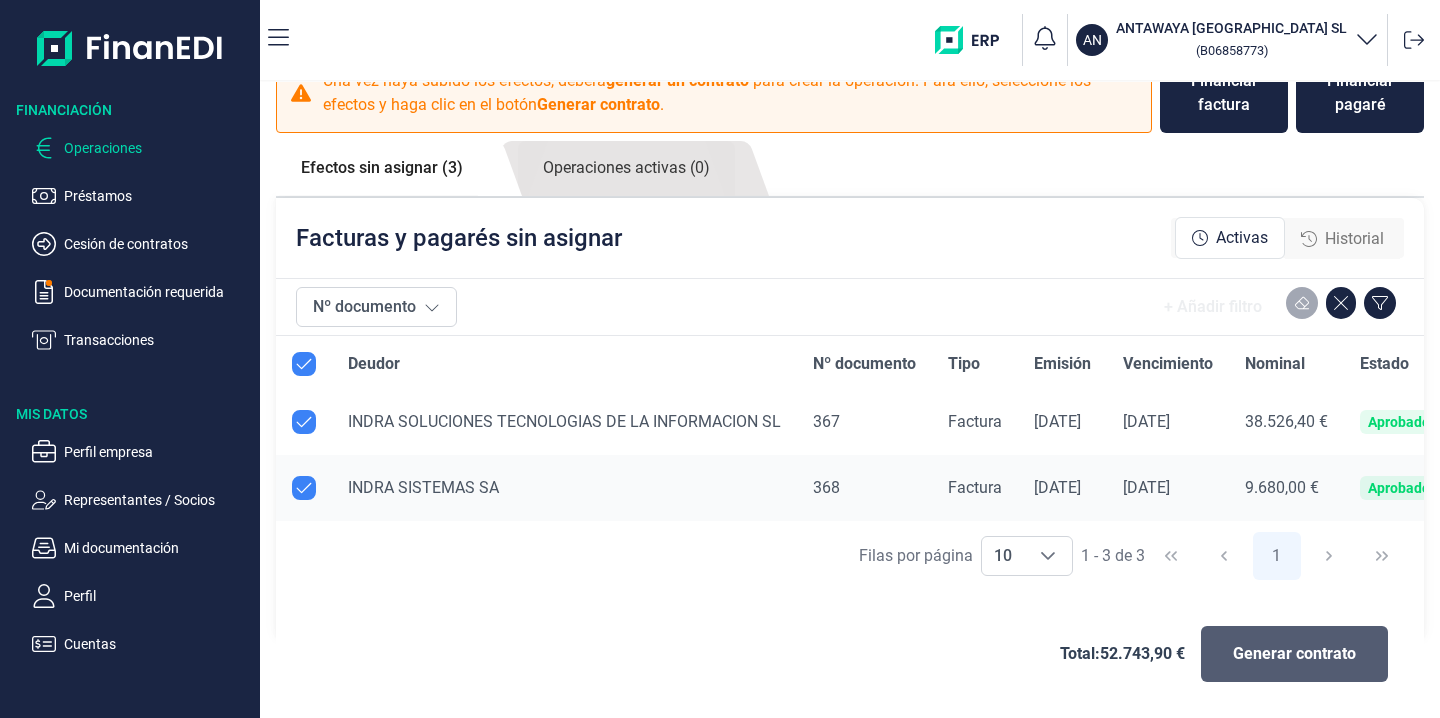 click on "Generar contrato" at bounding box center [1294, 654] 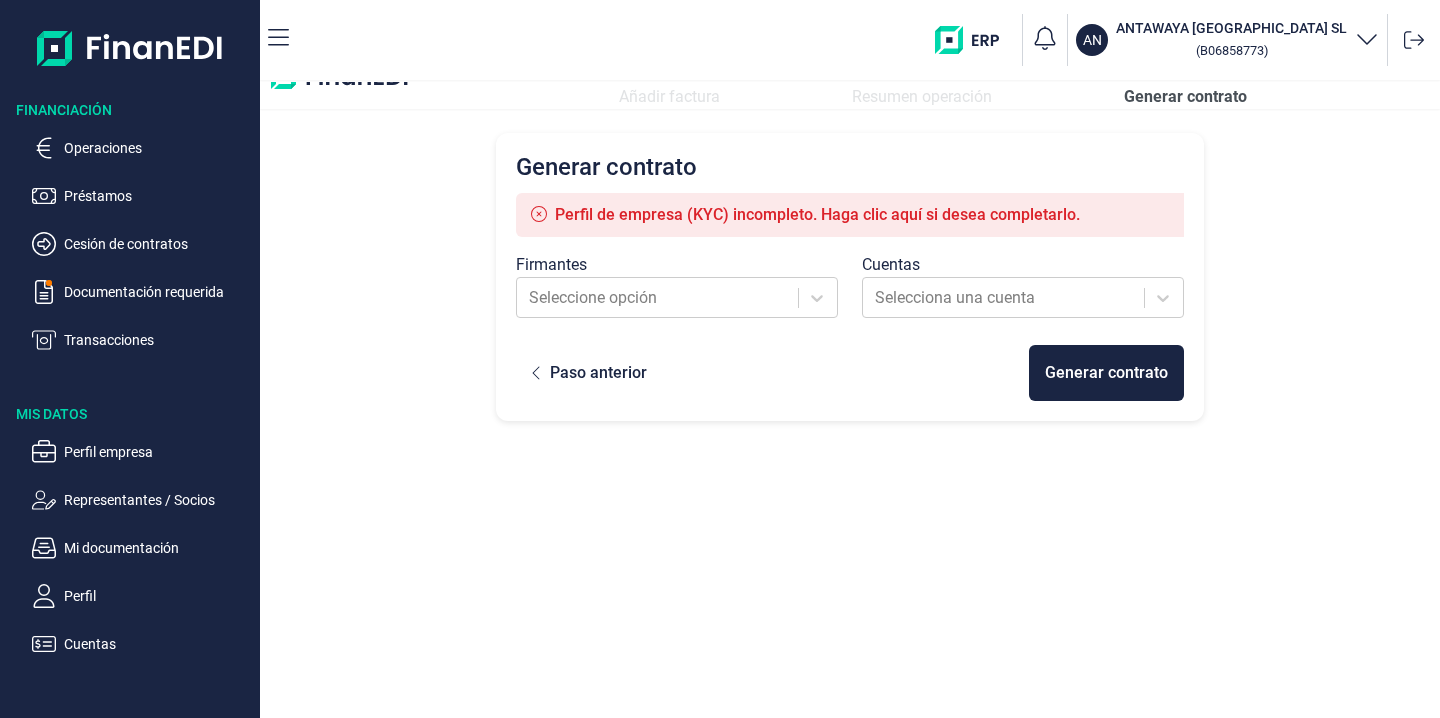 scroll, scrollTop: 0, scrollLeft: 0, axis: both 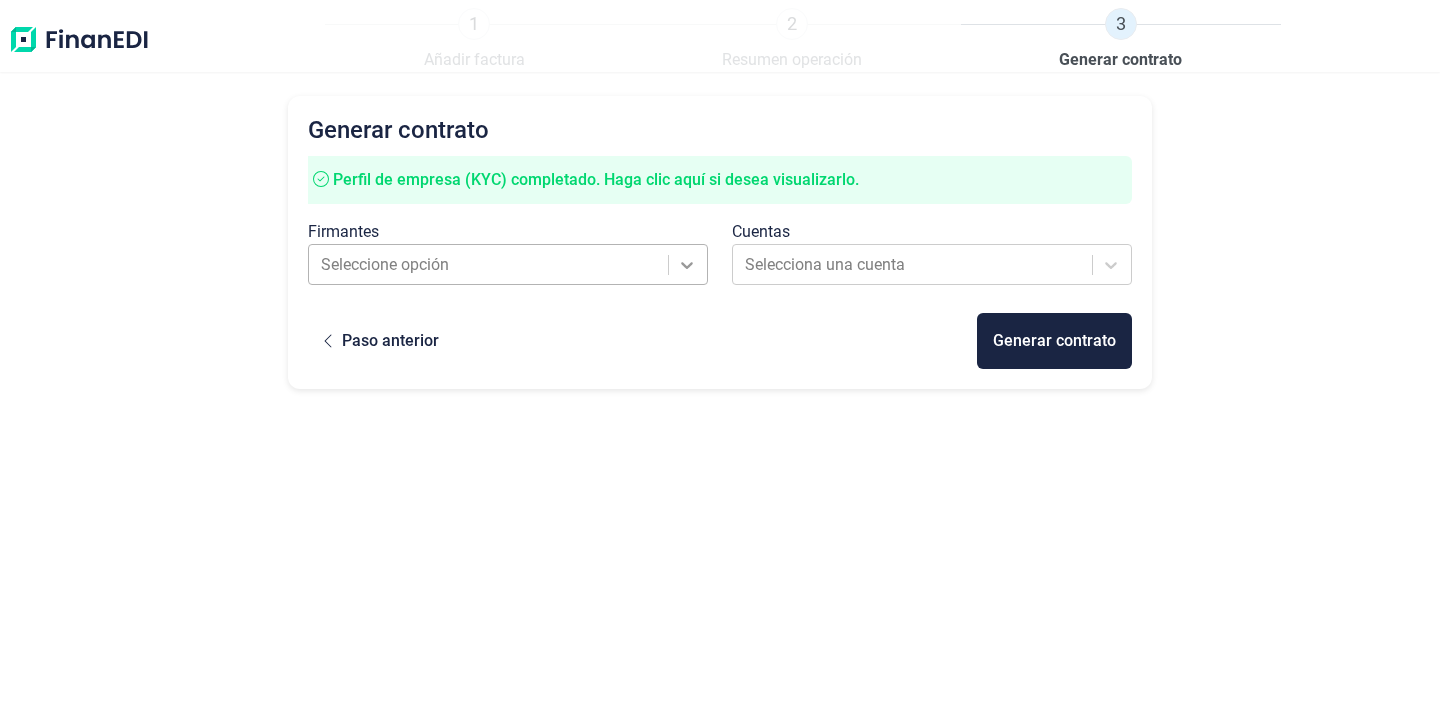 click 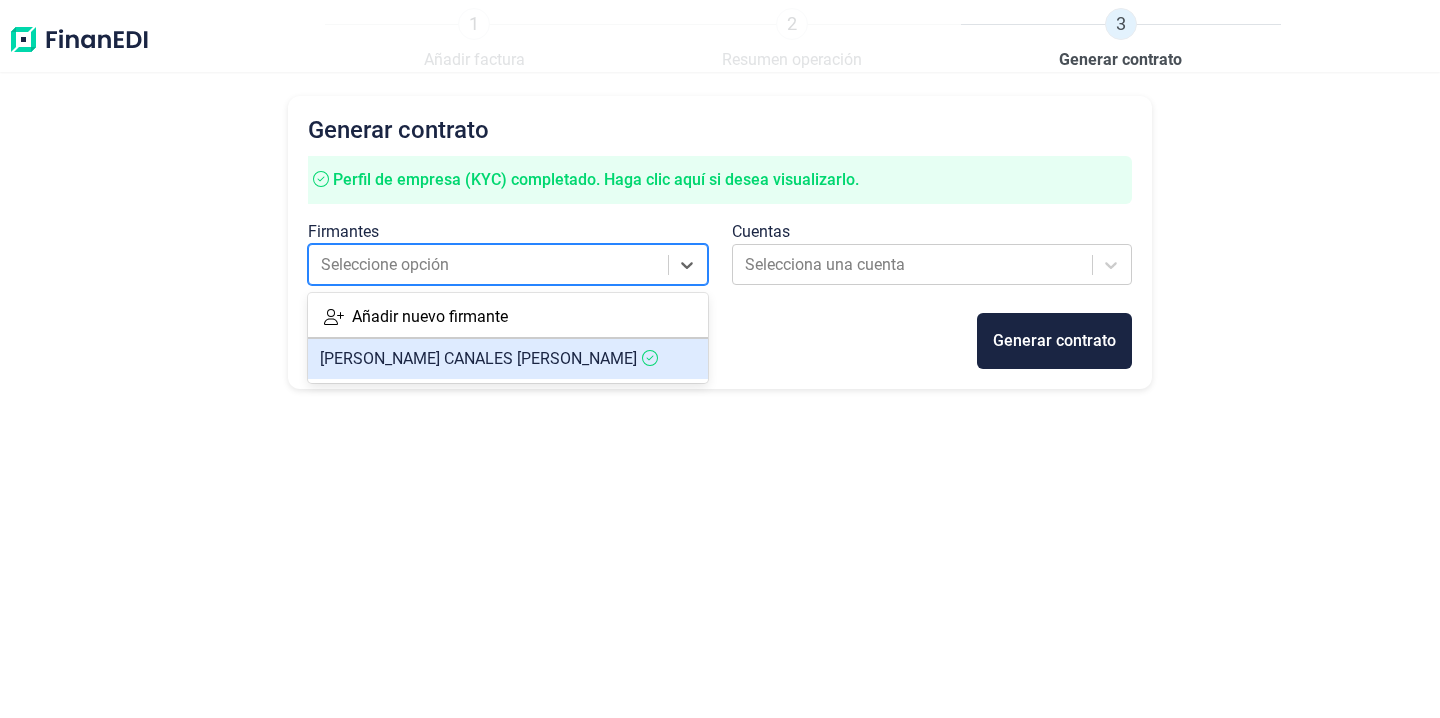 click on "[PERSON_NAME] [PERSON_NAME]" at bounding box center [508, 359] 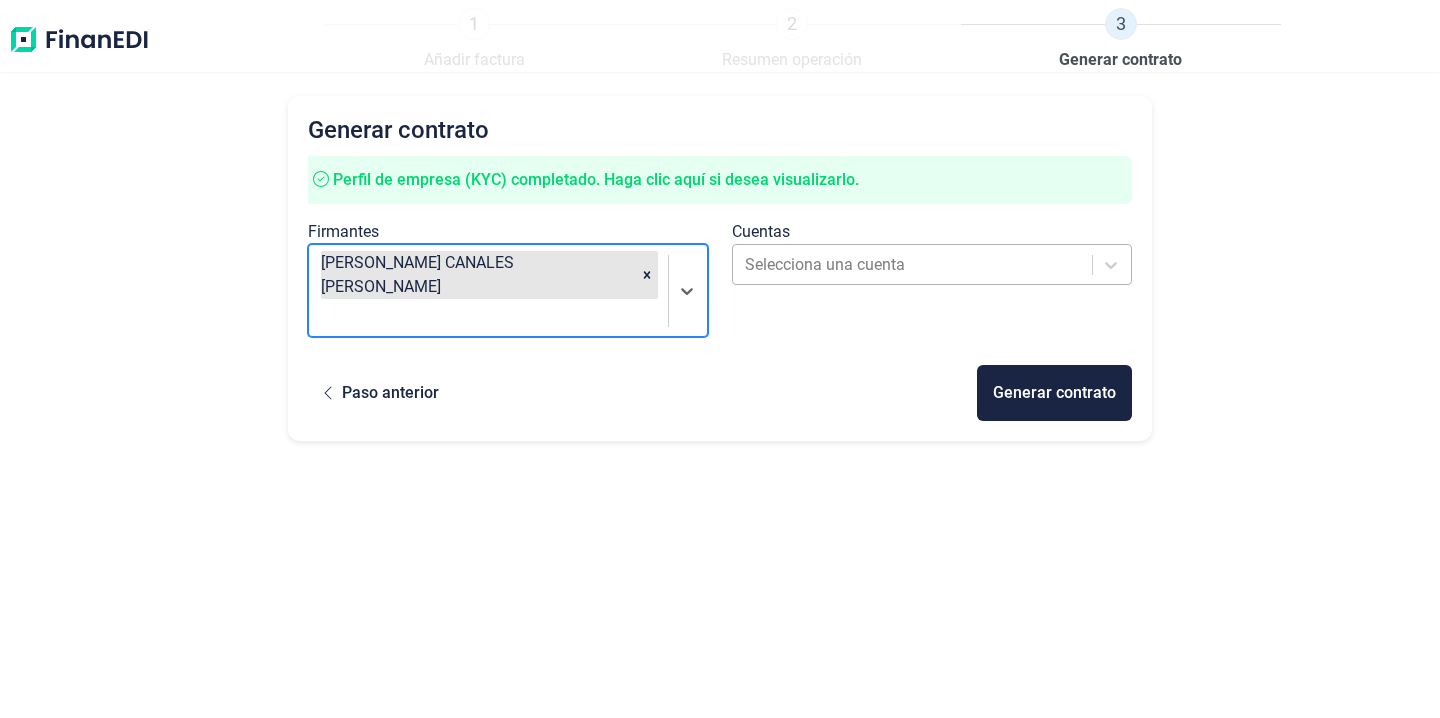 click at bounding box center [914, 265] 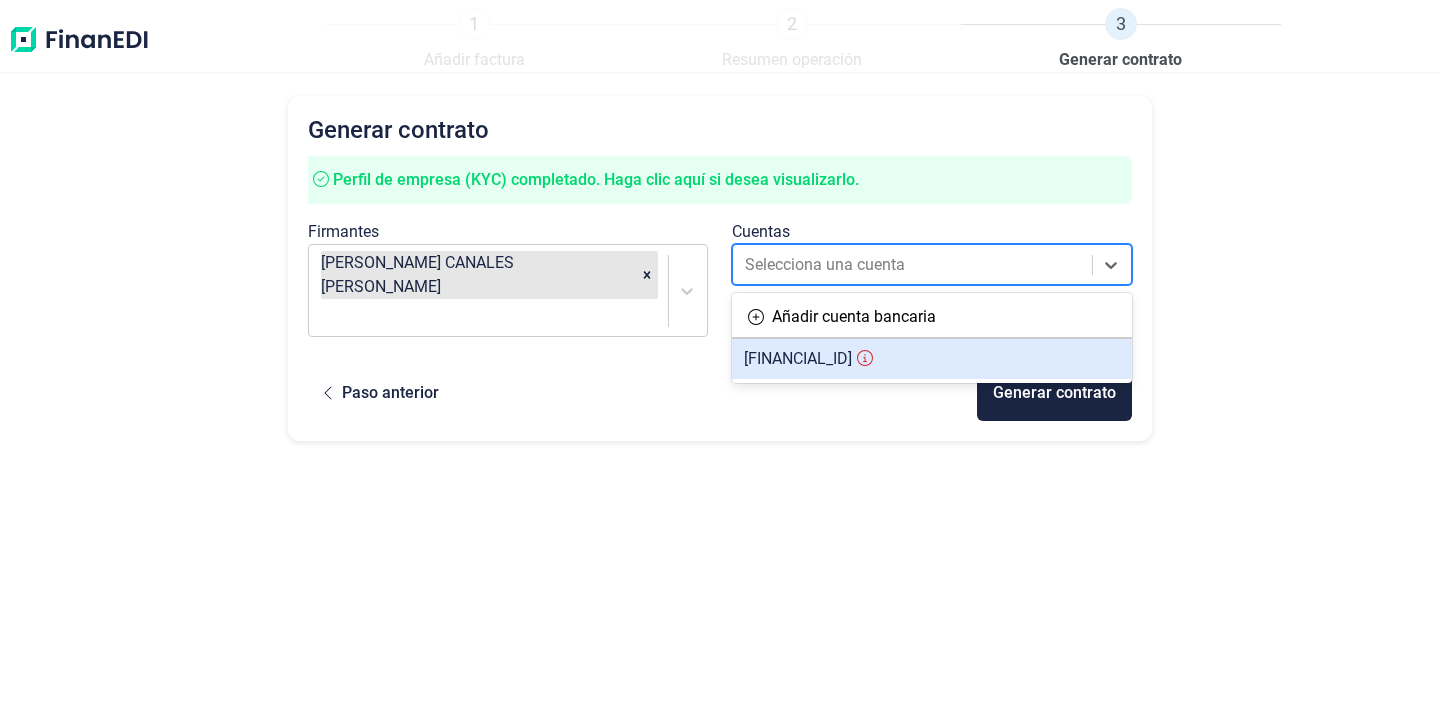 click on "[FINANCIAL_ID]" at bounding box center [798, 358] 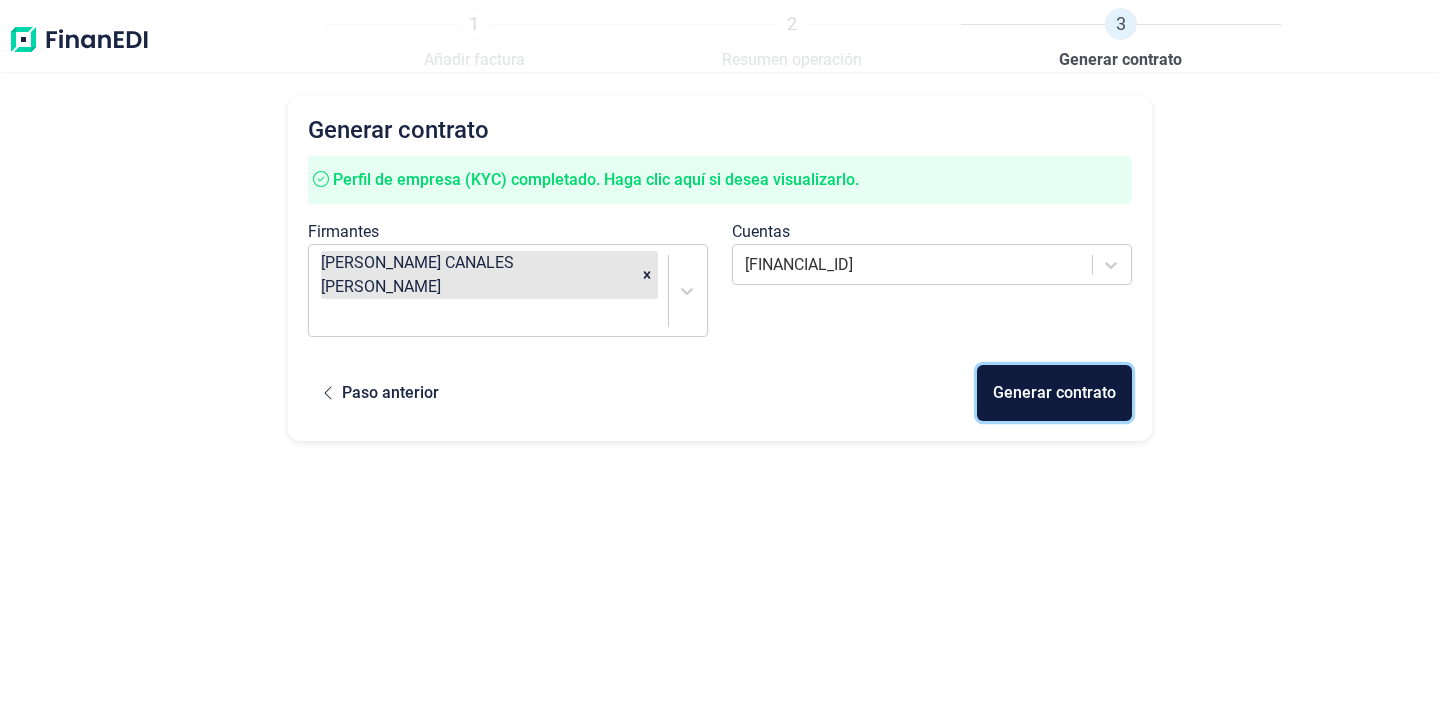 click on "Generar contrato" at bounding box center [1054, 393] 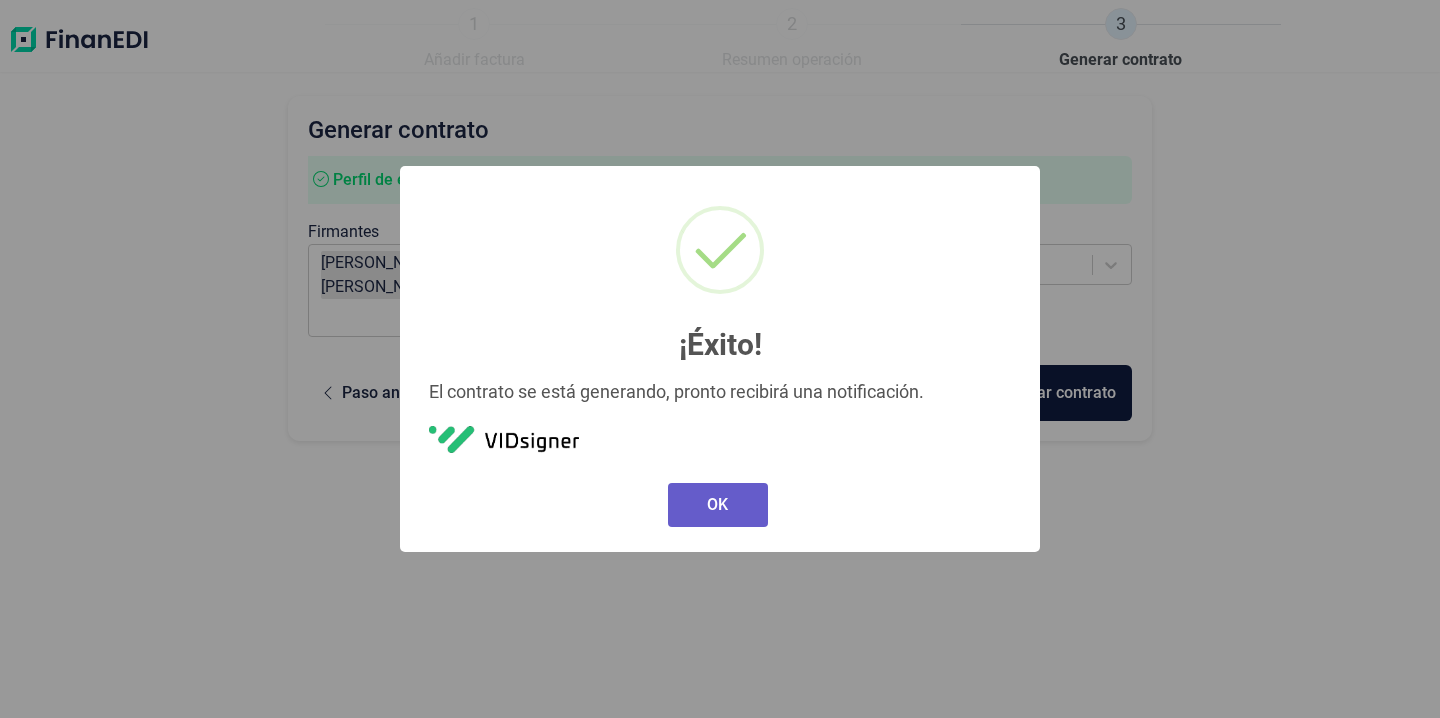 click on "OK" at bounding box center (718, 505) 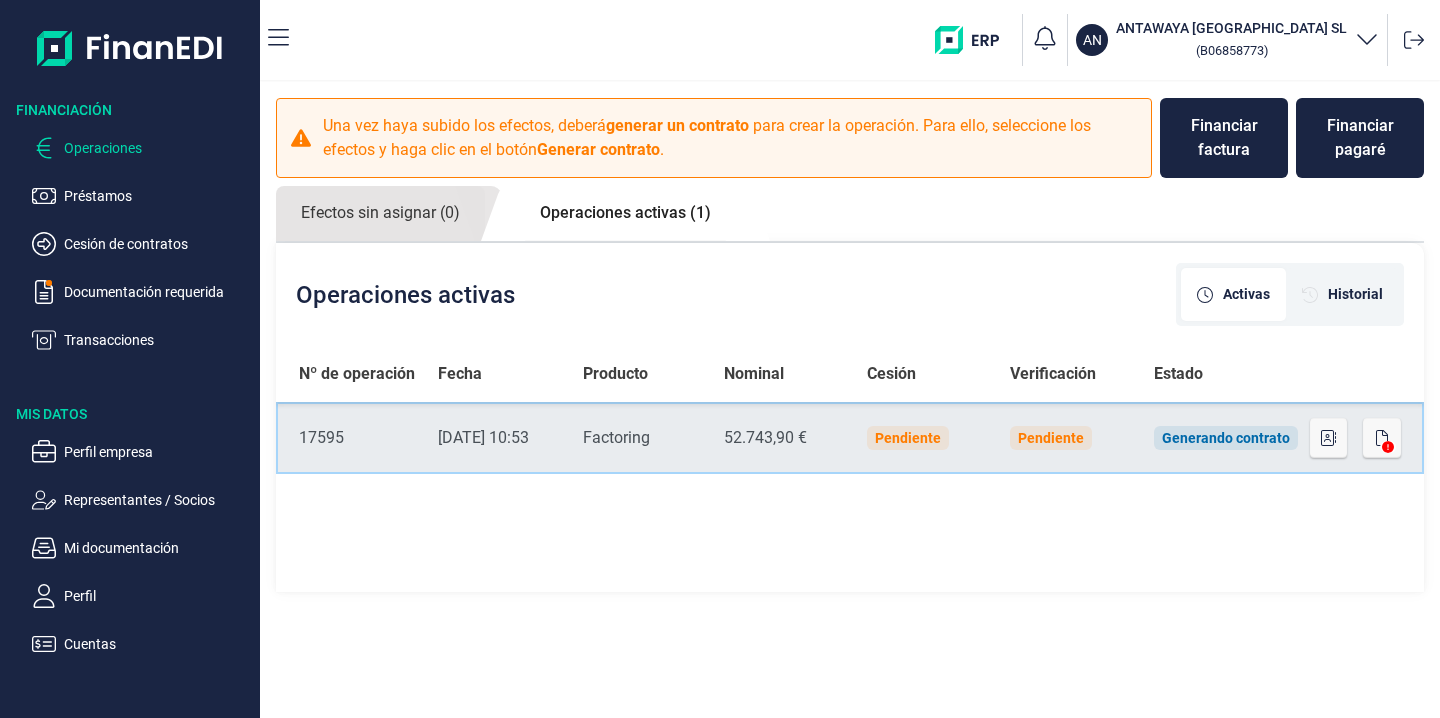 click on "Generando contrato" at bounding box center [1226, 438] 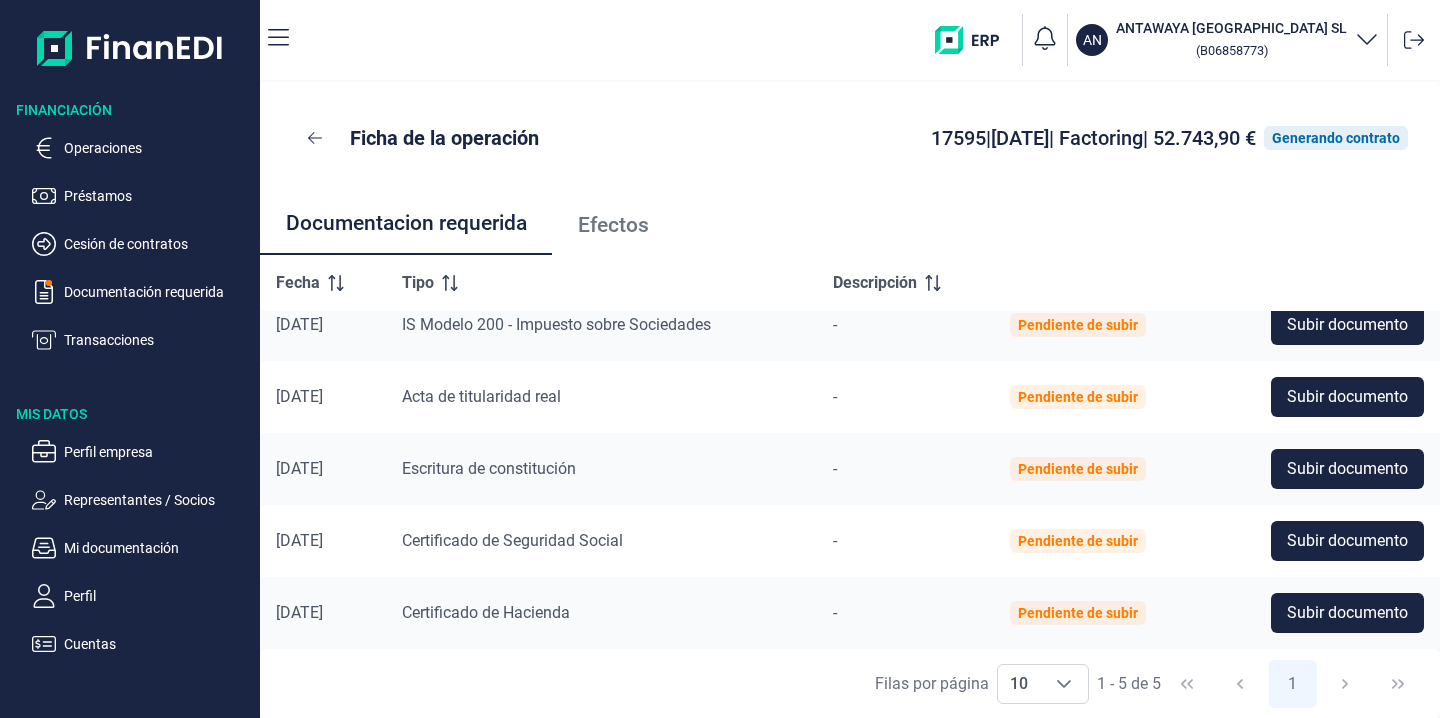 scroll, scrollTop: 0, scrollLeft: 0, axis: both 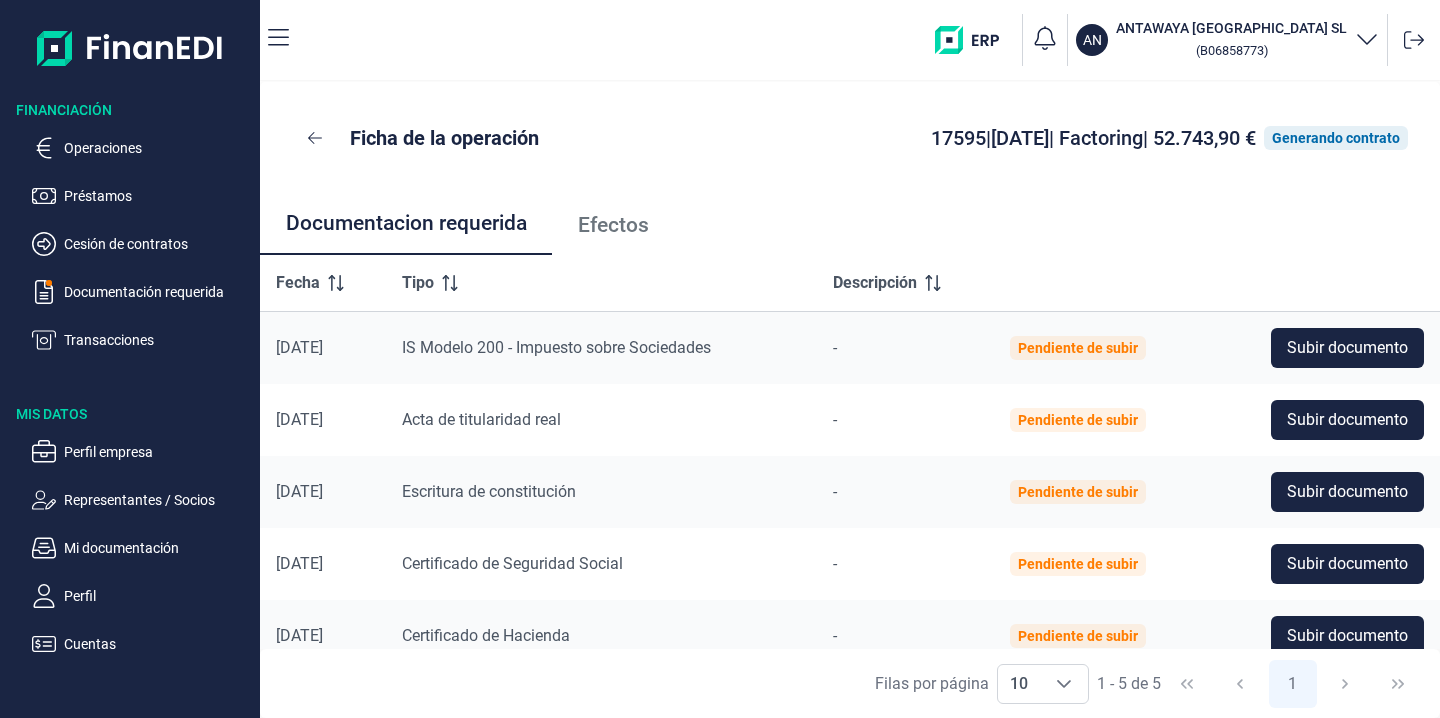 click on "Documentacion requerida Efectos" at bounding box center [850, 224] 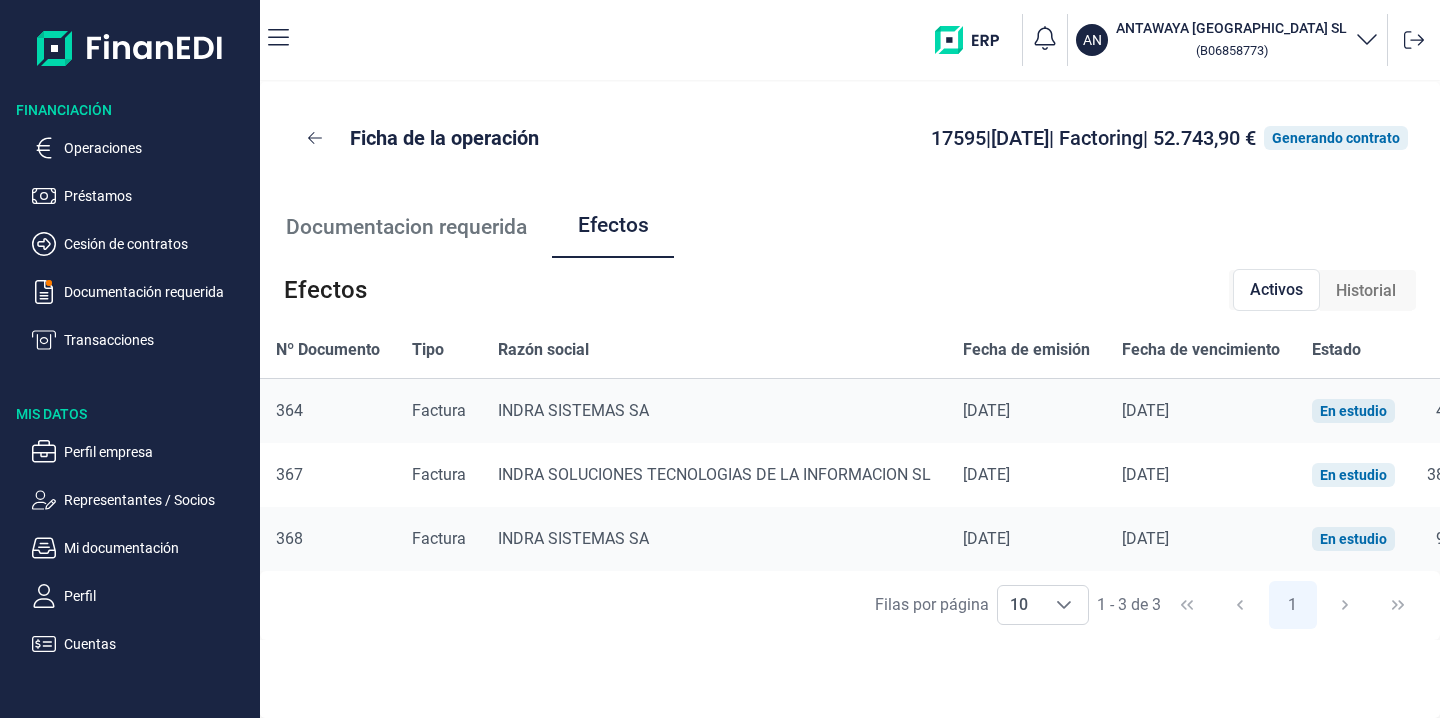 click on "Documentacion requerida" at bounding box center (406, 227) 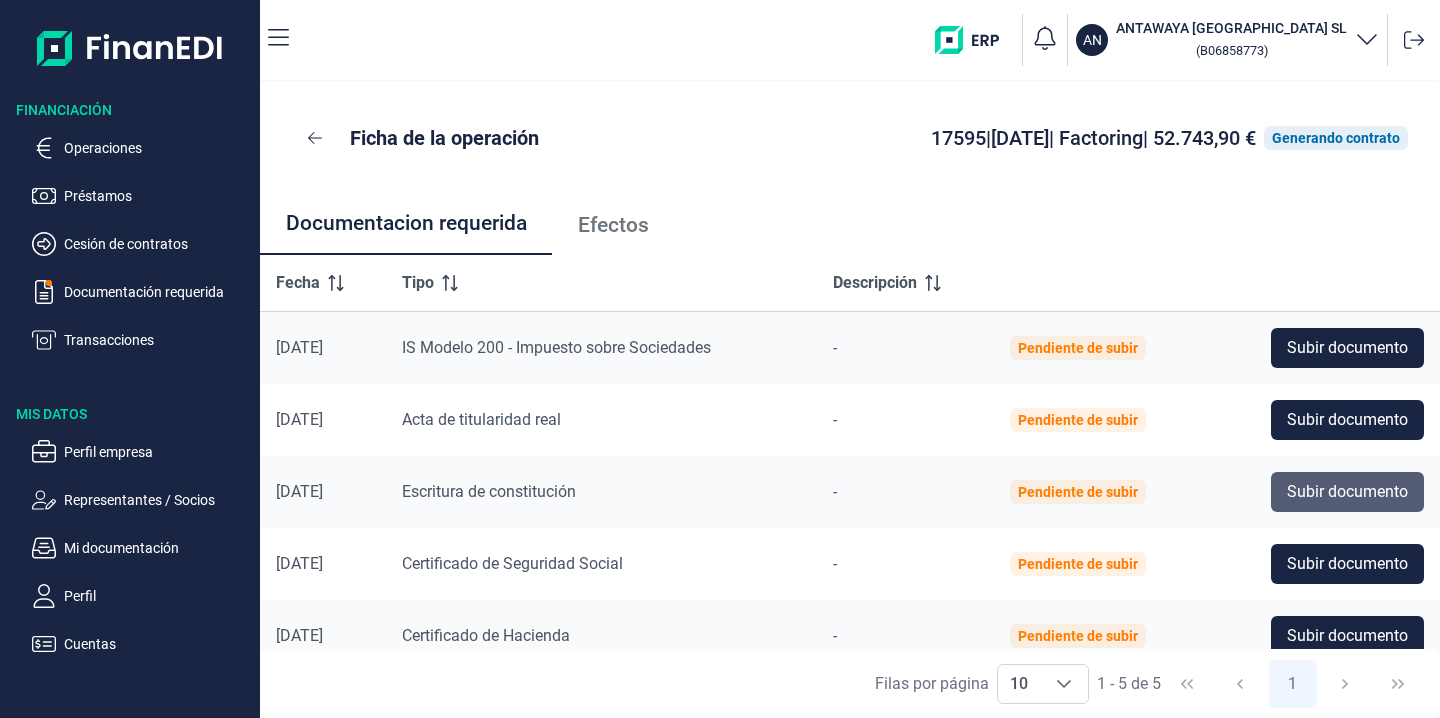 click on "Subir documento" at bounding box center [1347, 492] 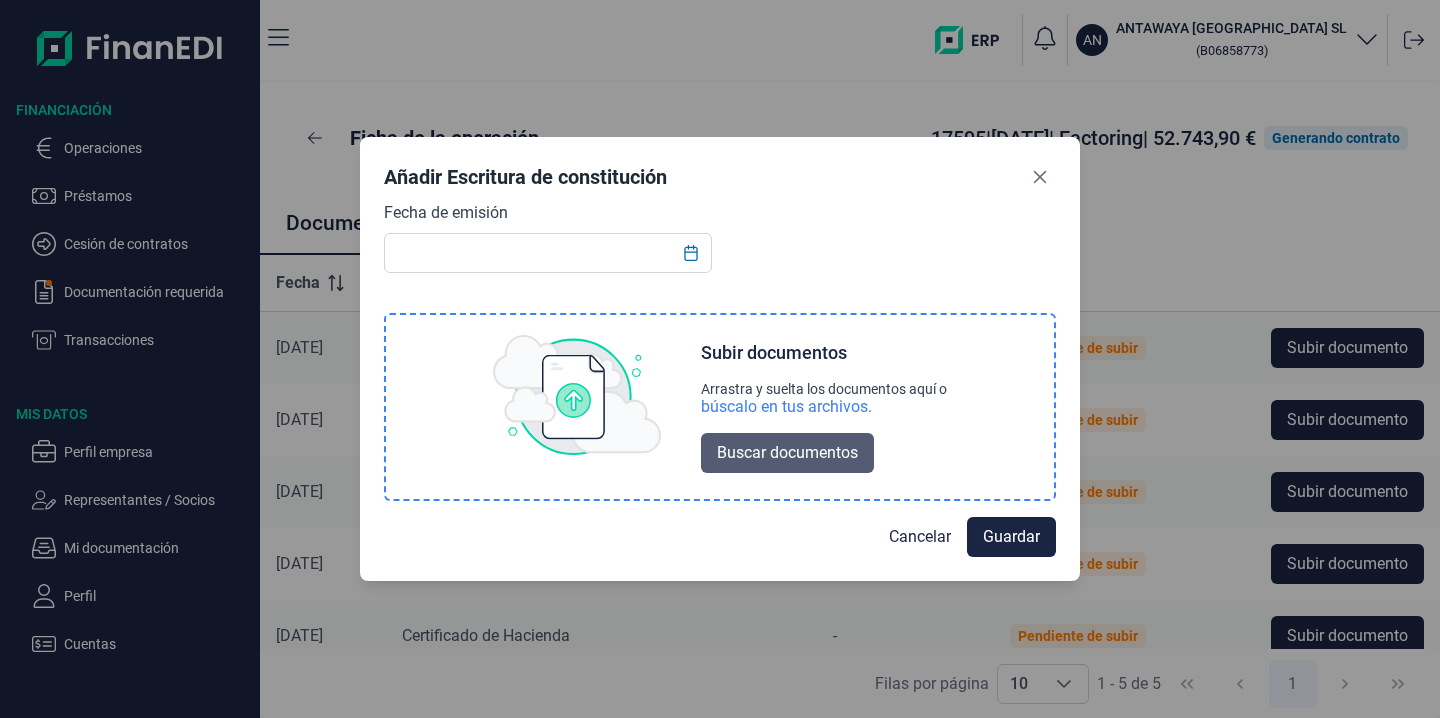 click on "Buscar documentos" at bounding box center [787, 453] 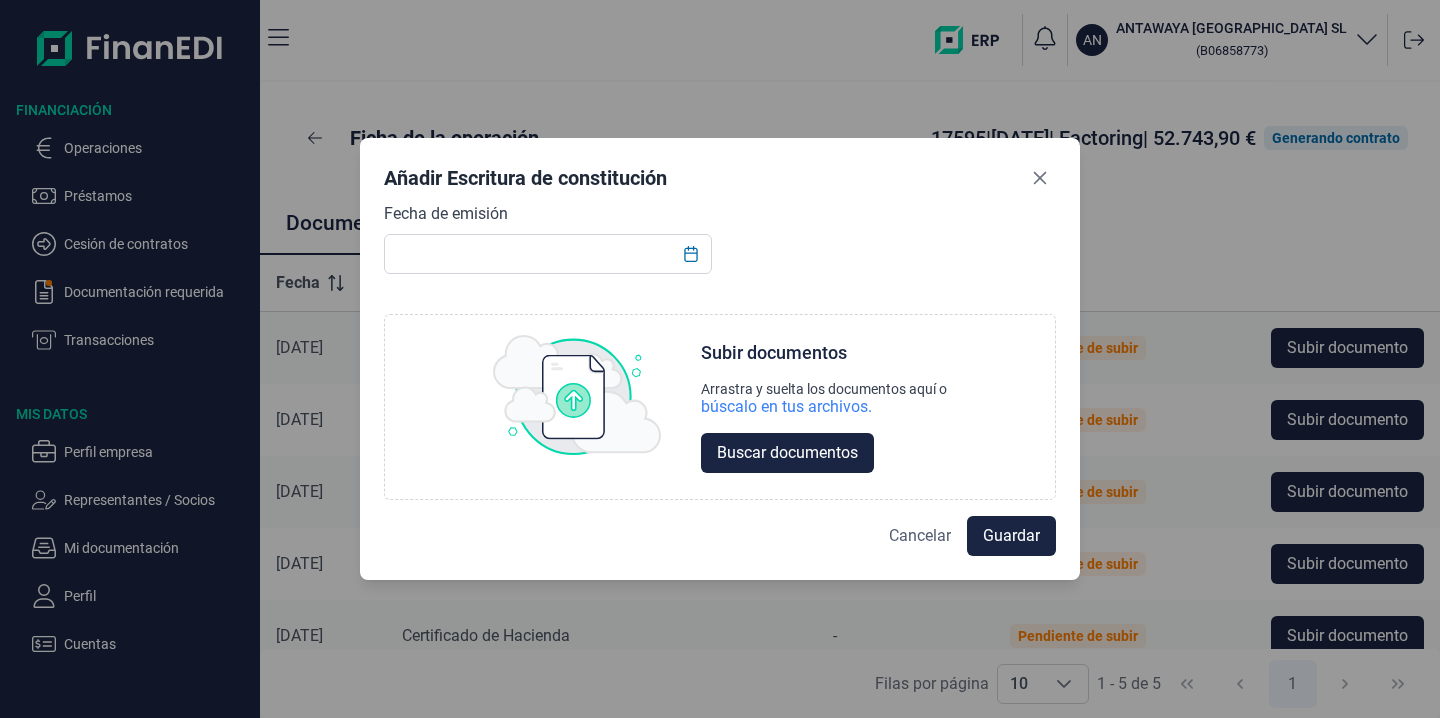 click on "Cancelar" at bounding box center (920, 536) 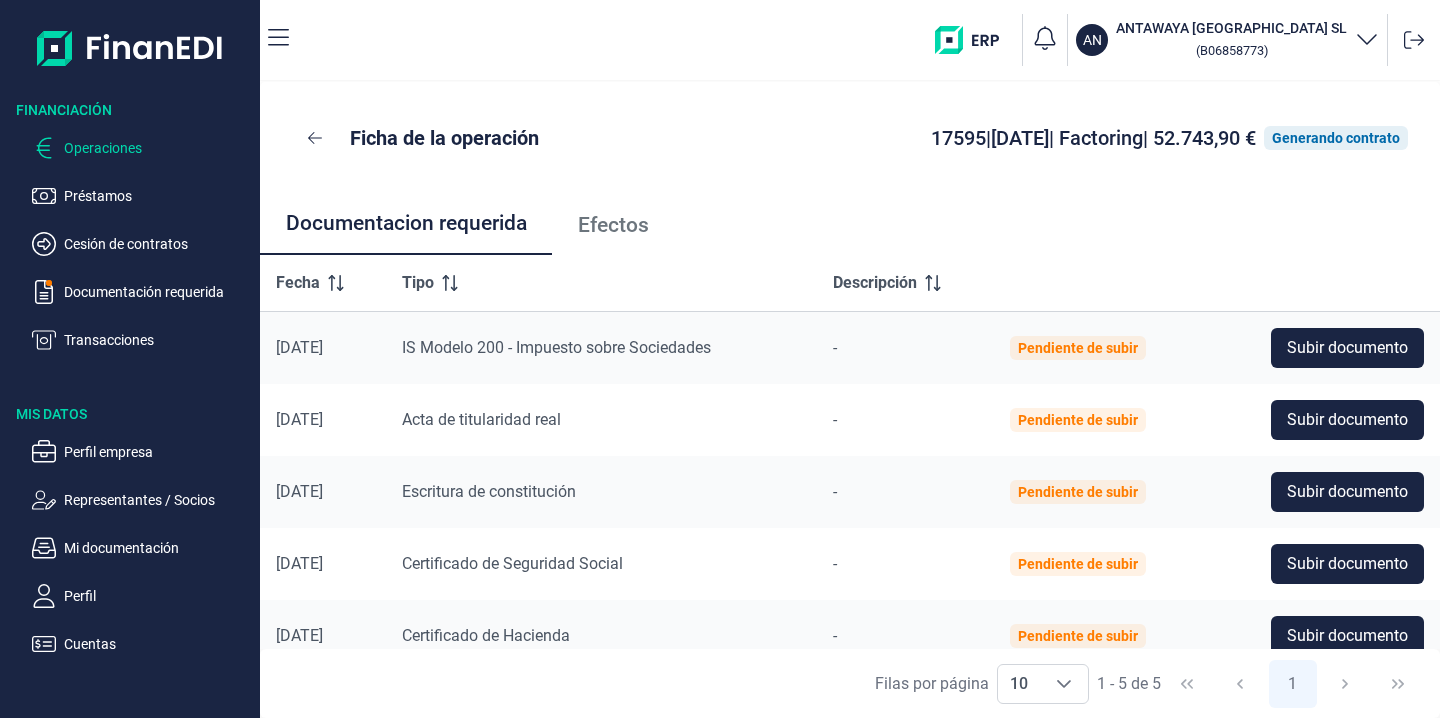 click on "Operaciones" at bounding box center (158, 148) 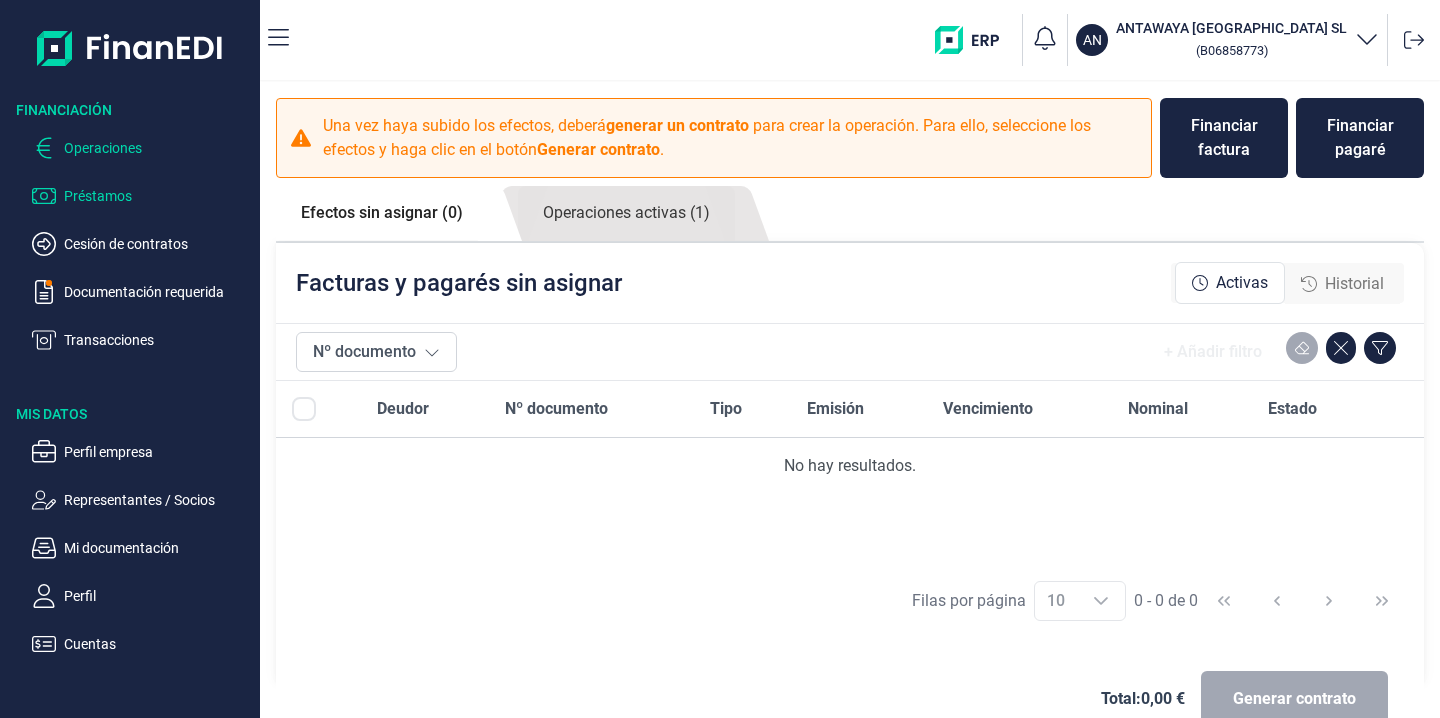 click on "Préstamos" at bounding box center [158, 196] 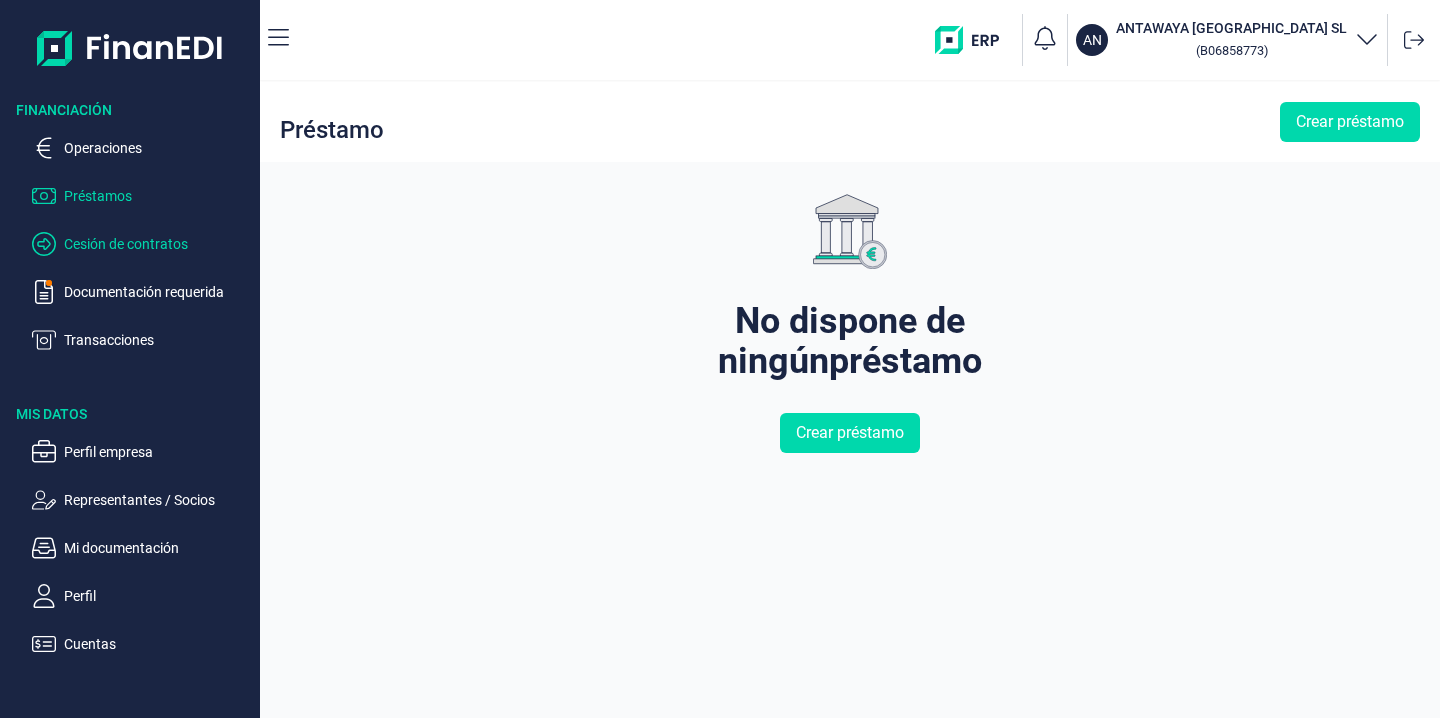 click on "Cesión de contratos" at bounding box center (158, 244) 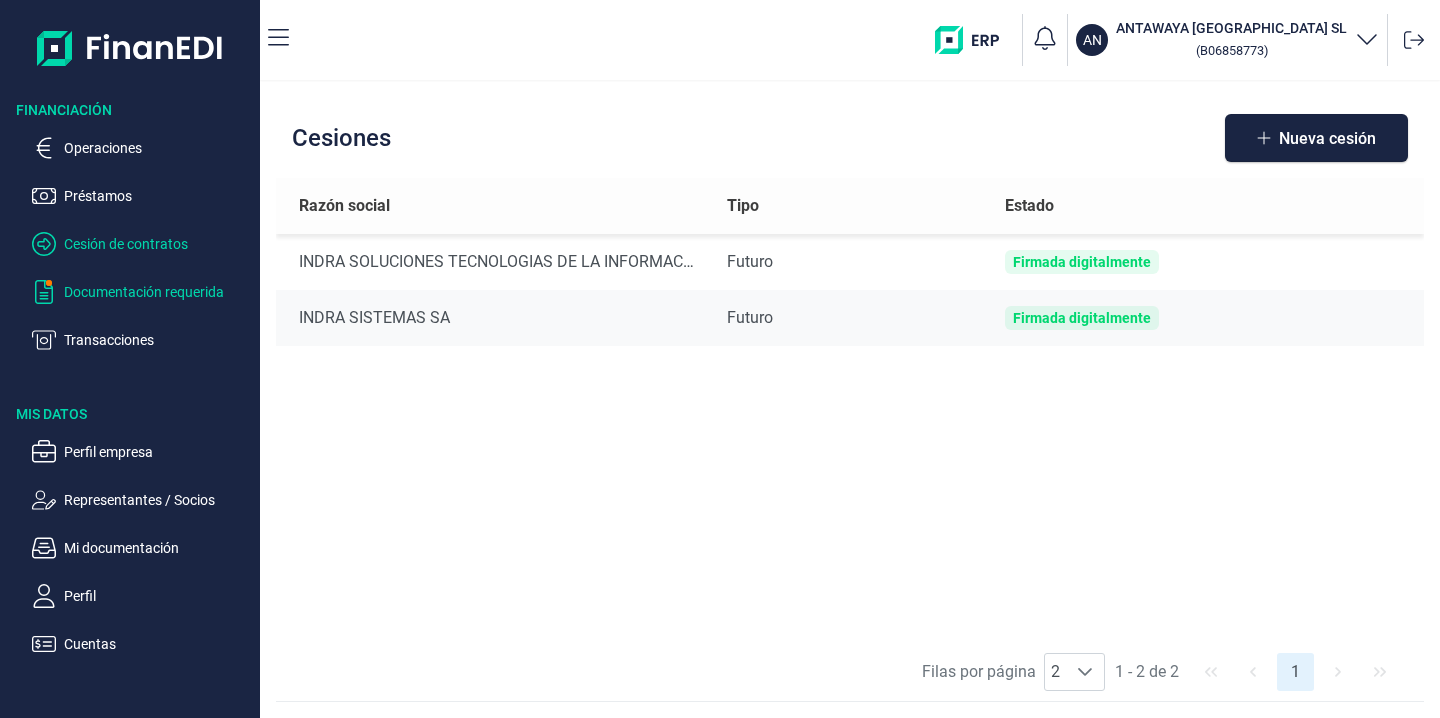 click on "Documentación requerida" at bounding box center (158, 292) 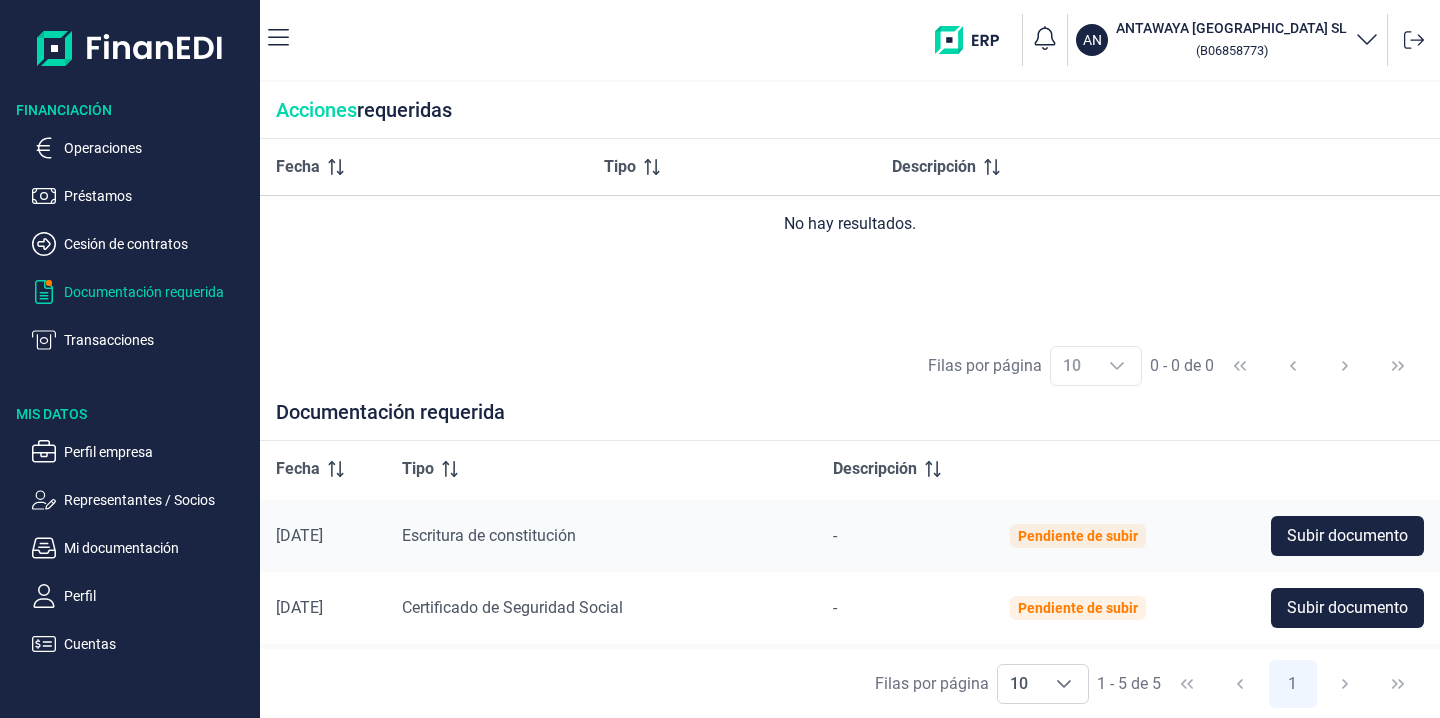 scroll, scrollTop: 139, scrollLeft: 0, axis: vertical 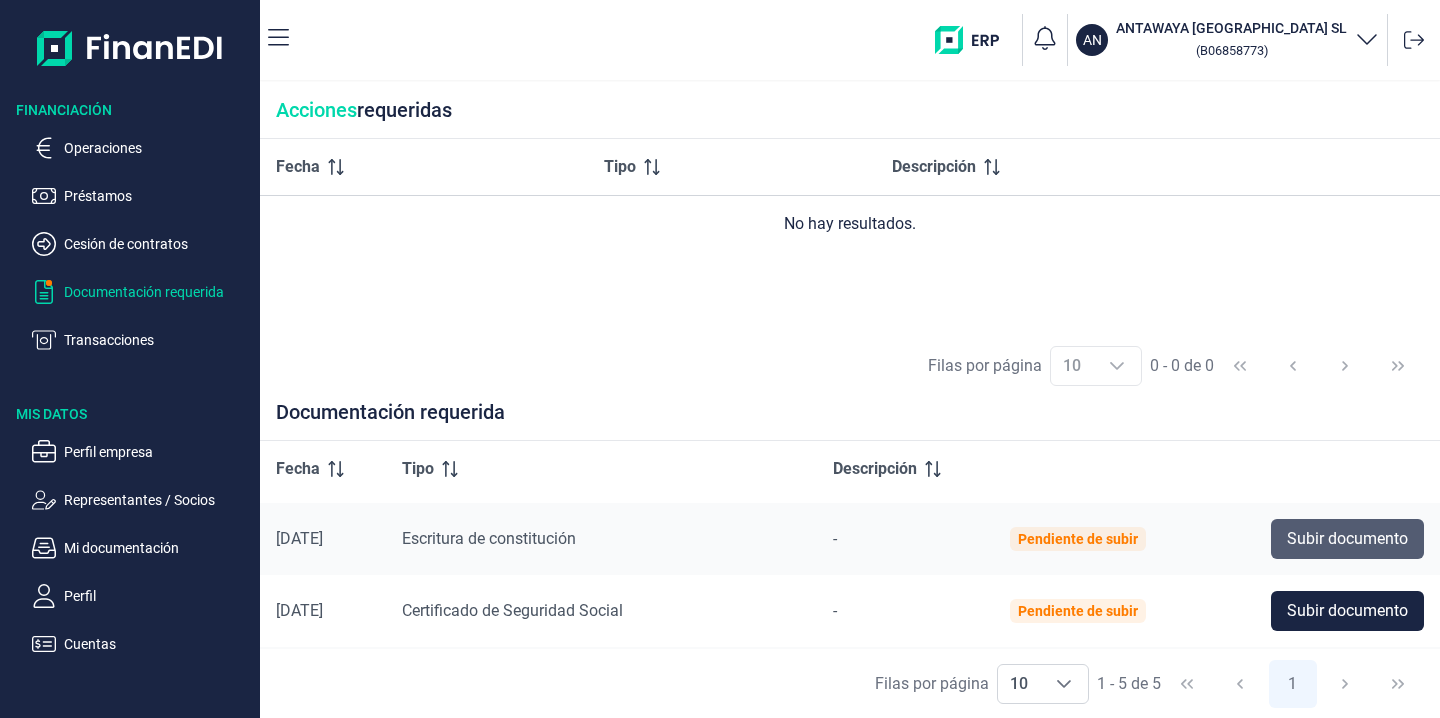 click on "Subir documento" at bounding box center [1347, 539] 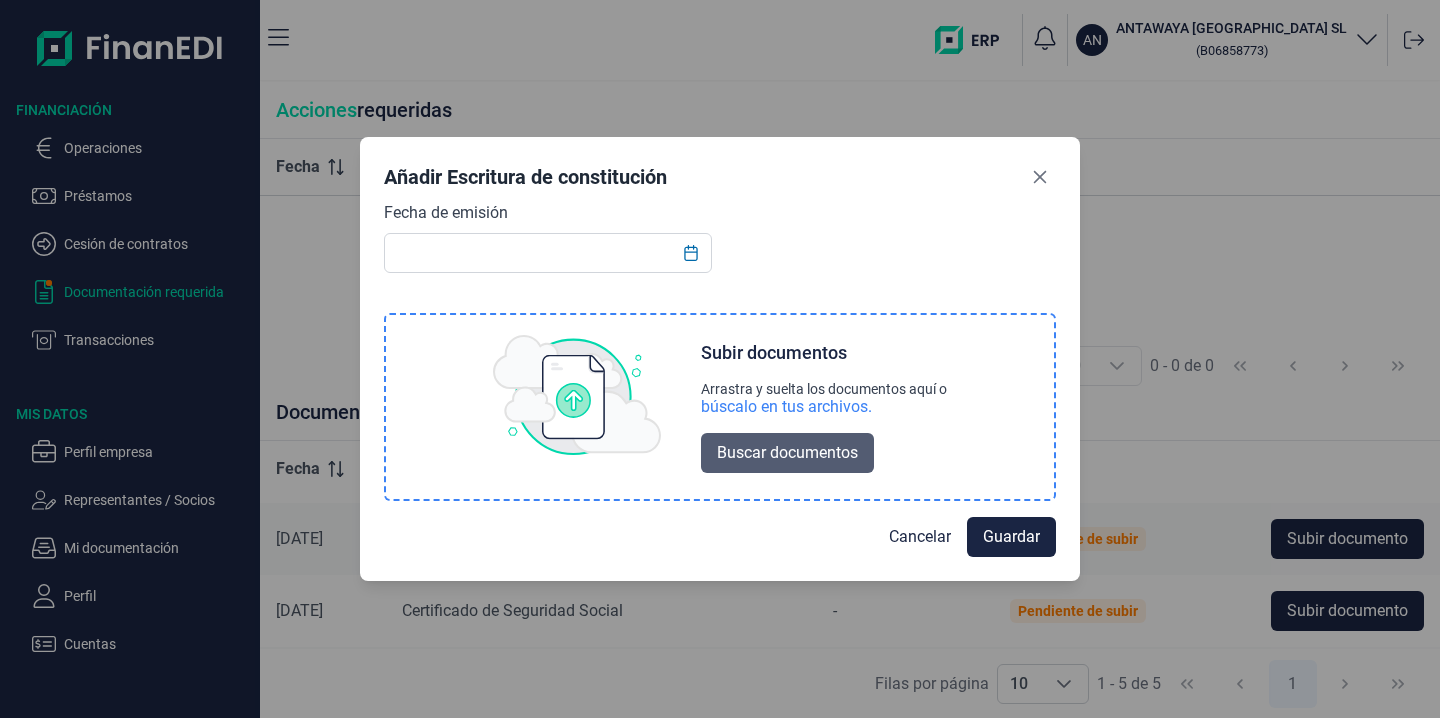 click on "Buscar documentos" at bounding box center (787, 453) 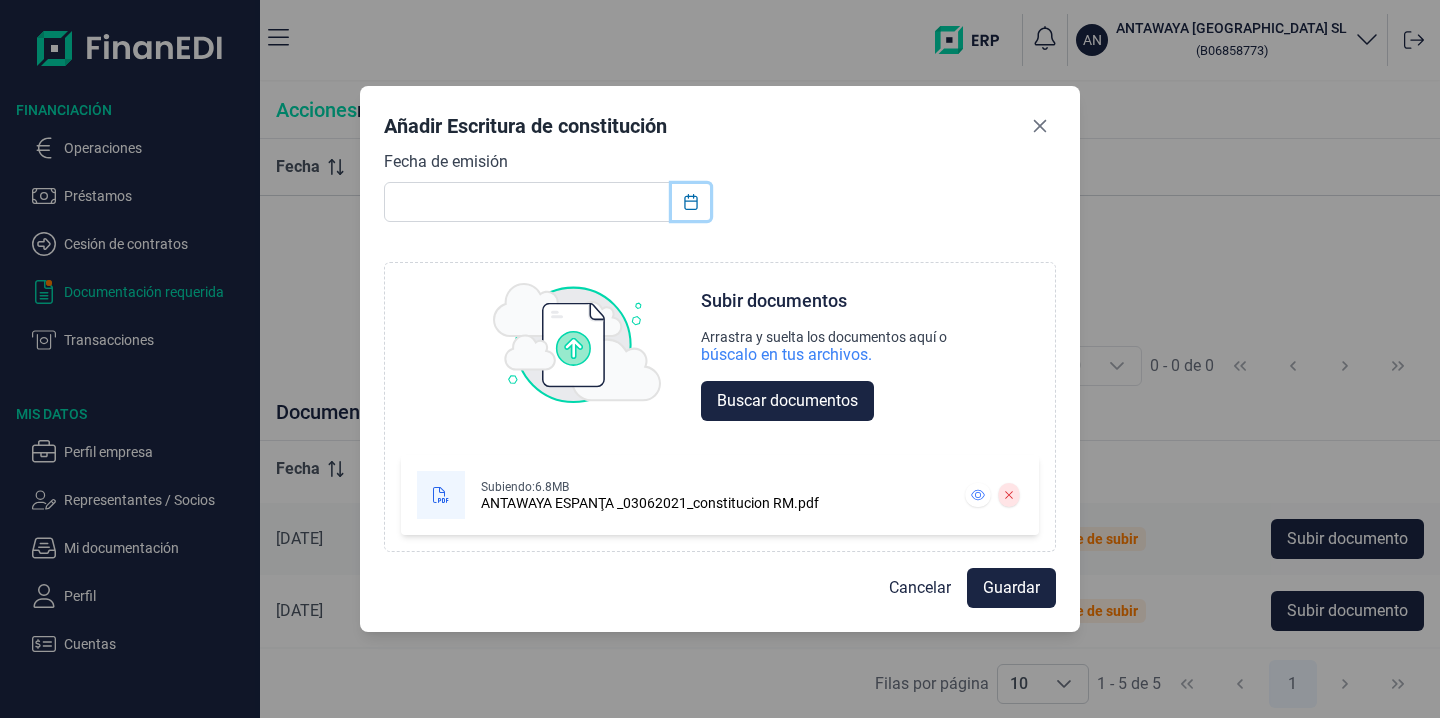 click 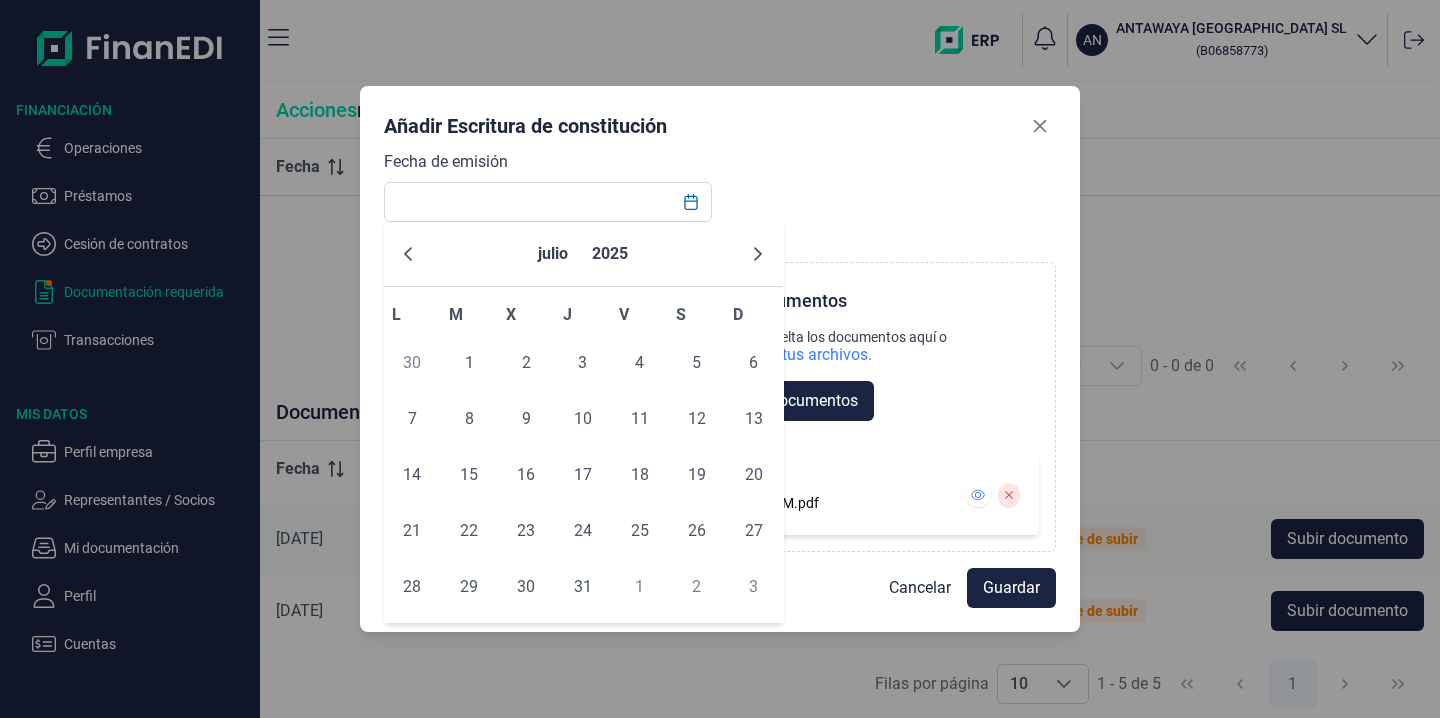 click on "Fecha de emisión   Choose Subir documentos Arrastra y suelta los documentos aquí o búscalo en tus archivos. Buscar documentos Subiendo:  6.8MB ANTAWAYA ESPANŢA _03062021_constitucion RM.pdf" at bounding box center (720, 351) 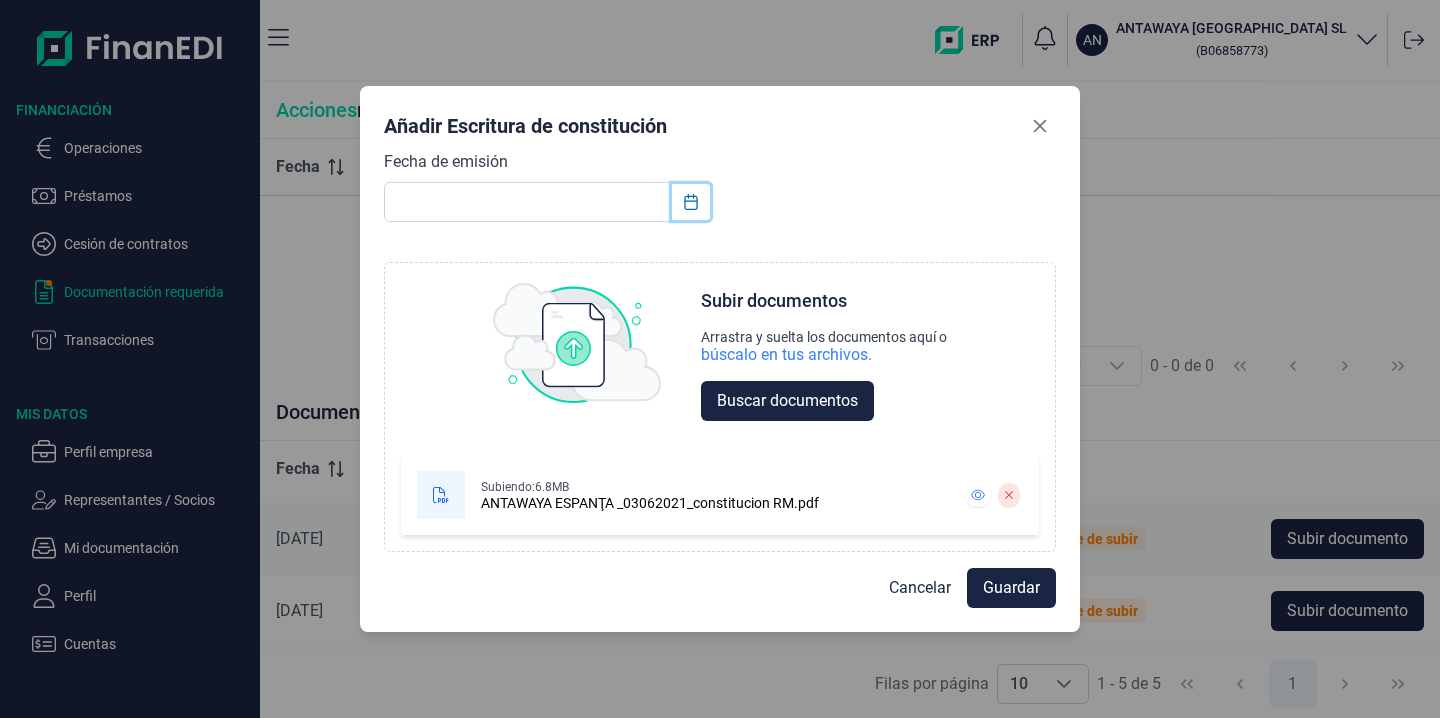 click 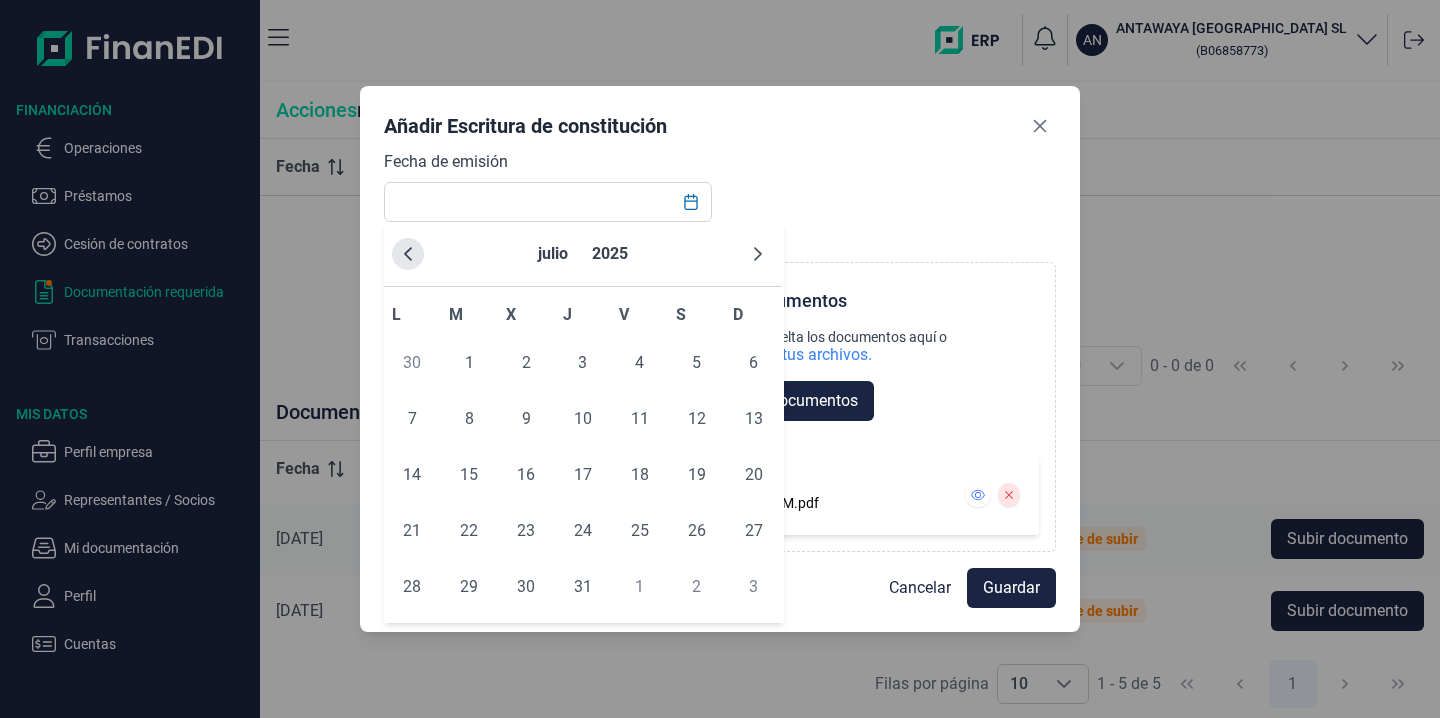 click 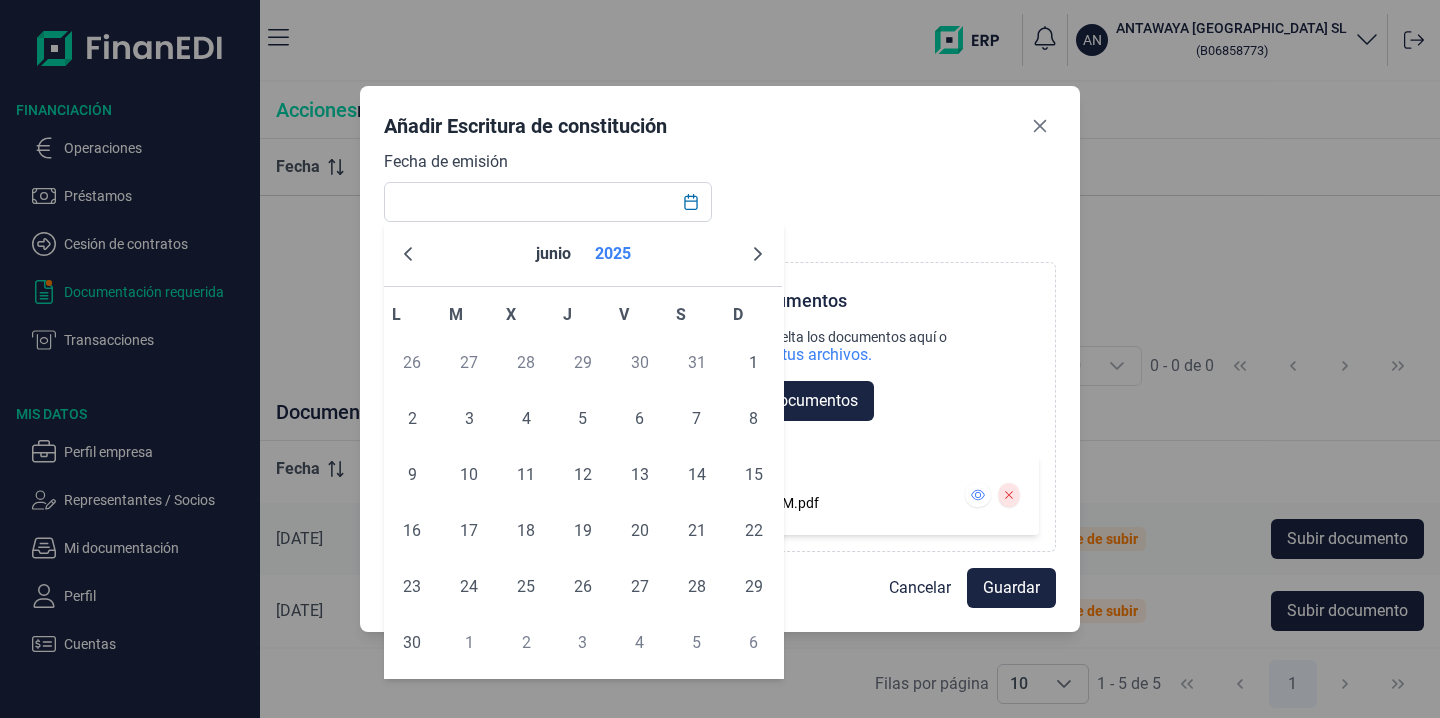 click on "2025" at bounding box center (613, 254) 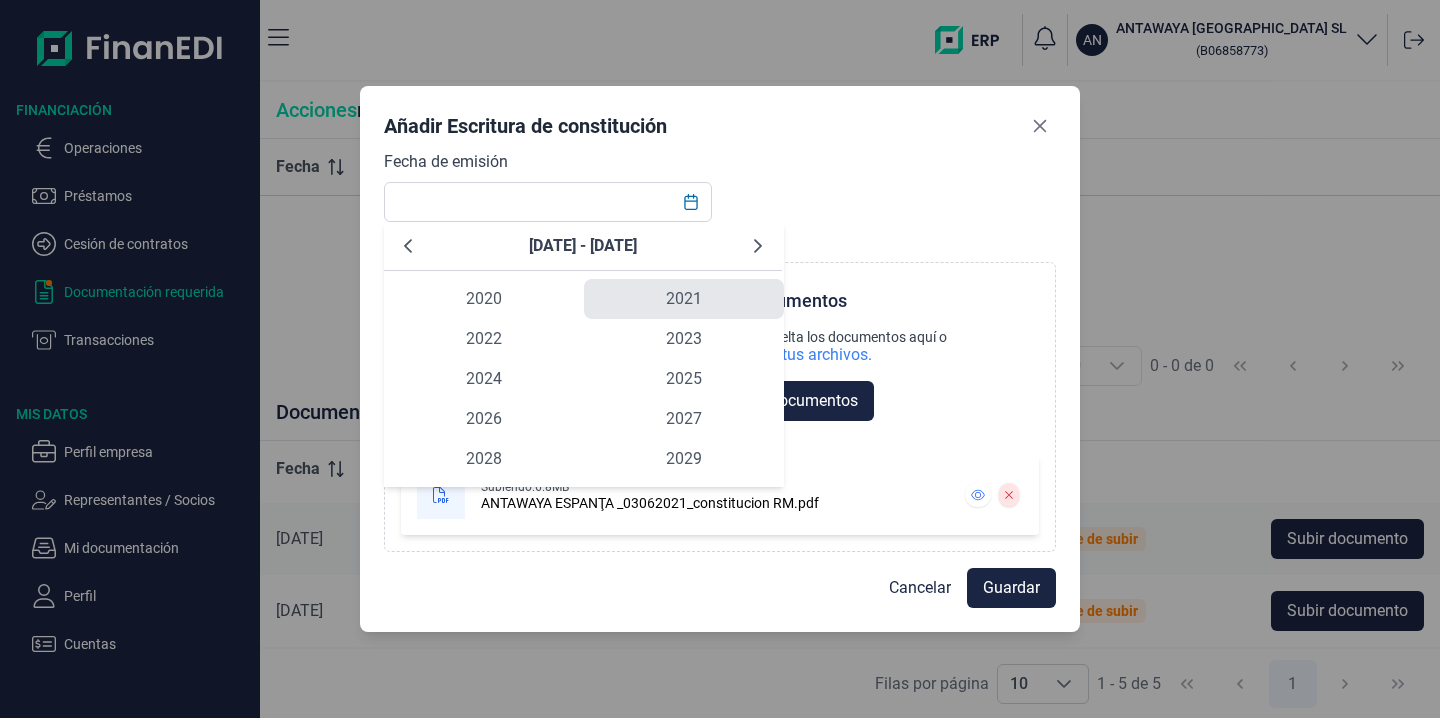 click on "2021" at bounding box center (684, 299) 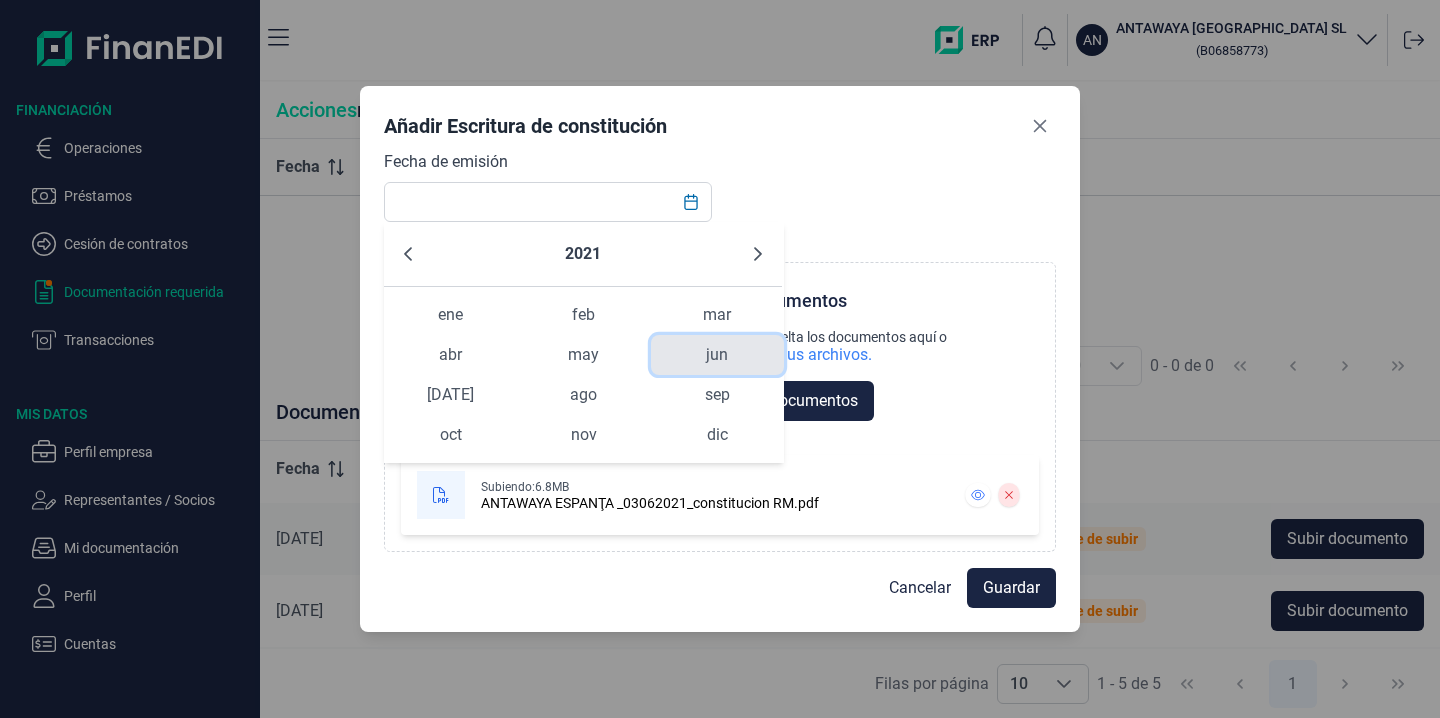 click on "jun" at bounding box center [717, 355] 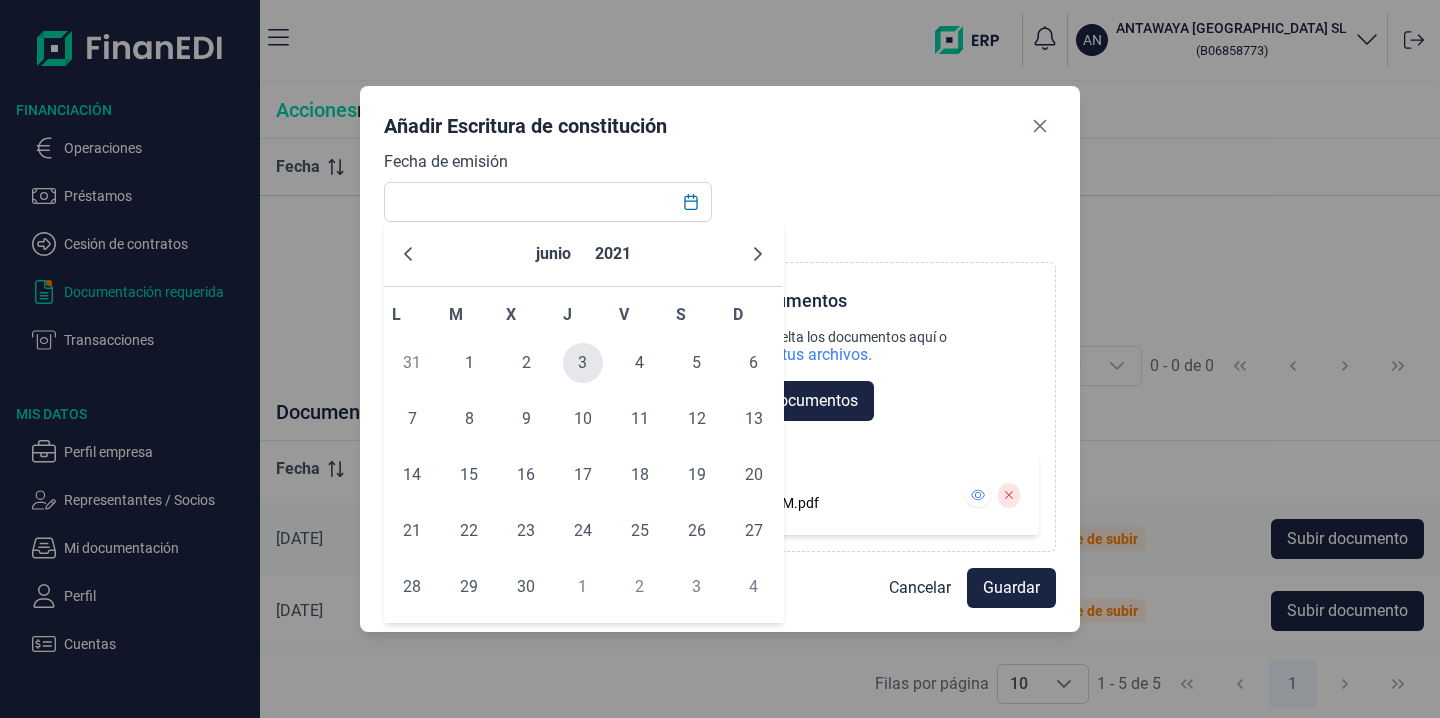 click on "3" at bounding box center [583, 363] 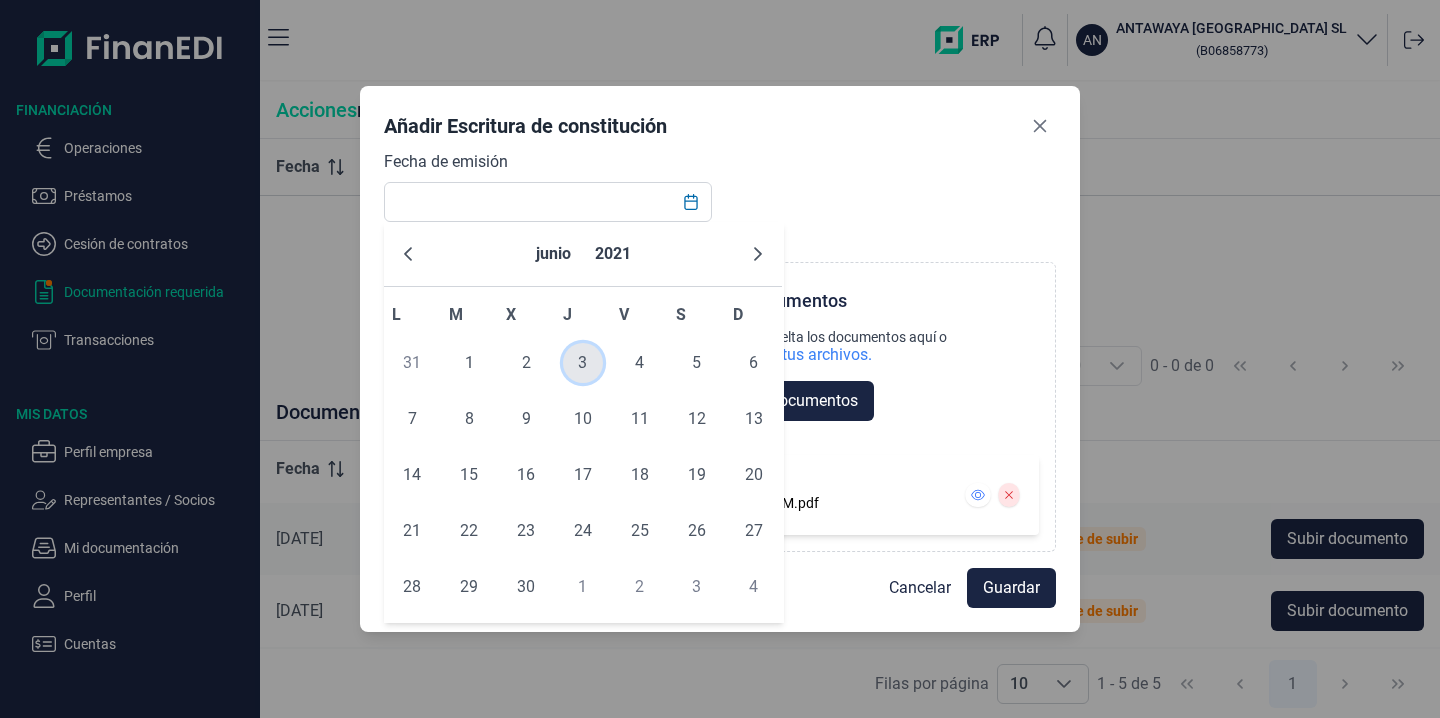 type on "[DATE]" 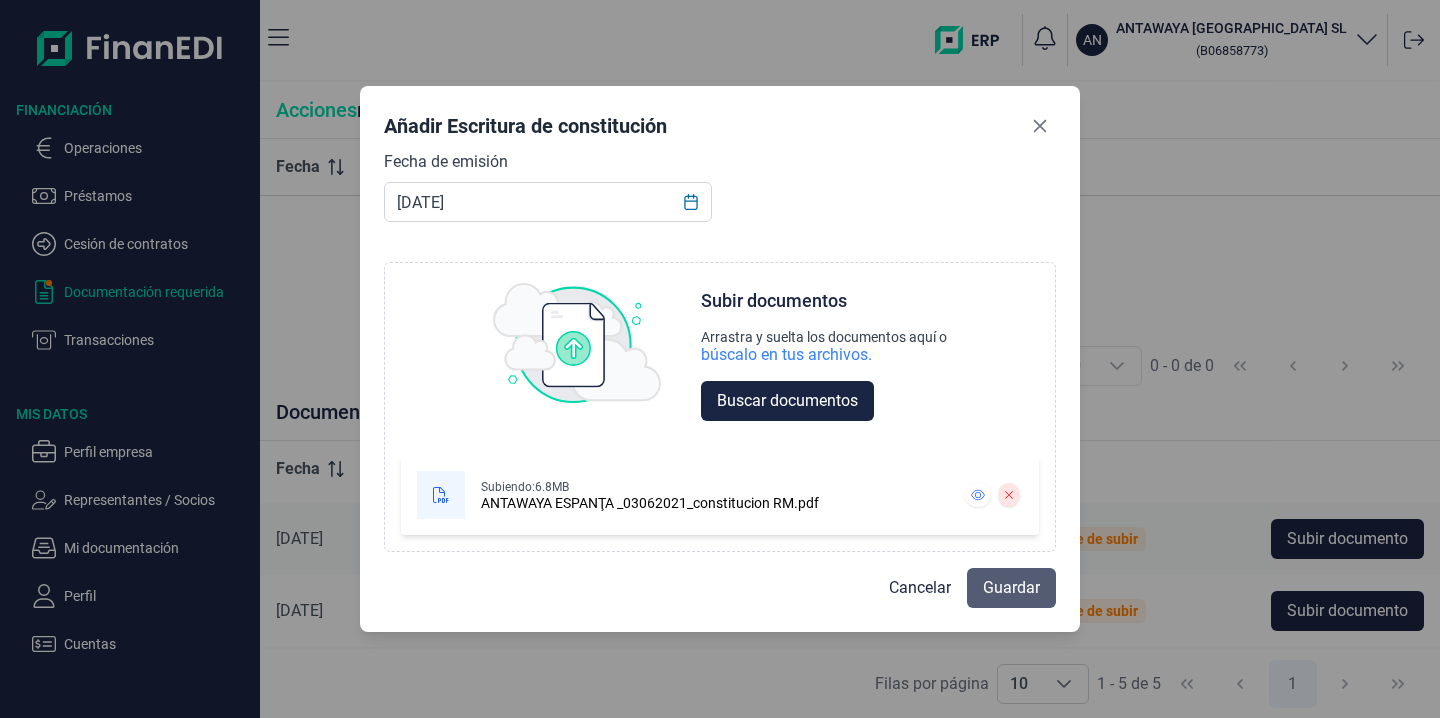 click on "Guardar" at bounding box center (1011, 588) 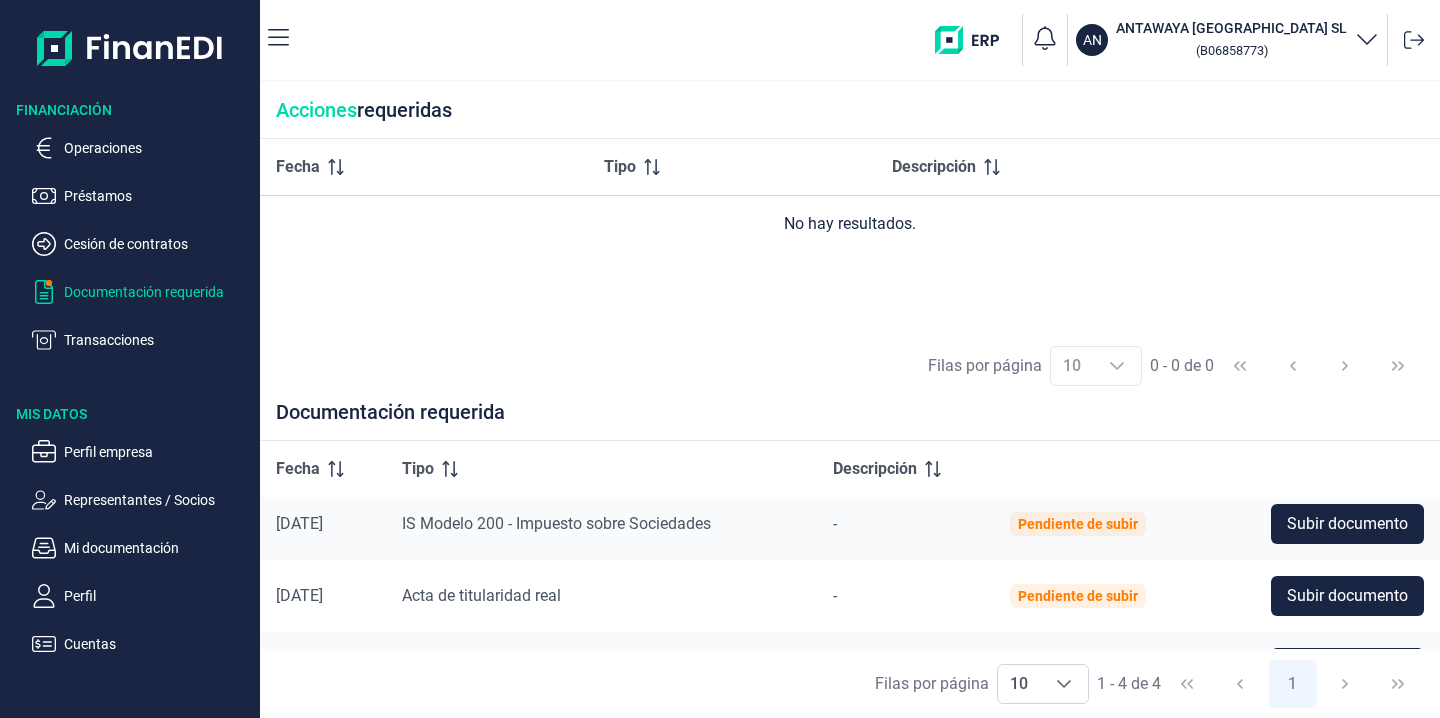 scroll, scrollTop: 0, scrollLeft: 0, axis: both 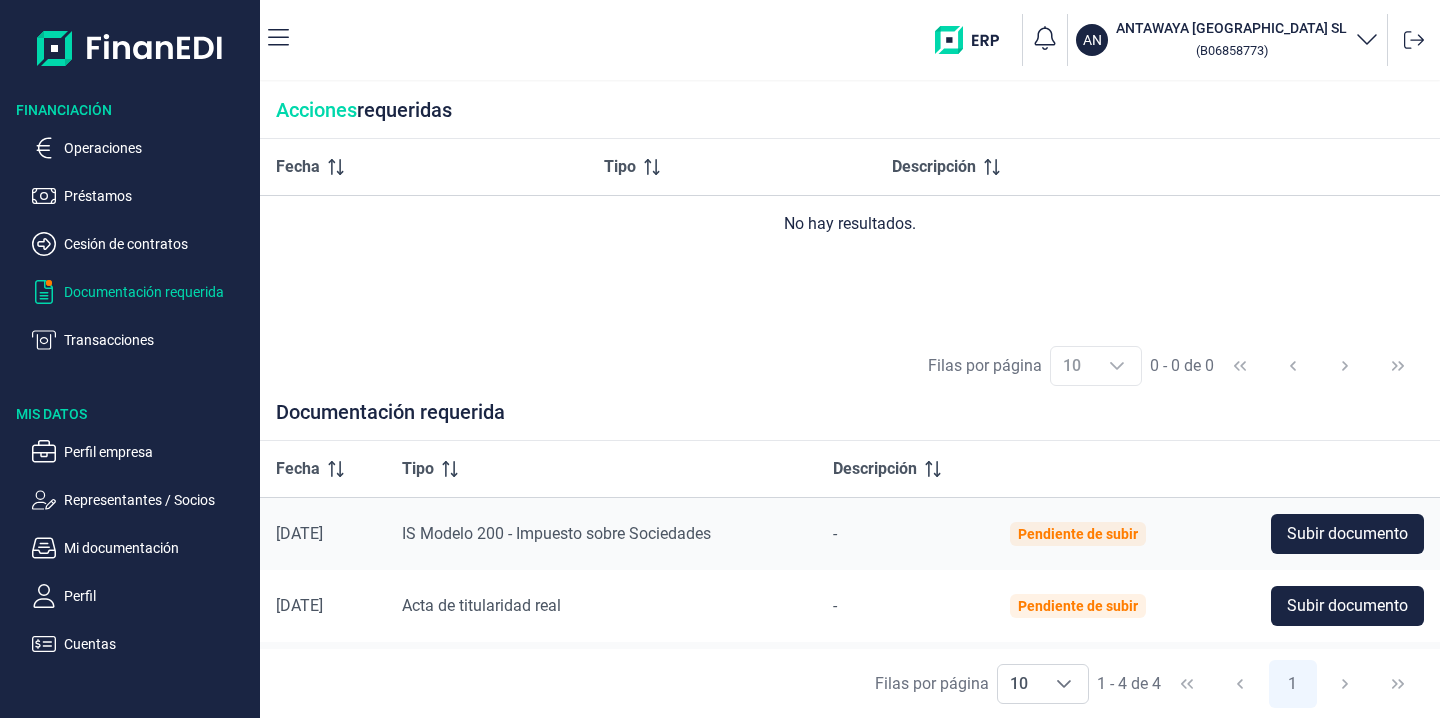 click on "Subir documento" at bounding box center (1347, 534) 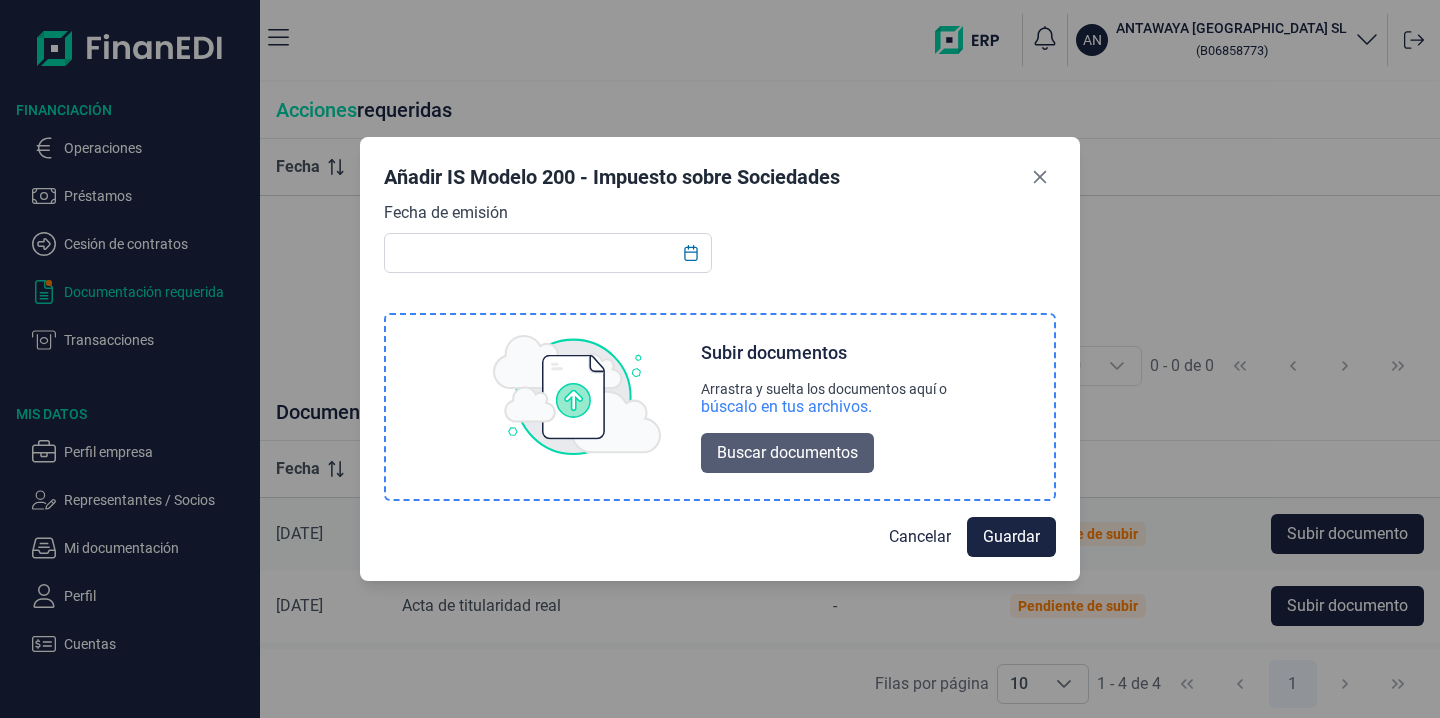 click on "Buscar documentos" at bounding box center [787, 453] 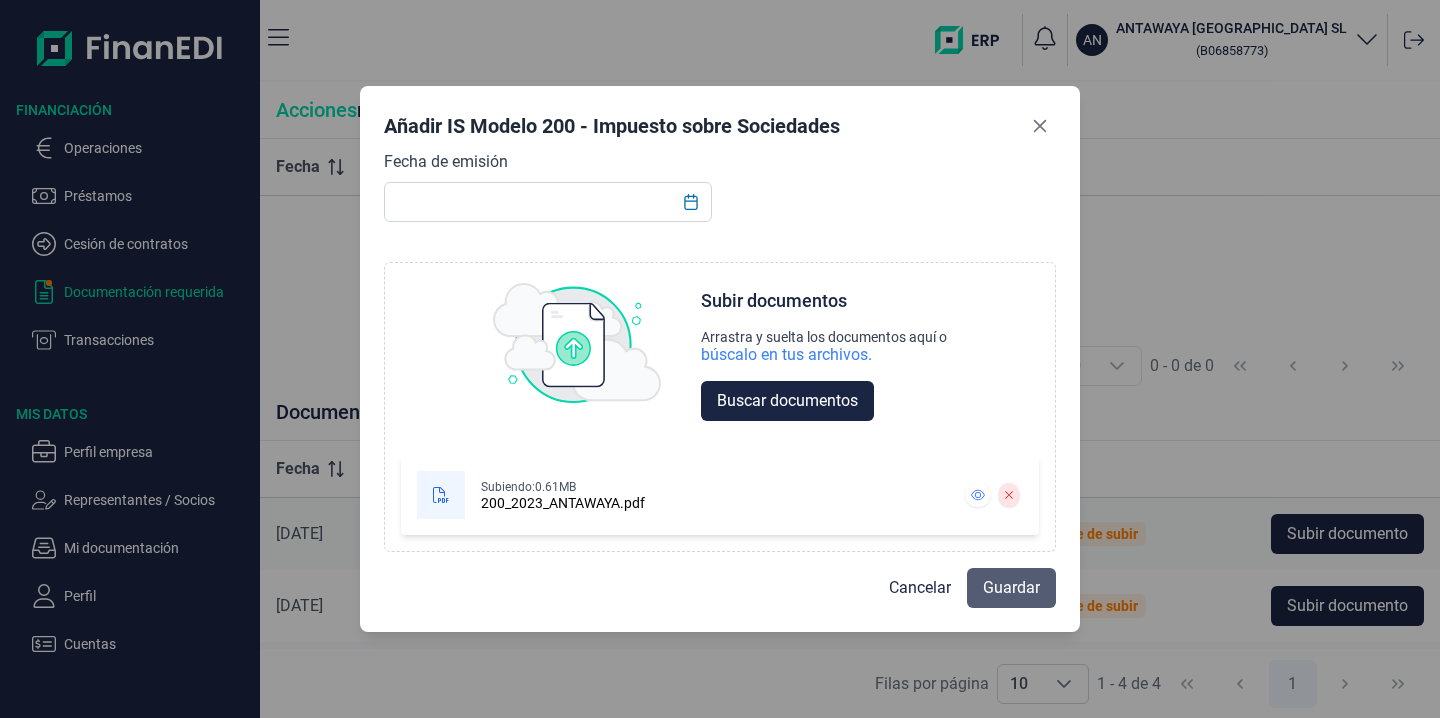 click on "Guardar" at bounding box center (1011, 588) 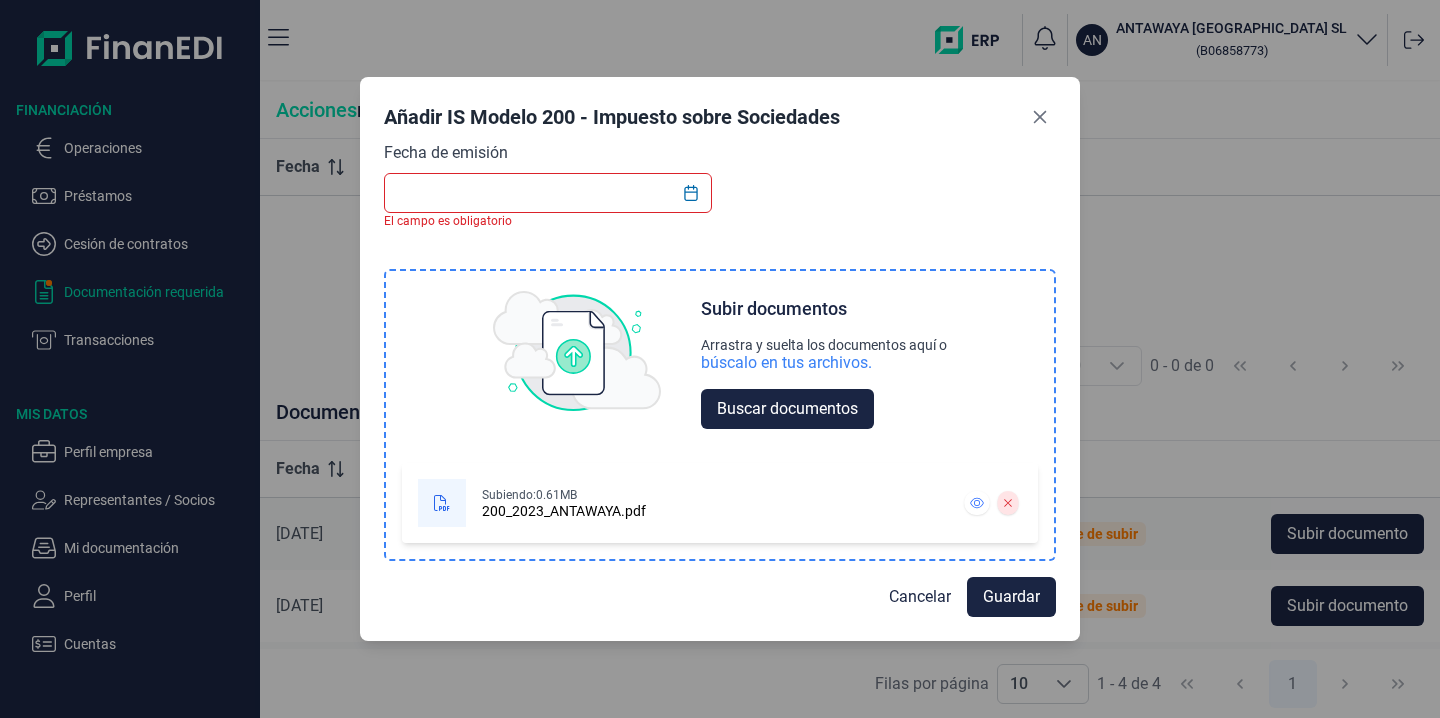 click on "200_2023_ANTAWAYA.pdf" at bounding box center [564, 511] 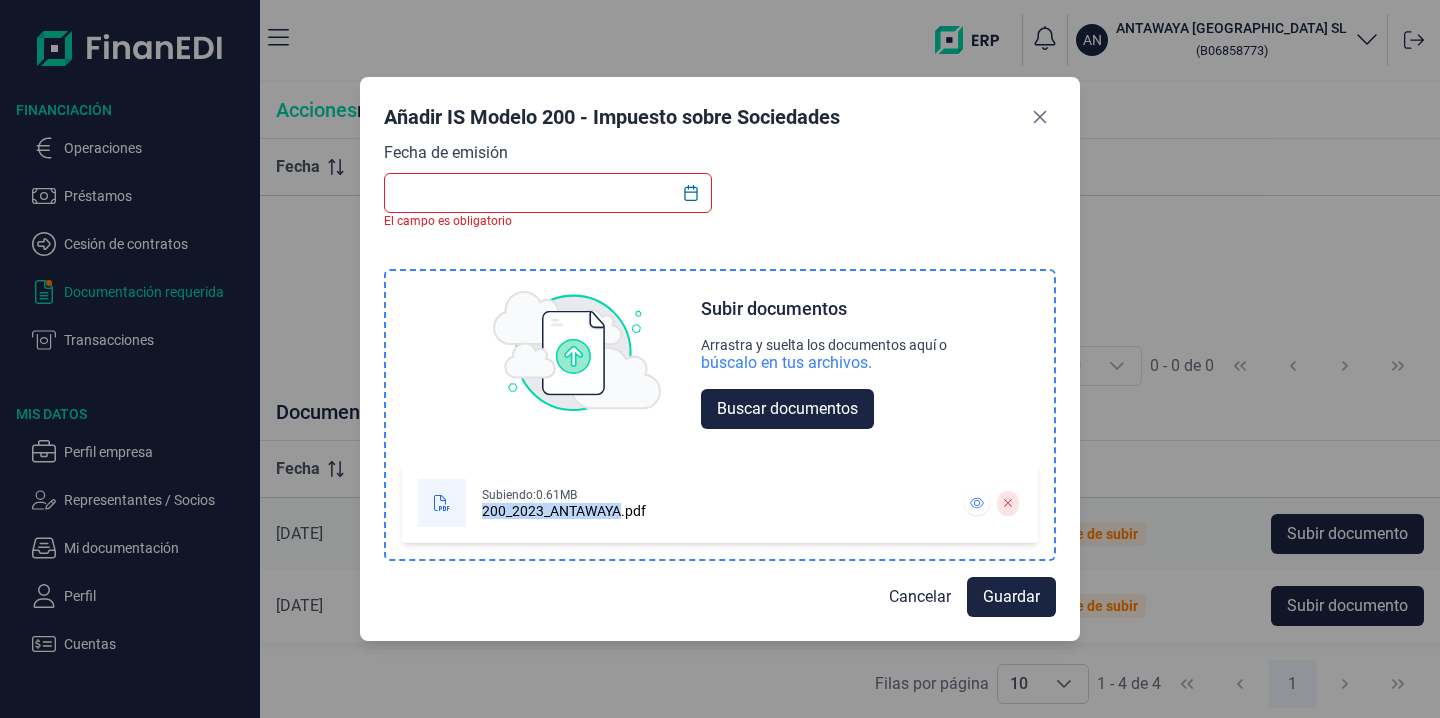 click on "200_2023_ANTAWAYA.pdf" at bounding box center (564, 511) 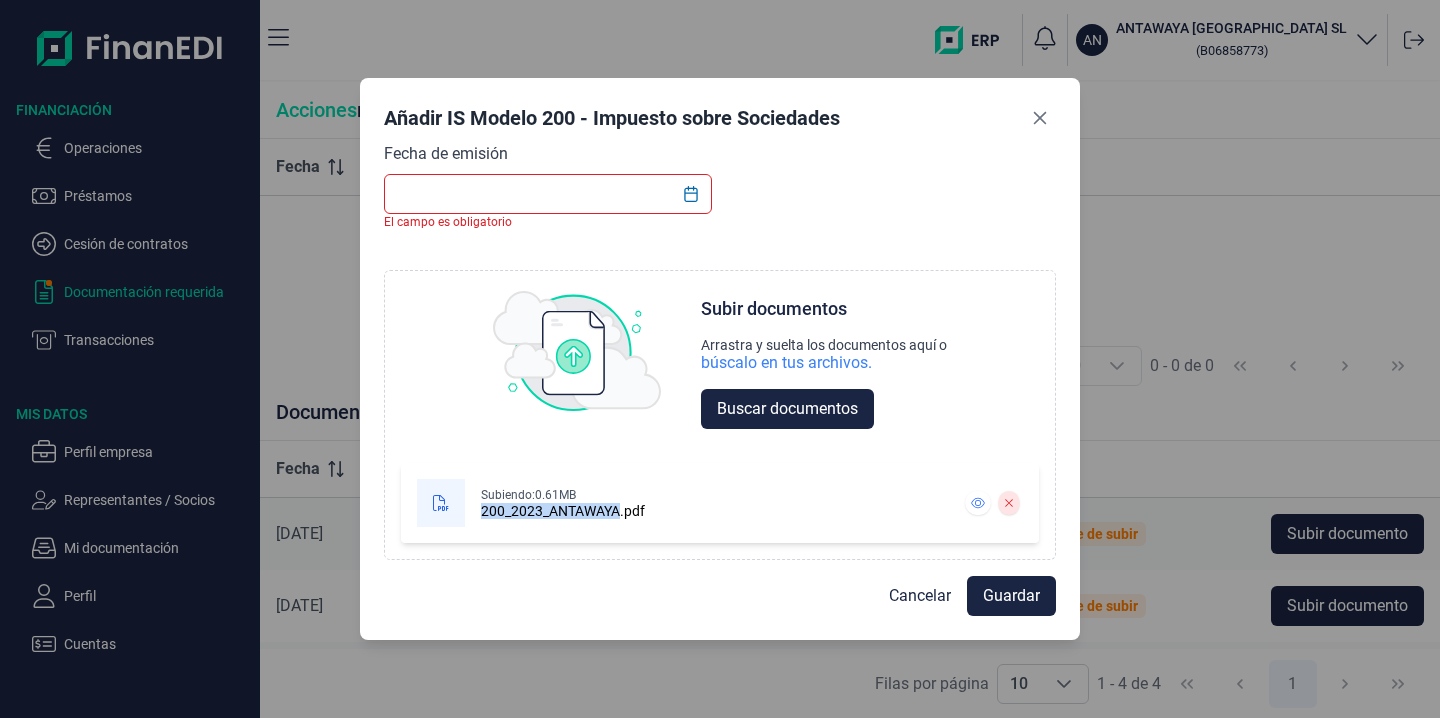 click at bounding box center [548, 194] 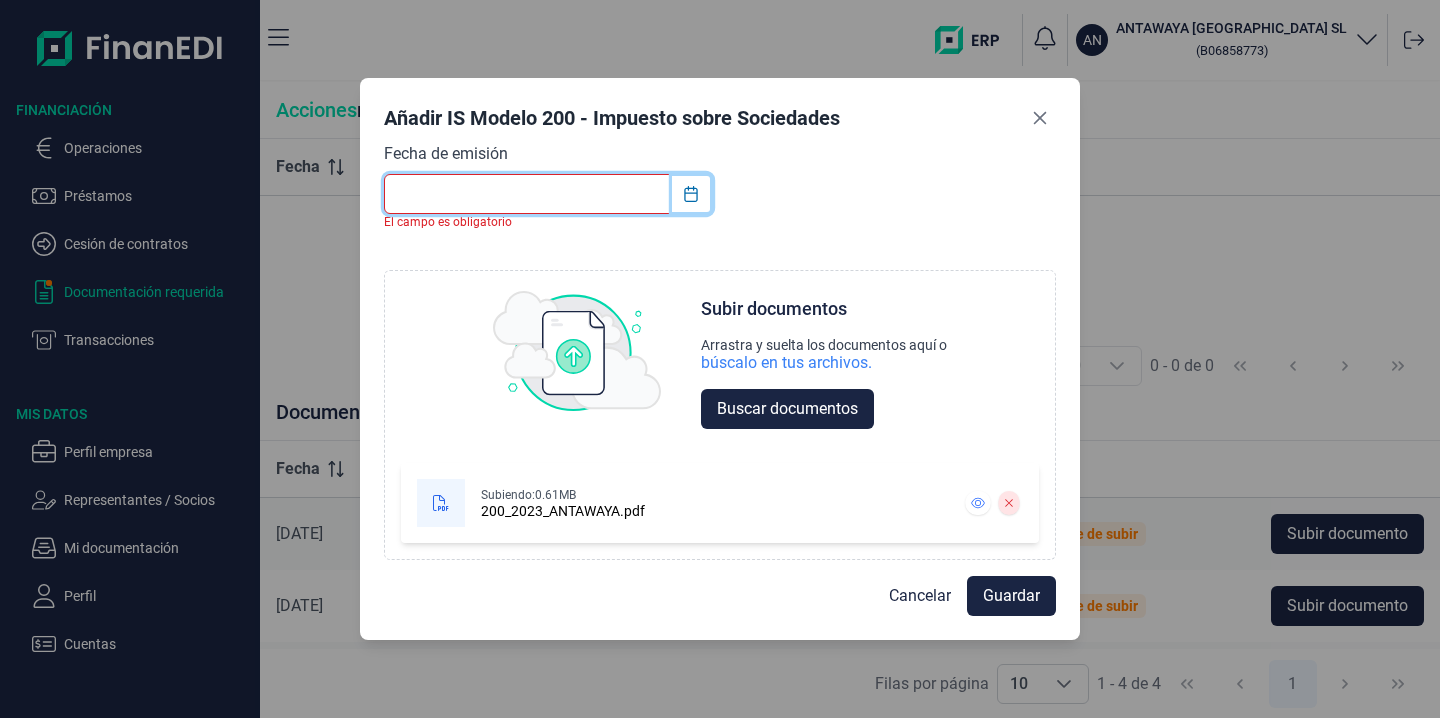 click 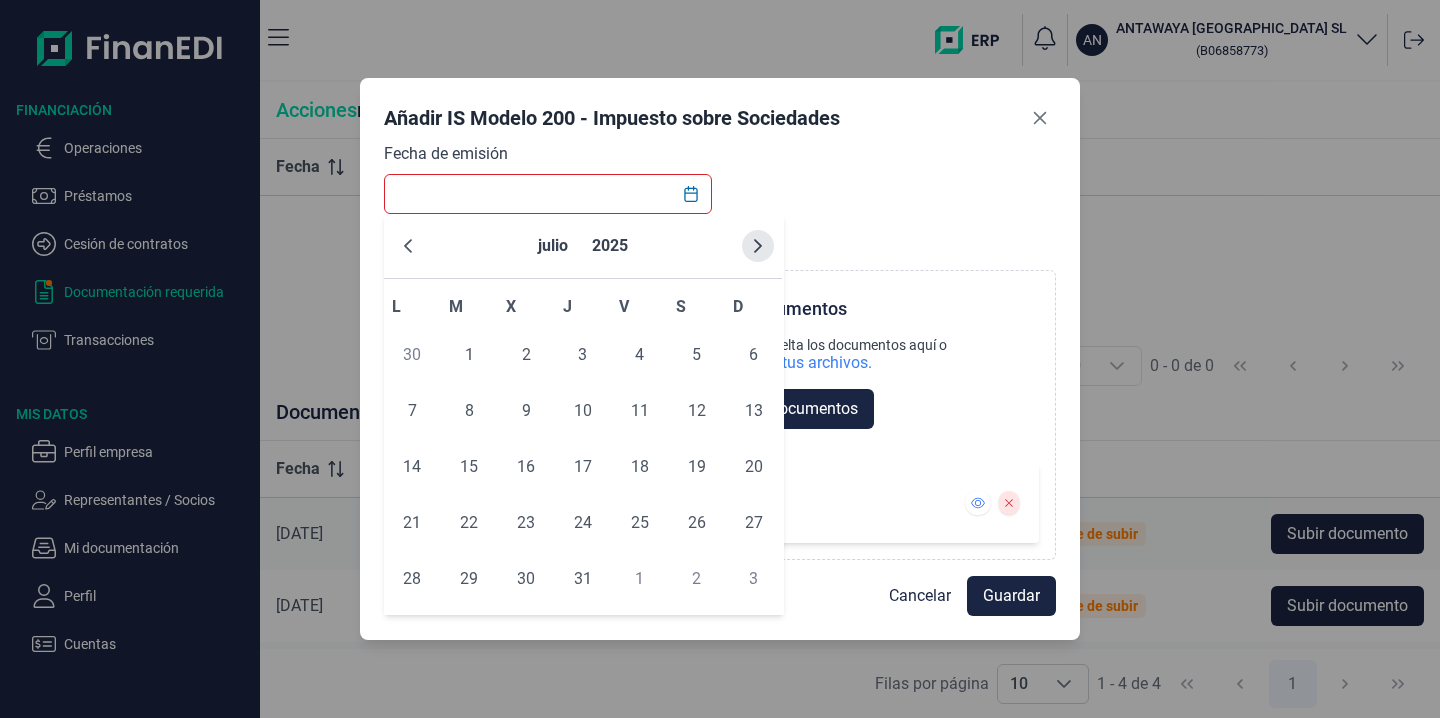 click 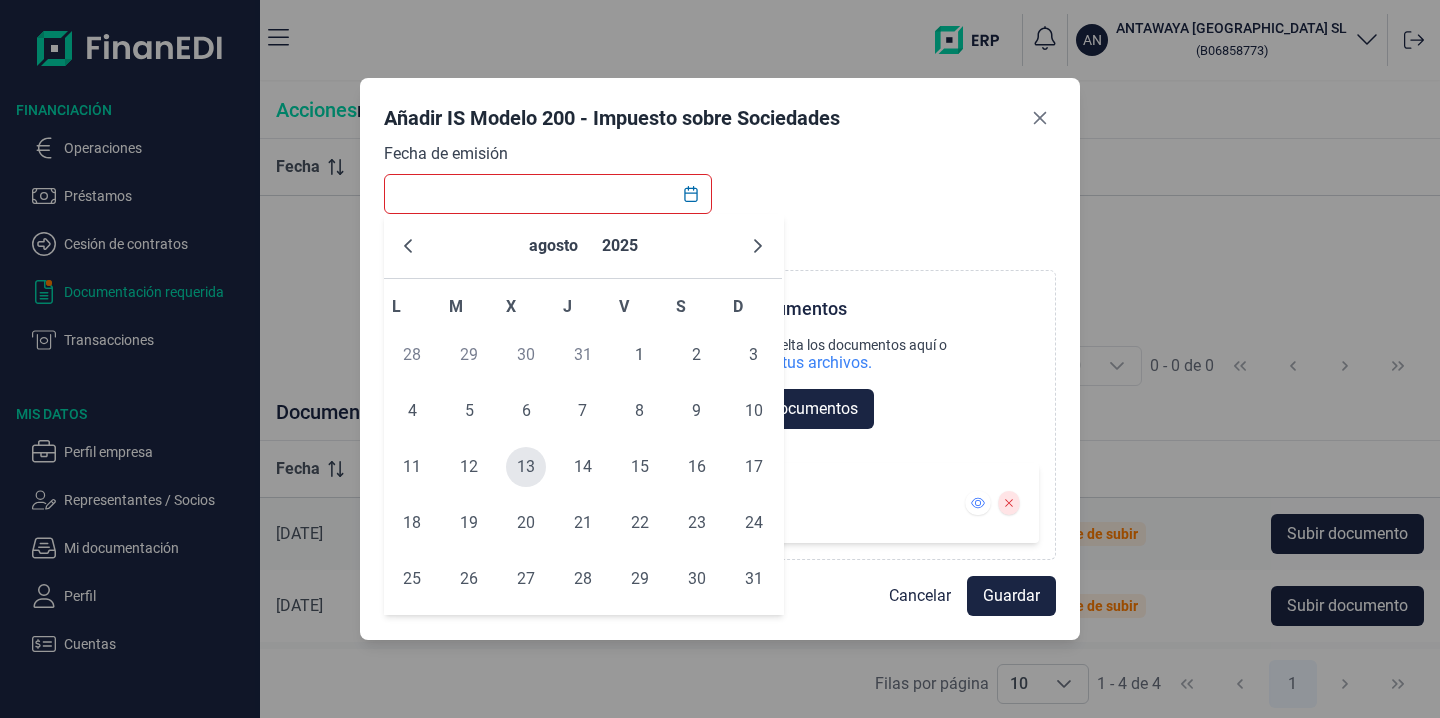 click on "13" at bounding box center [526, 467] 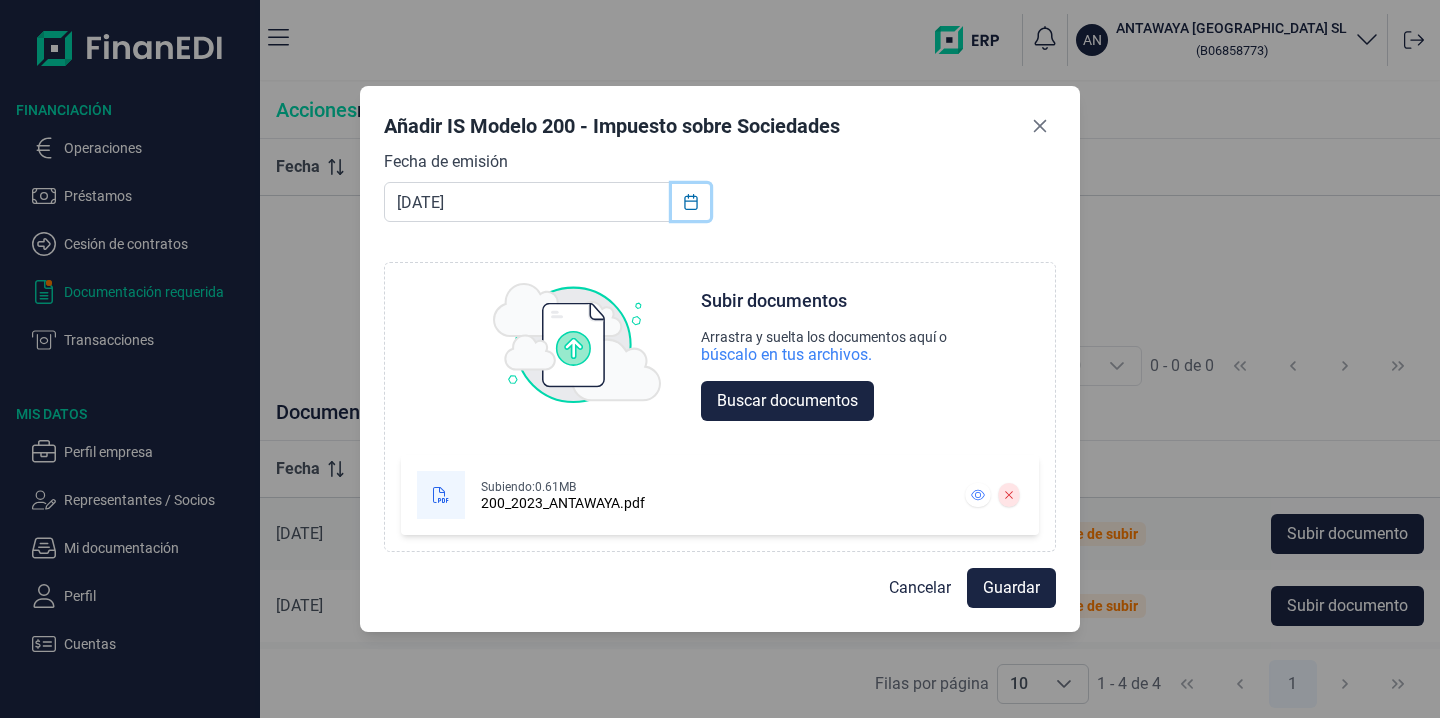 click 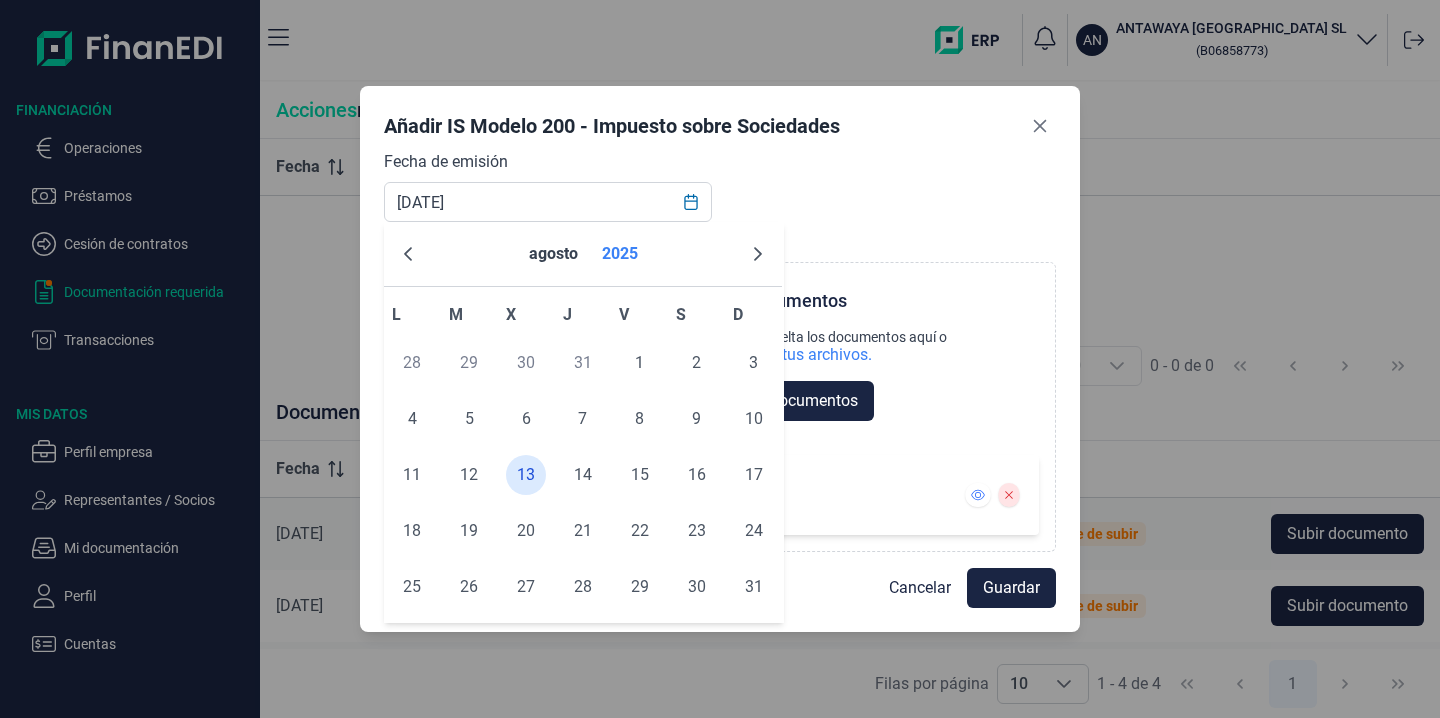 click on "2025" at bounding box center (620, 254) 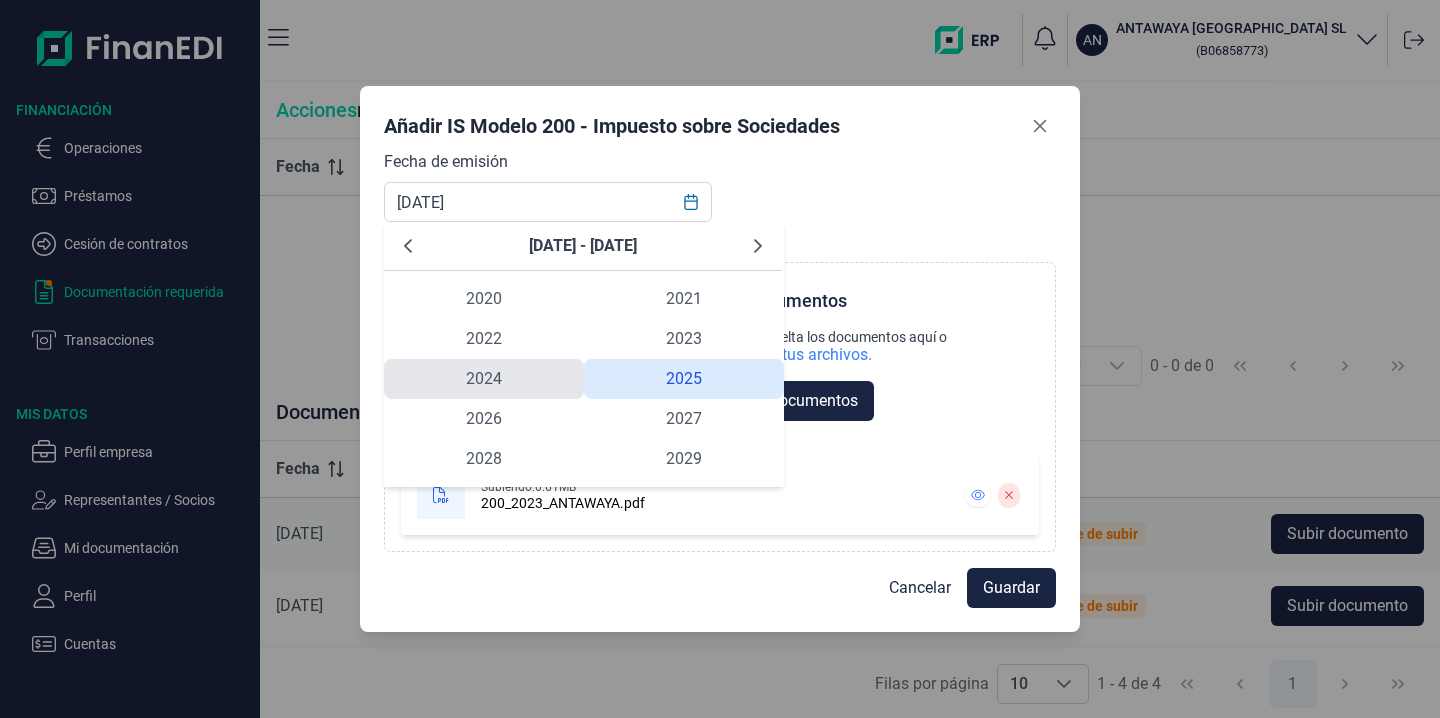 click on "2024" at bounding box center (484, 379) 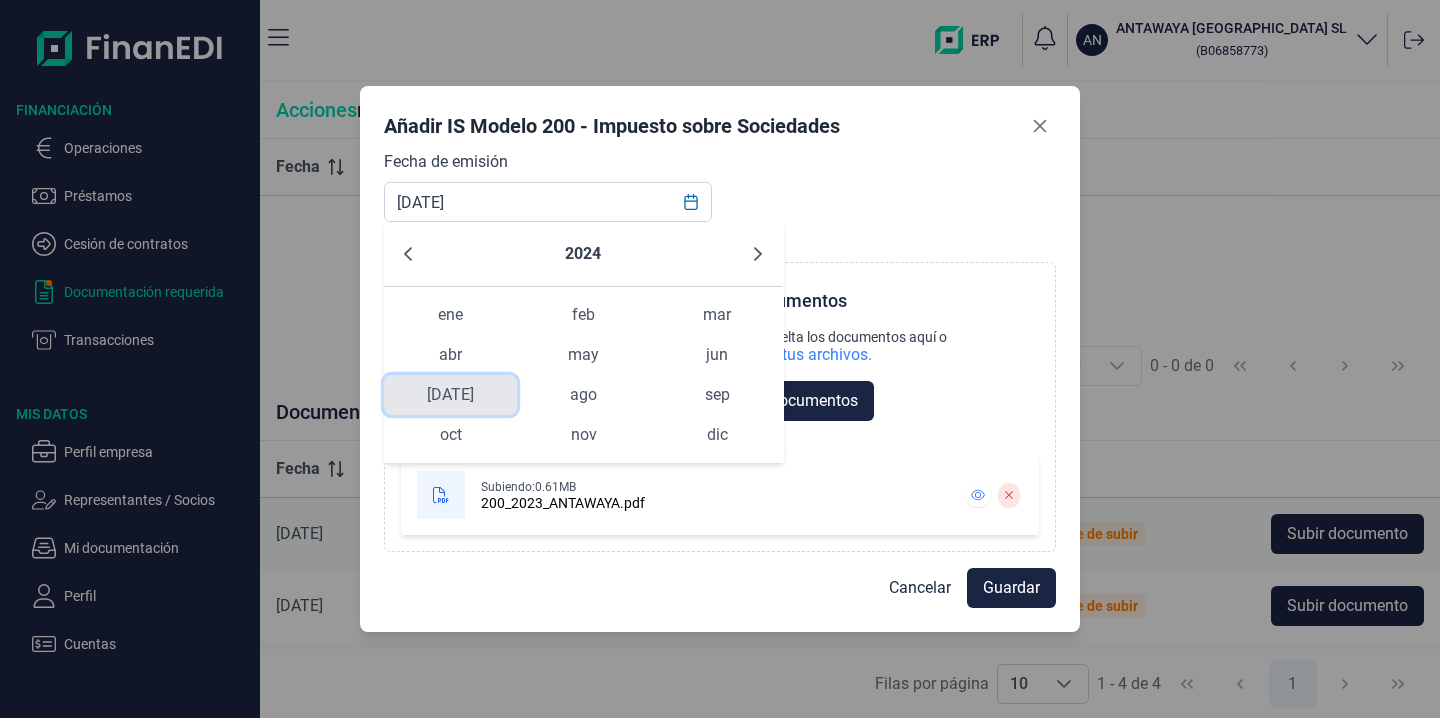 click on "[DATE]" at bounding box center (450, 395) 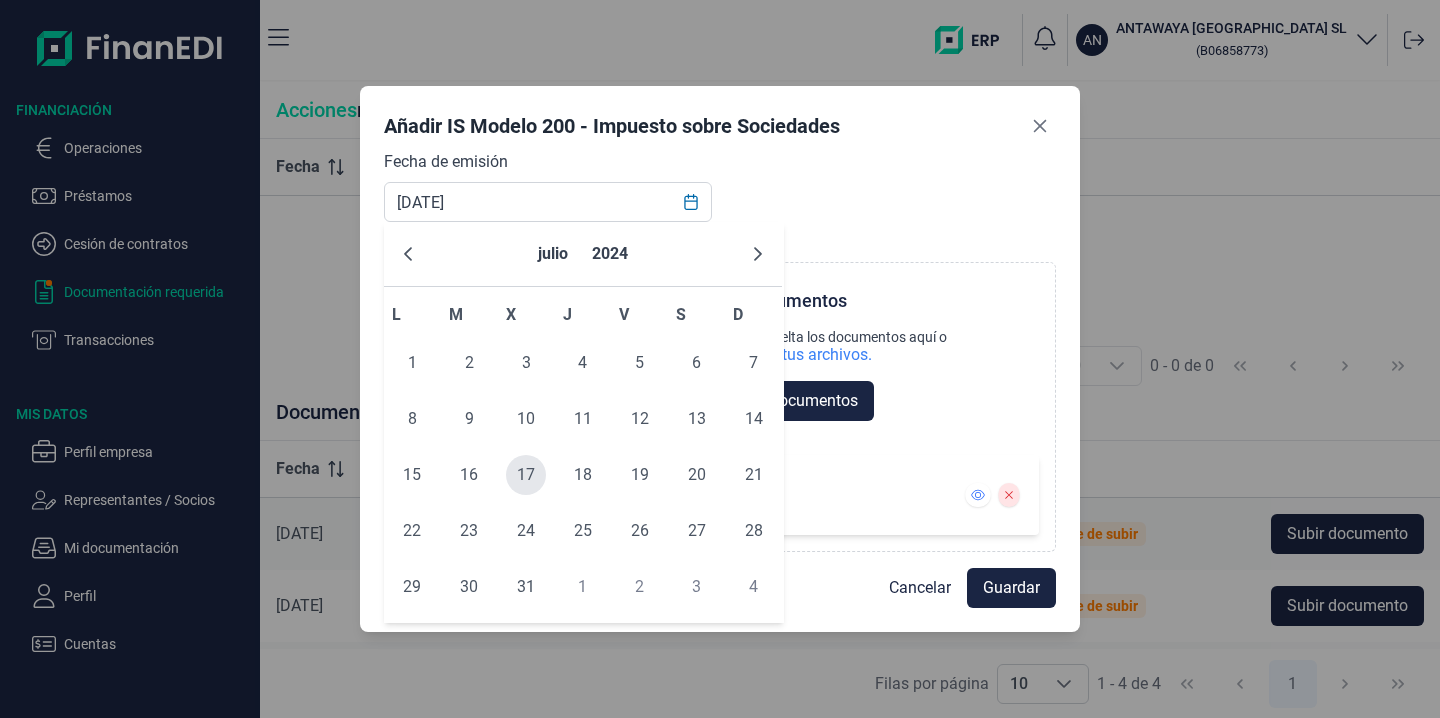 click on "17" at bounding box center [526, 475] 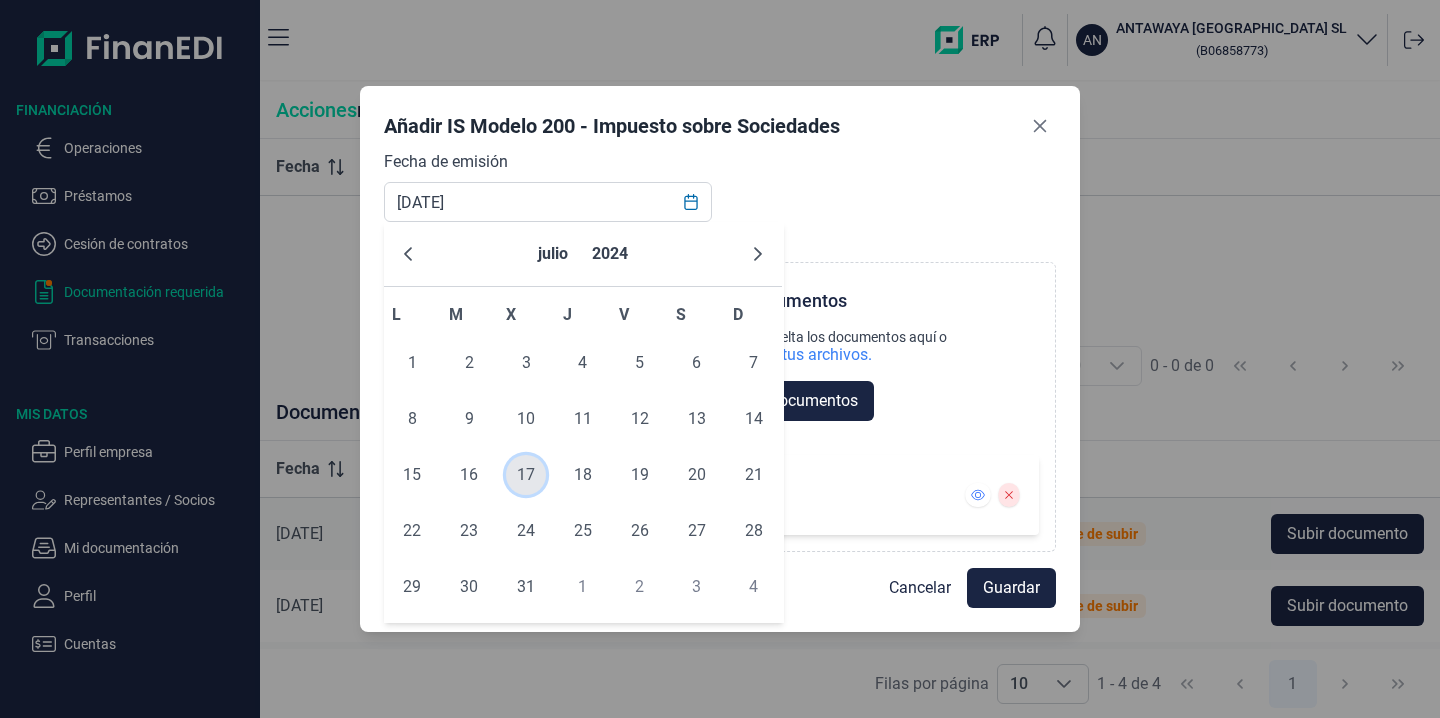 type on "[DATE]" 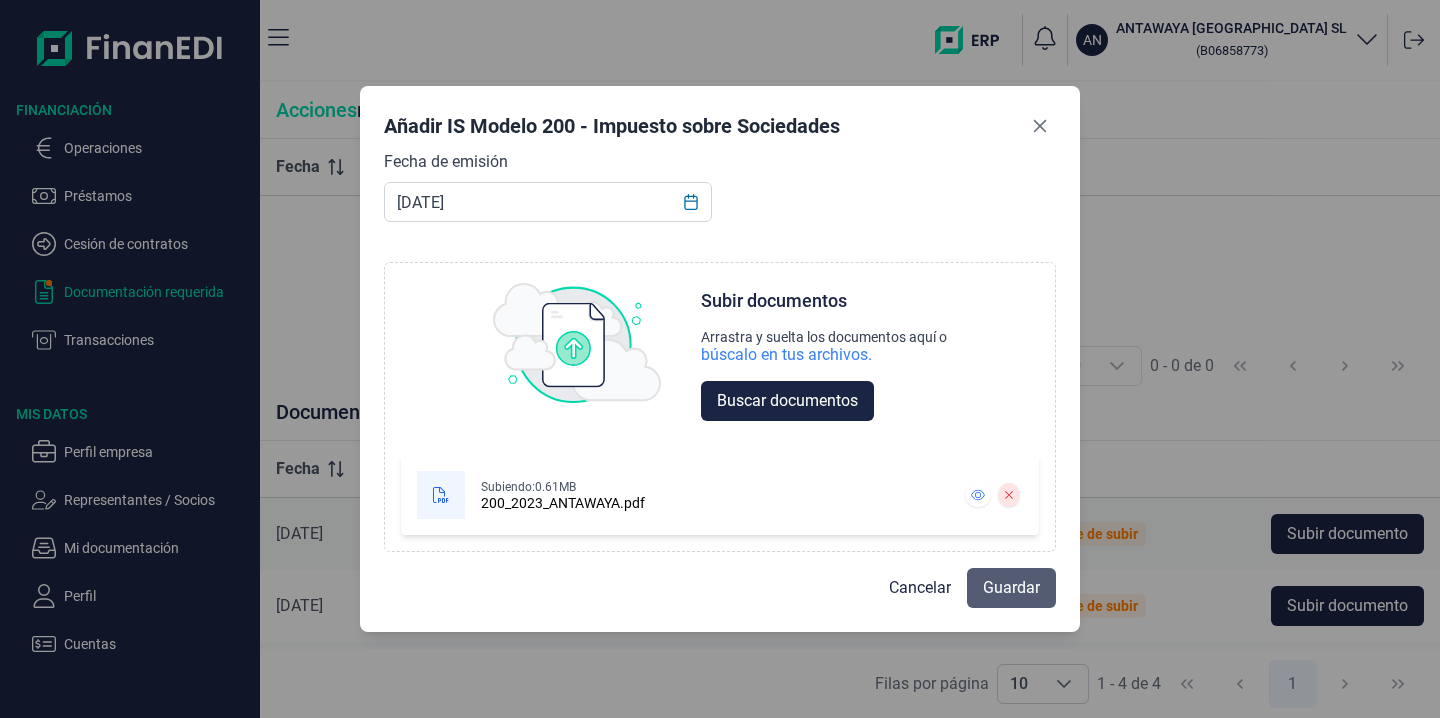 click on "Guardar" at bounding box center [1011, 588] 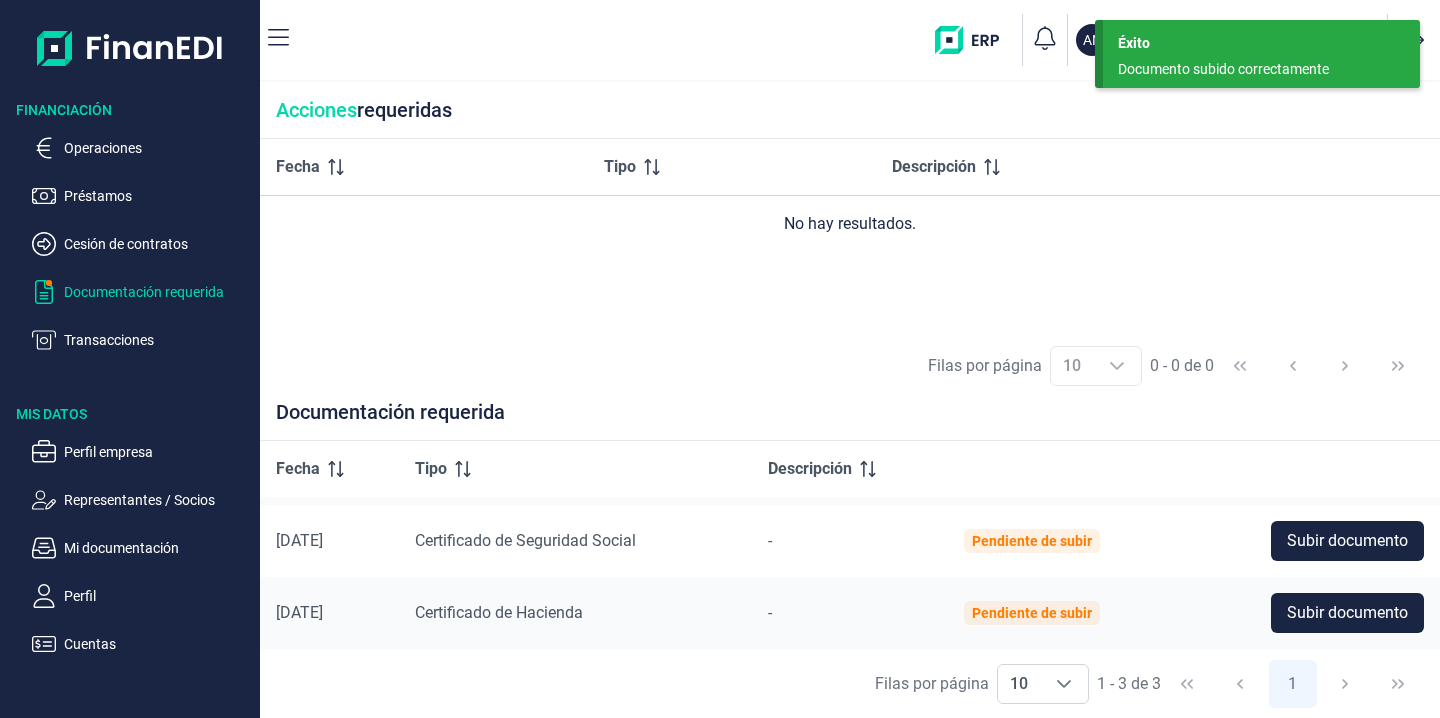 scroll, scrollTop: 0, scrollLeft: 0, axis: both 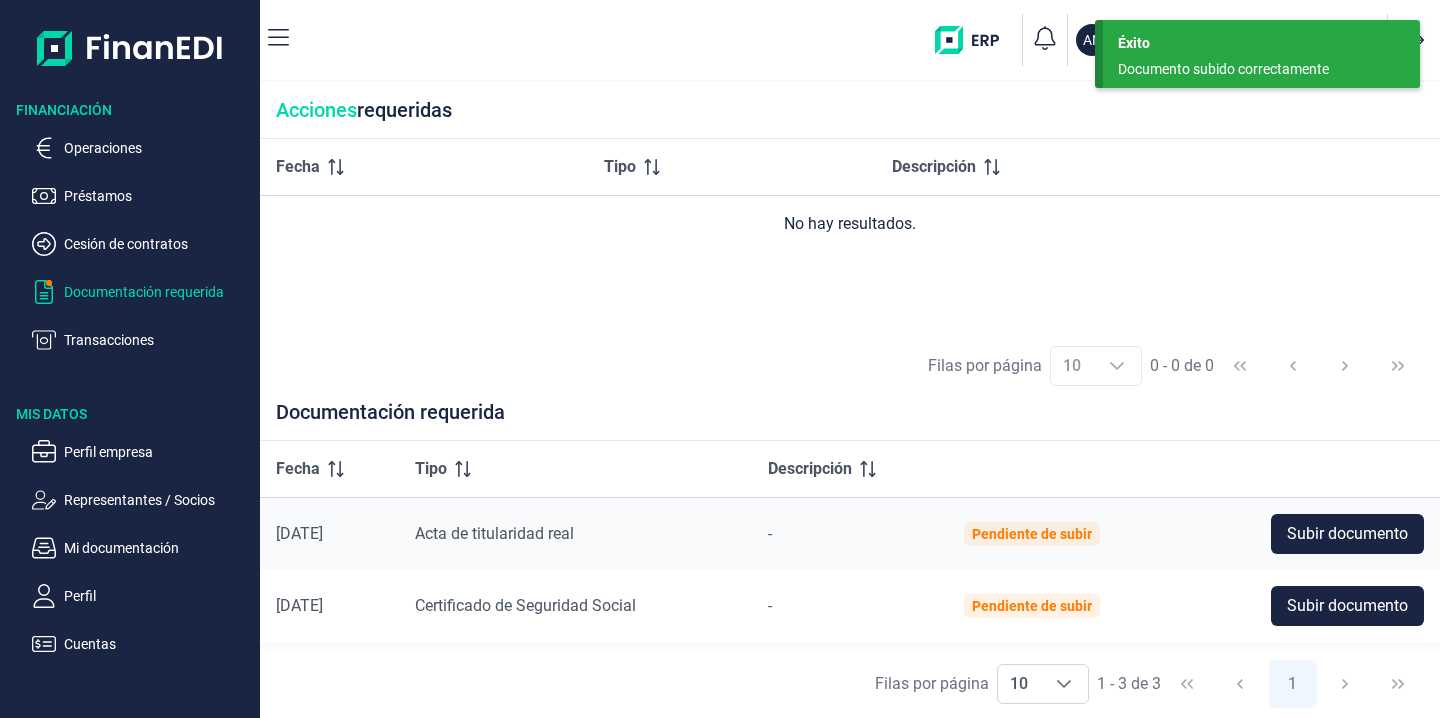 click on "Filas por página 10 10 10 0 - 0 de 0" at bounding box center (850, 365) 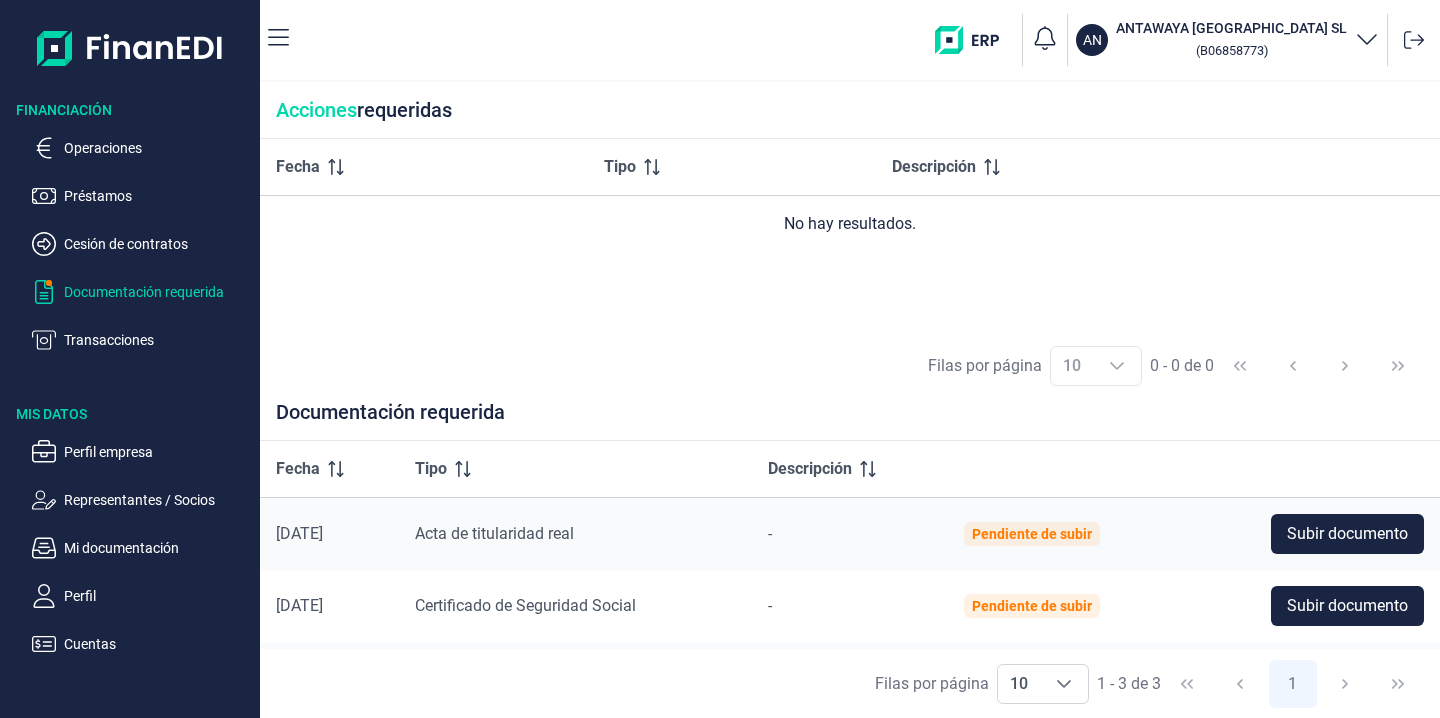click on "Operaciones Préstamos Cesión de contratos Documentación requerida Transacciones" at bounding box center (130, 236) 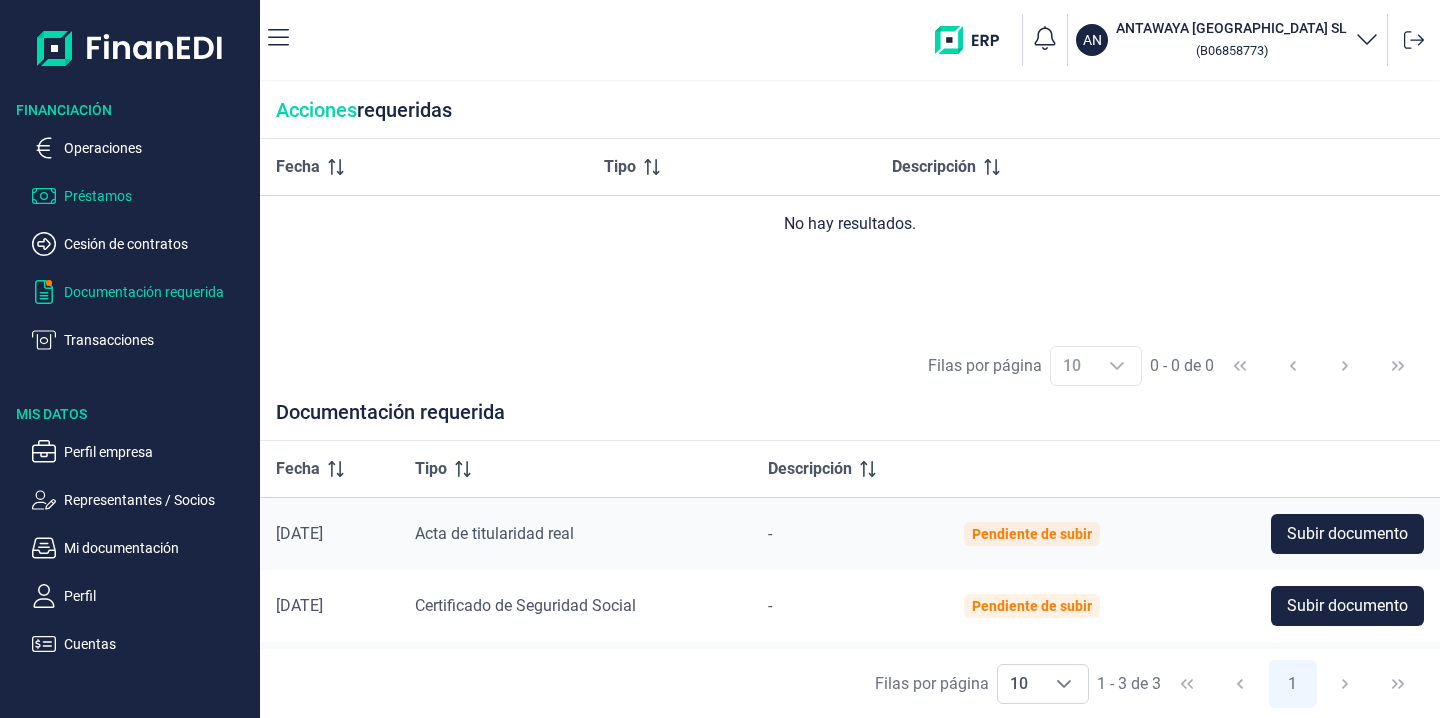 click on "Préstamos" at bounding box center (158, 196) 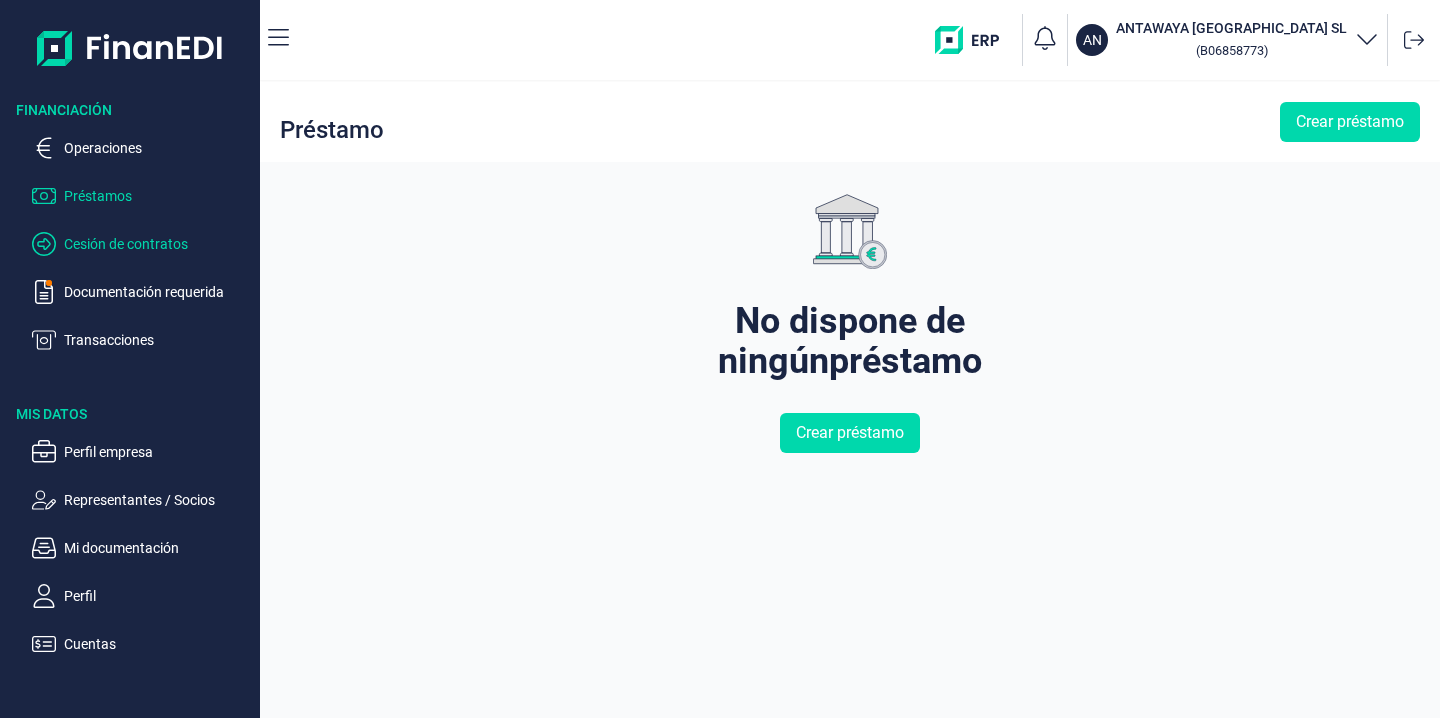 click on "Cesión de contratos" at bounding box center (158, 244) 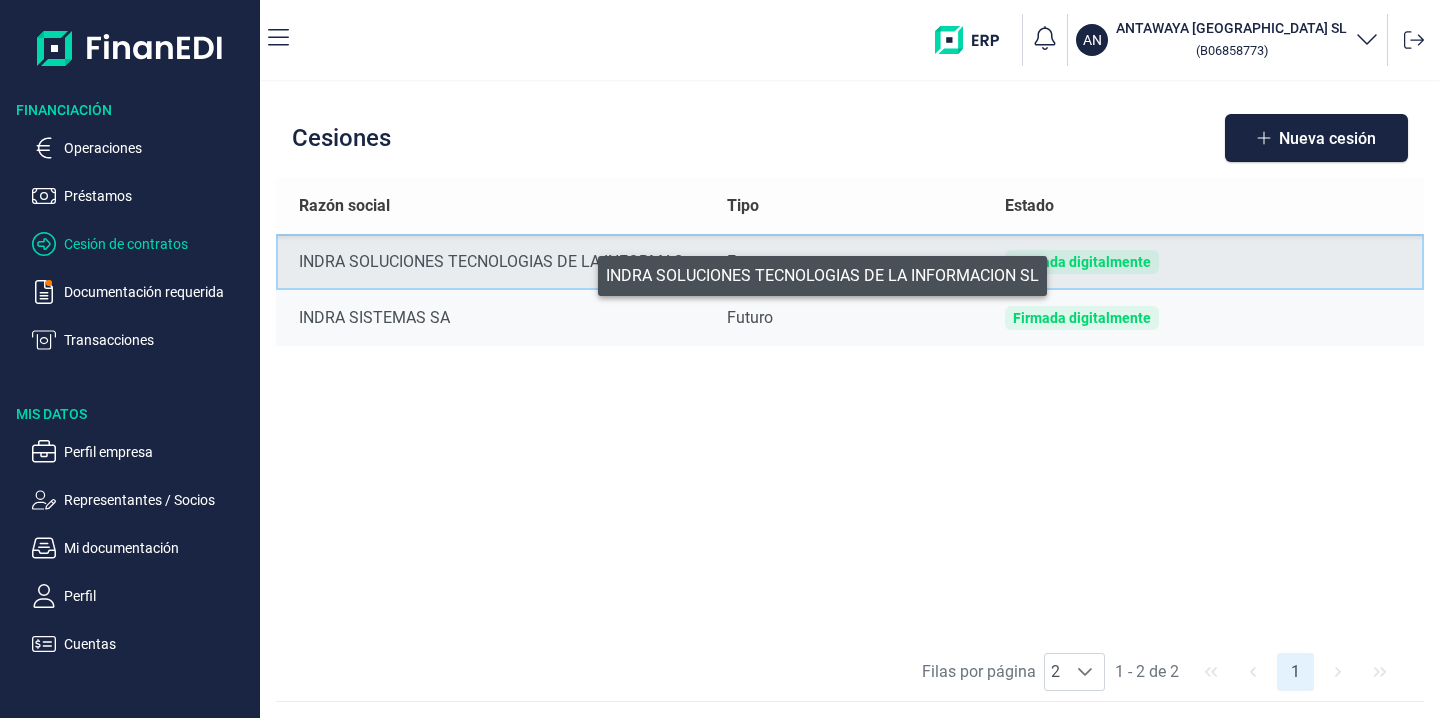 click on "INDRA SOLUCIONES TECNOLOGIAS DE LA INFORMACION SL" at bounding box center (497, 262) 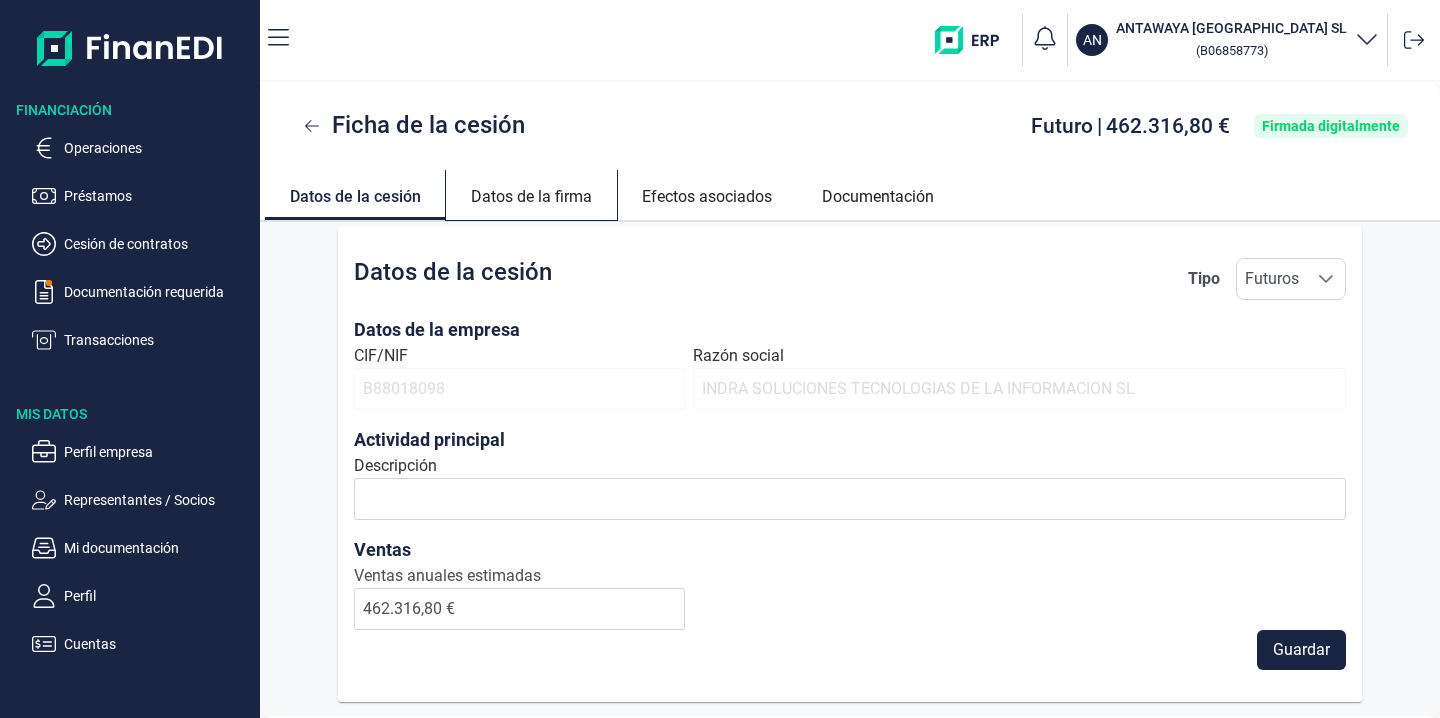 click on "Datos de la firma" at bounding box center [531, 194] 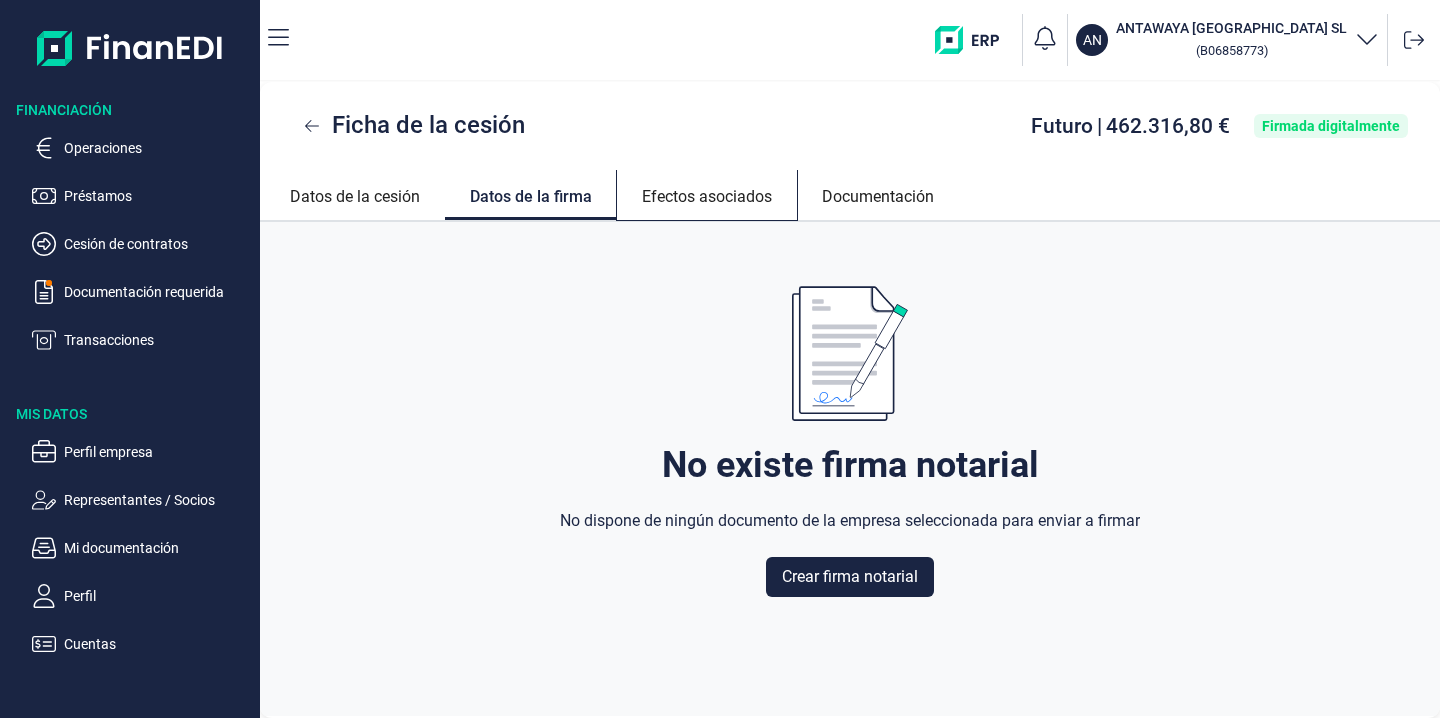 click on "Efectos asociados" at bounding box center (707, 194) 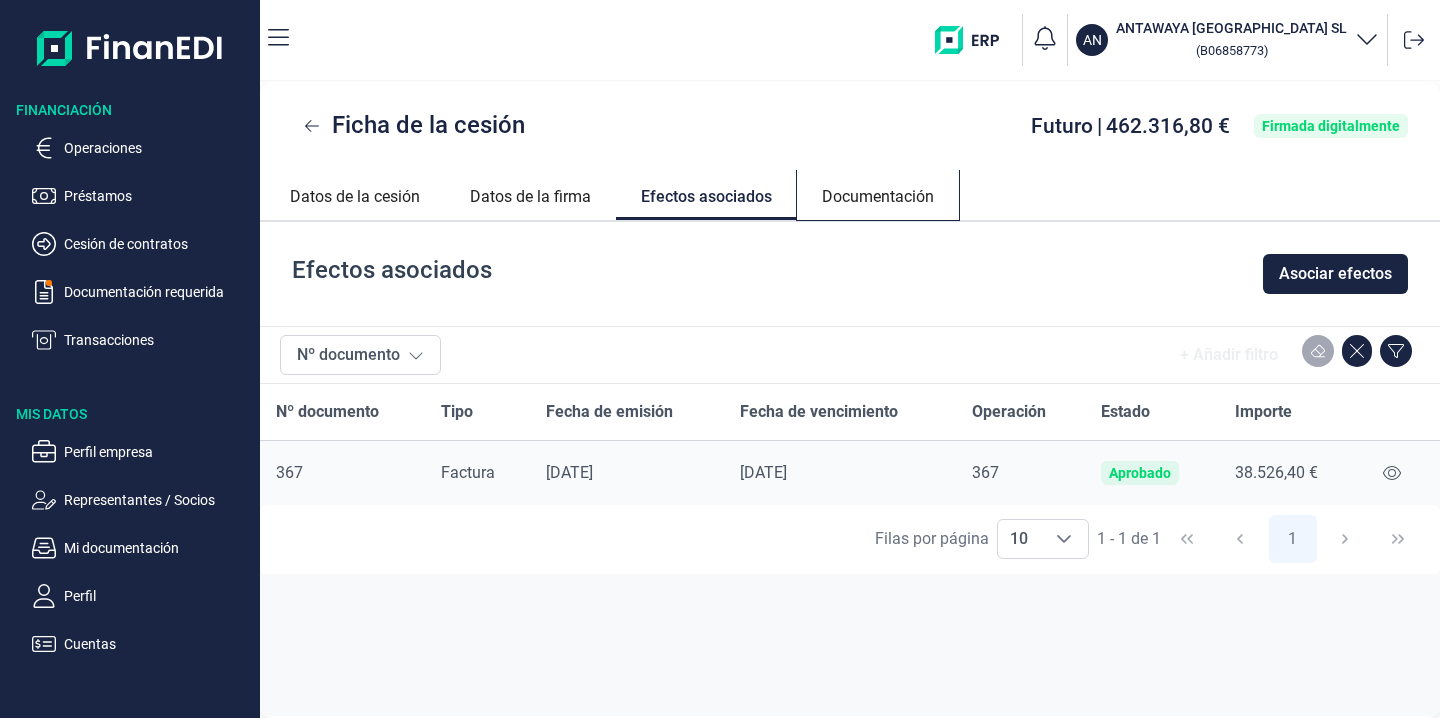 click on "Documentación" at bounding box center (878, 194) 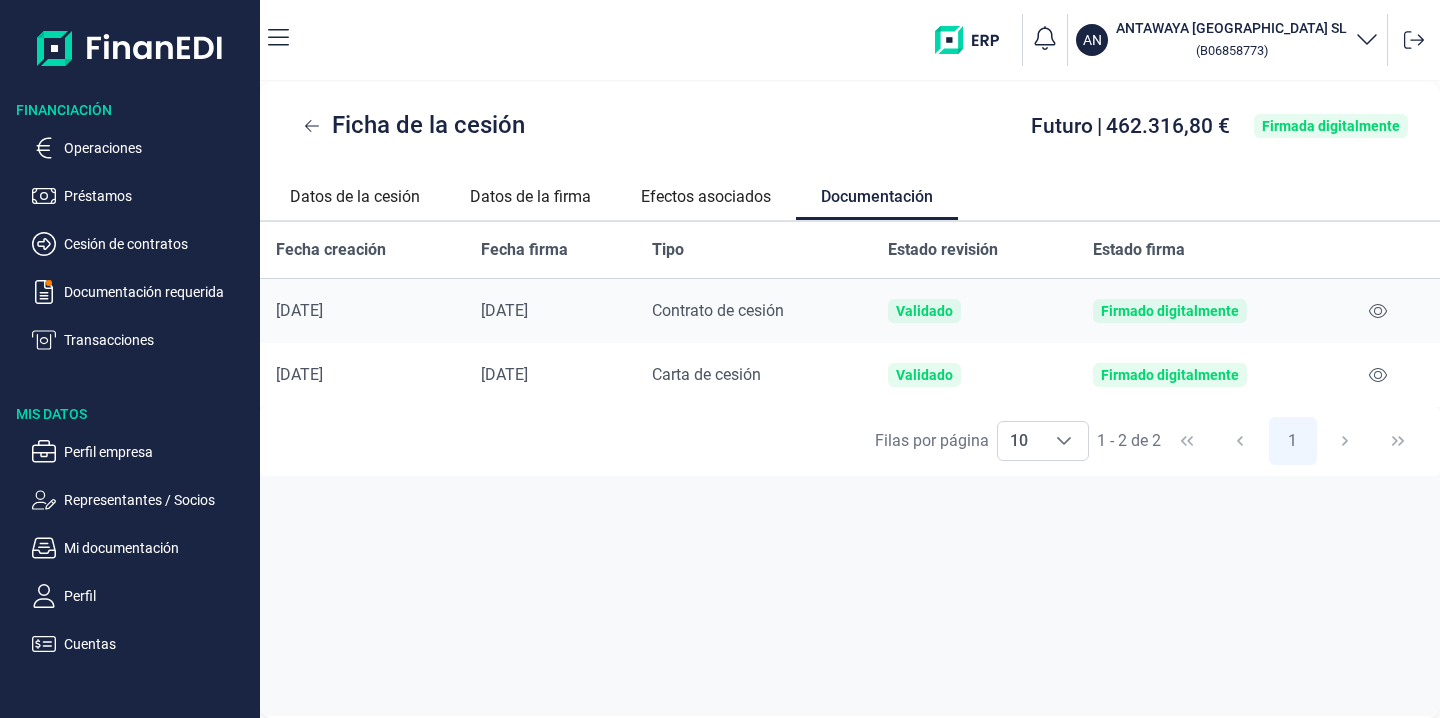 click on "Contrato de cesión" at bounding box center [718, 310] 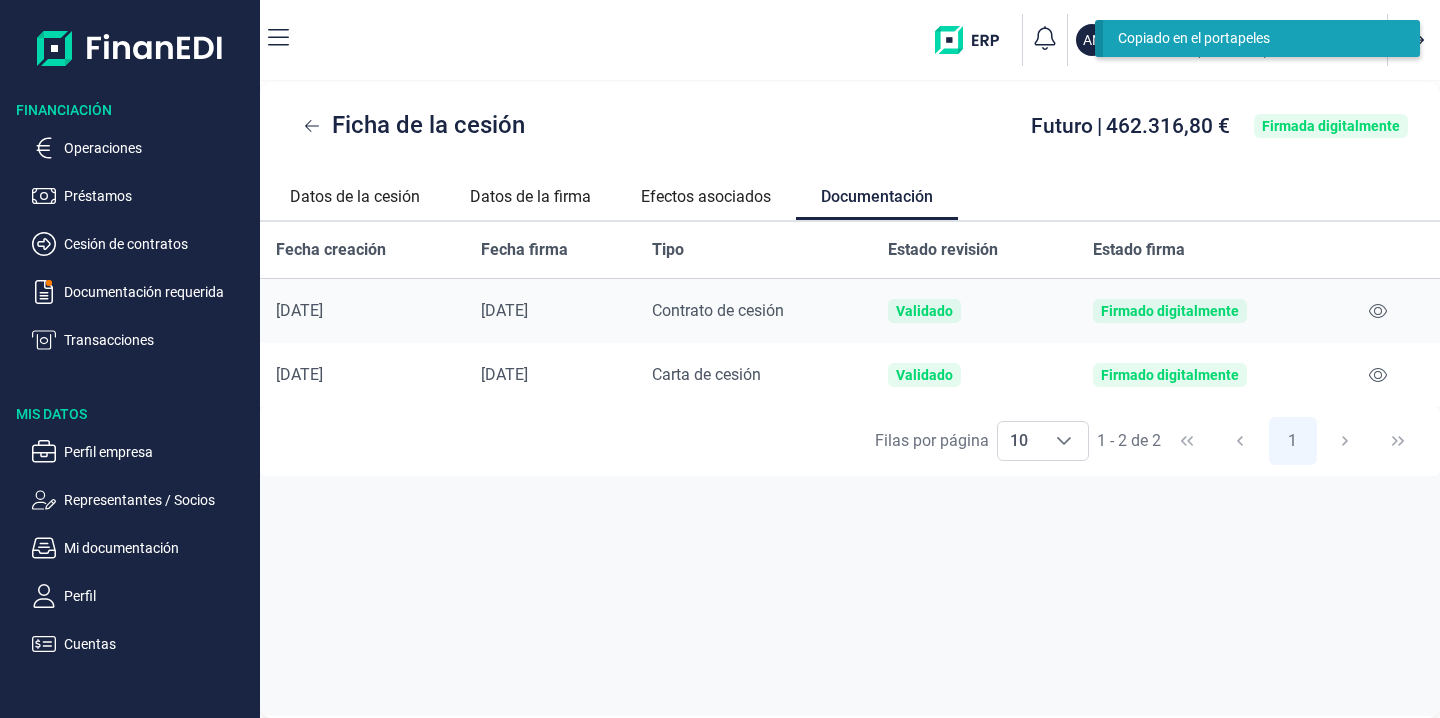 click on "Contrato de cesión" at bounding box center (718, 310) 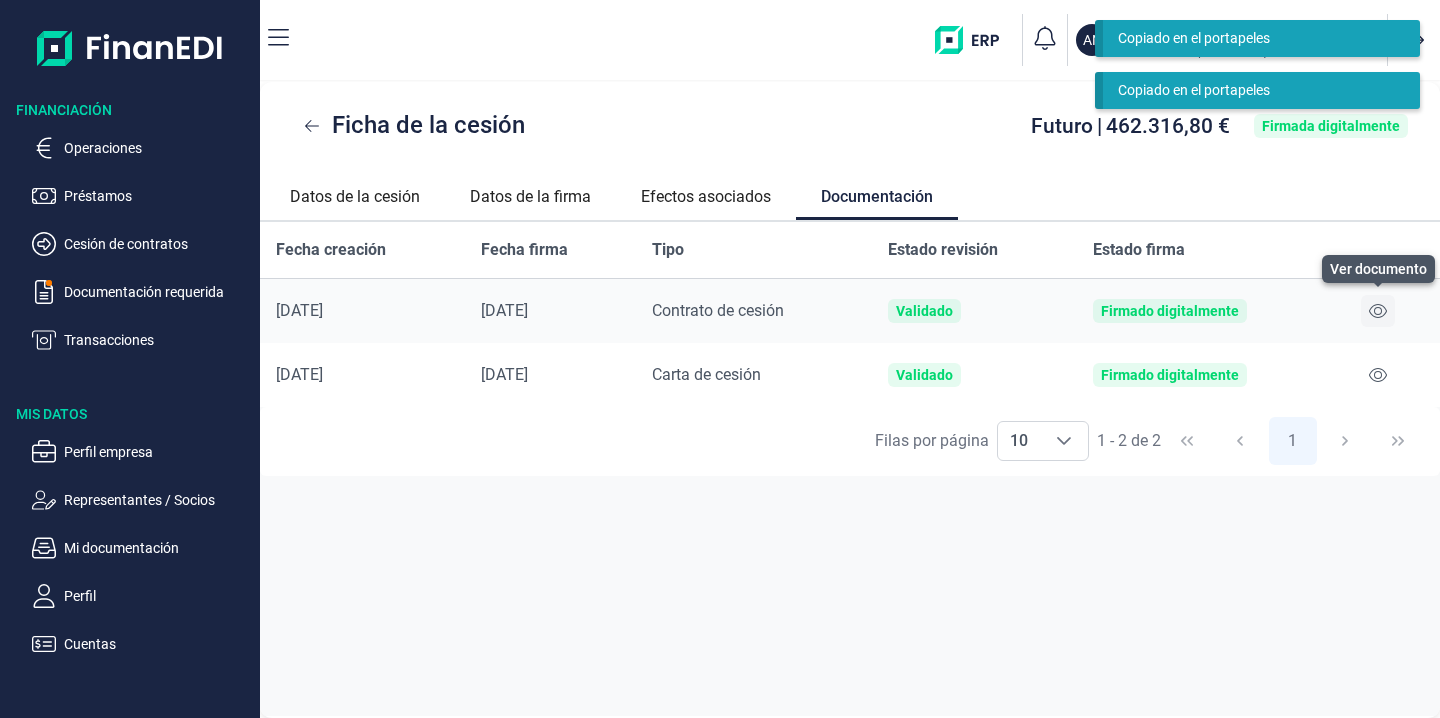 click 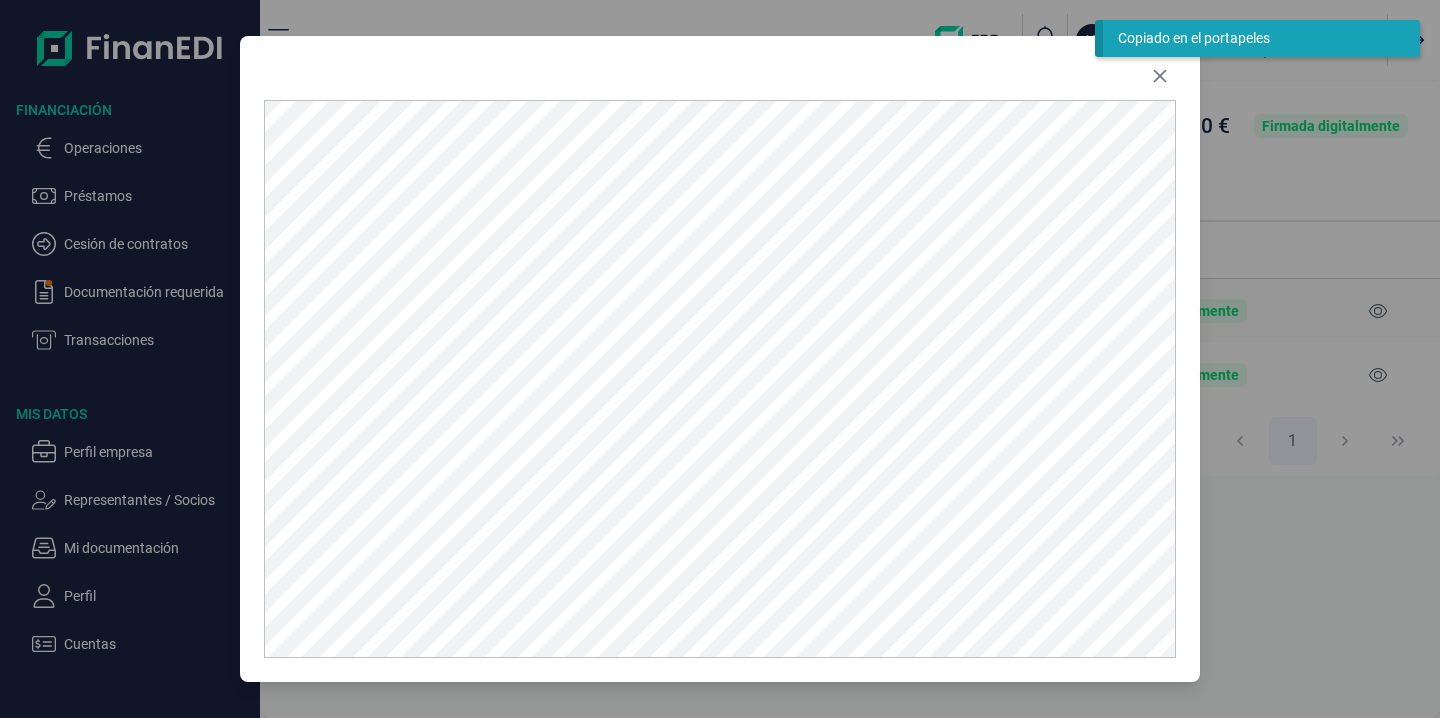click on "Copiado en el portapeles" at bounding box center [1257, 46] 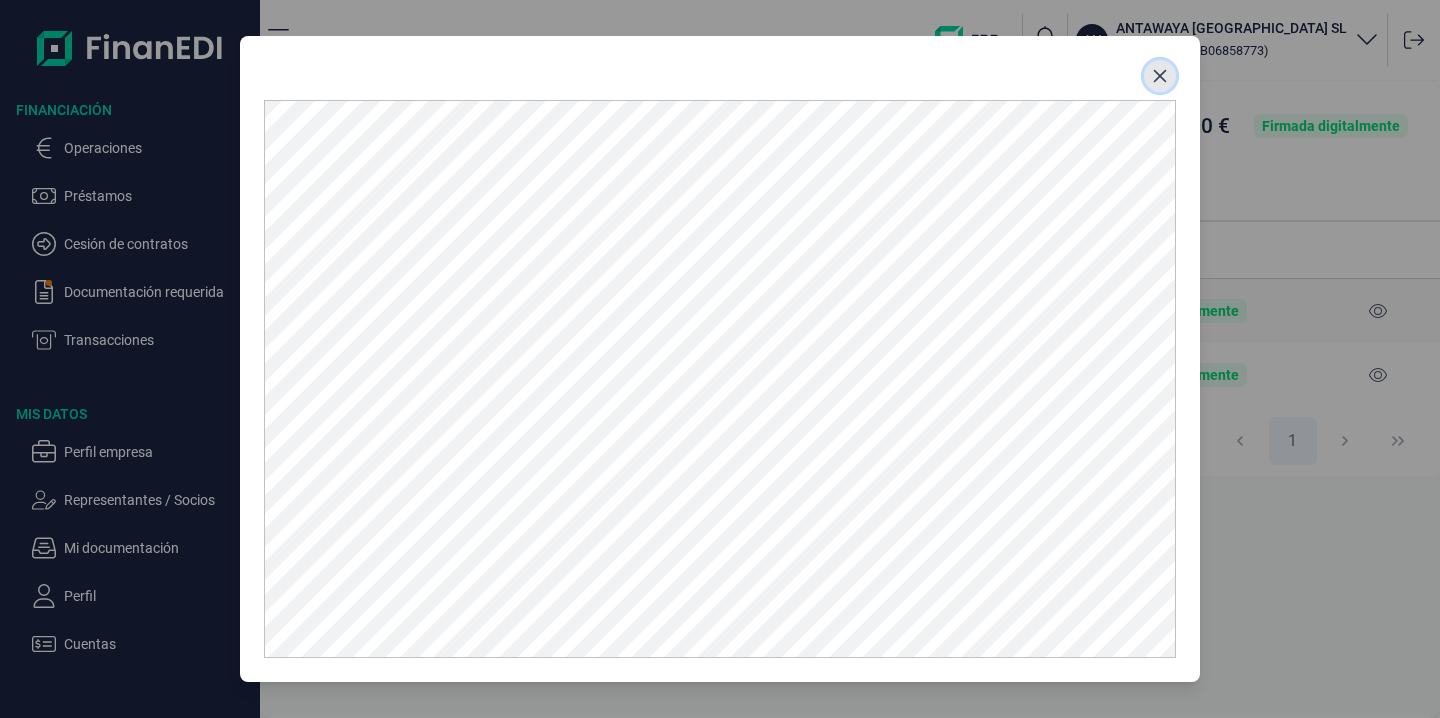 click 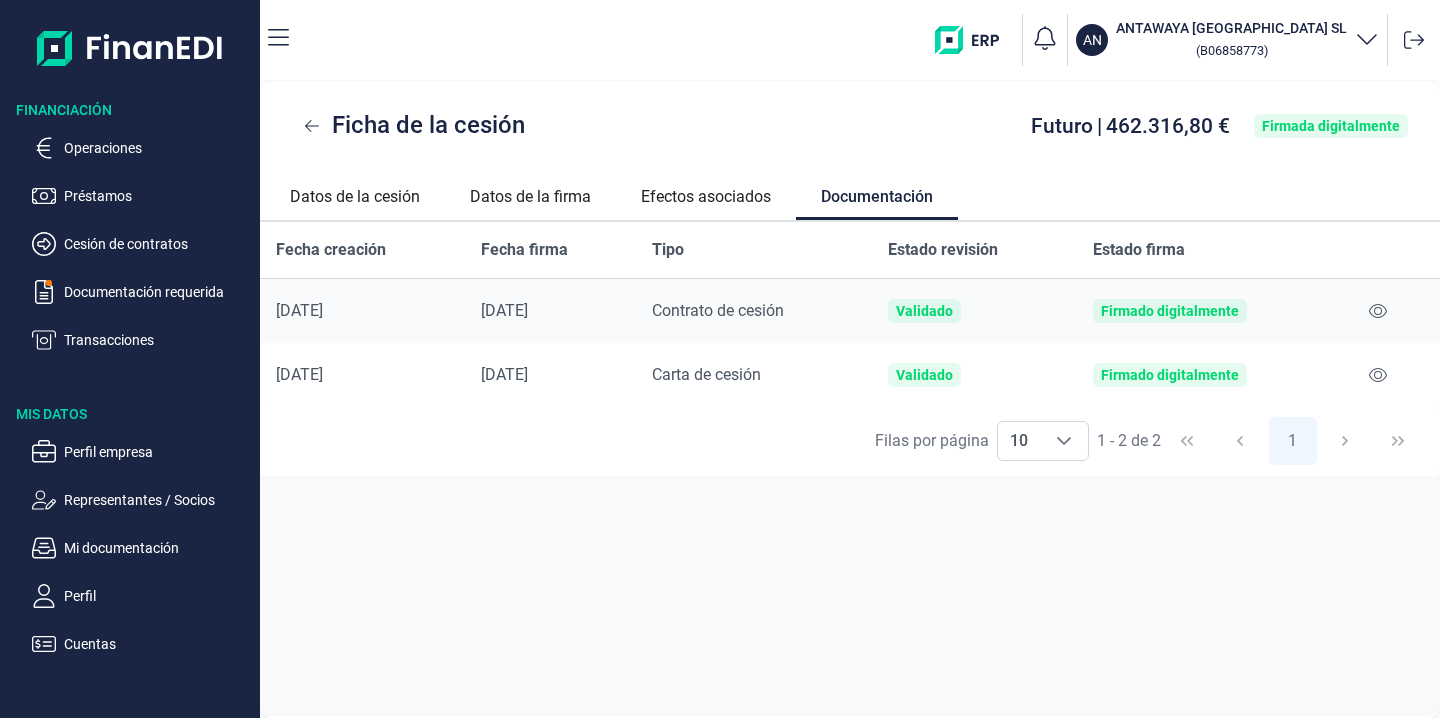 click on "Operaciones Préstamos Cesión de contratos Documentación requerida Transacciones" at bounding box center [130, 236] 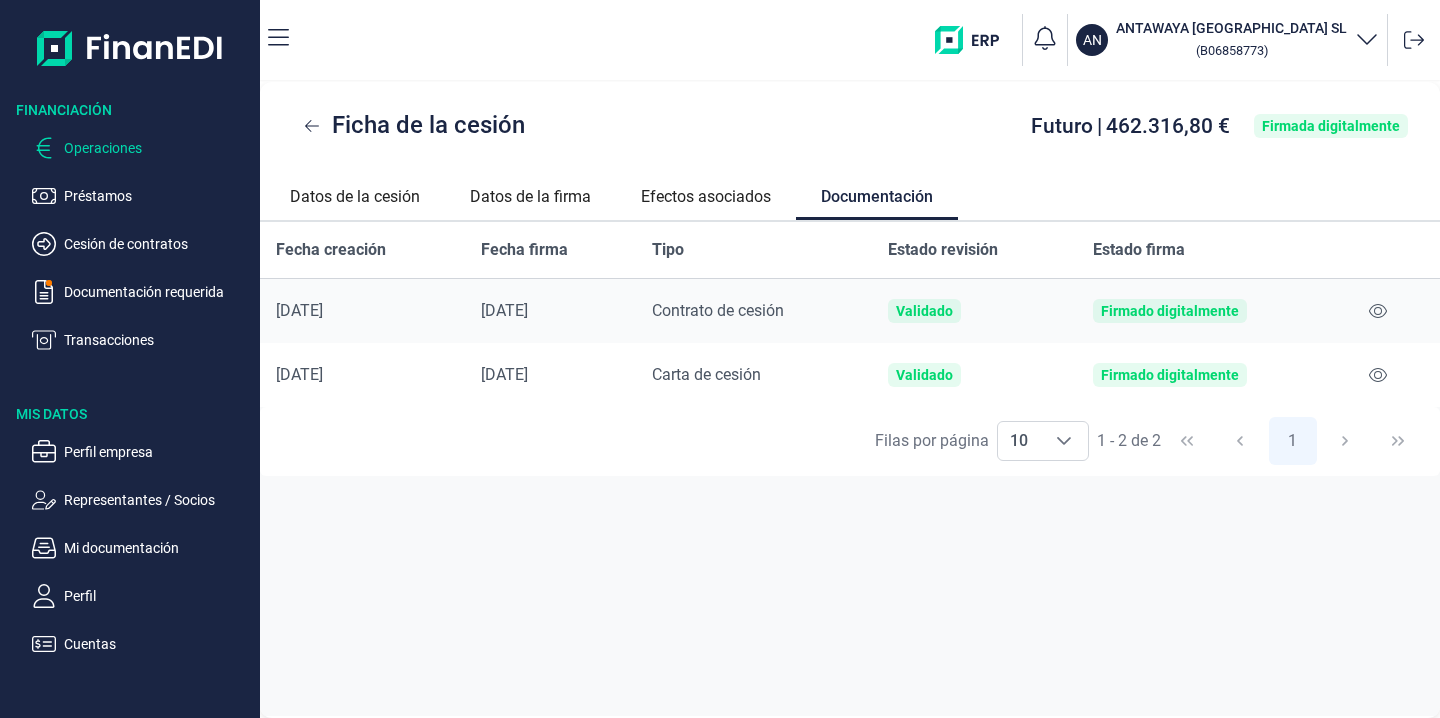 click on "Operaciones" at bounding box center (158, 148) 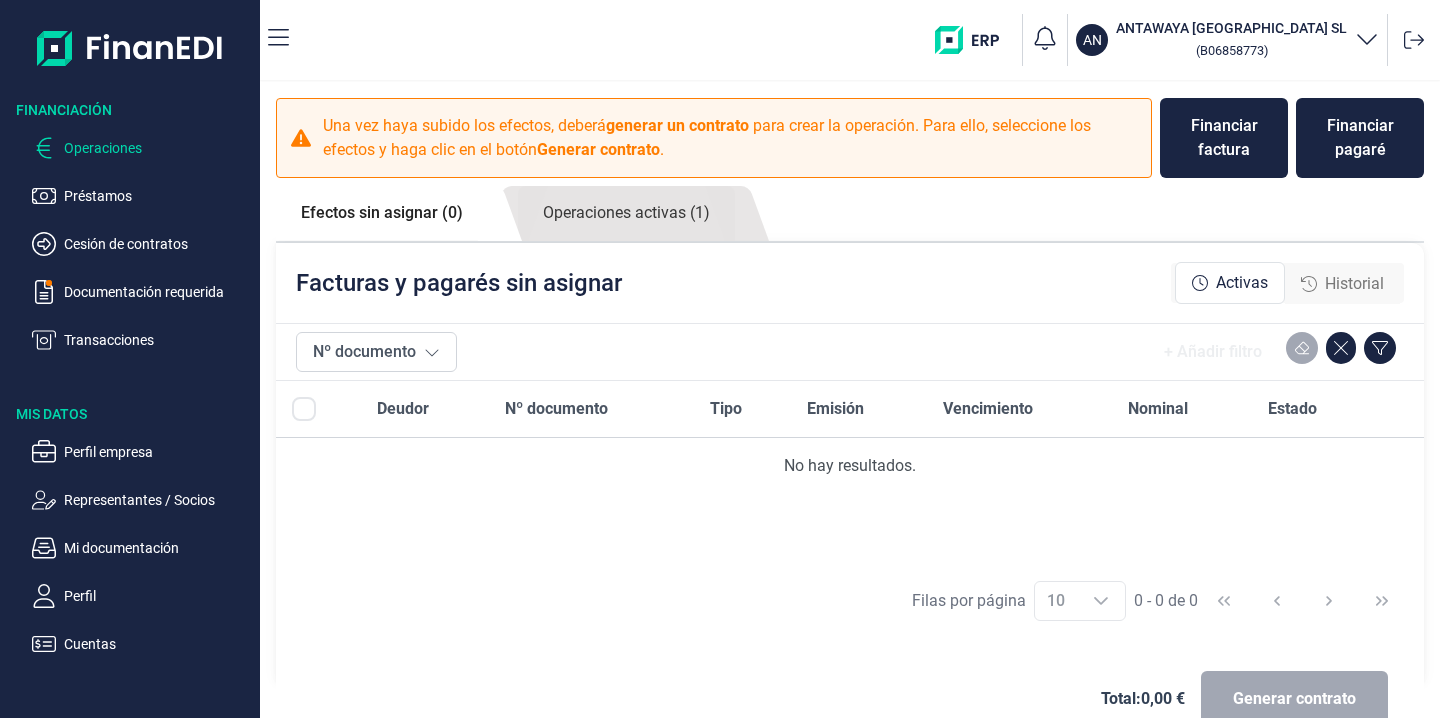 scroll, scrollTop: 45, scrollLeft: 0, axis: vertical 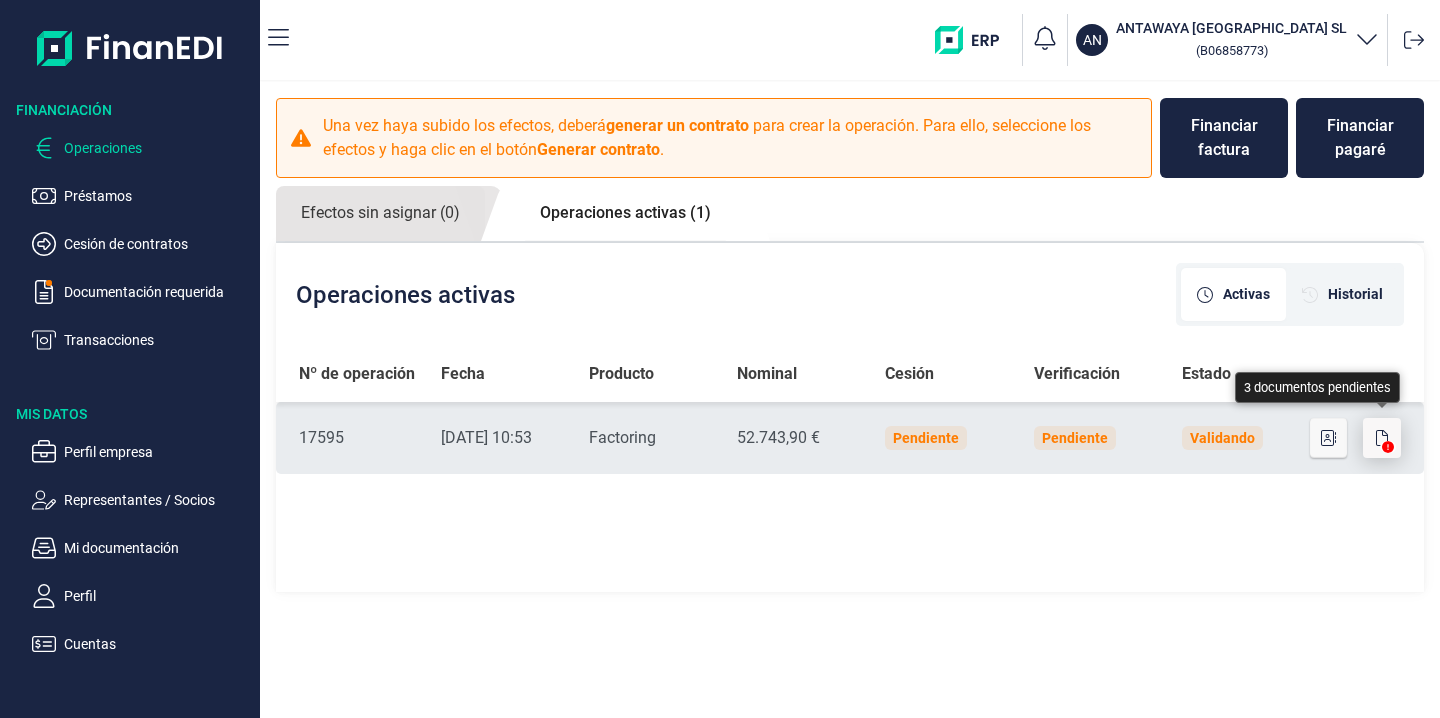 click 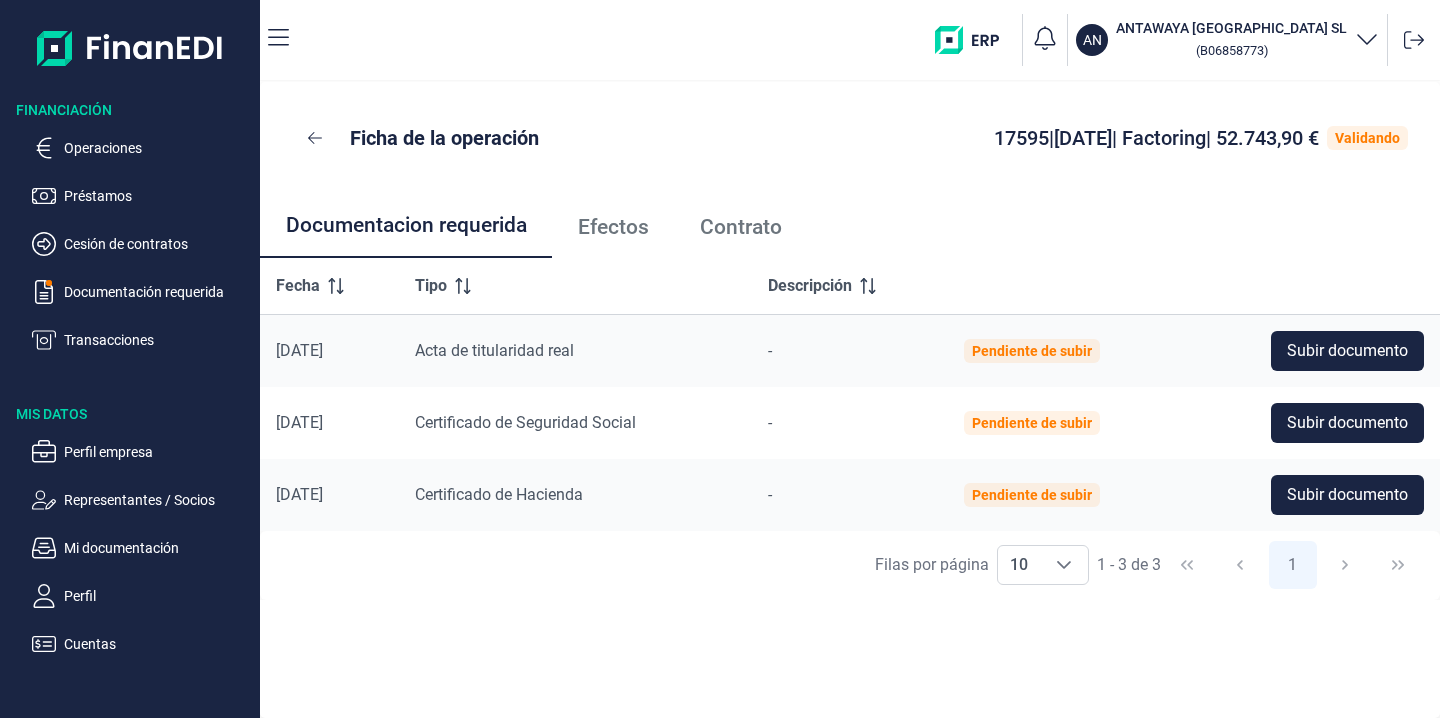 click on "Acta de titularidad real" at bounding box center [494, 350] 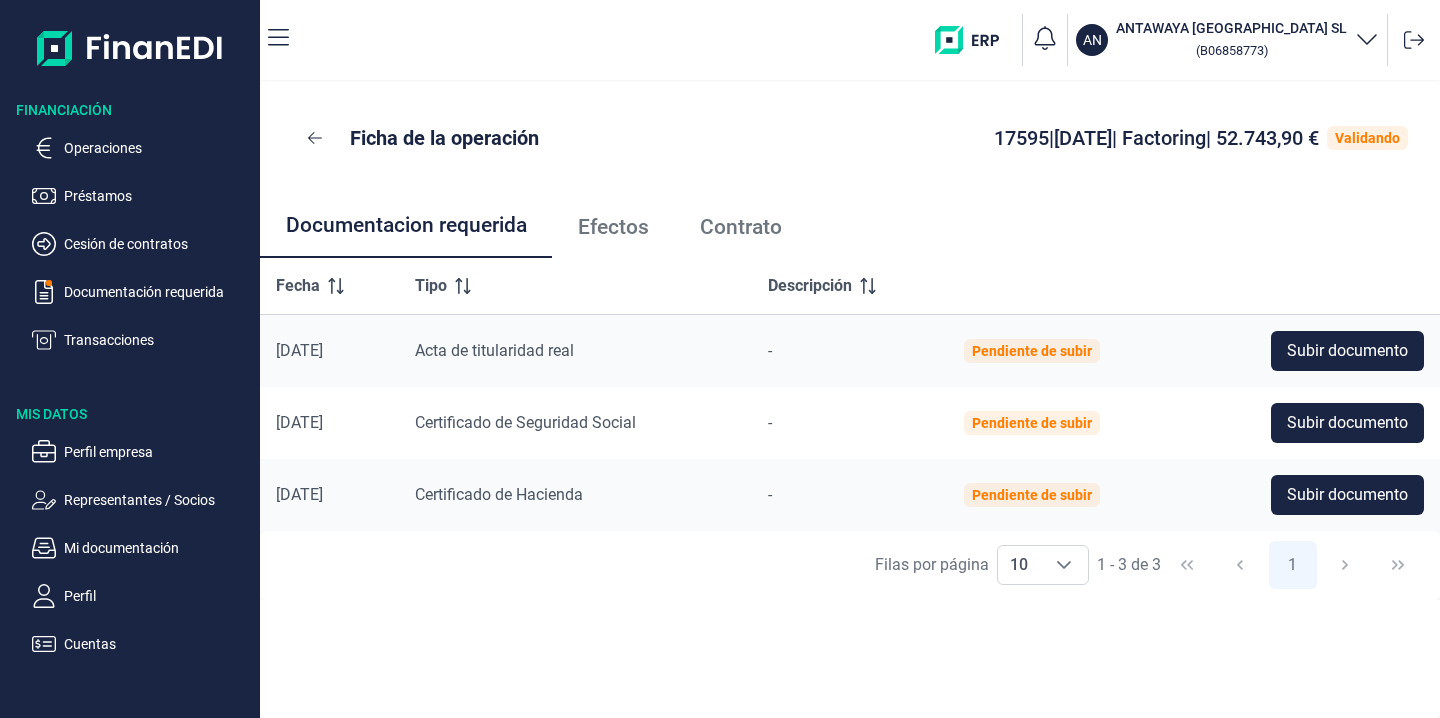 scroll, scrollTop: 2, scrollLeft: 0, axis: vertical 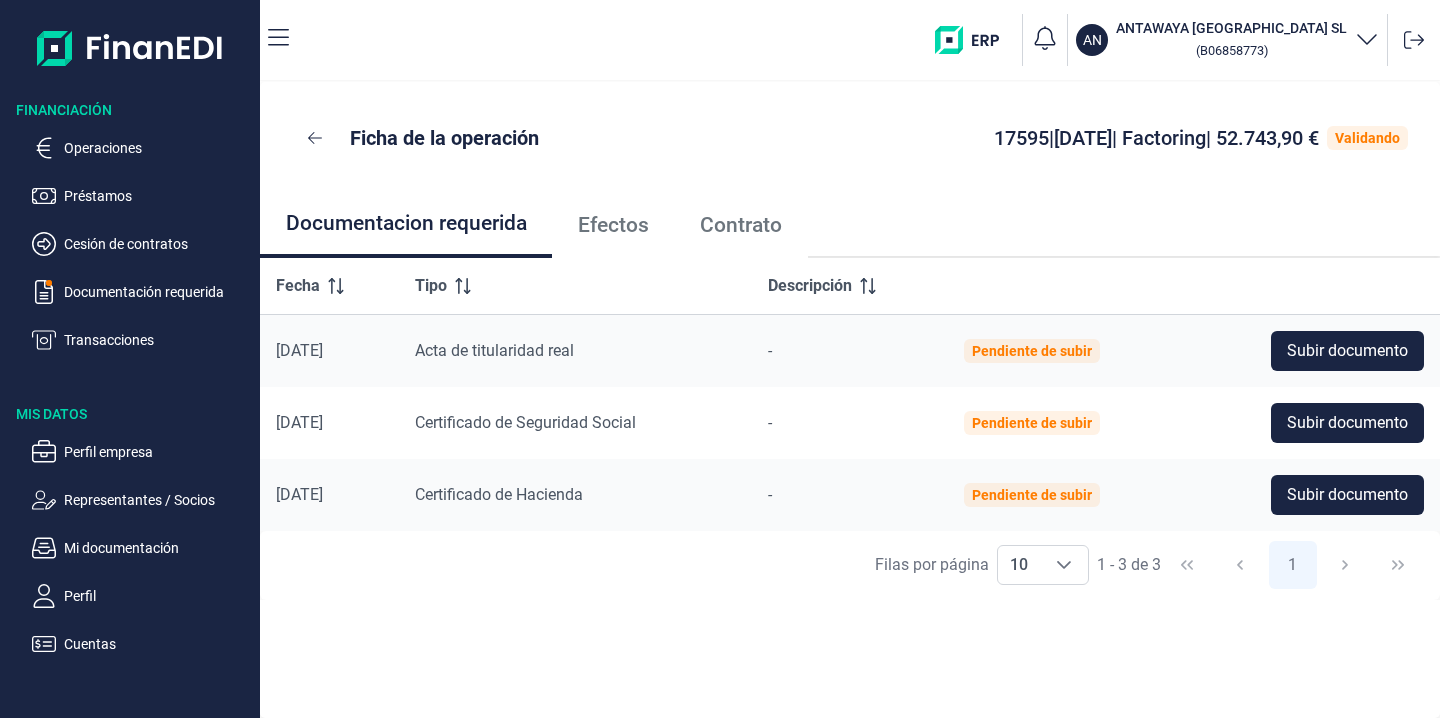 click on "Efectos" at bounding box center (613, 225) 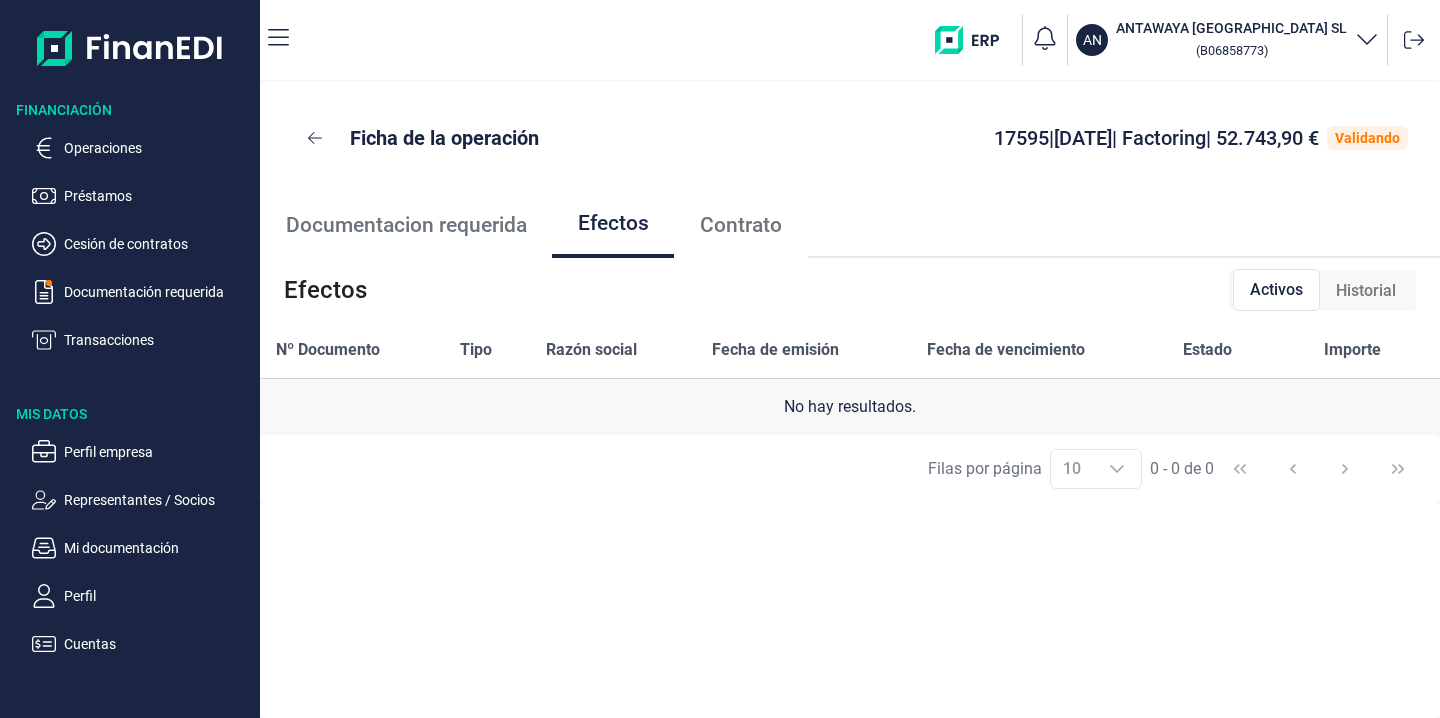 scroll, scrollTop: 0, scrollLeft: 0, axis: both 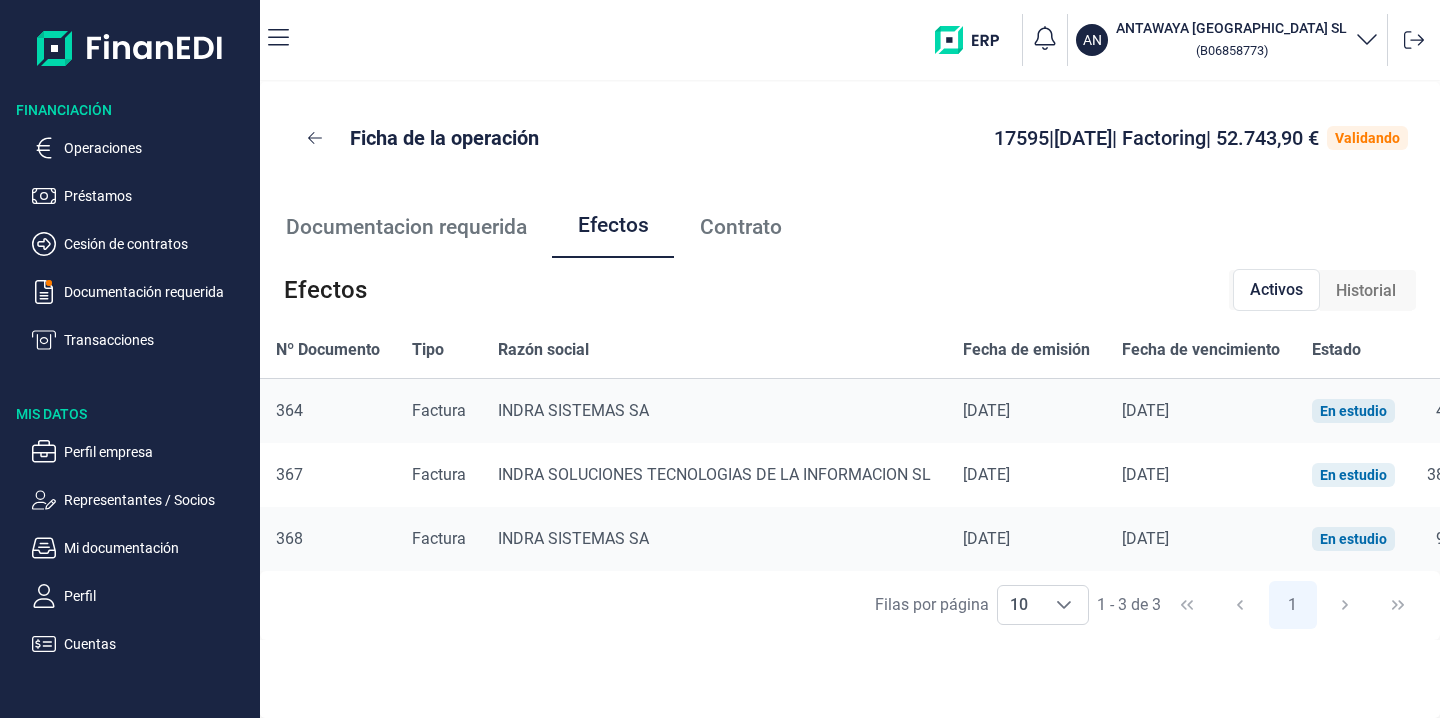click on "Contrato" at bounding box center [741, 227] 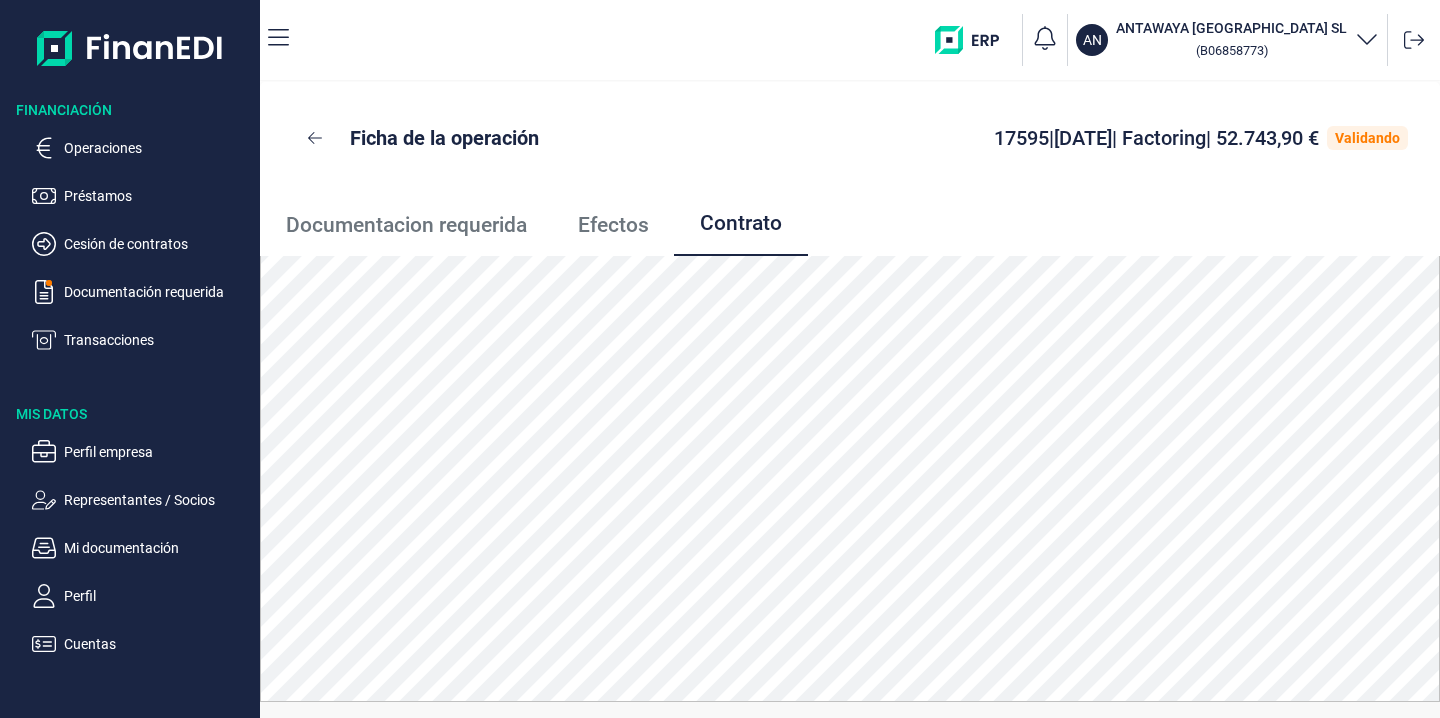 scroll, scrollTop: 0, scrollLeft: 0, axis: both 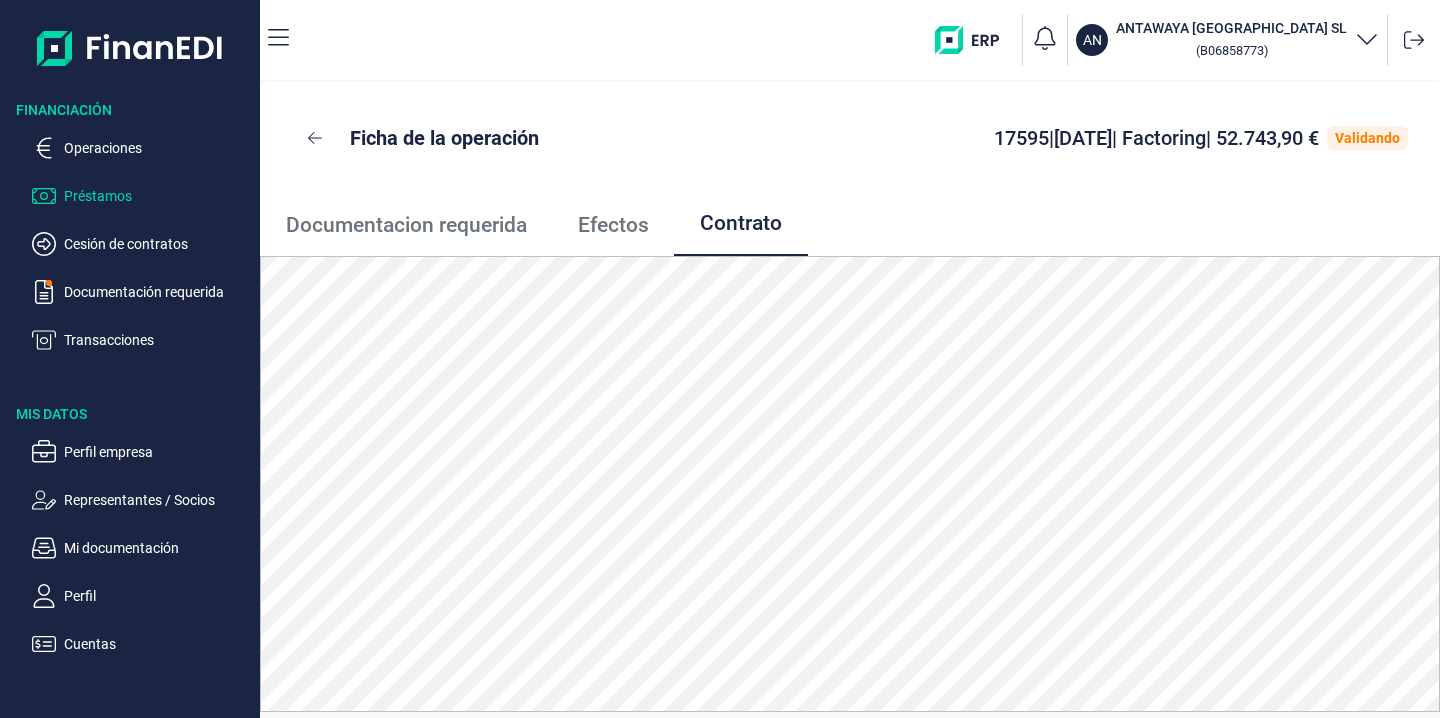 click on "Préstamos" at bounding box center [158, 196] 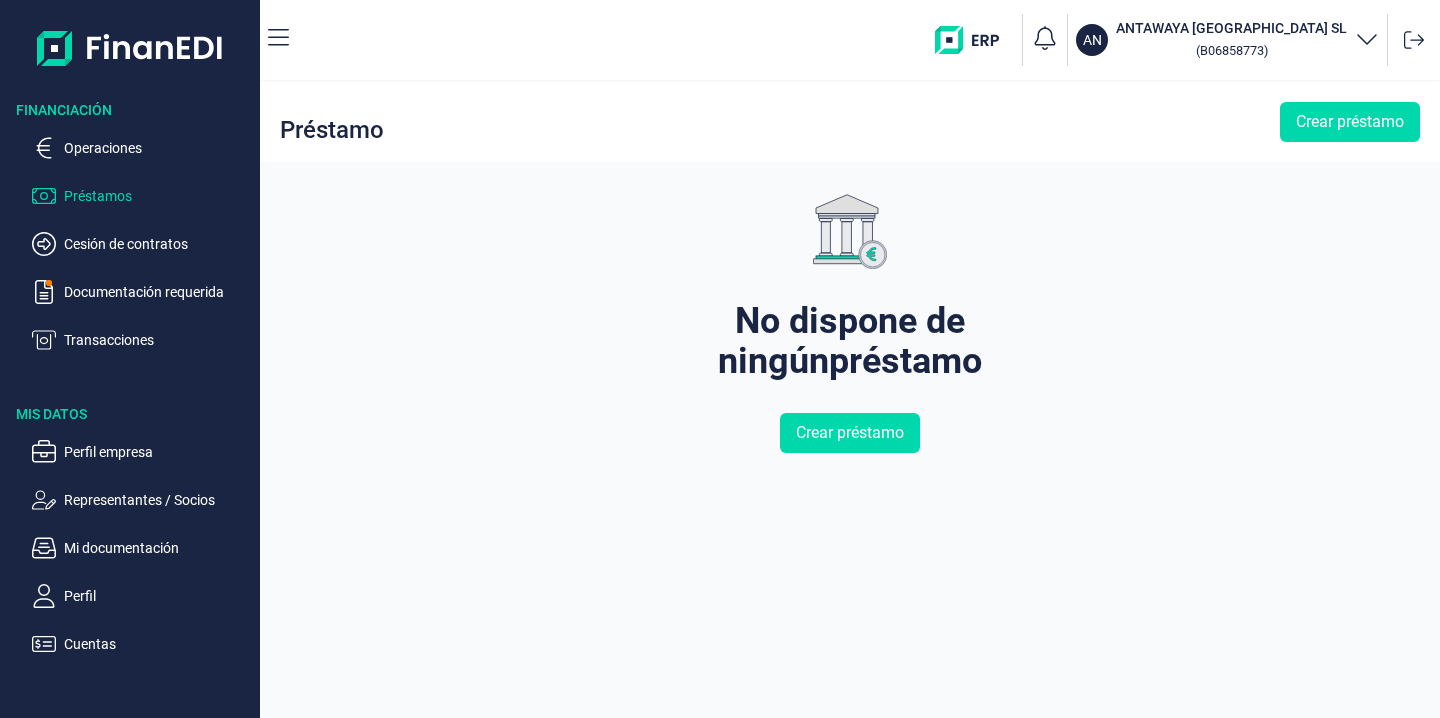 click 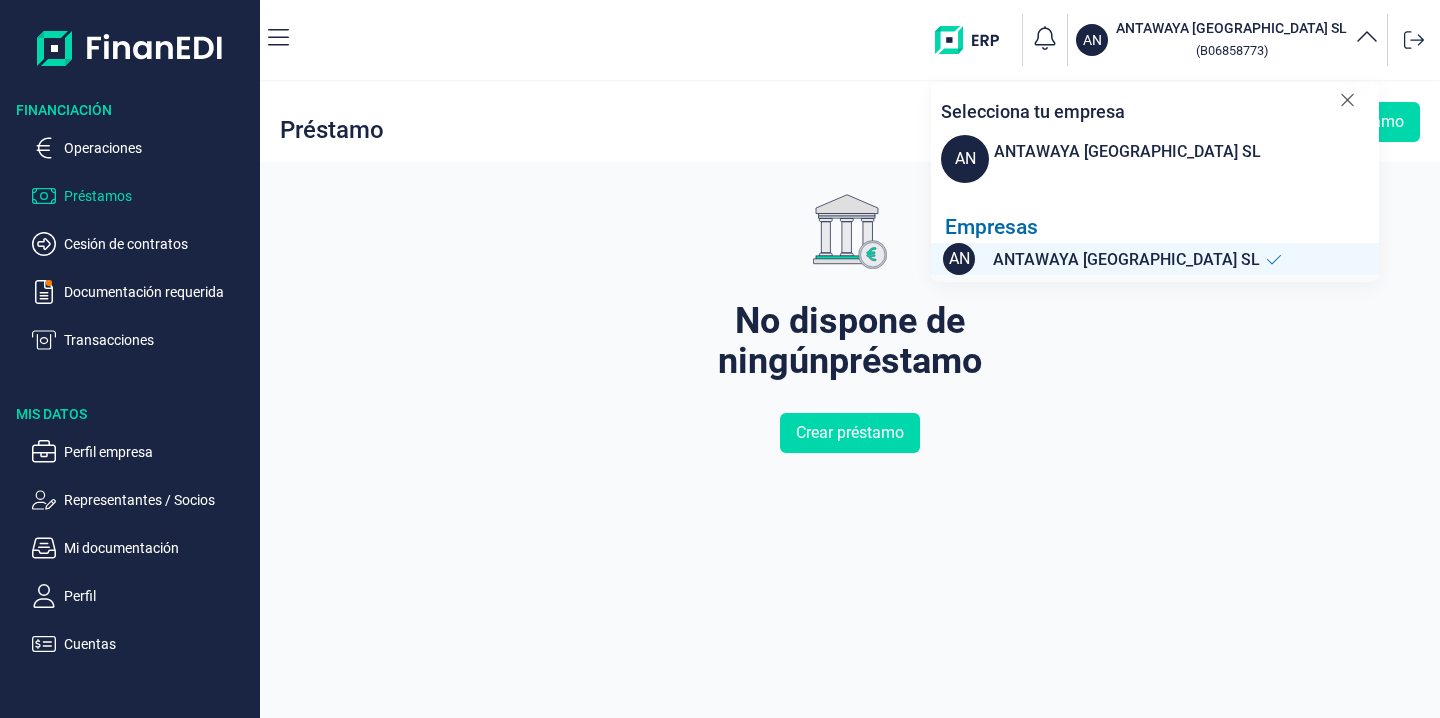 click 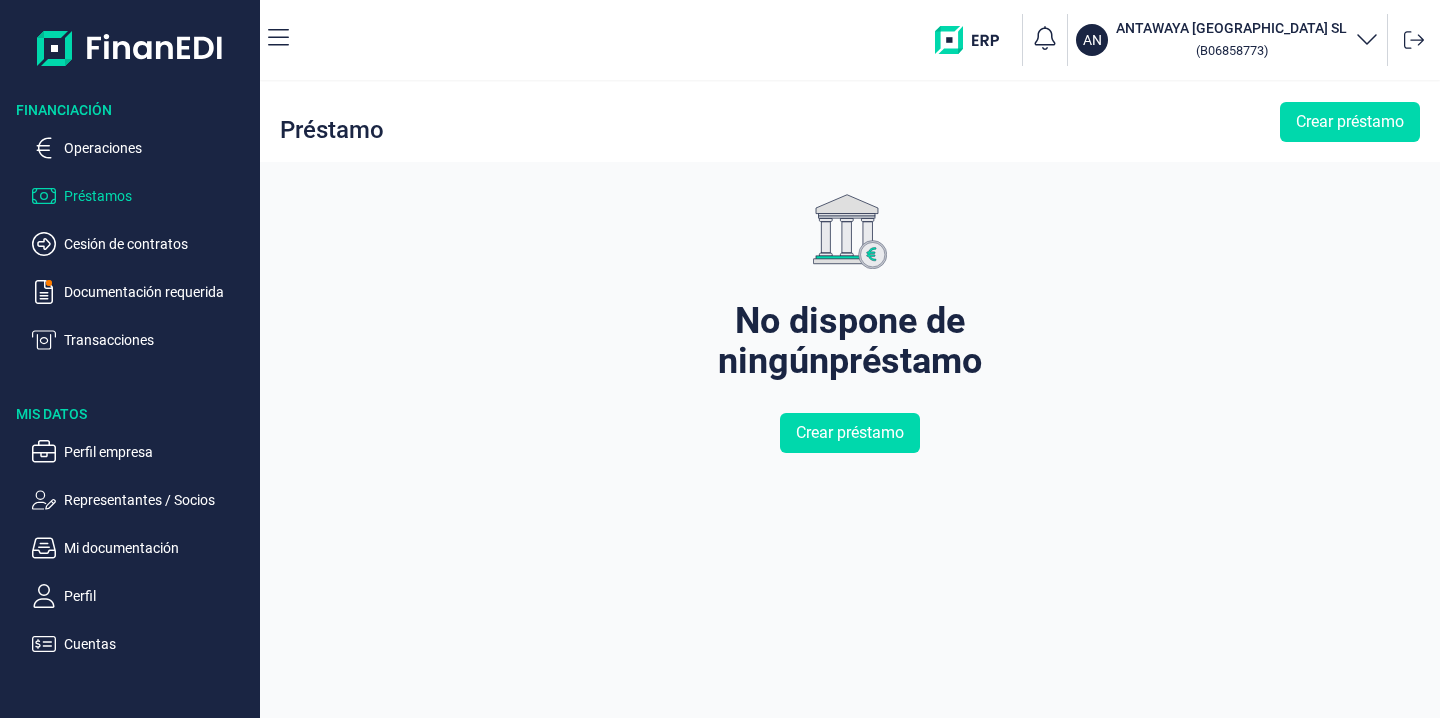 click at bounding box center (130, 48) 